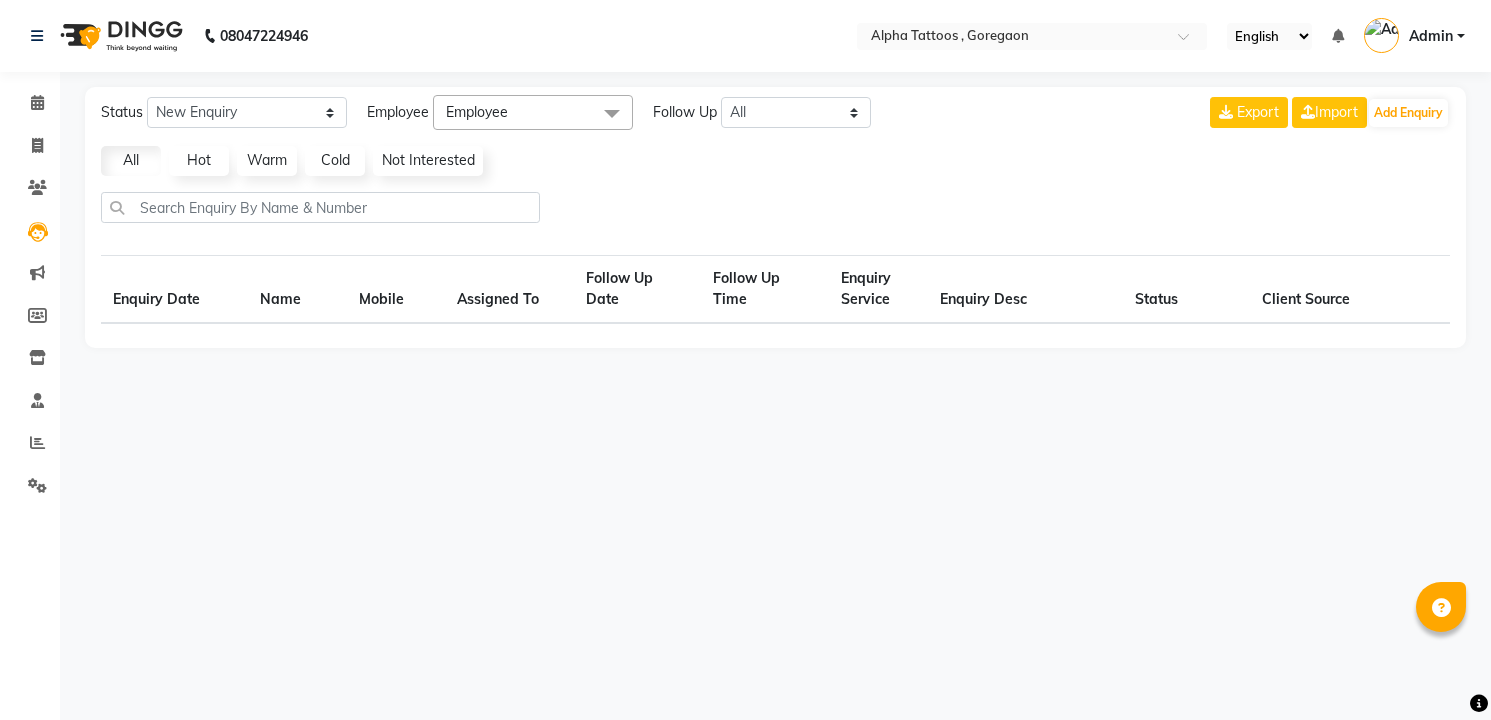 scroll, scrollTop: 0, scrollLeft: 0, axis: both 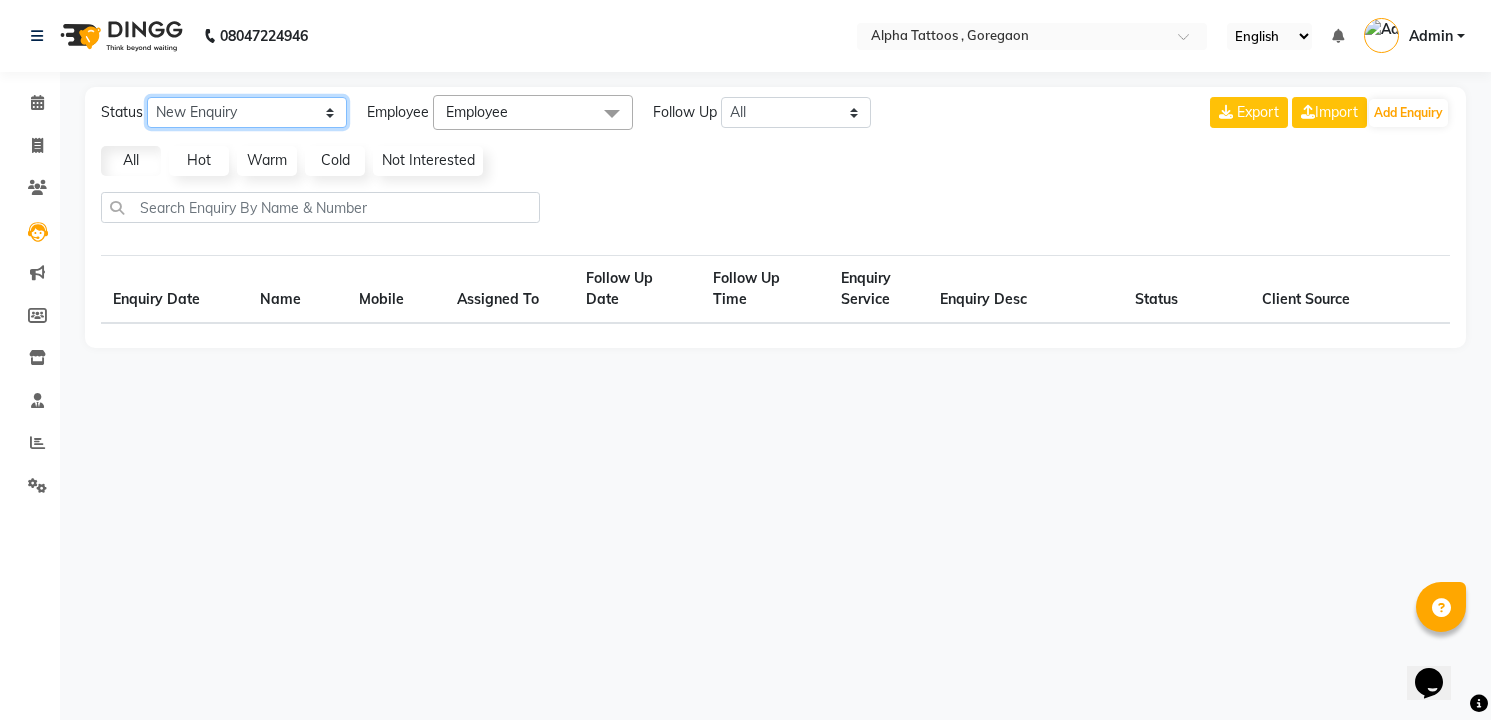 drag, startPoint x: 0, startPoint y: 0, endPoint x: 283, endPoint y: 110, distance: 303.6264 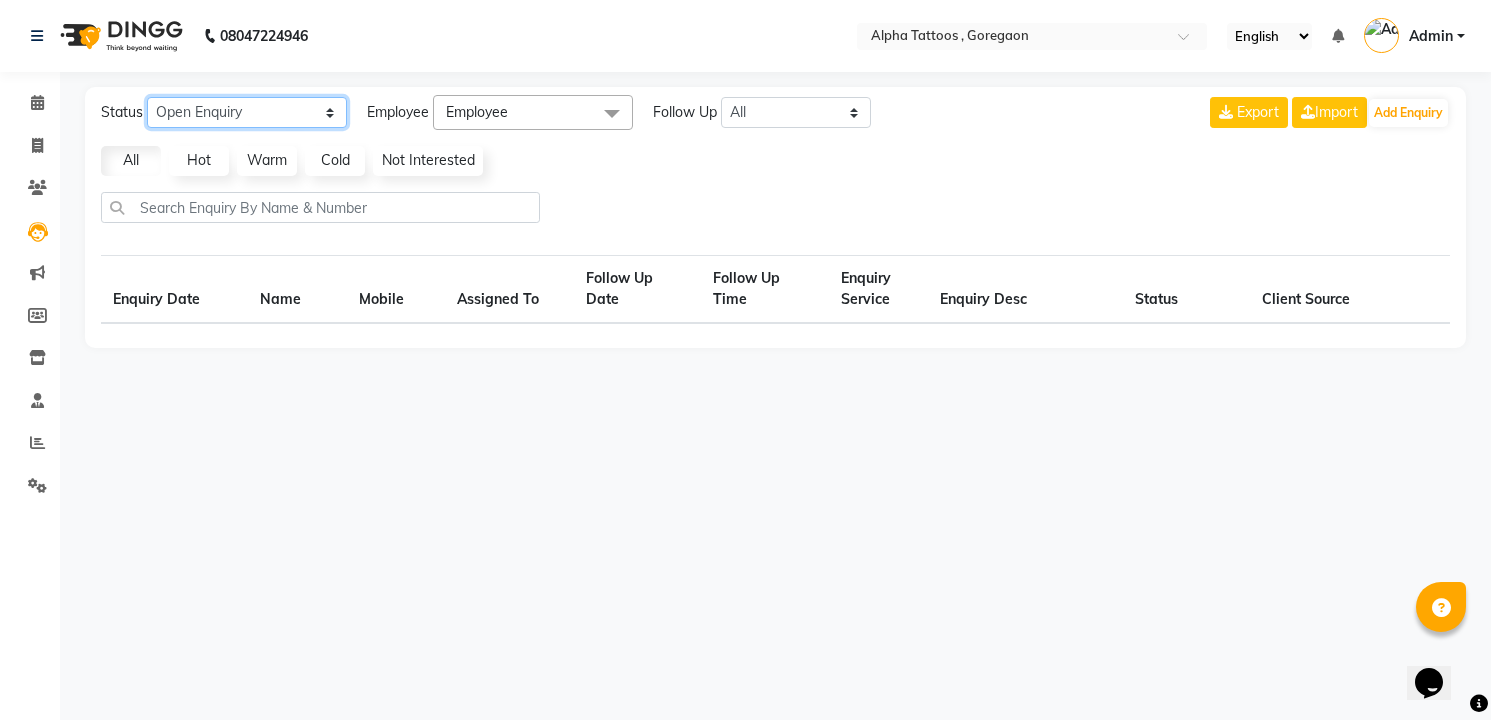 click on "New Enquiry Open Enquiry Converted Enquiry  All" 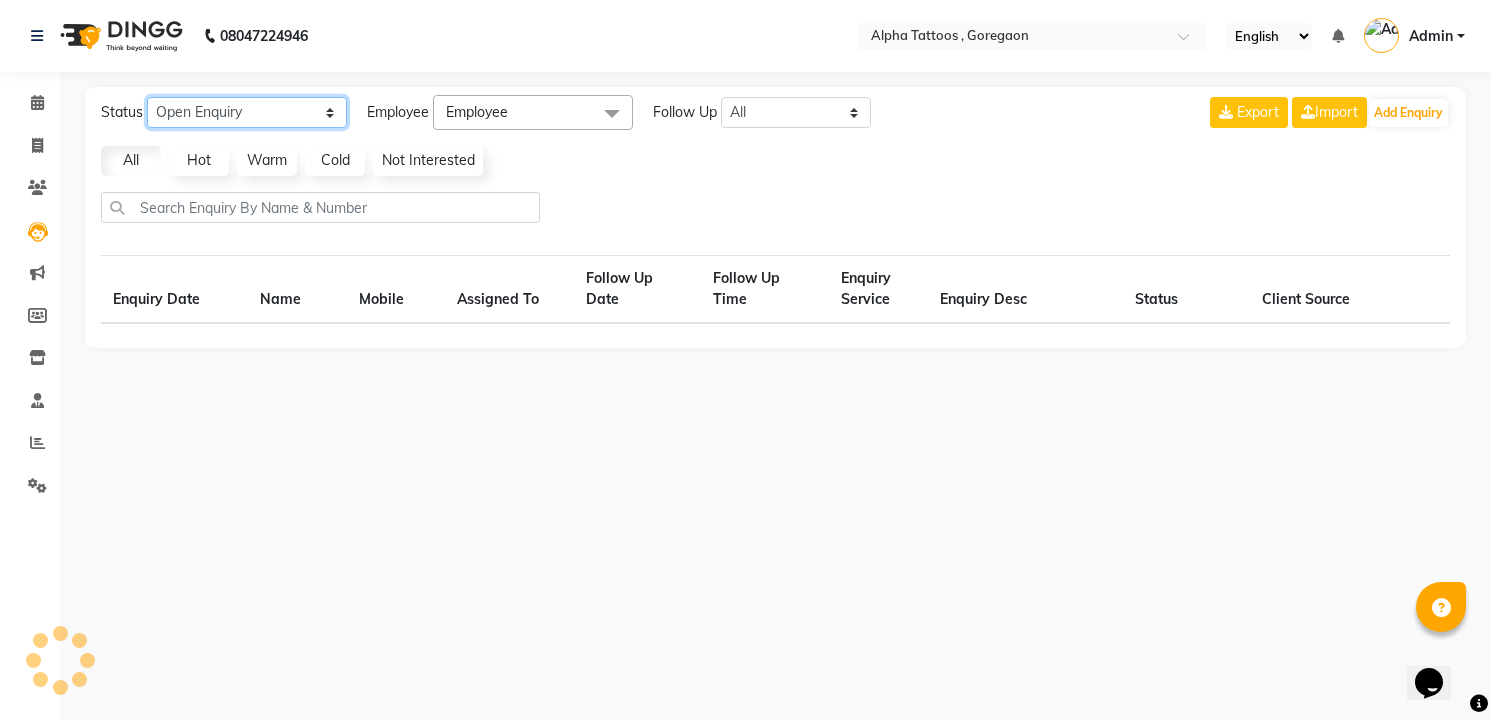 select on "10" 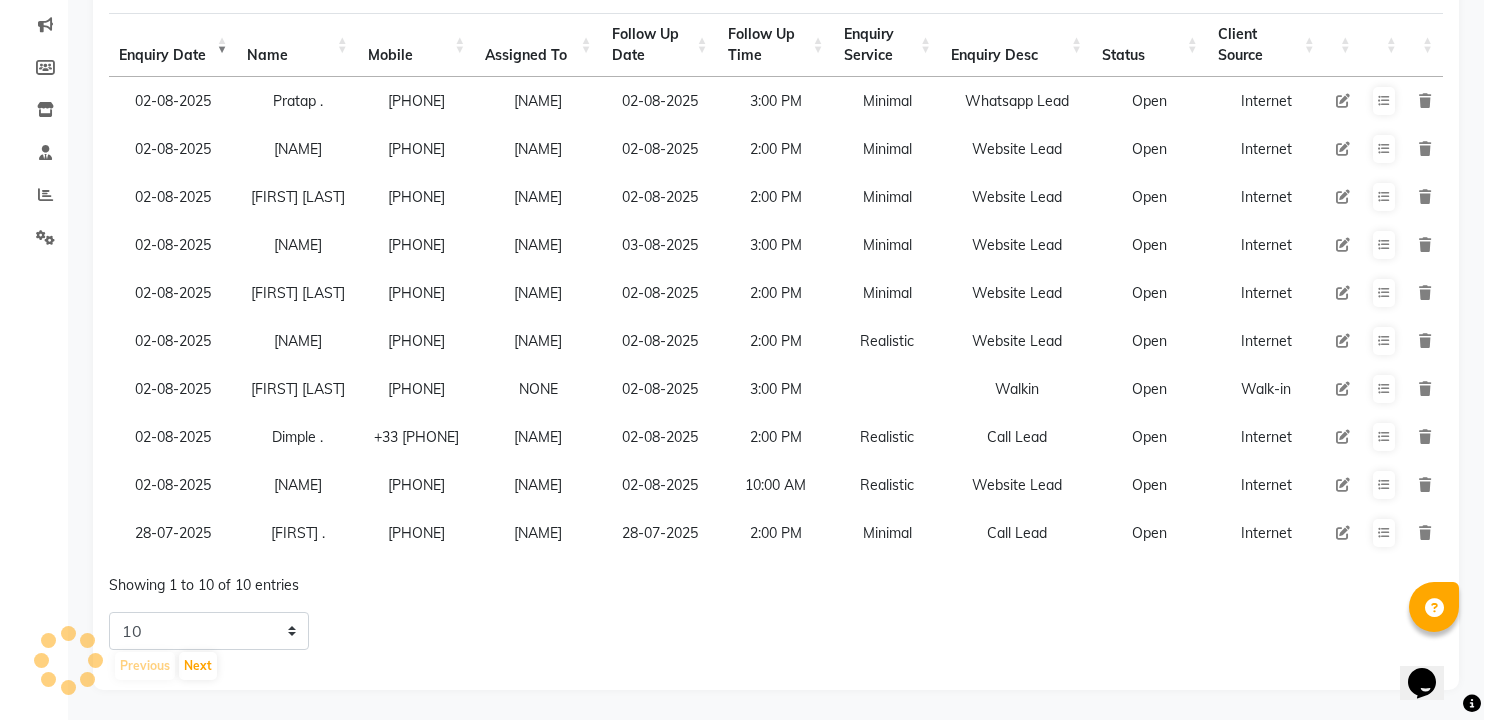scroll, scrollTop: 0, scrollLeft: 0, axis: both 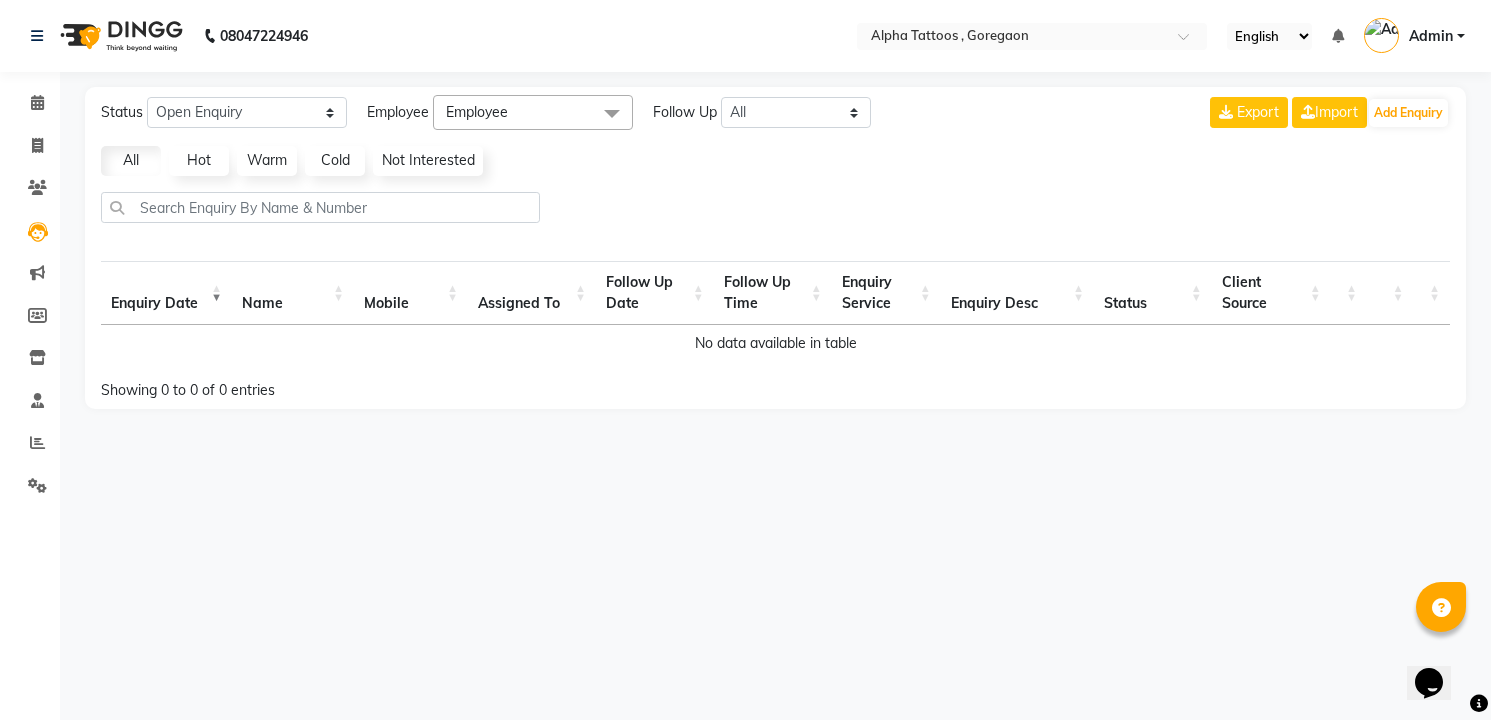 click on "Status New Enquiry Open Enquiry Converted Enquiry  All All New Open Converted Employee Employee Select All [FIRST] [LAST] [FIRST] [LAST] [FIRST] [LAST] [FIRST] [LAST] [FIRST] [LAST] Follow Up All Today Tomorrow This Week This Month Custom NONE TODAY TOMORROW MONTH Export  Import  Add Enquiry All Hot Warm Cold  Not Interested  Enquiry Date Name Mobile  Assigned To  Follow Up Date Follow Up Time  Enquiry Service  Enquiry Desc Status Client Source No data available in table Showing 0 to 0 of 0 entries" 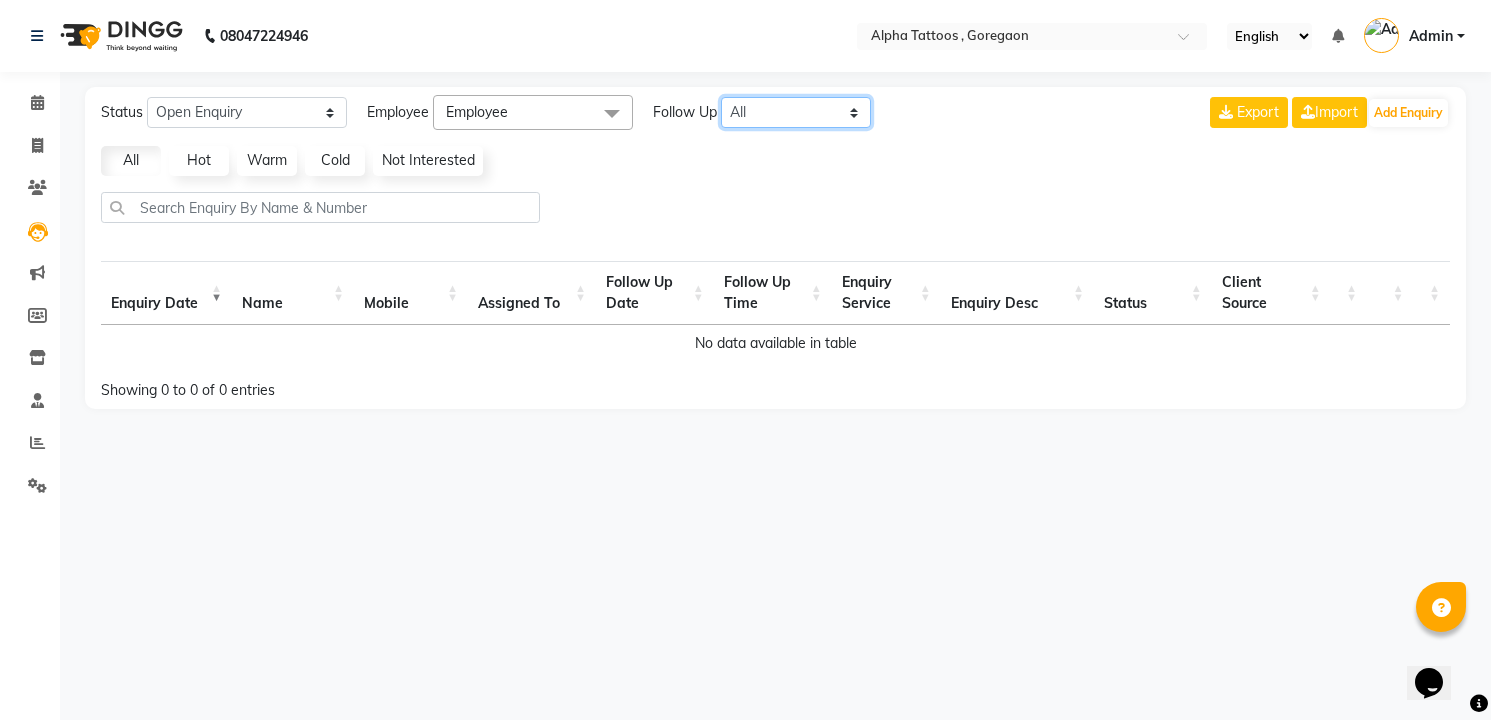 click on "All Today Tomorrow This Week This Month Custom" 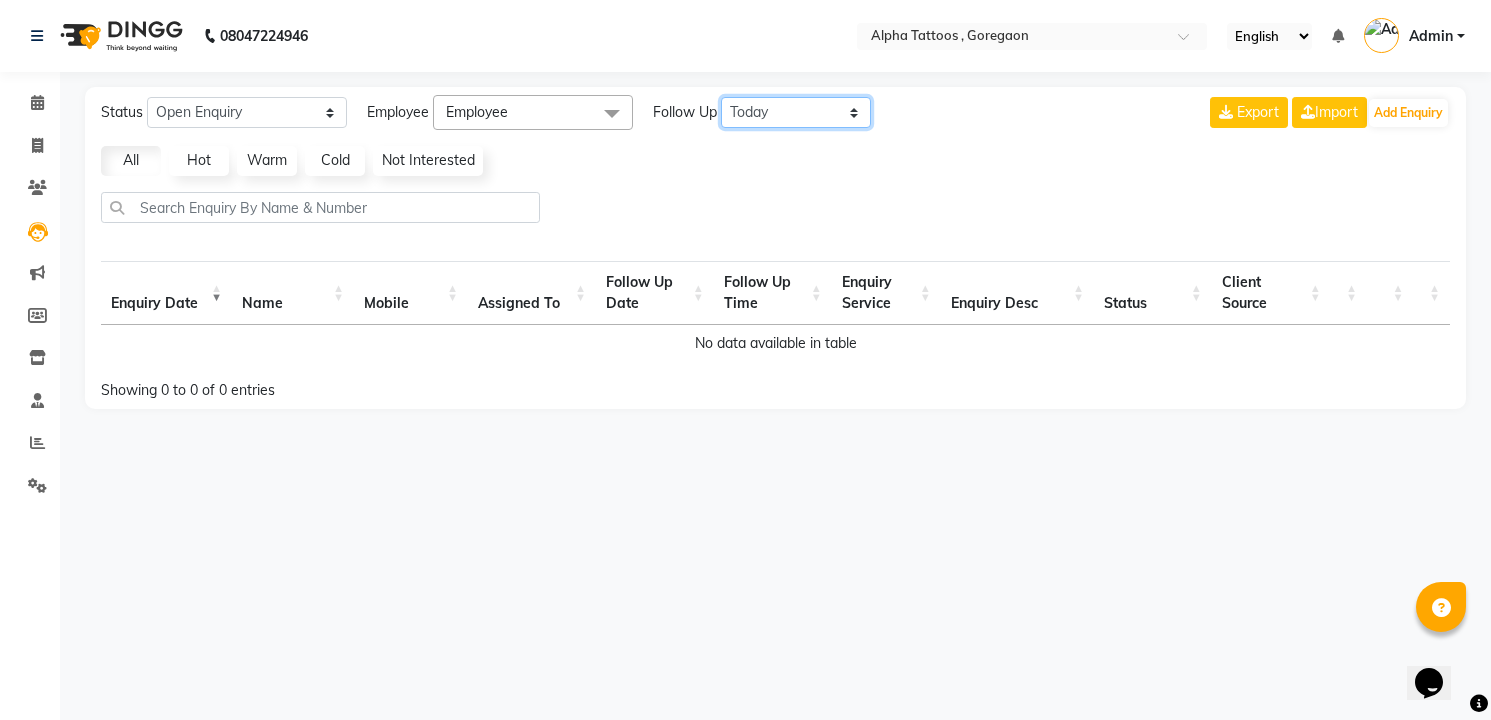 click on "All Today Tomorrow This Week This Month Custom" 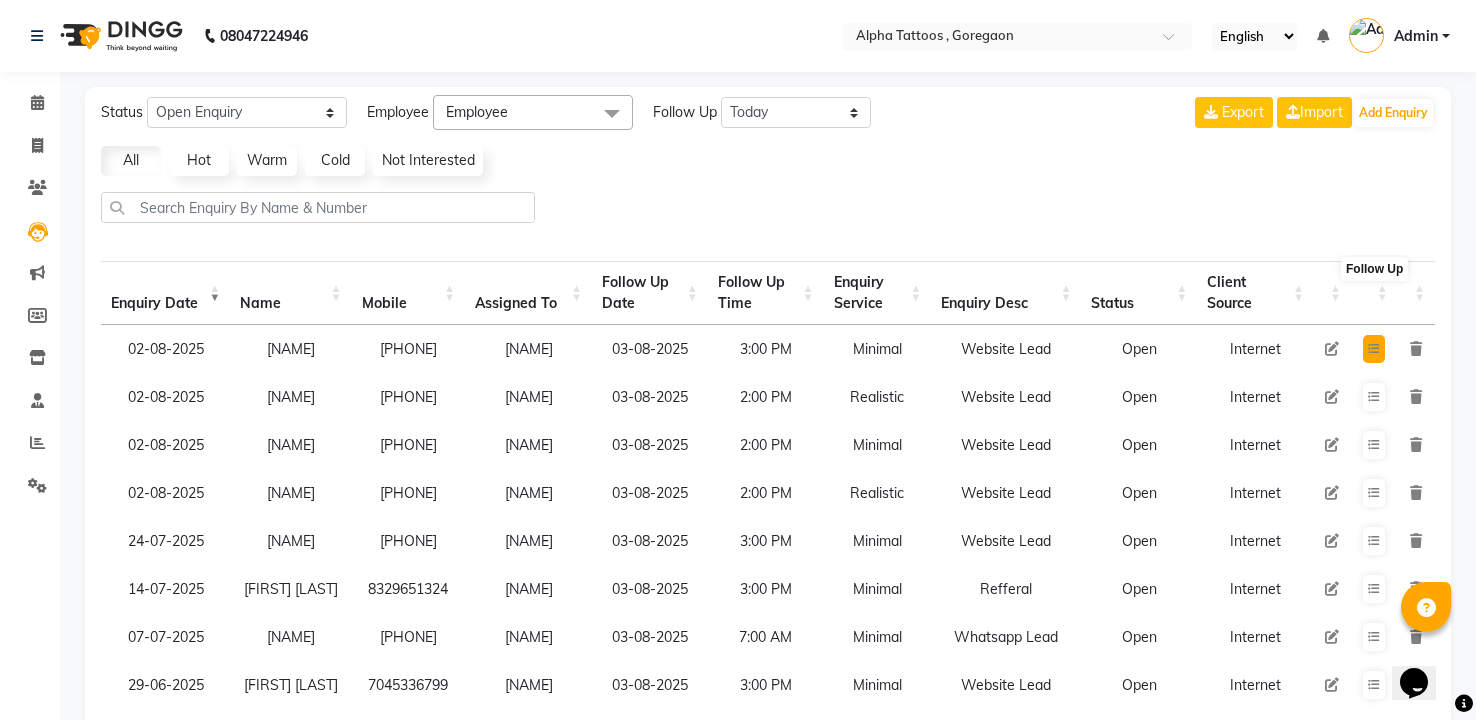 click at bounding box center (1374, 349) 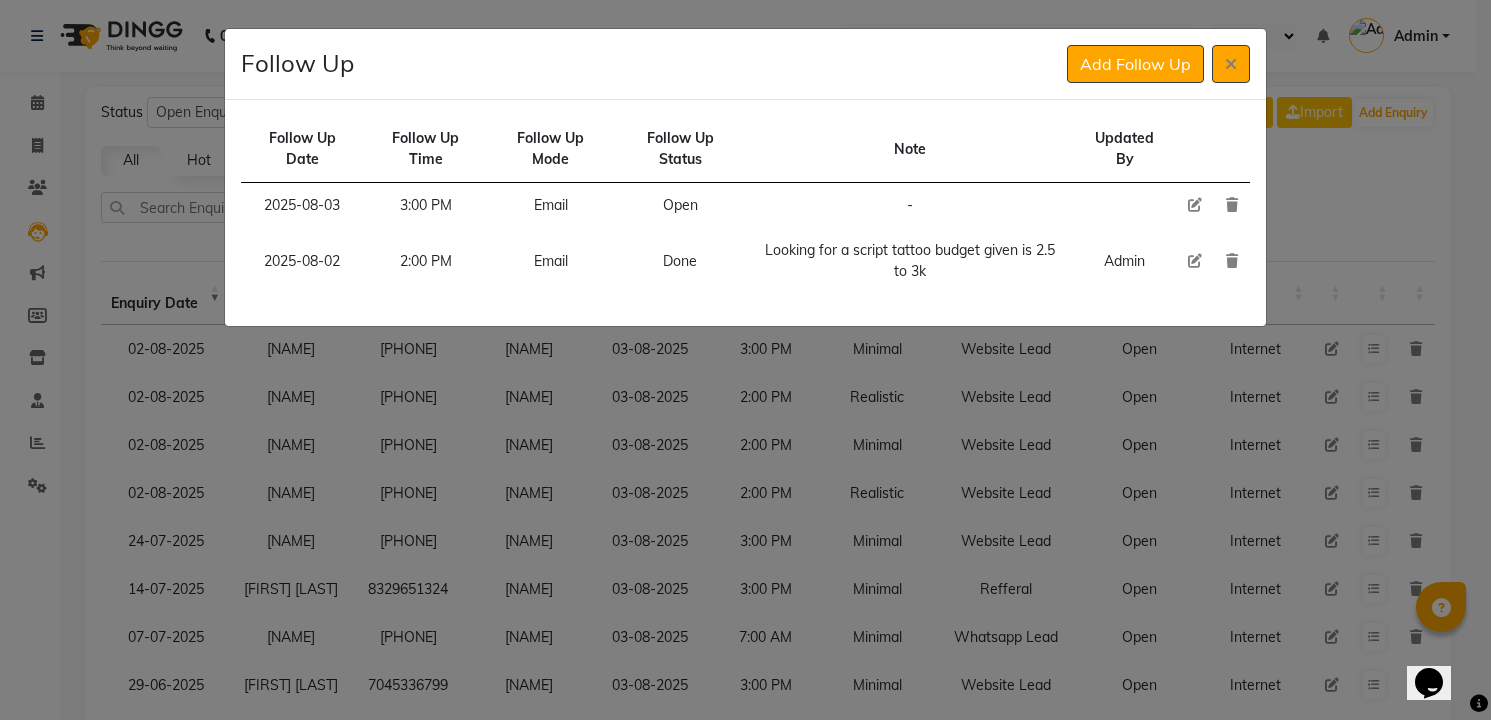 type 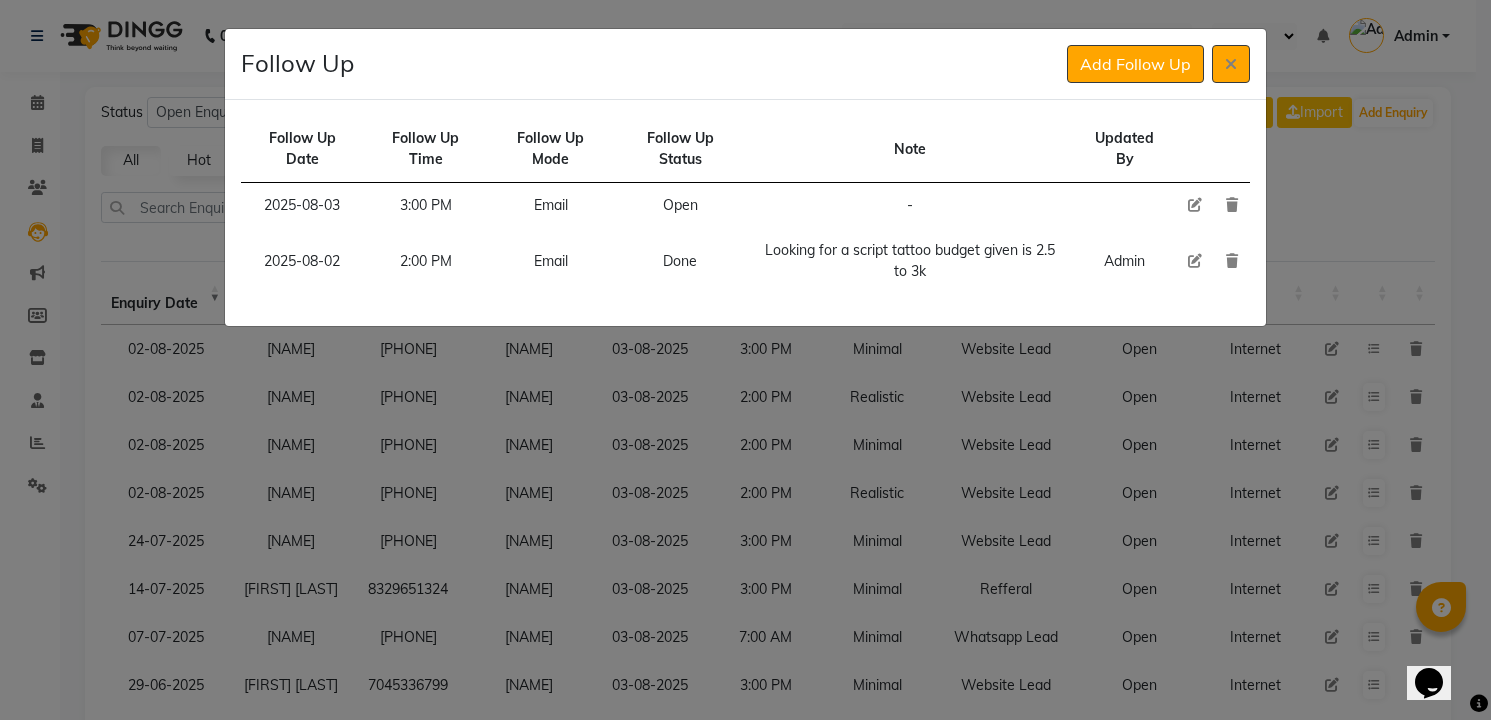 type 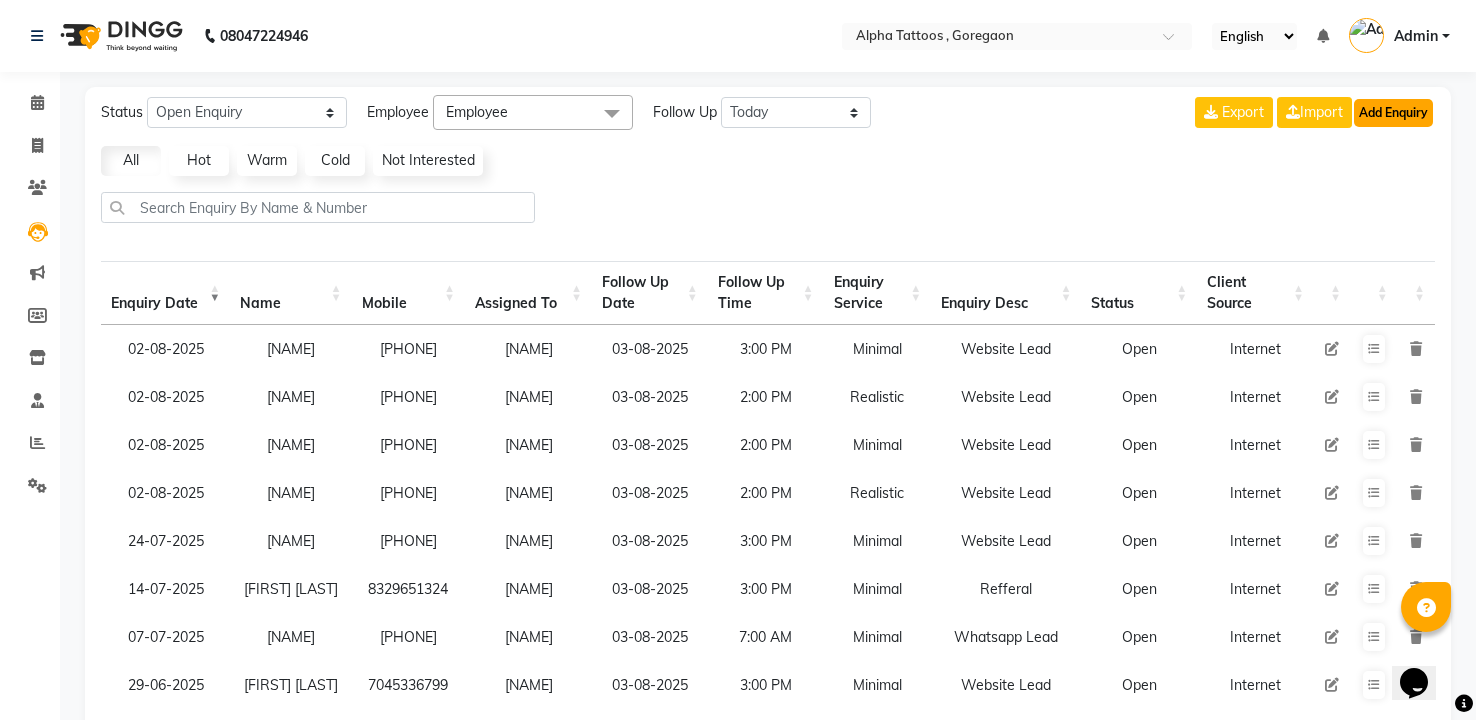 click on "Add Enquiry" 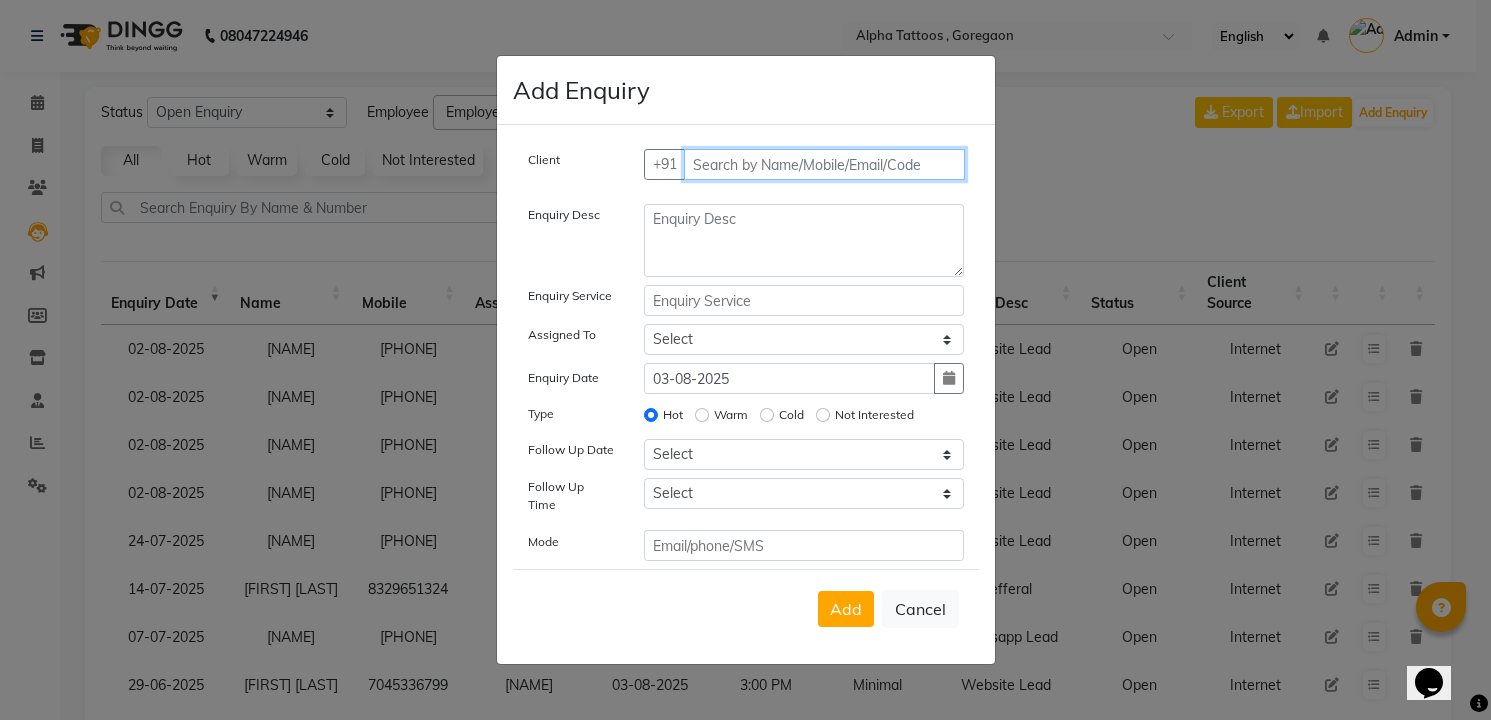 click at bounding box center [824, 164] 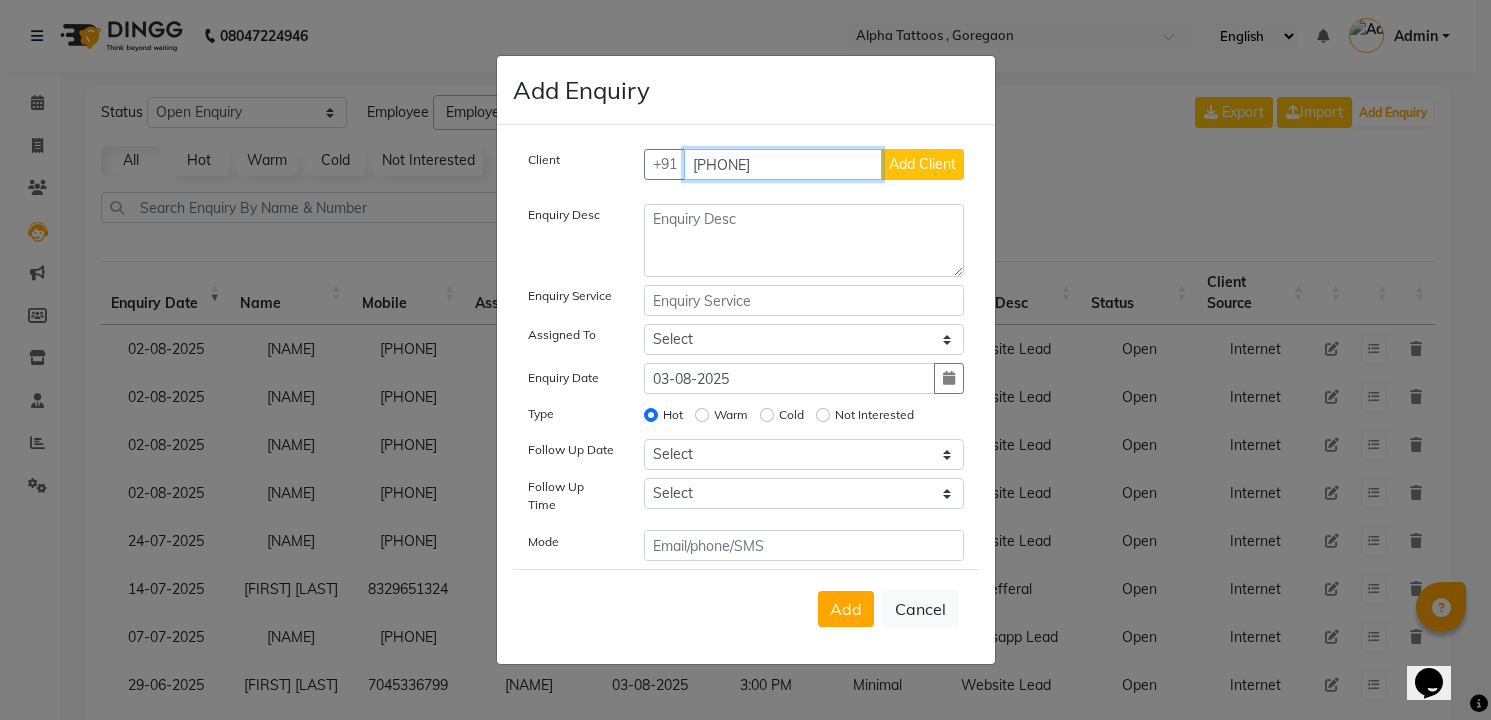 type on "[PHONE]" 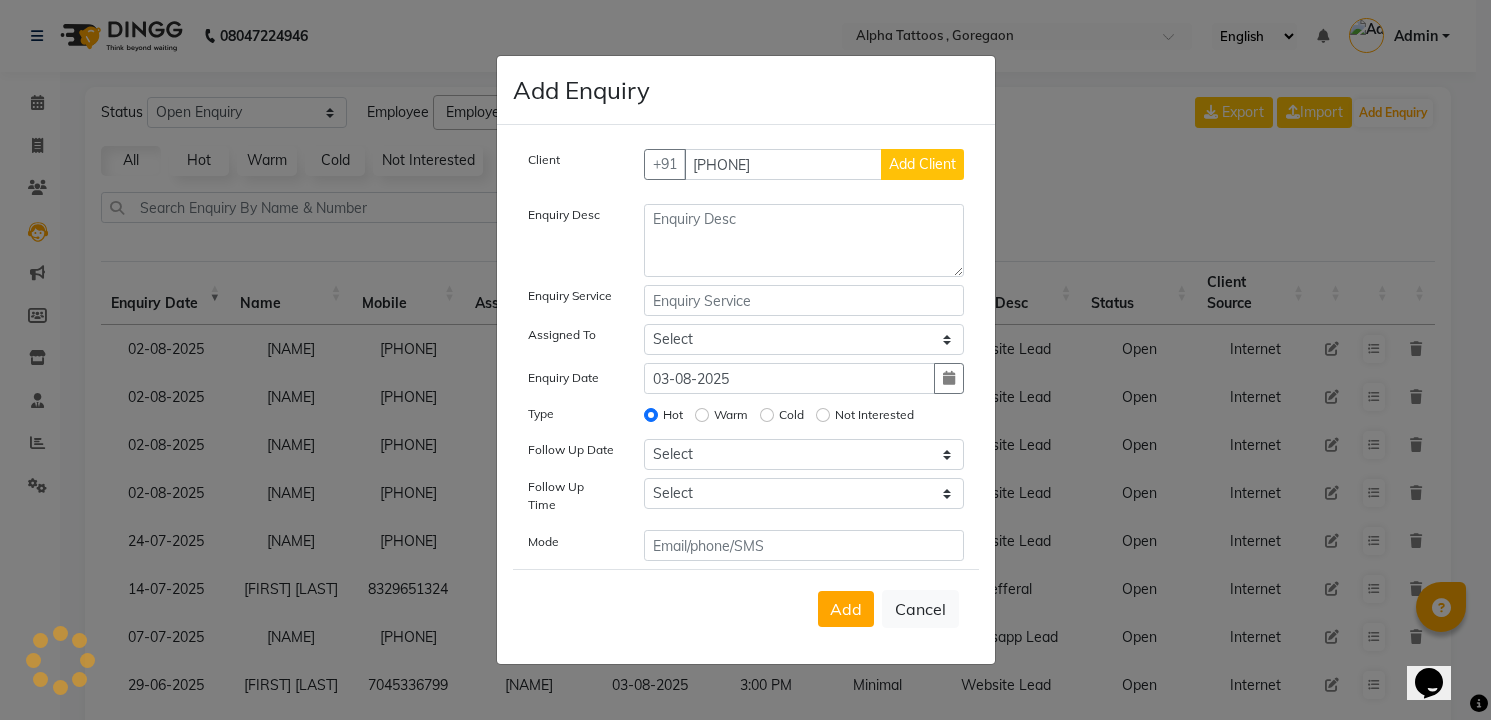 type 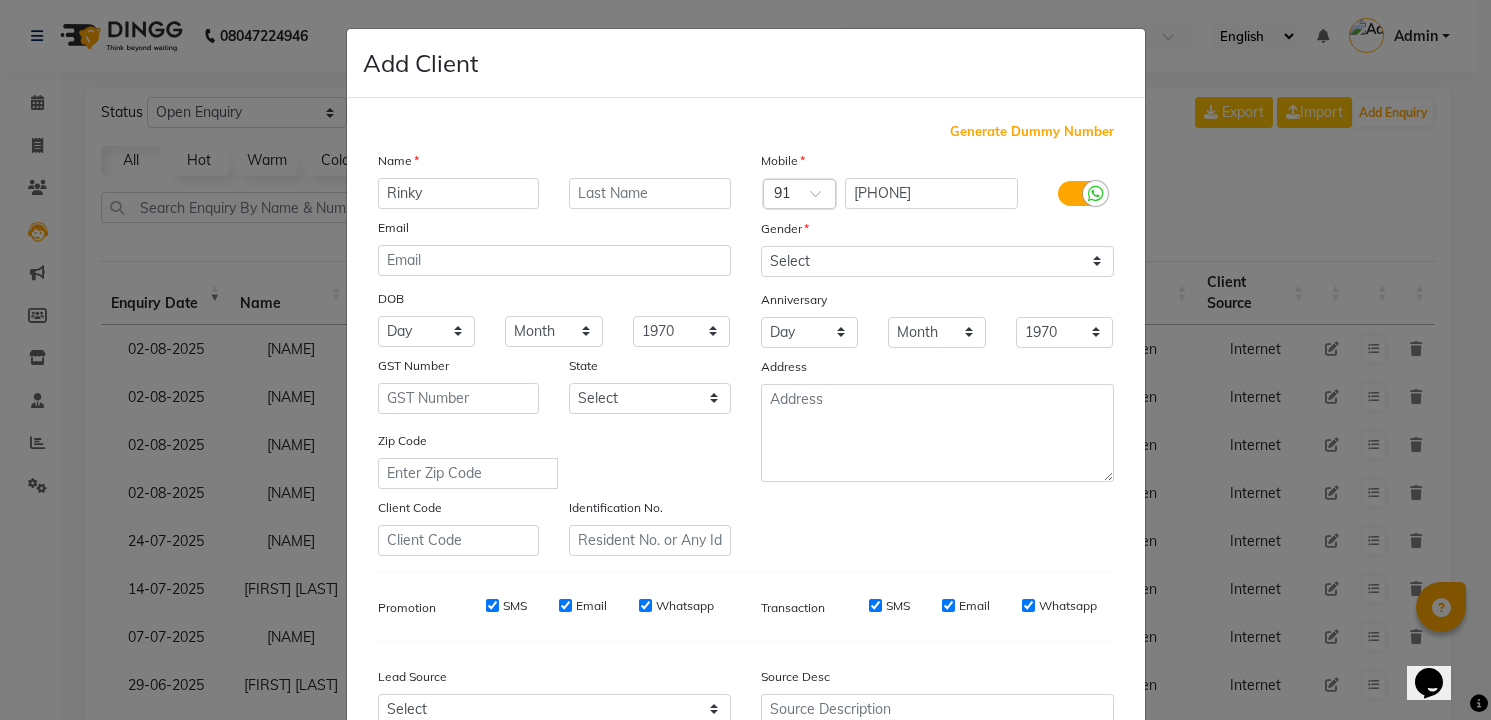 type on "Rinky" 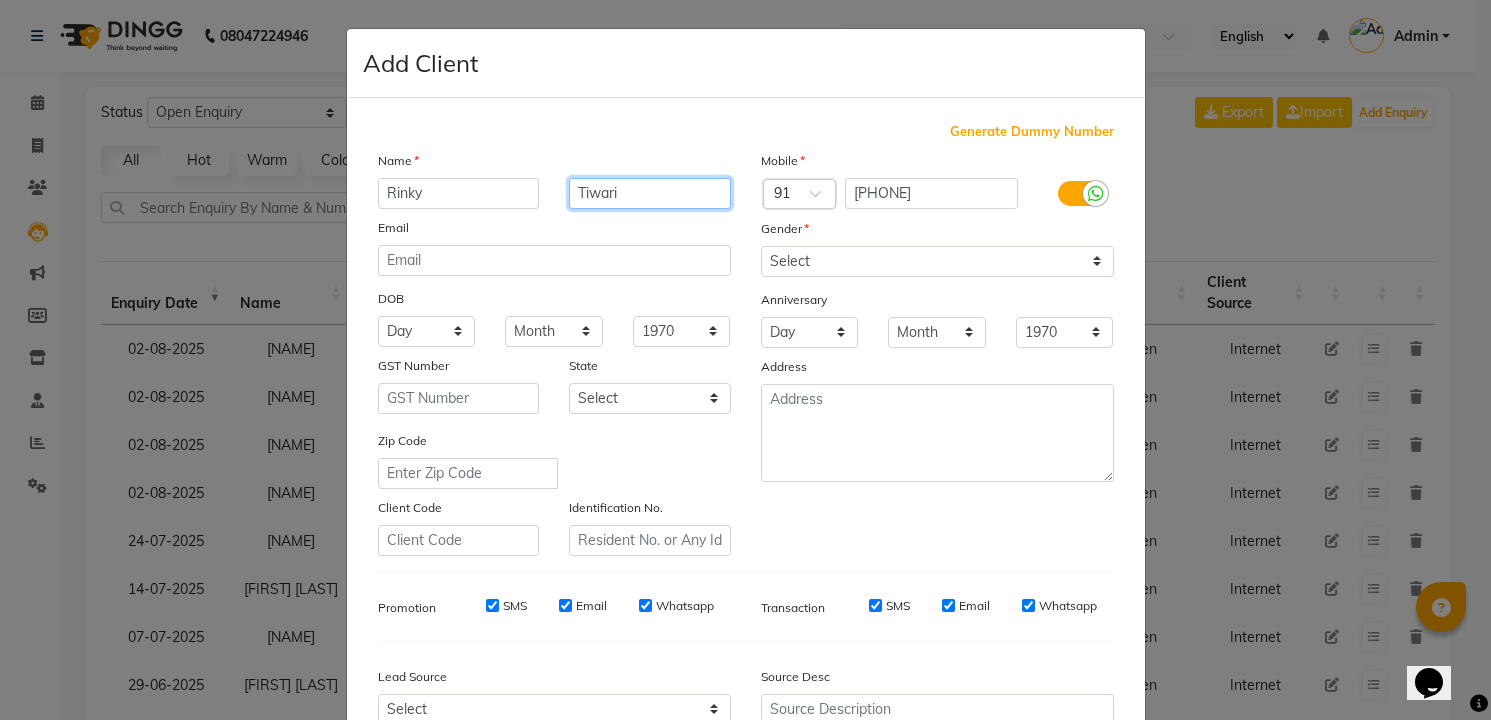 type on "Tiwari" 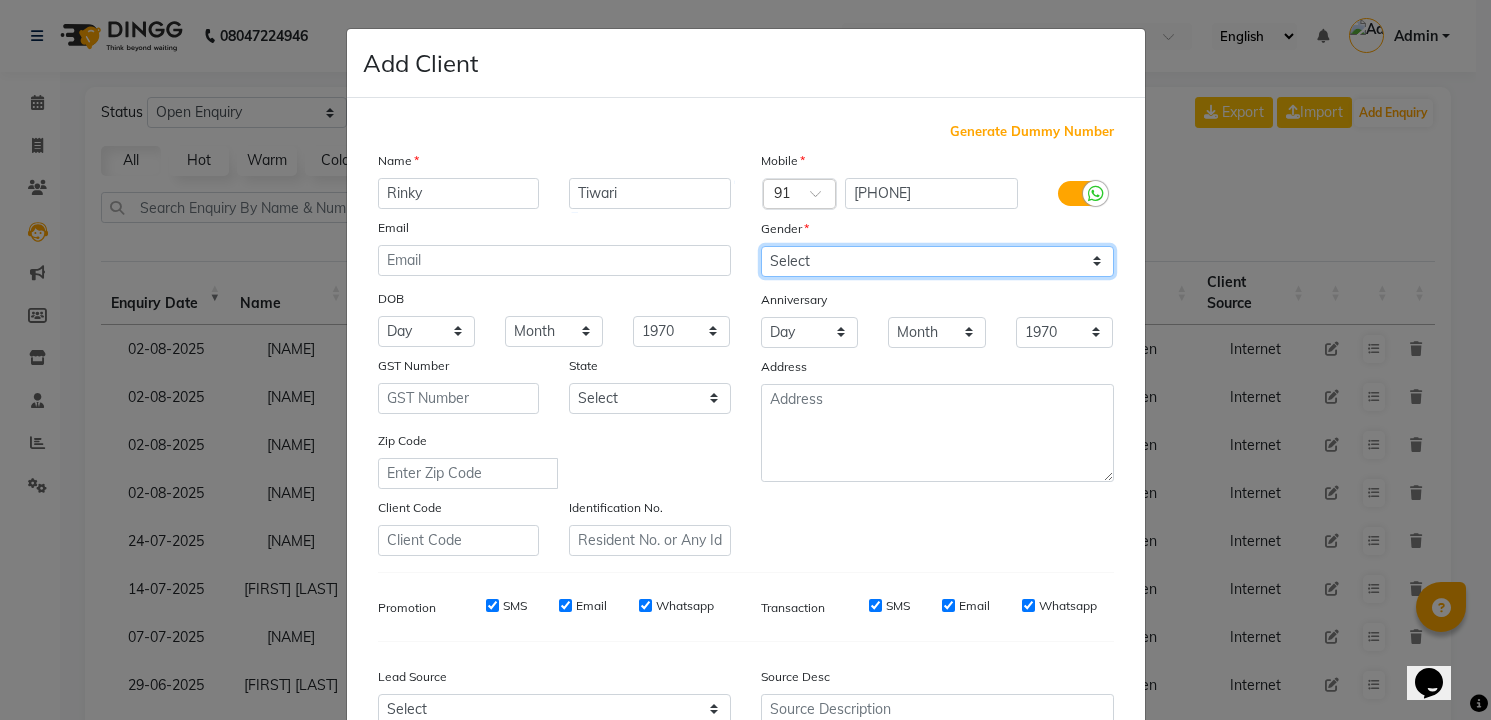 click on "Select Male Female Other Prefer Not To Say" 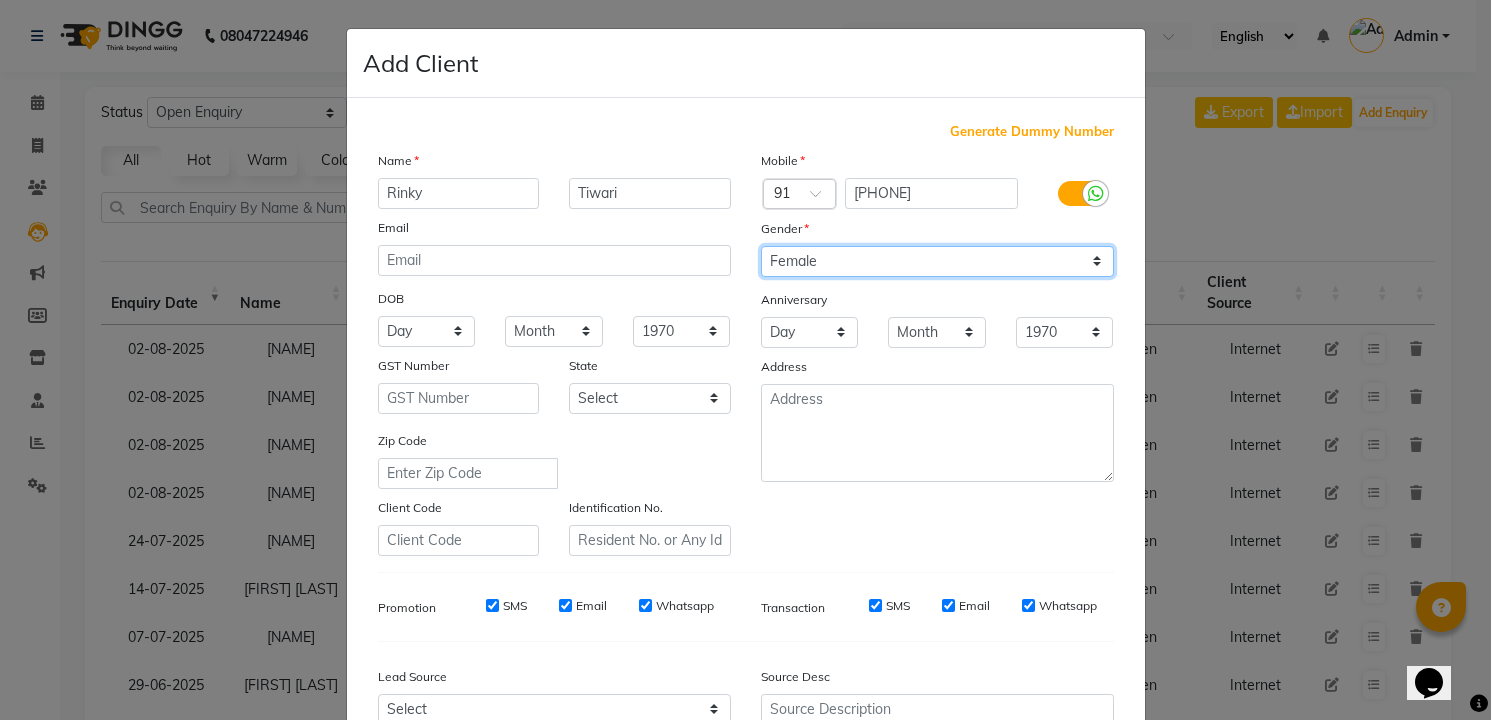 click on "Select Male Female Other Prefer Not To Say" 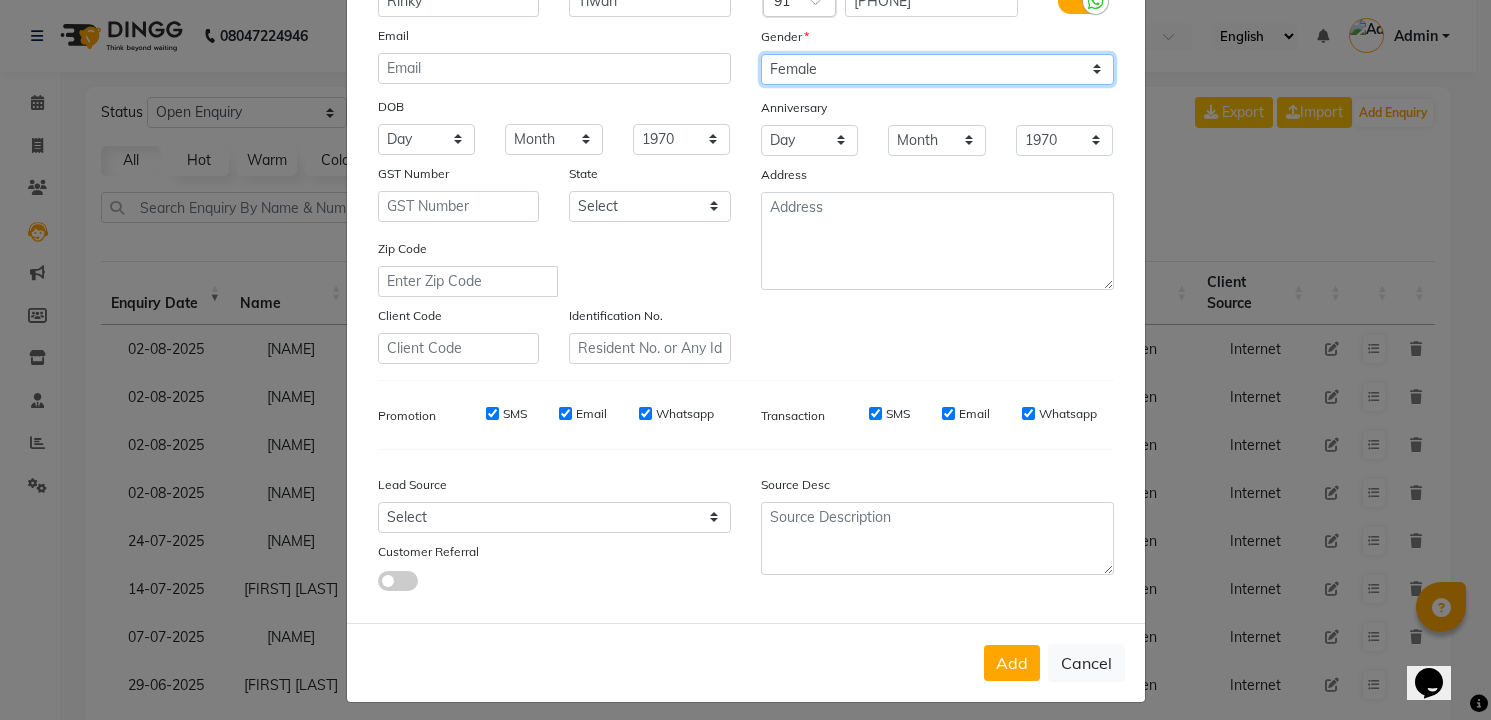 scroll, scrollTop: 203, scrollLeft: 0, axis: vertical 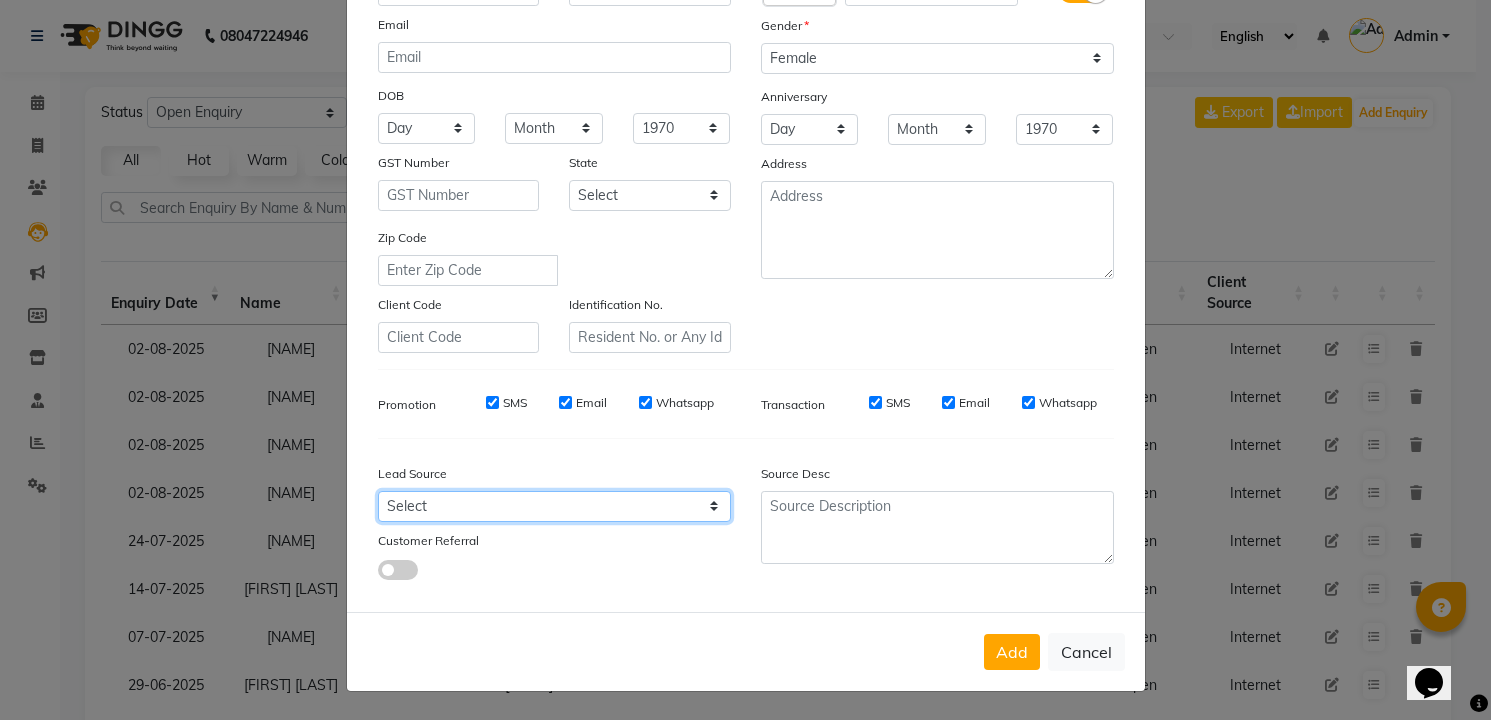 click on "Select Walk-in Referral Internet Friend Word of Mouth Advertisement Facebook JustDial Google Other Instagram  YouTube  WhatsApp" 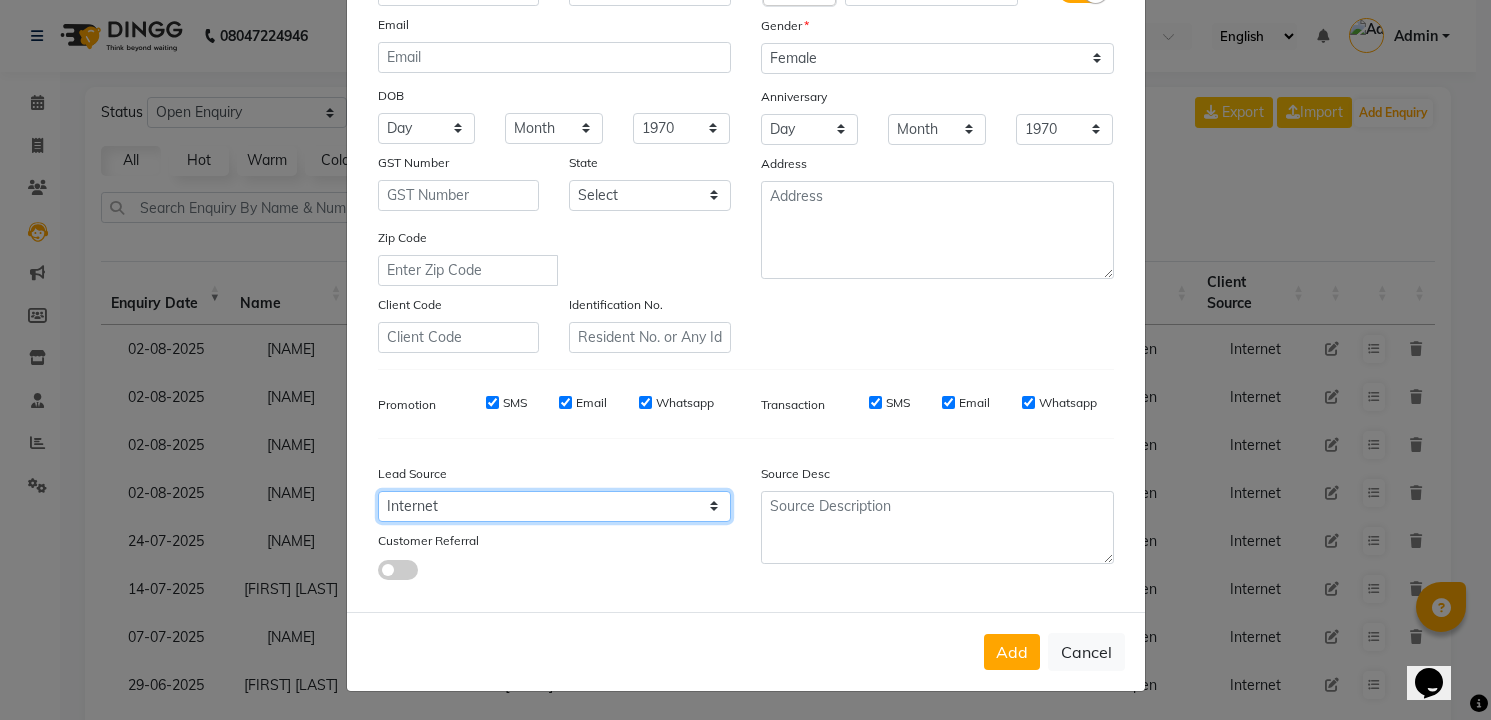 click on "Select Walk-in Referral Internet Friend Word of Mouth Advertisement Facebook JustDial Google Other Instagram  YouTube  WhatsApp" 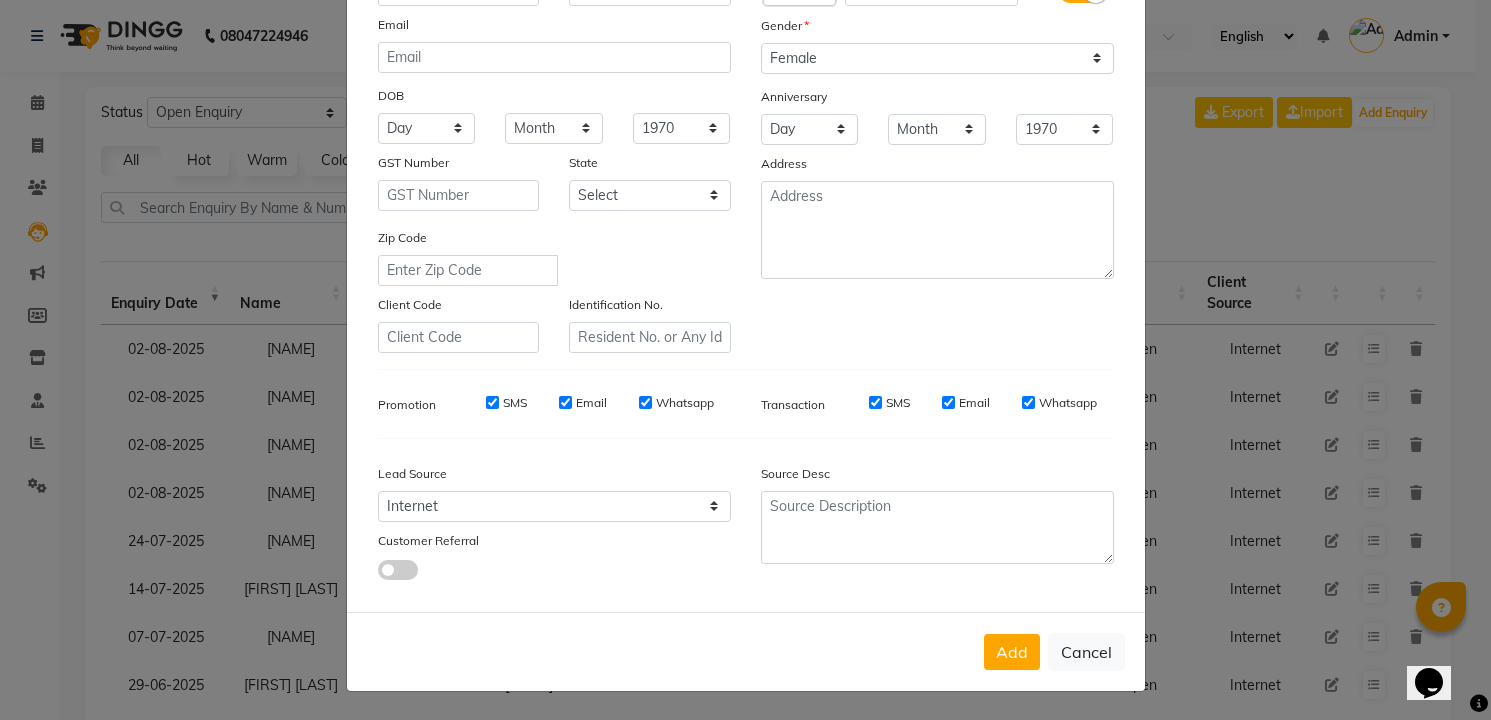 click on "Add" 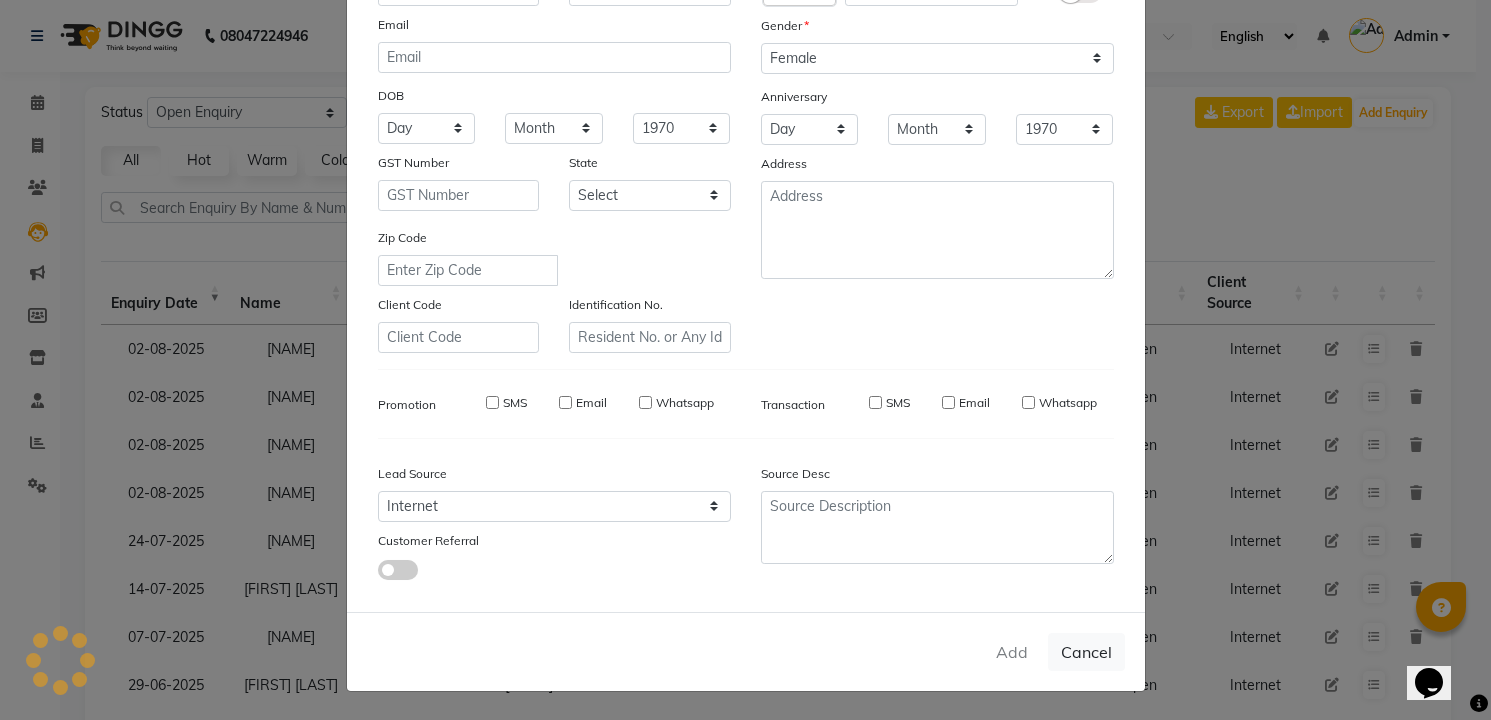 type 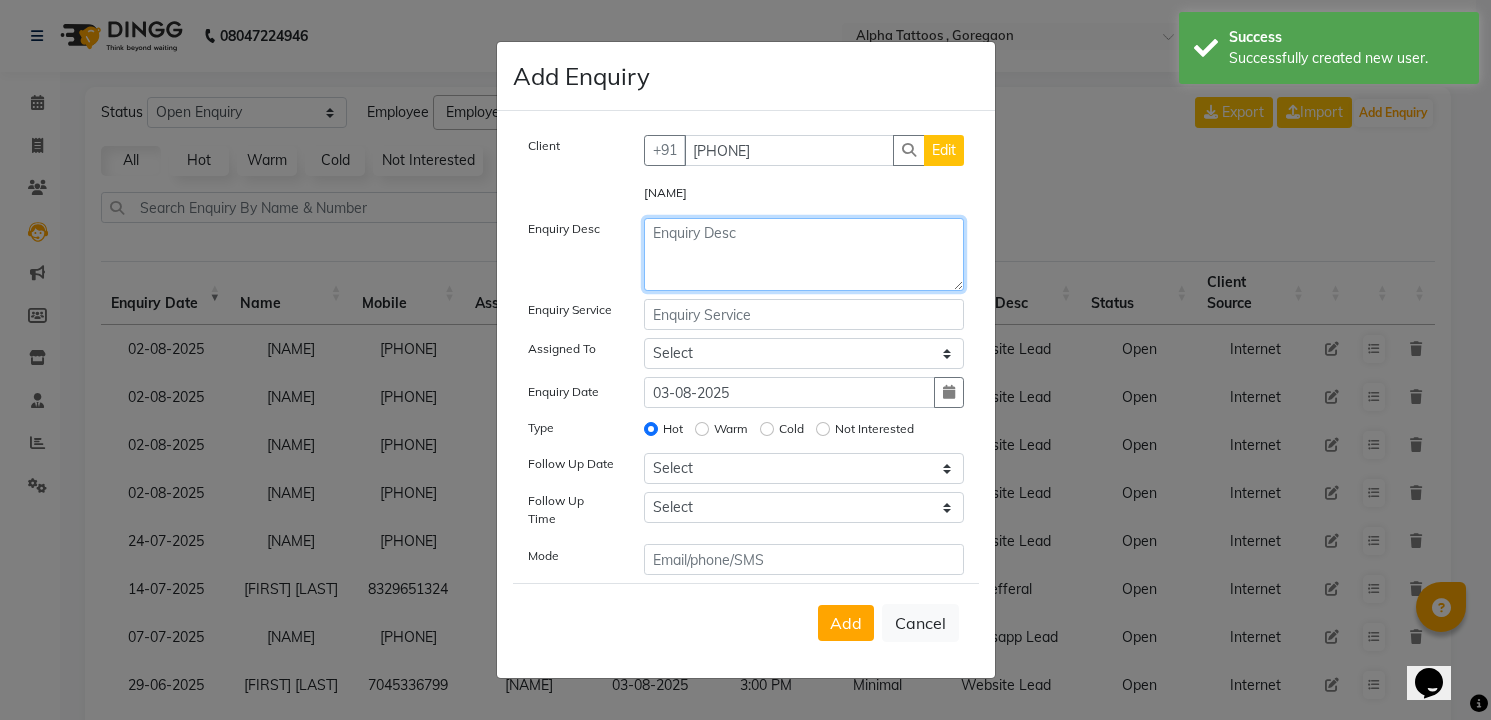 click 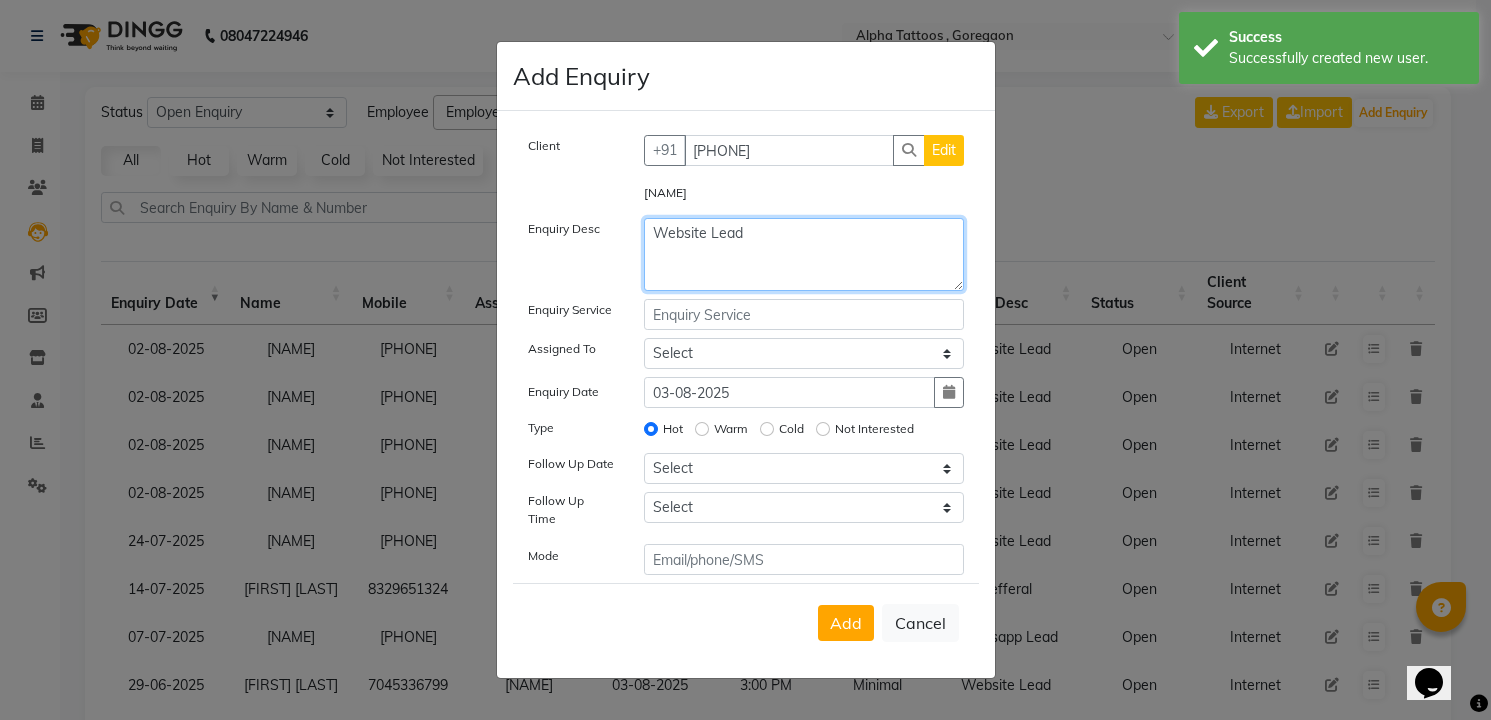 type on "Website Lead" 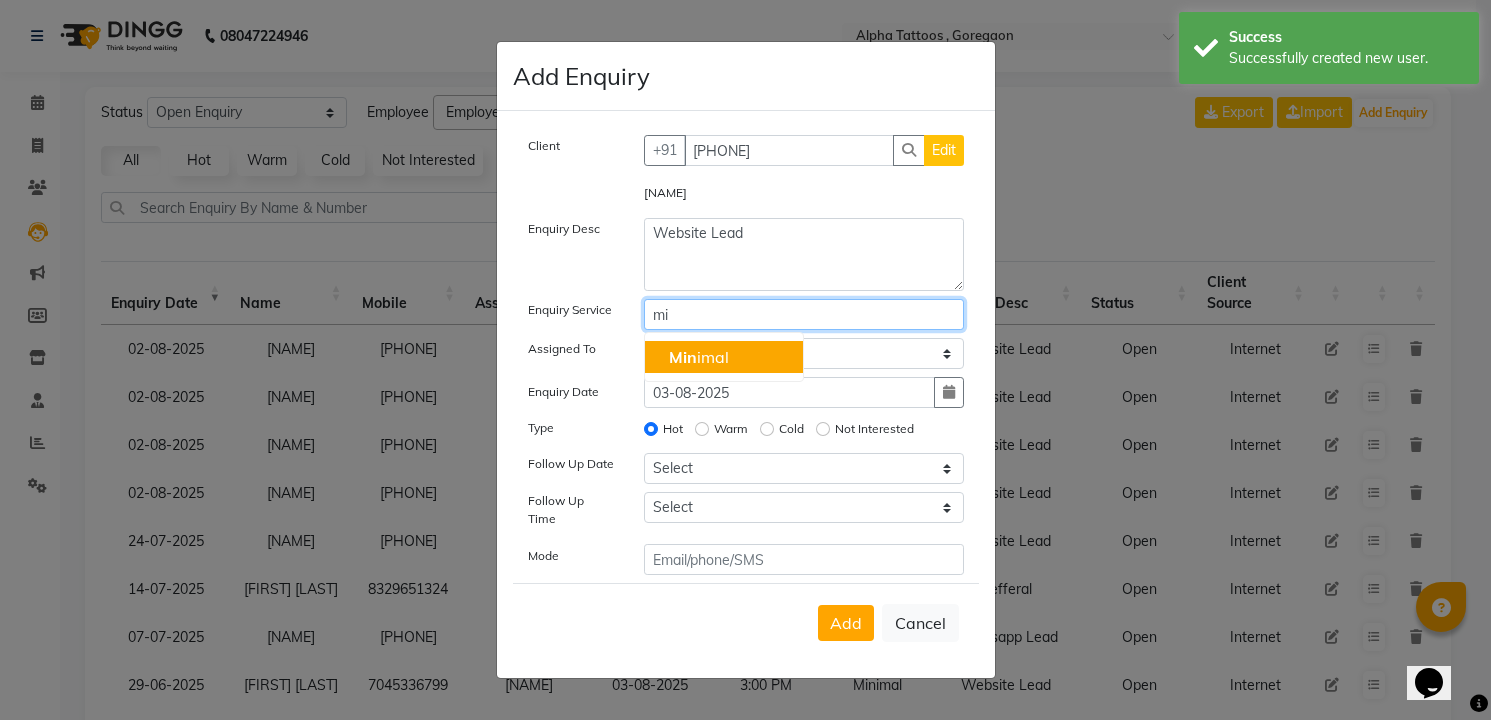 type on "m" 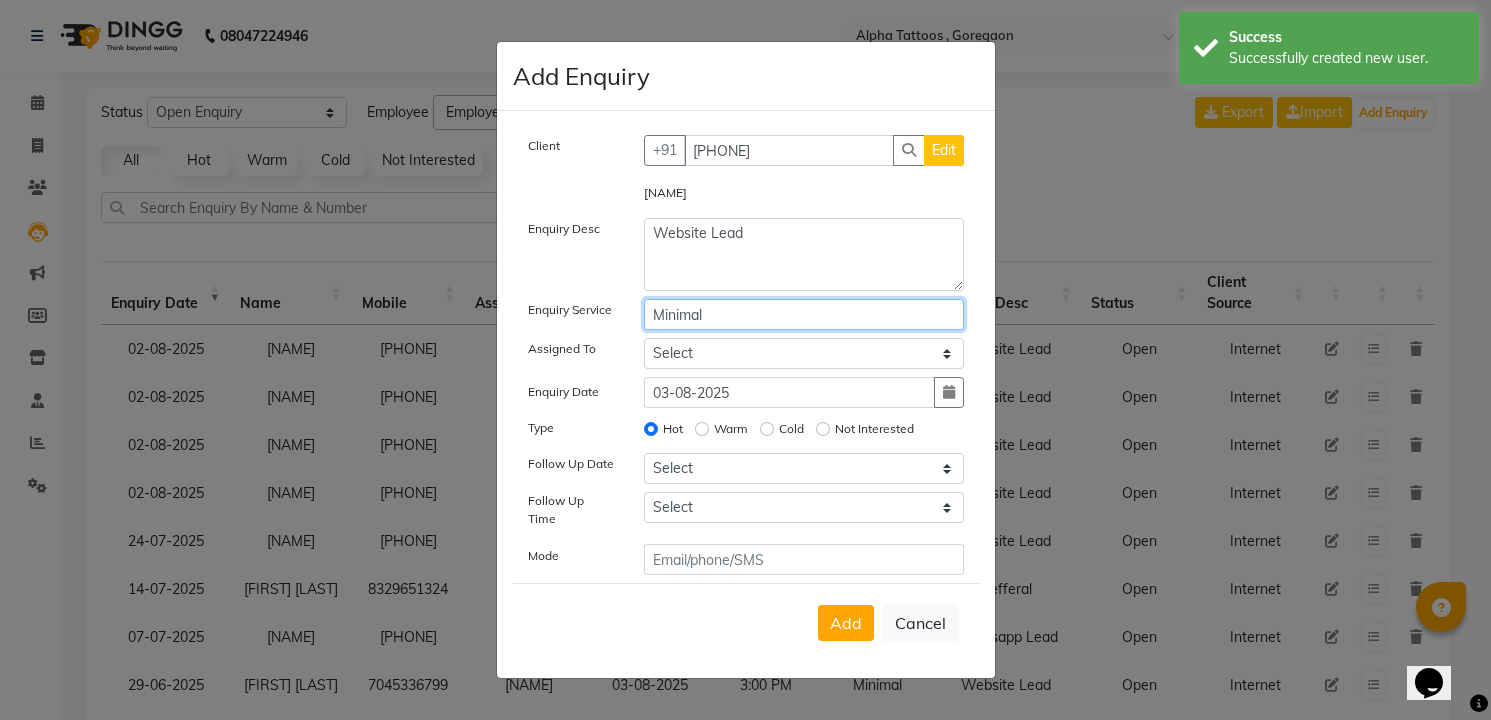 type on "Minimal" 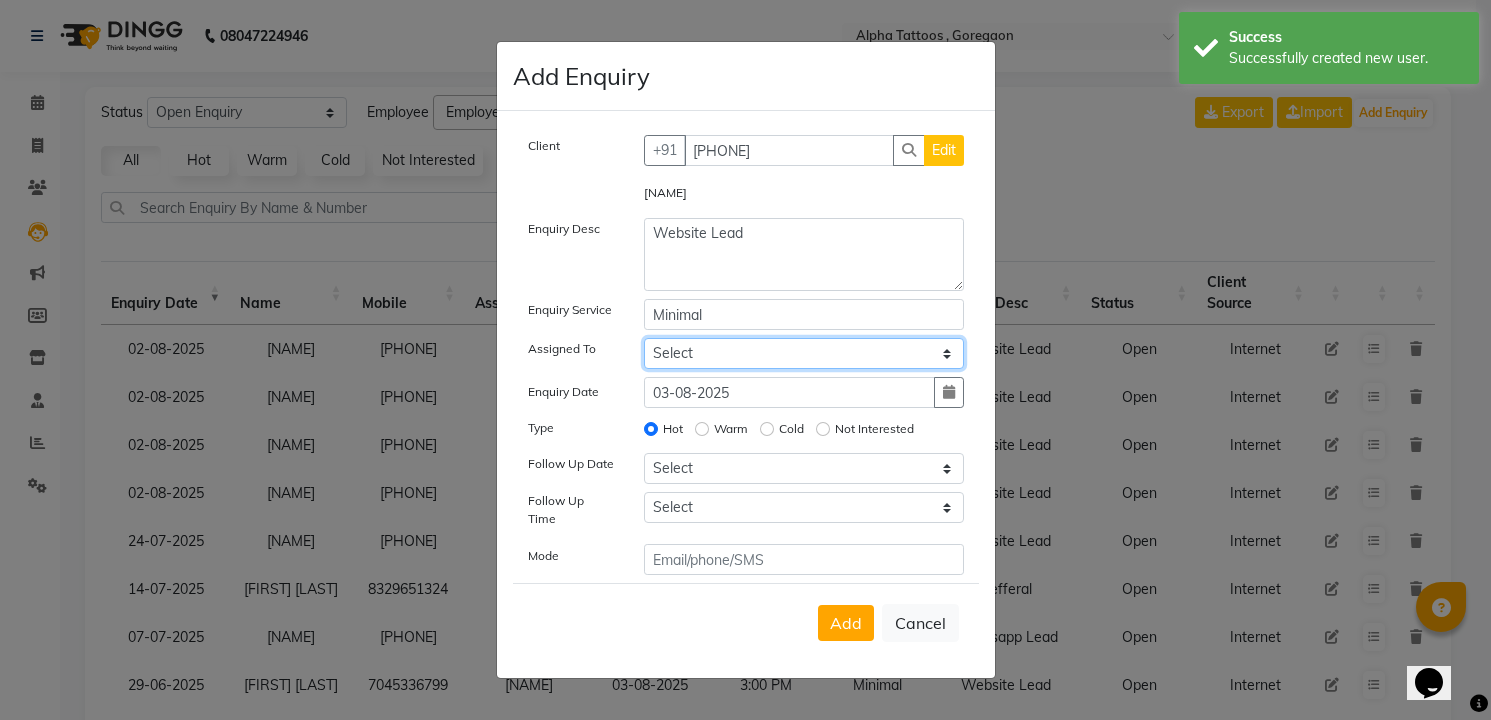 select on "[POSTAL_CODE]" 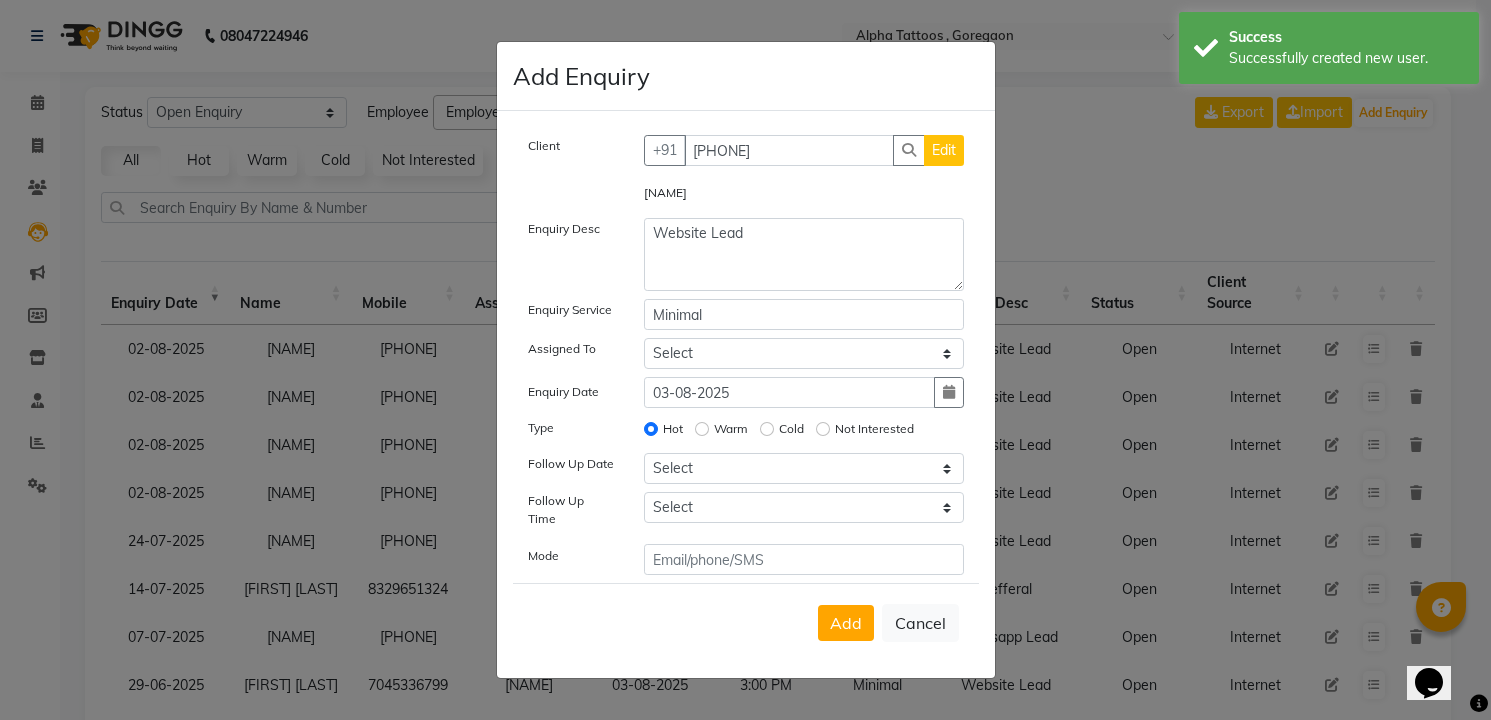 type 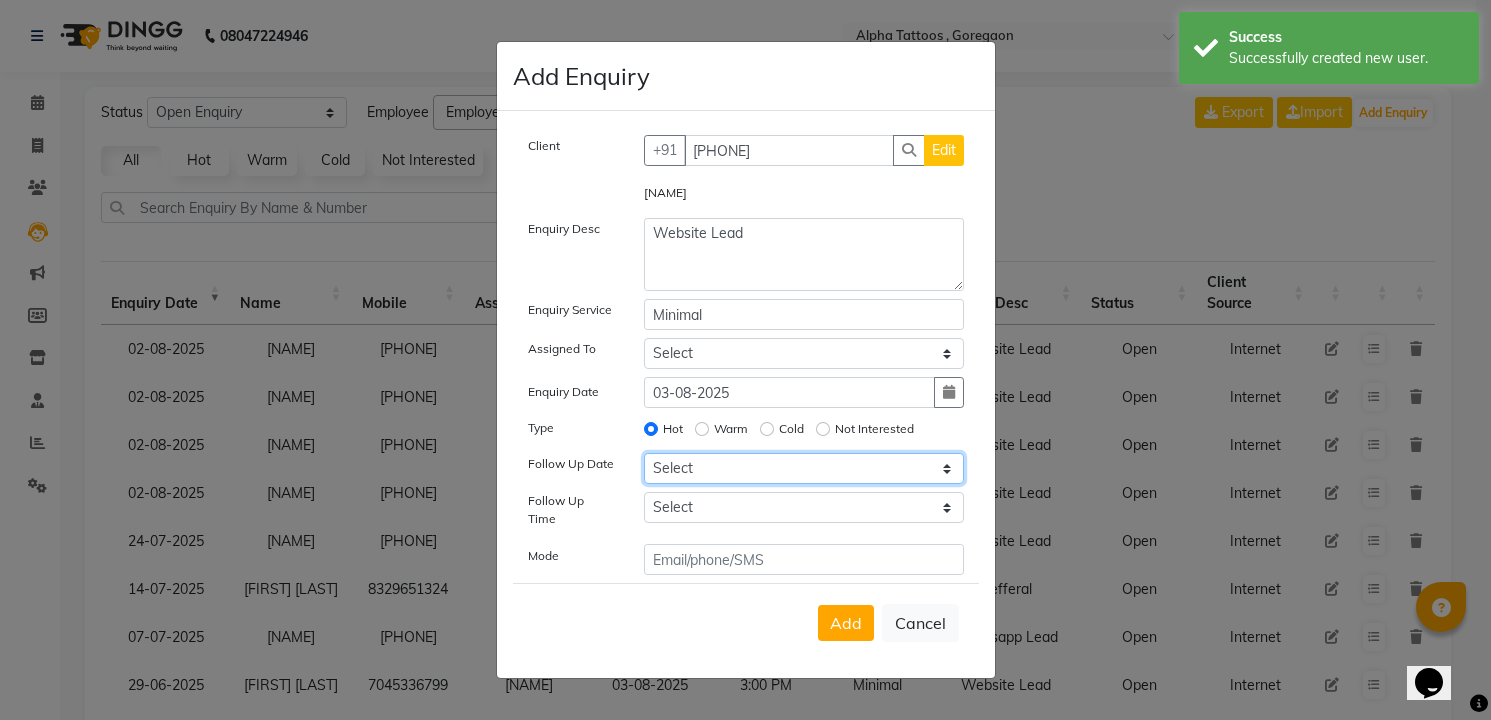 select on "2025-08-03" 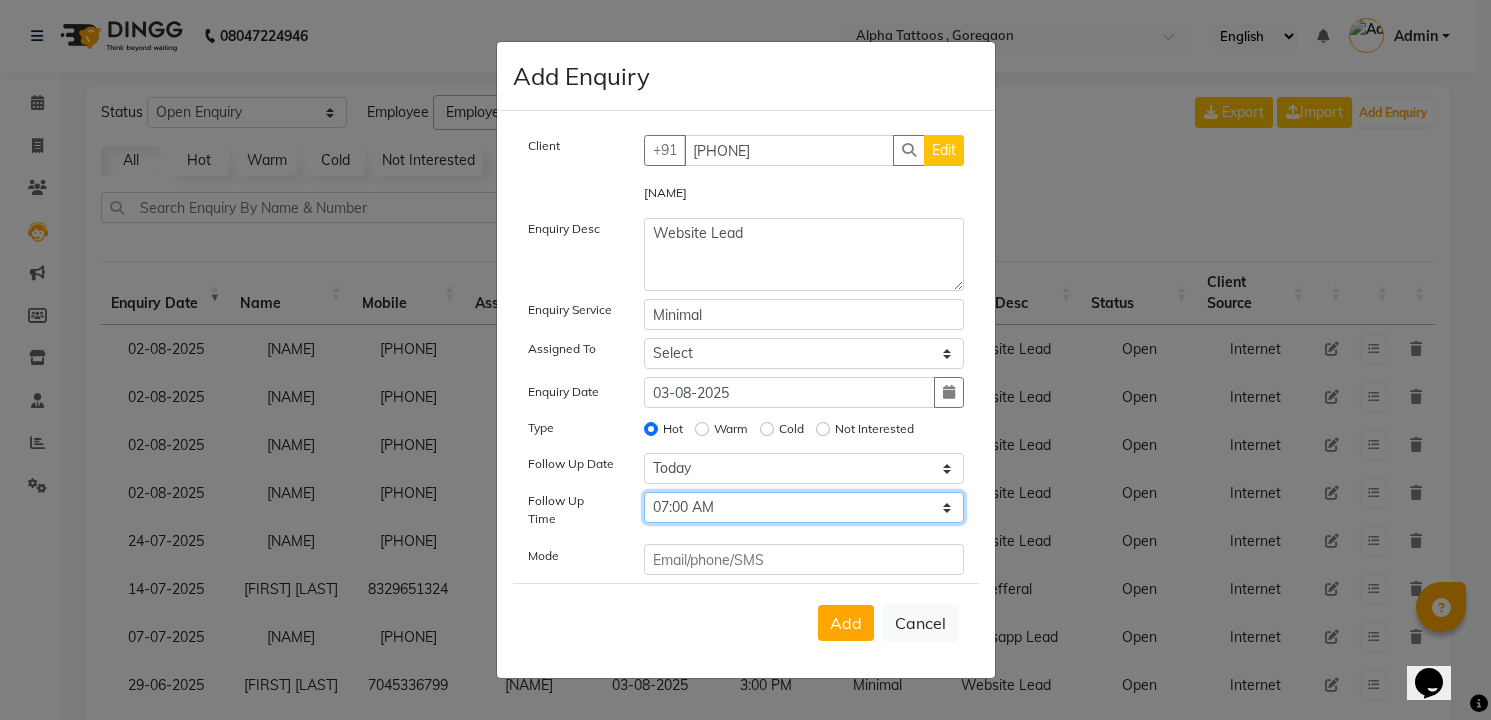 select on "1080" 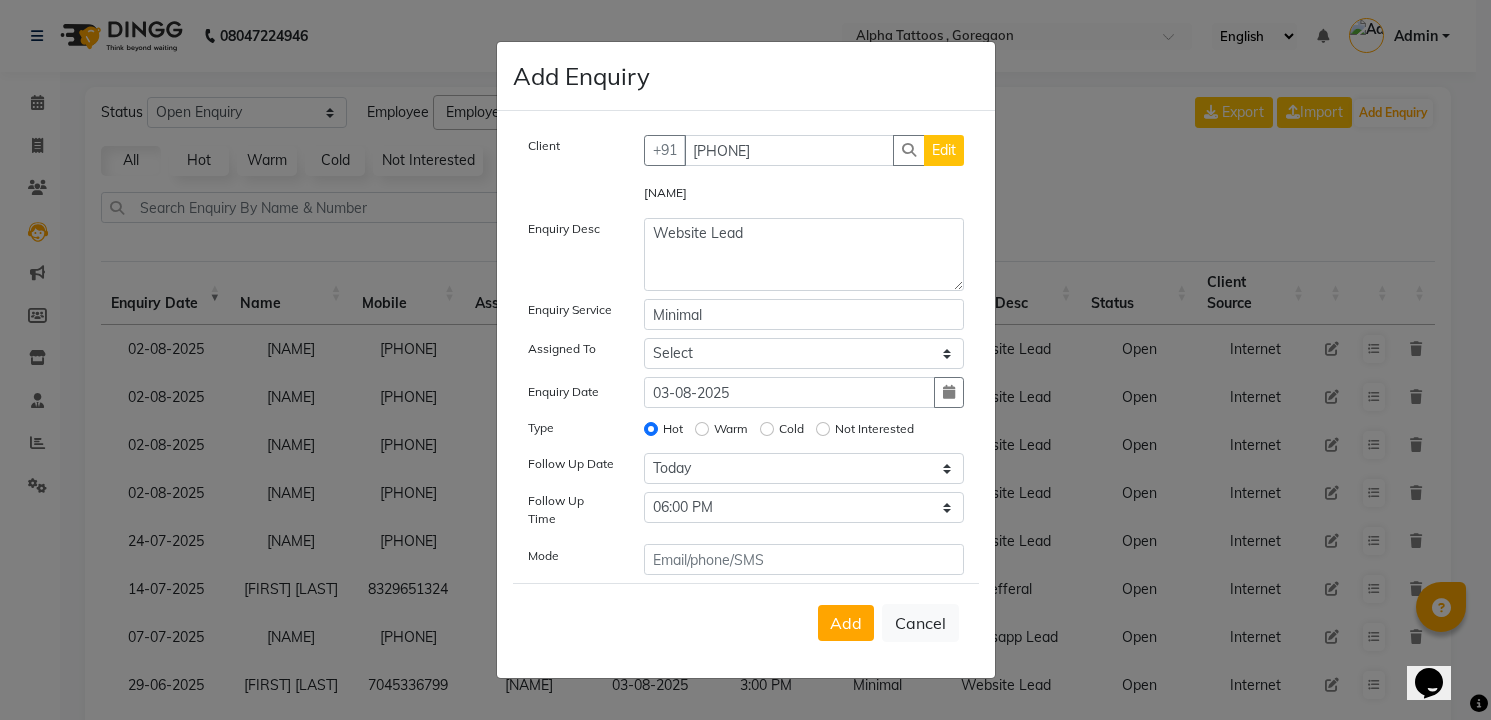 type 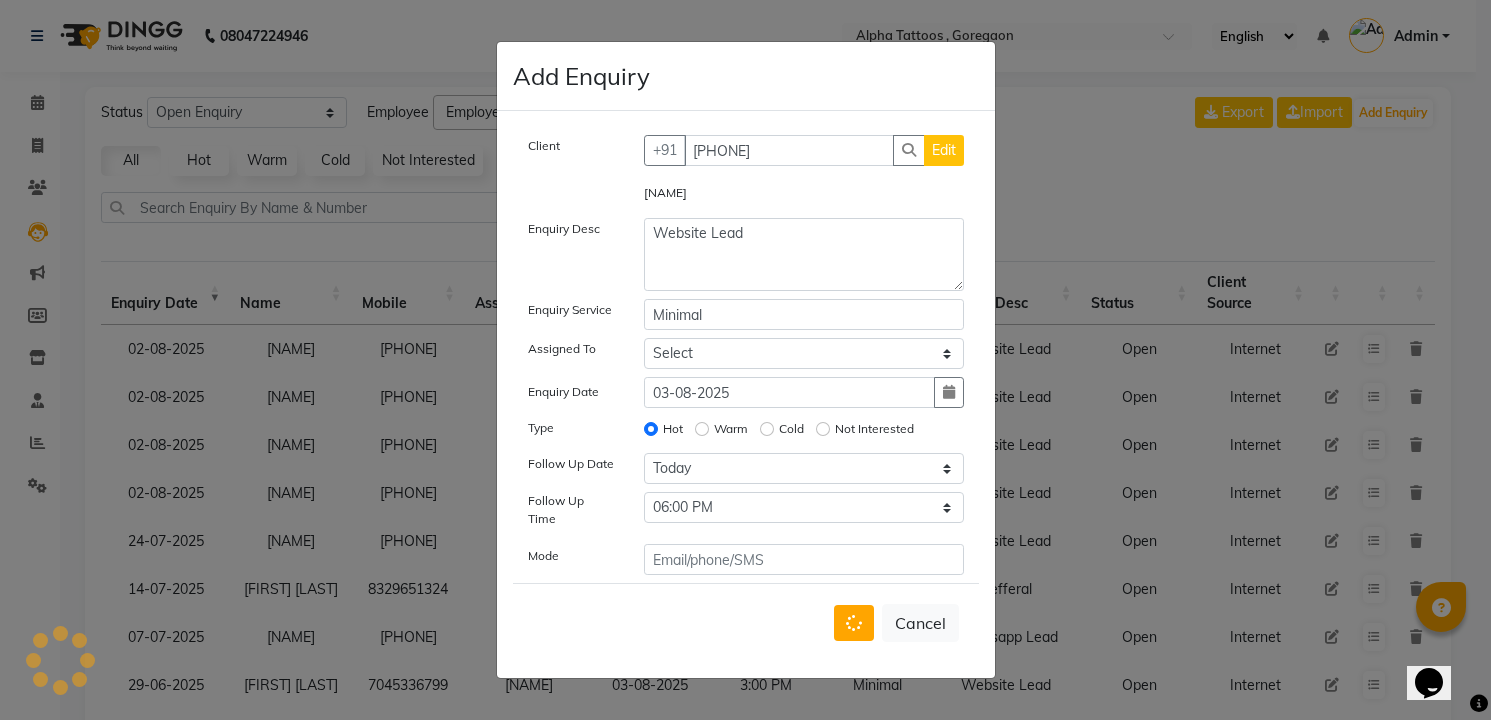 type 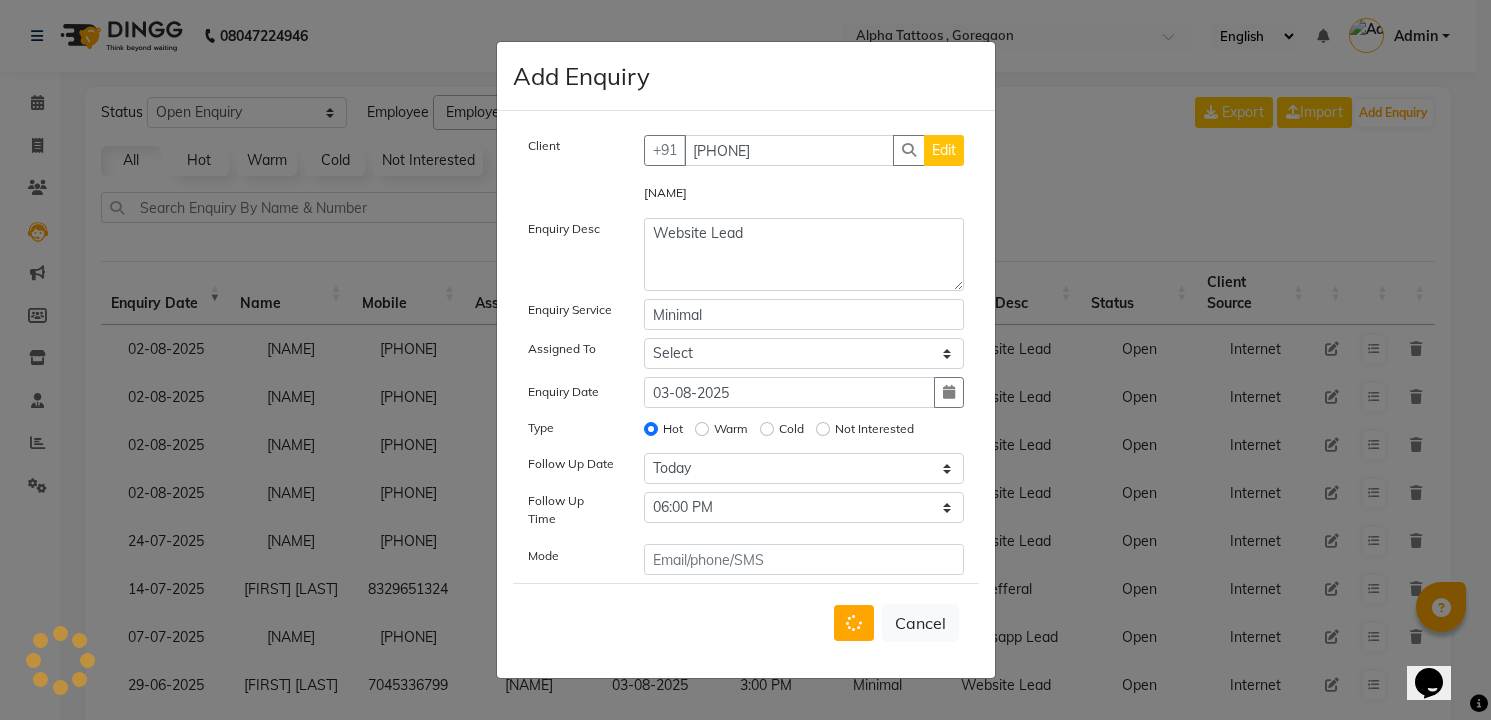 type 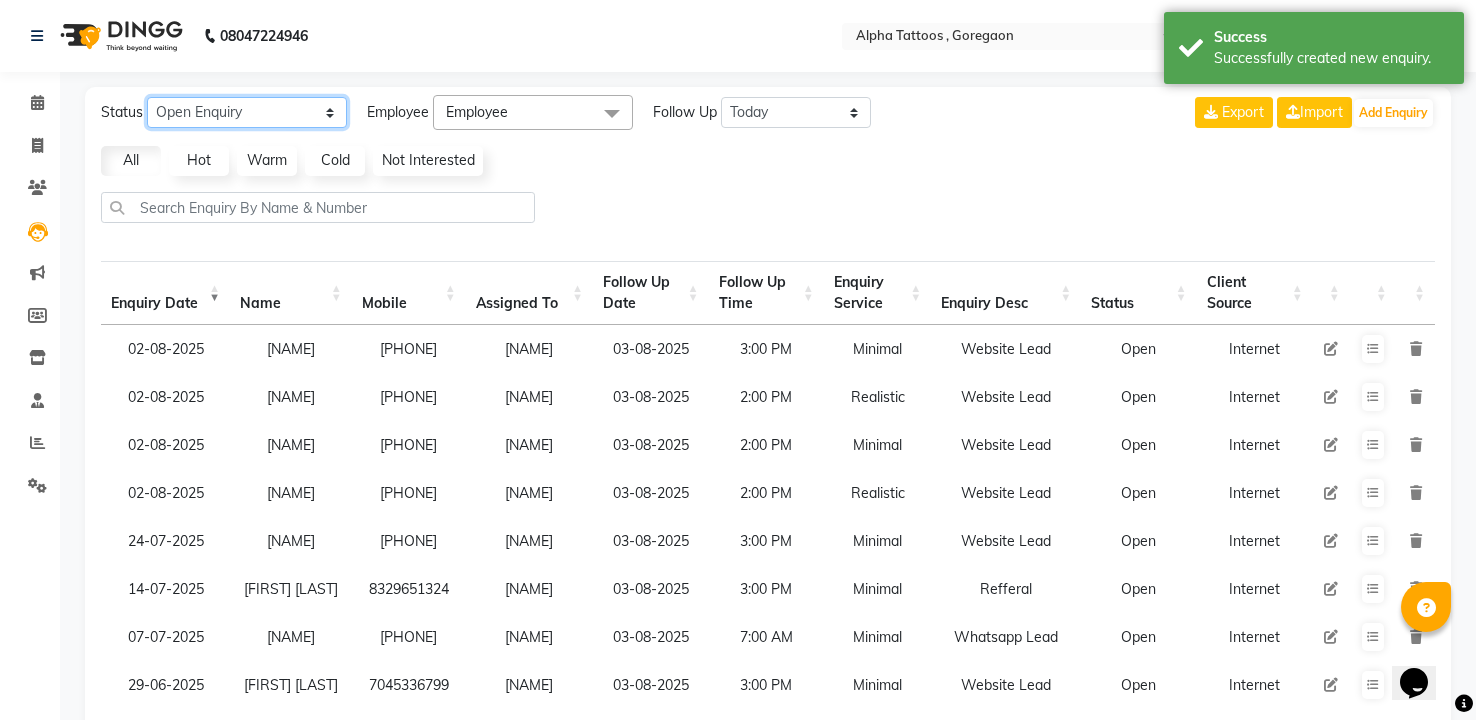 click on "New Enquiry Open Enquiry Converted Enquiry  All" 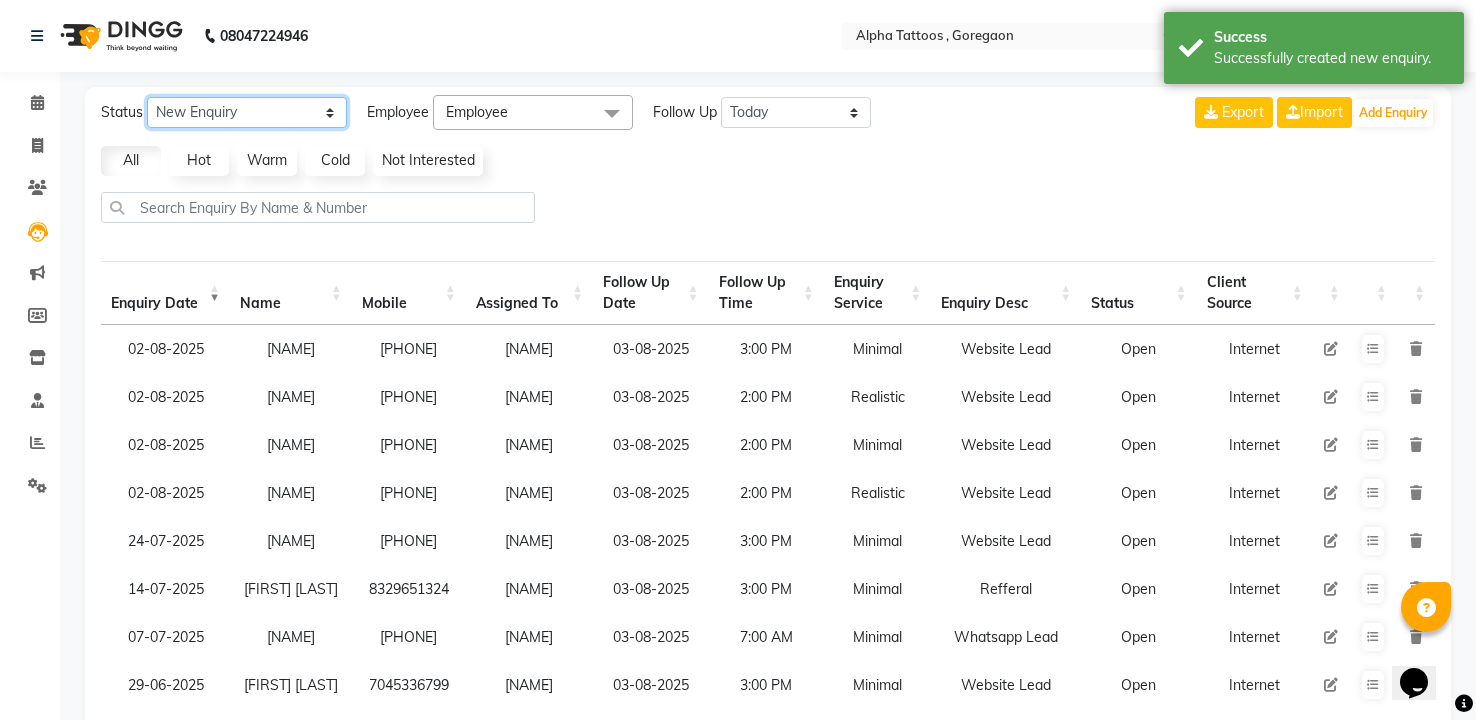 click on "New Enquiry Open Enquiry Converted Enquiry  All" 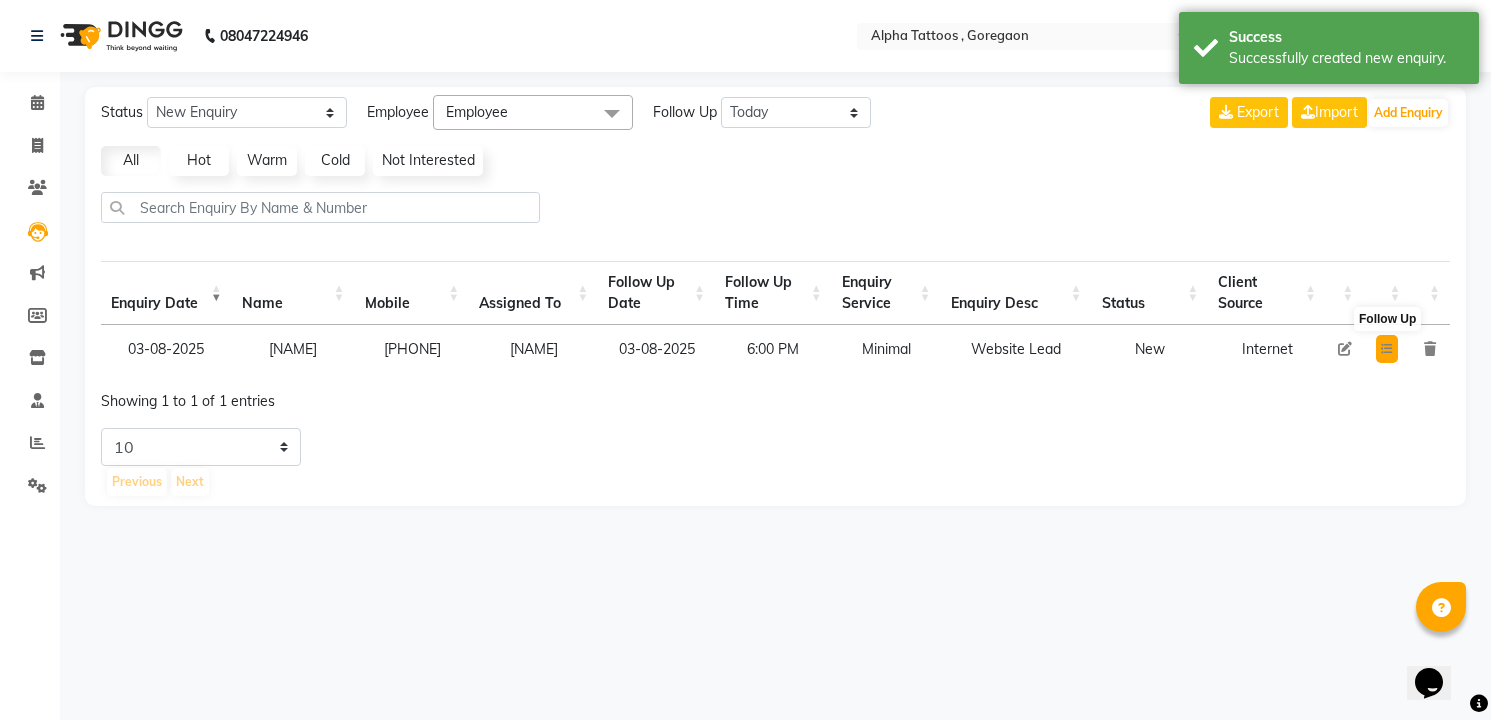 click at bounding box center (1387, 349) 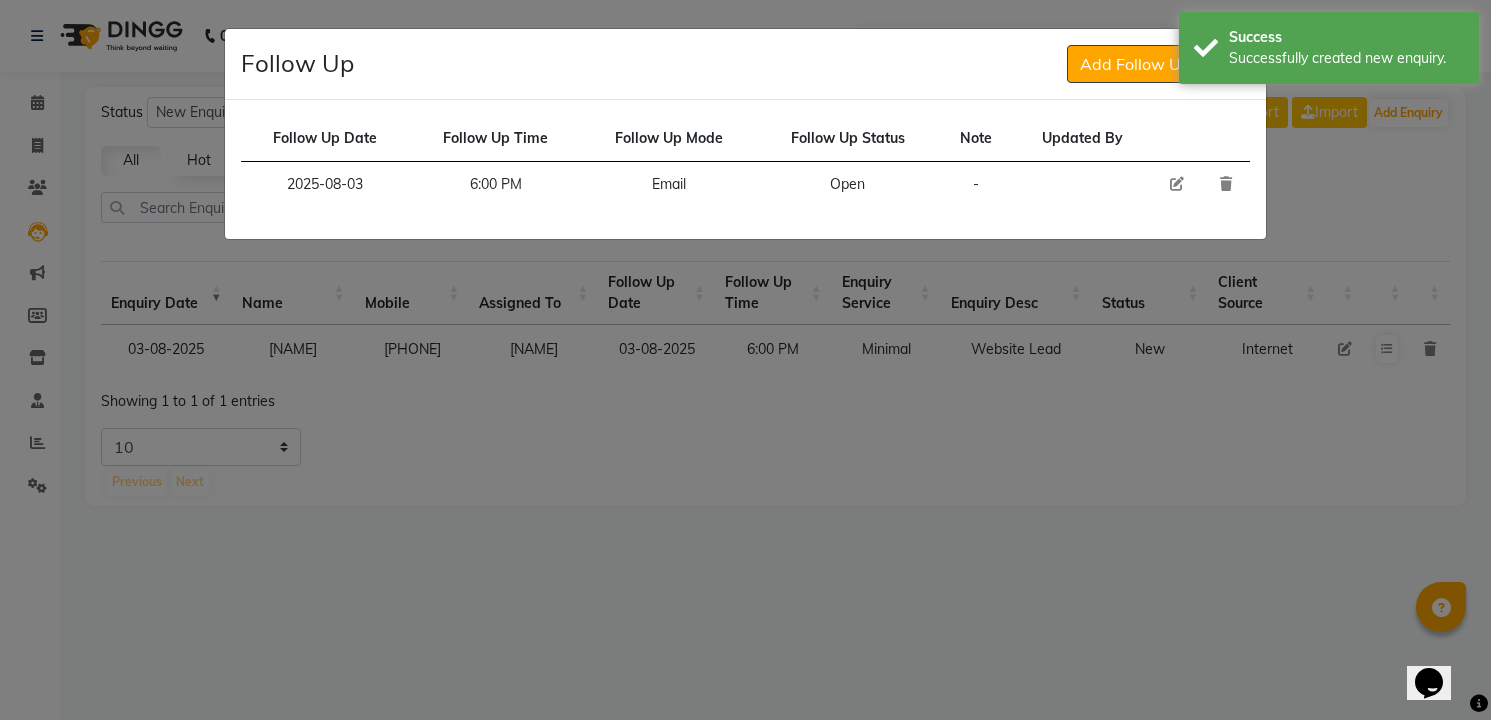 click 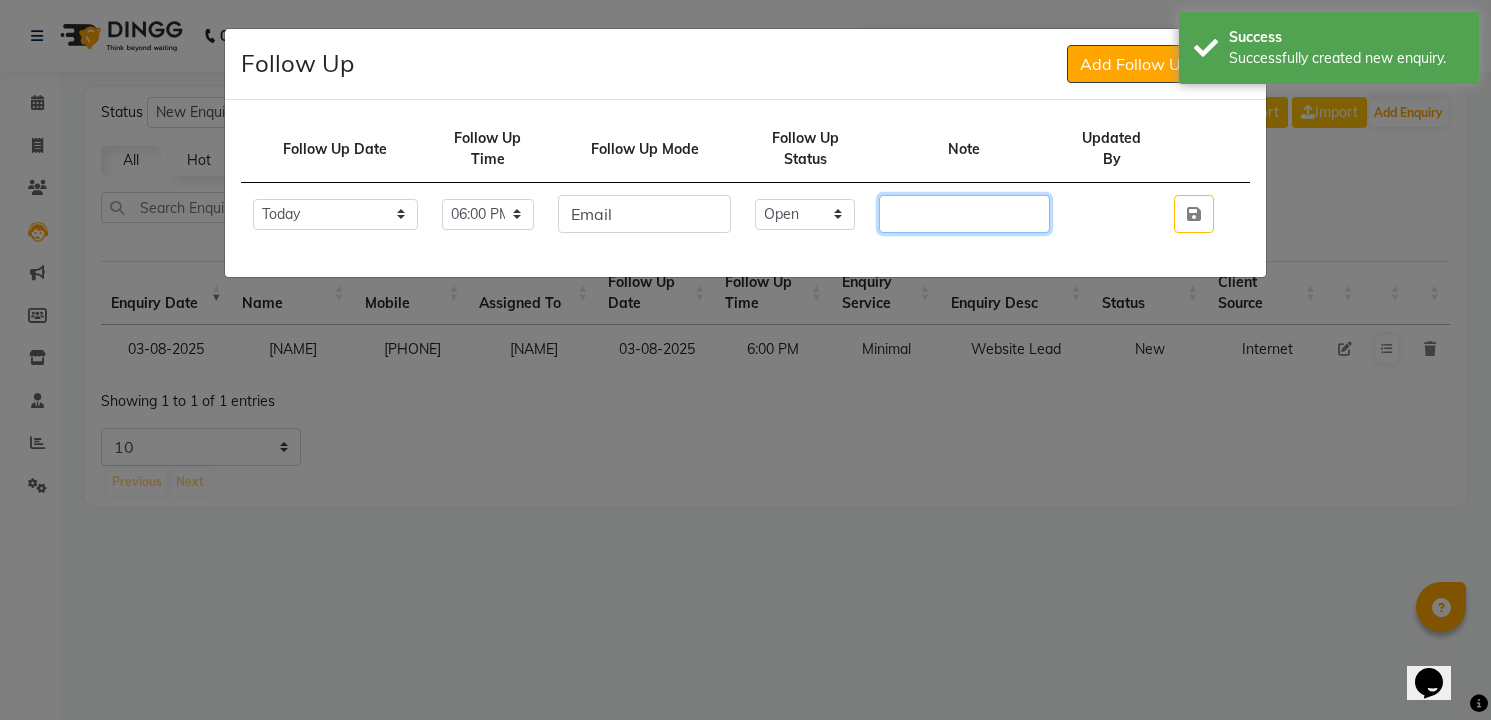 click 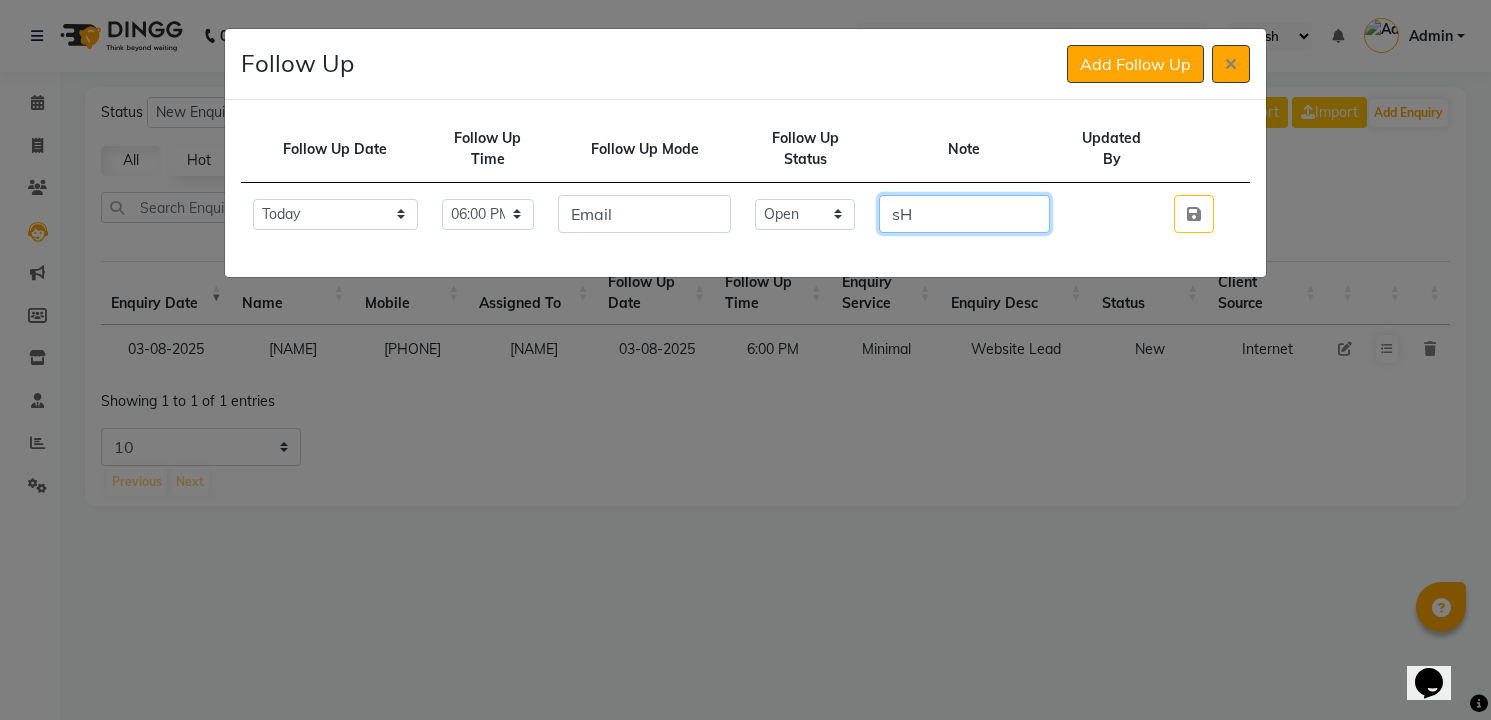 type on "s" 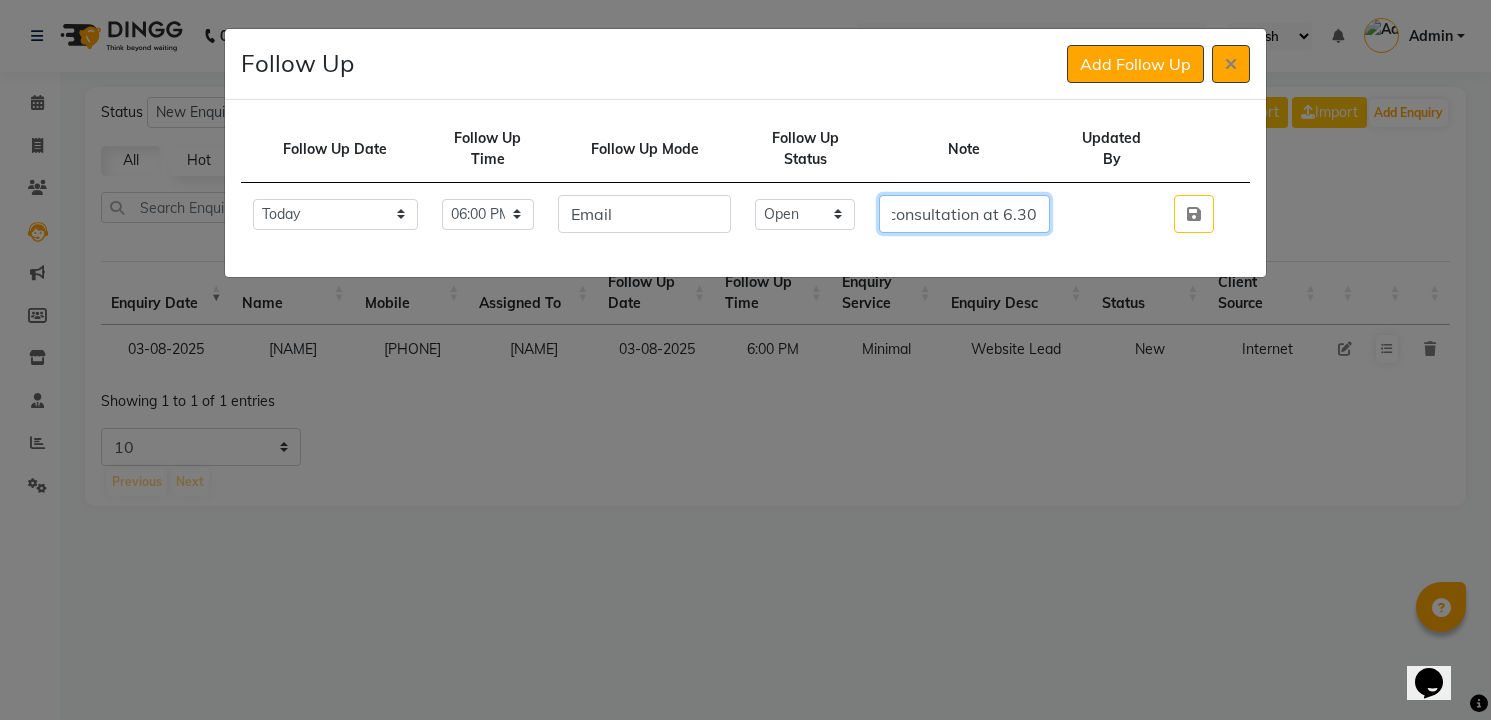 scroll, scrollTop: 0, scrollLeft: 679, axis: horizontal 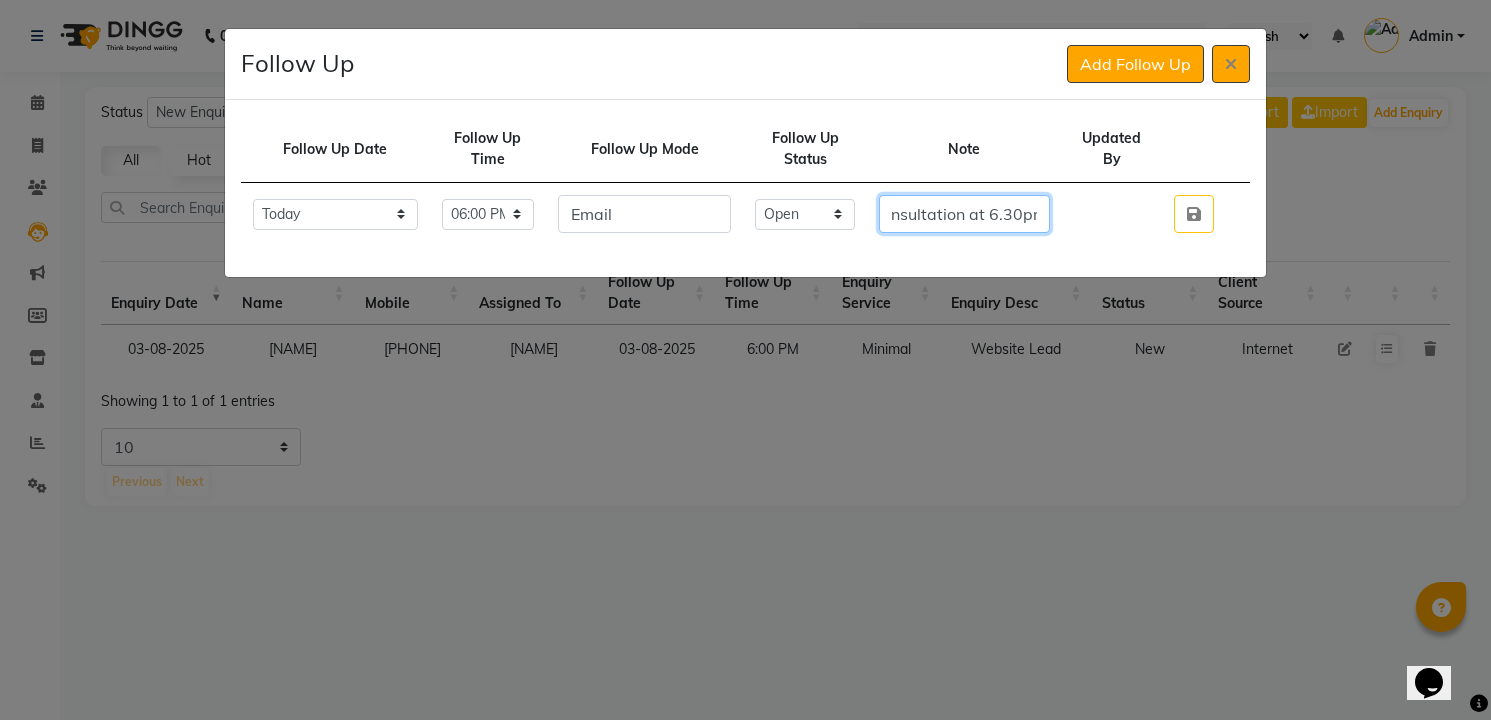 type on "She wants to do something around or change on her tattoo she will come tomorrow for a consultation at 6.30pm" 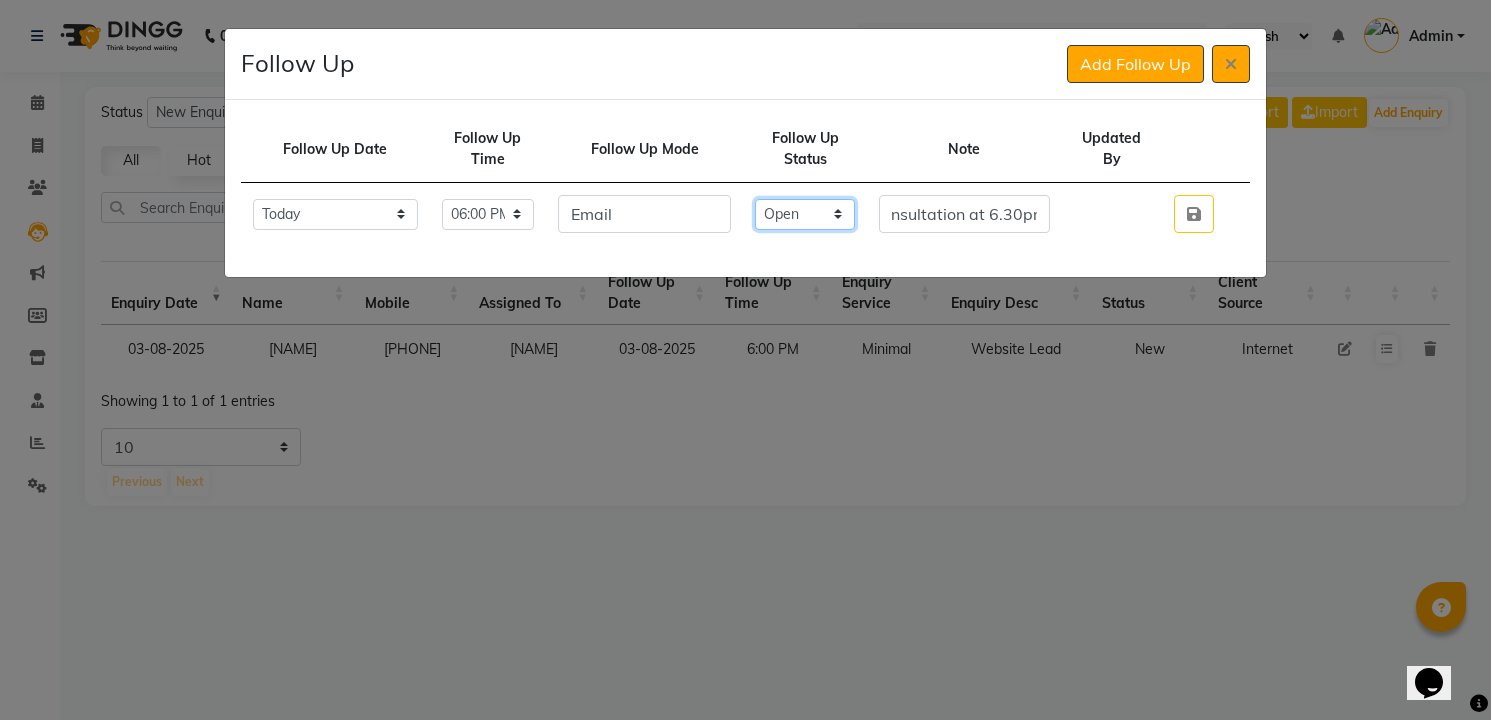 scroll, scrollTop: 0, scrollLeft: 0, axis: both 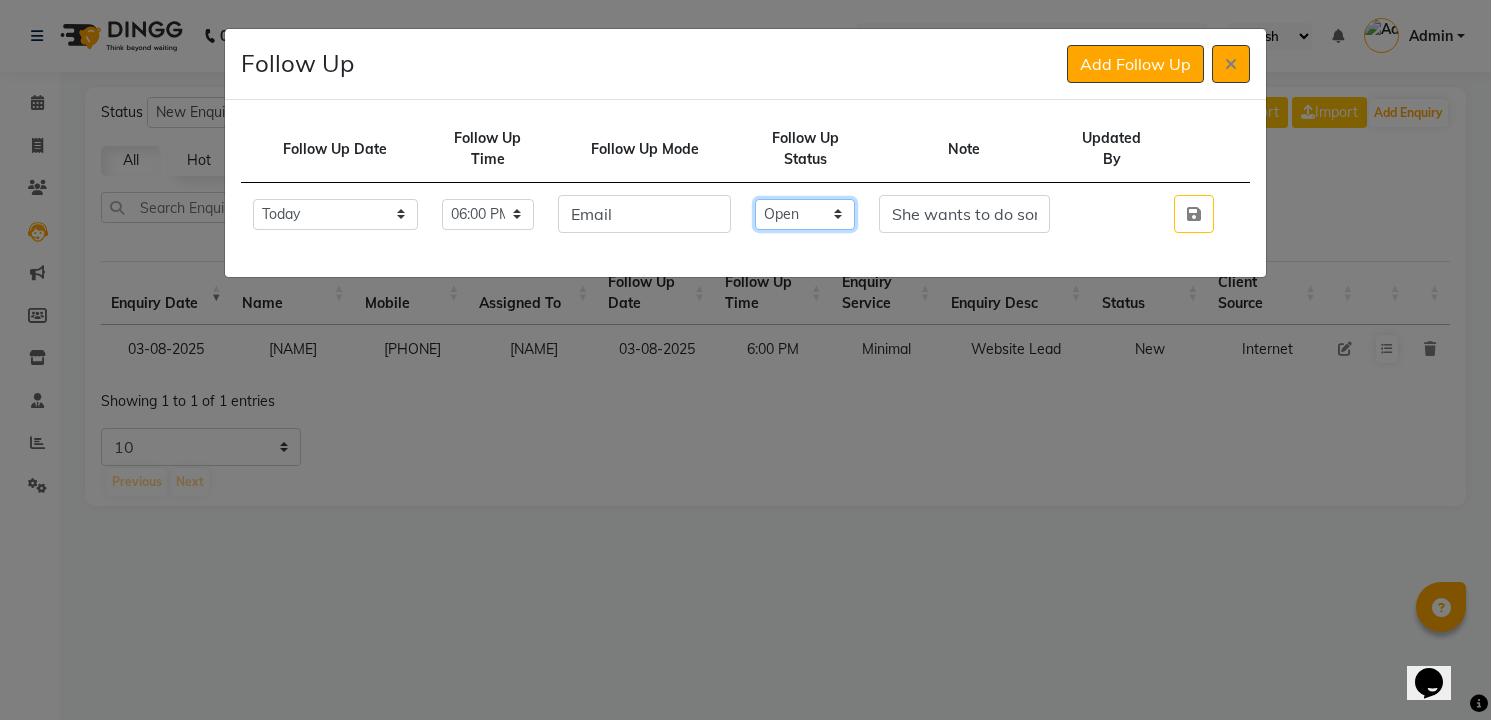 click on "Select Open Pending Done" 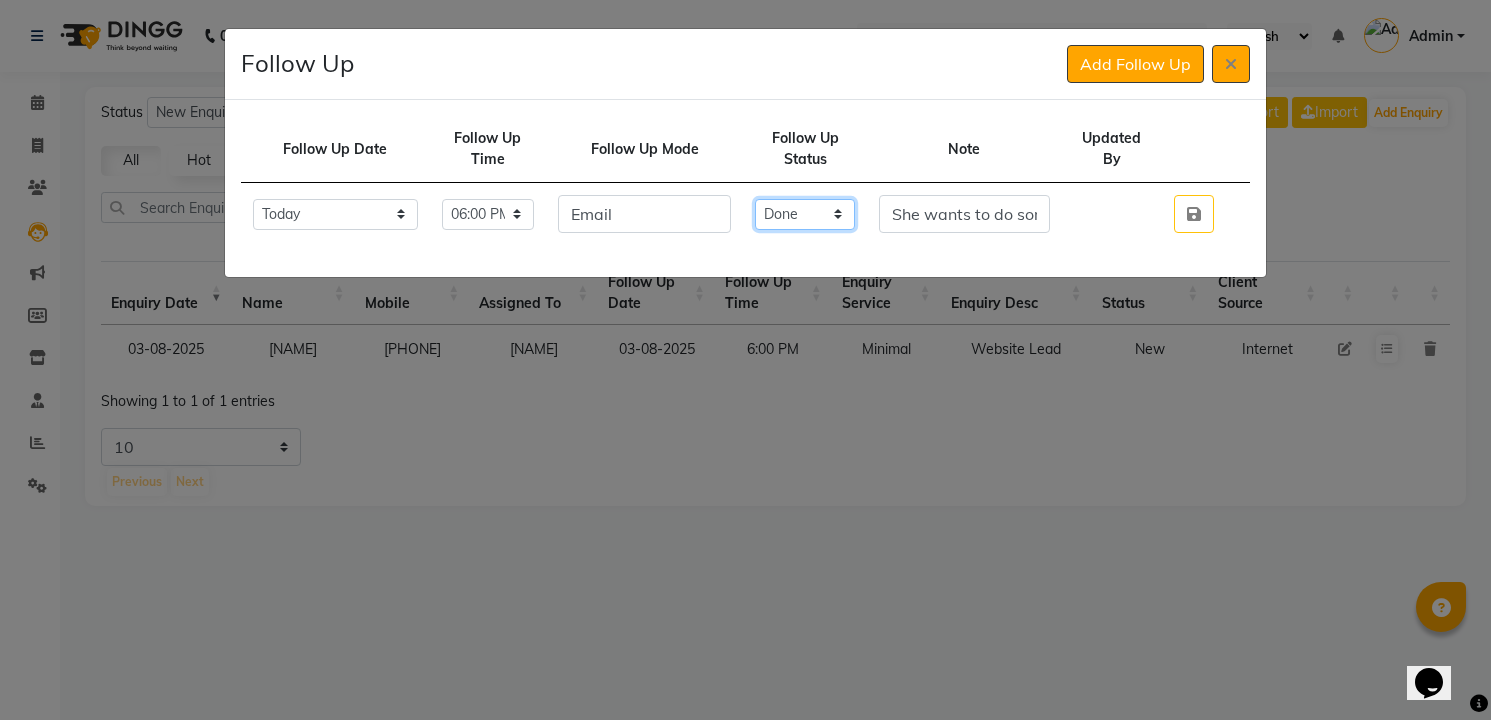 click on "Select Open Pending Done" 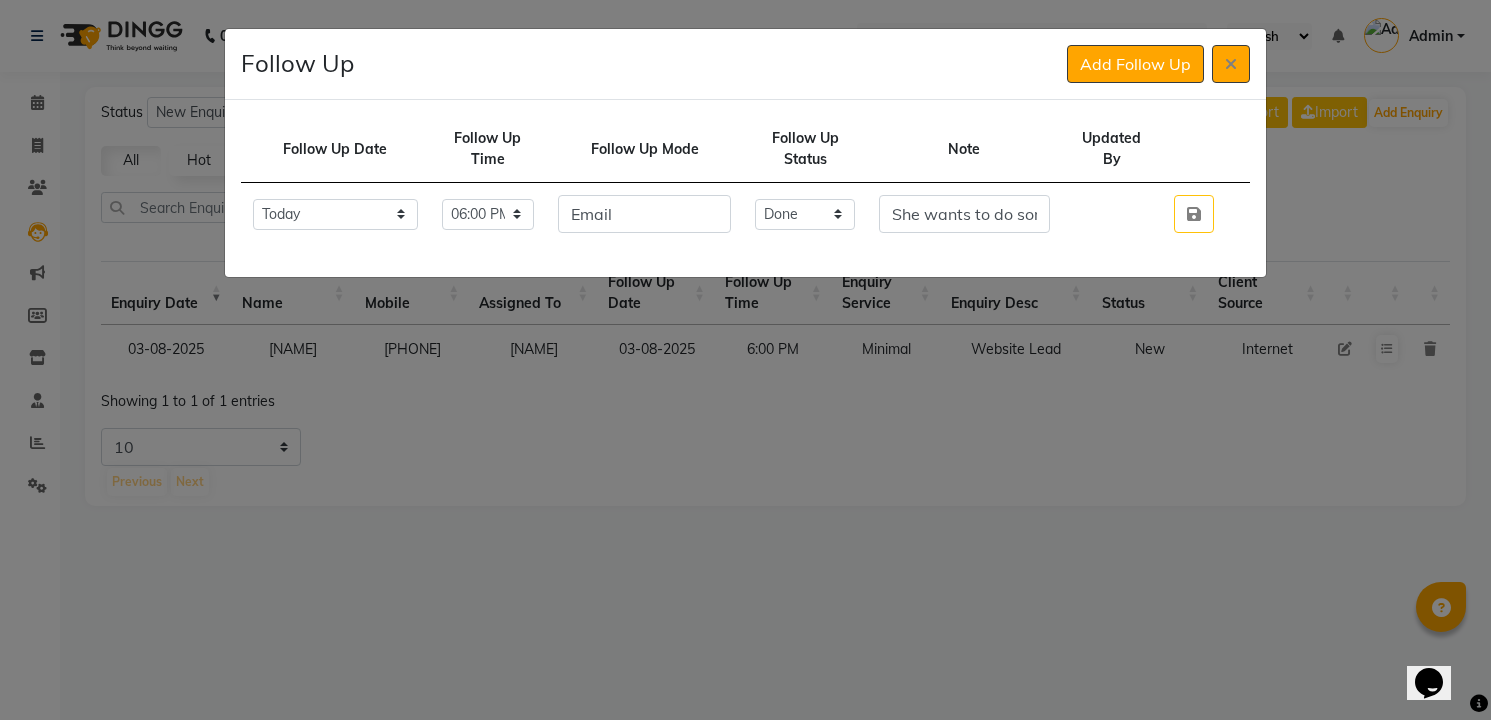 type 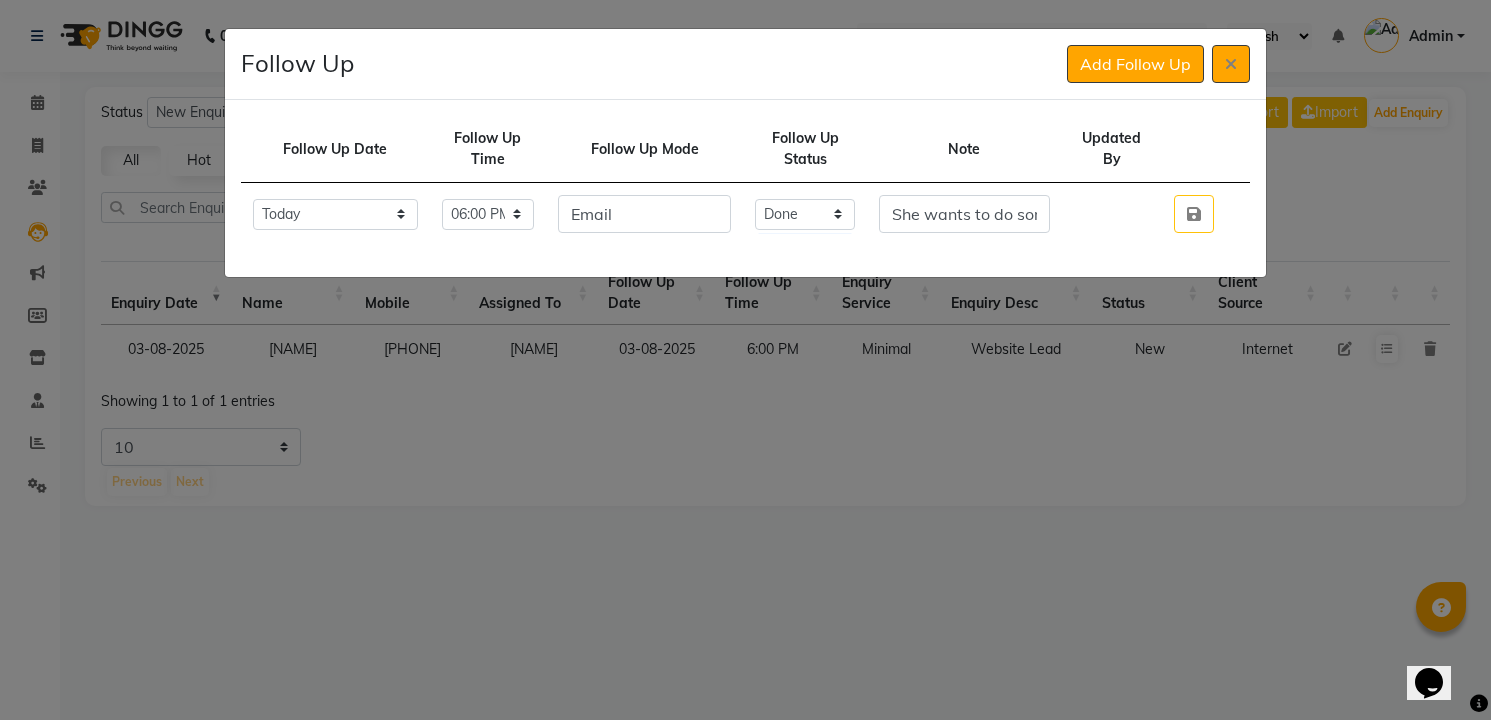 click 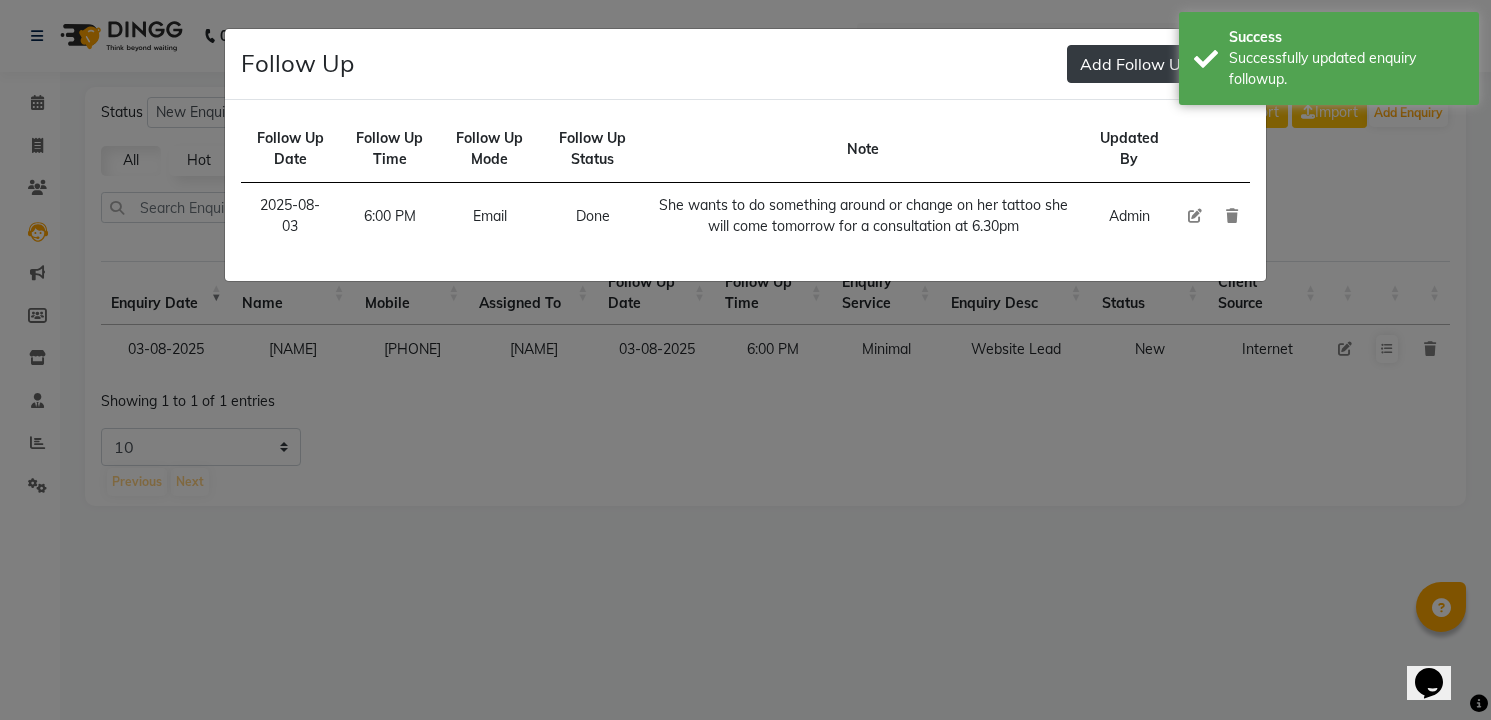 click on "Add Follow Up" 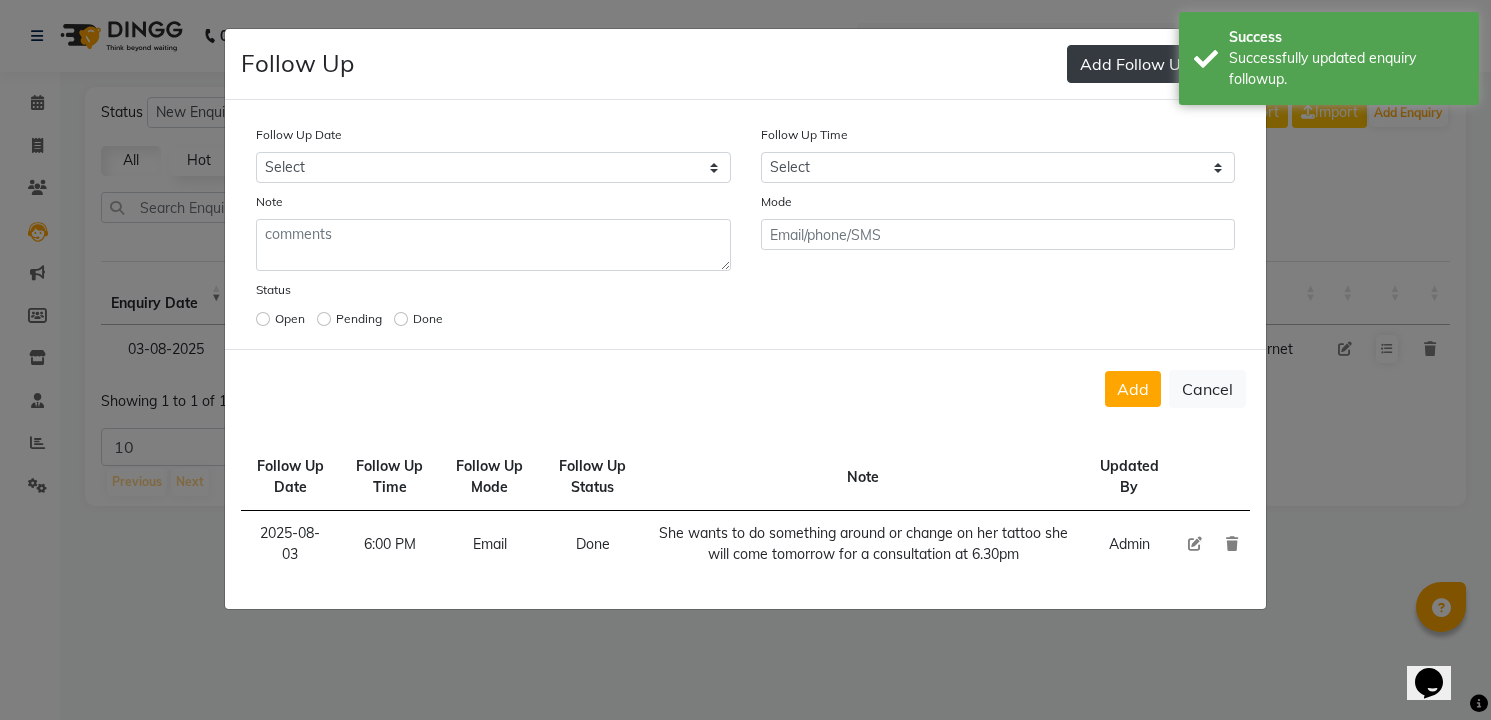 type 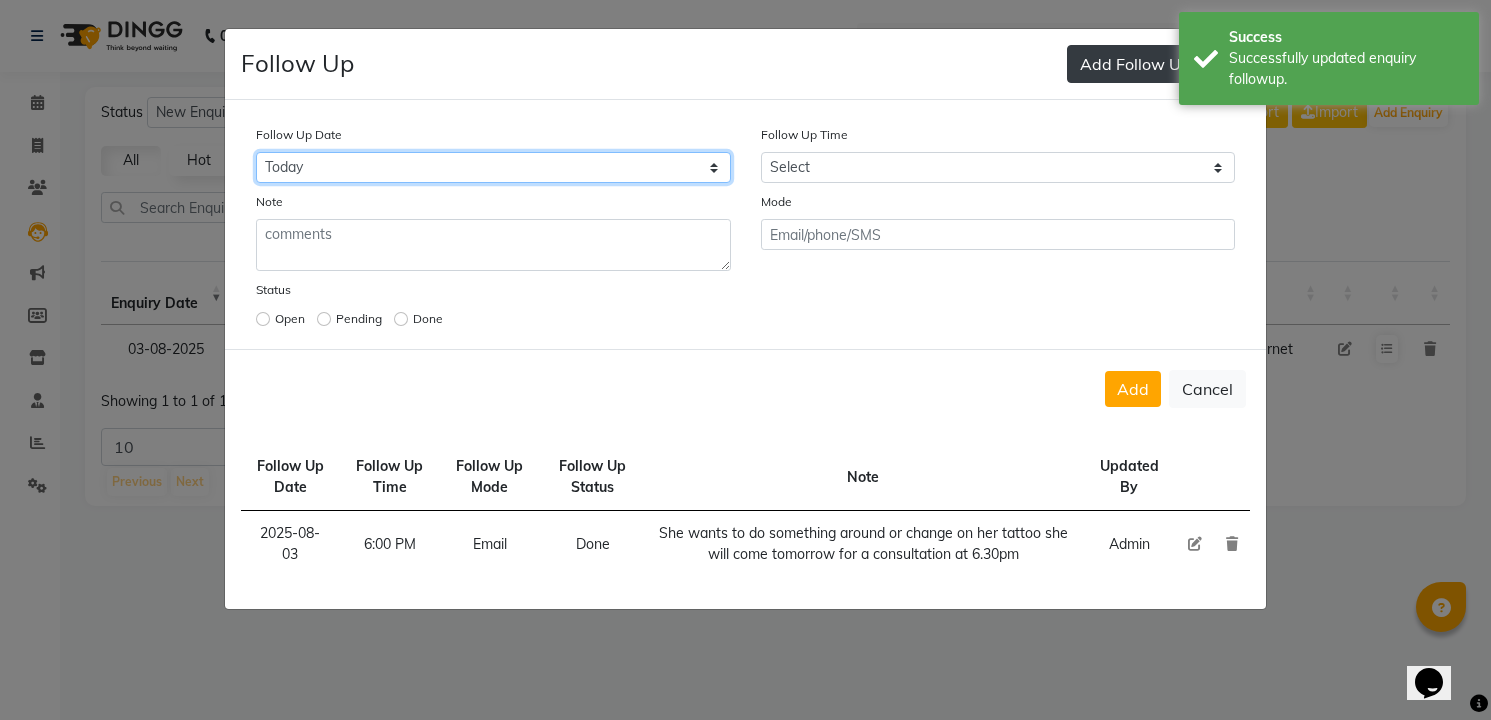 select on "2025-08-04" 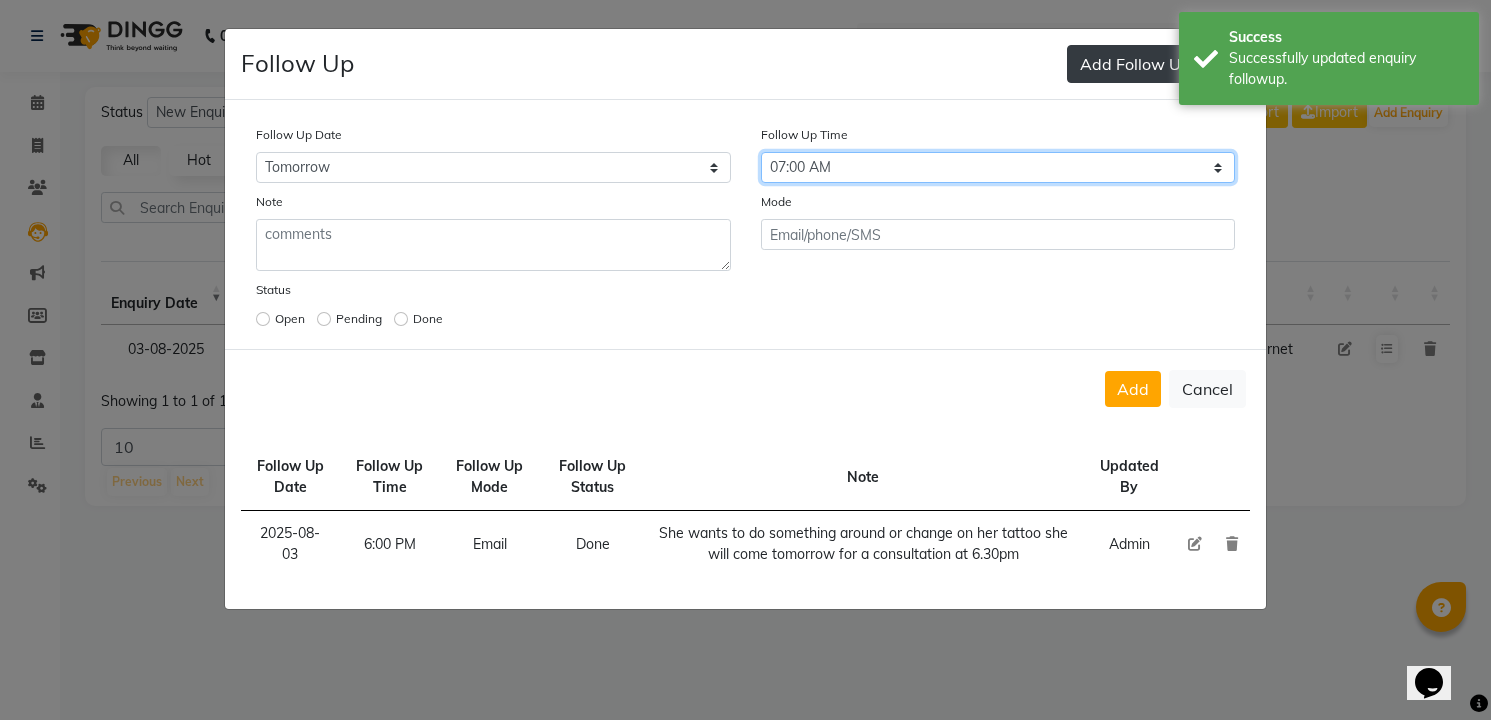 select on "1080" 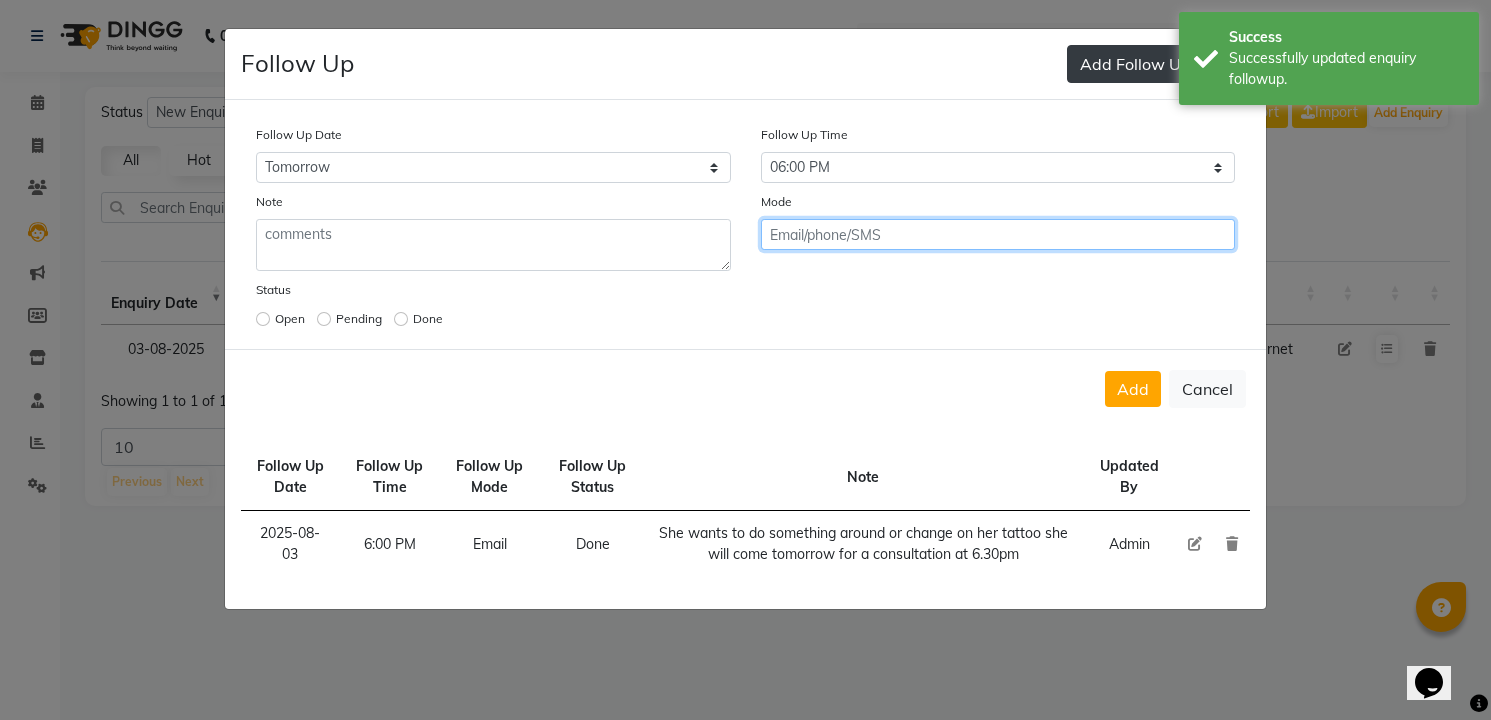 click on "Add" 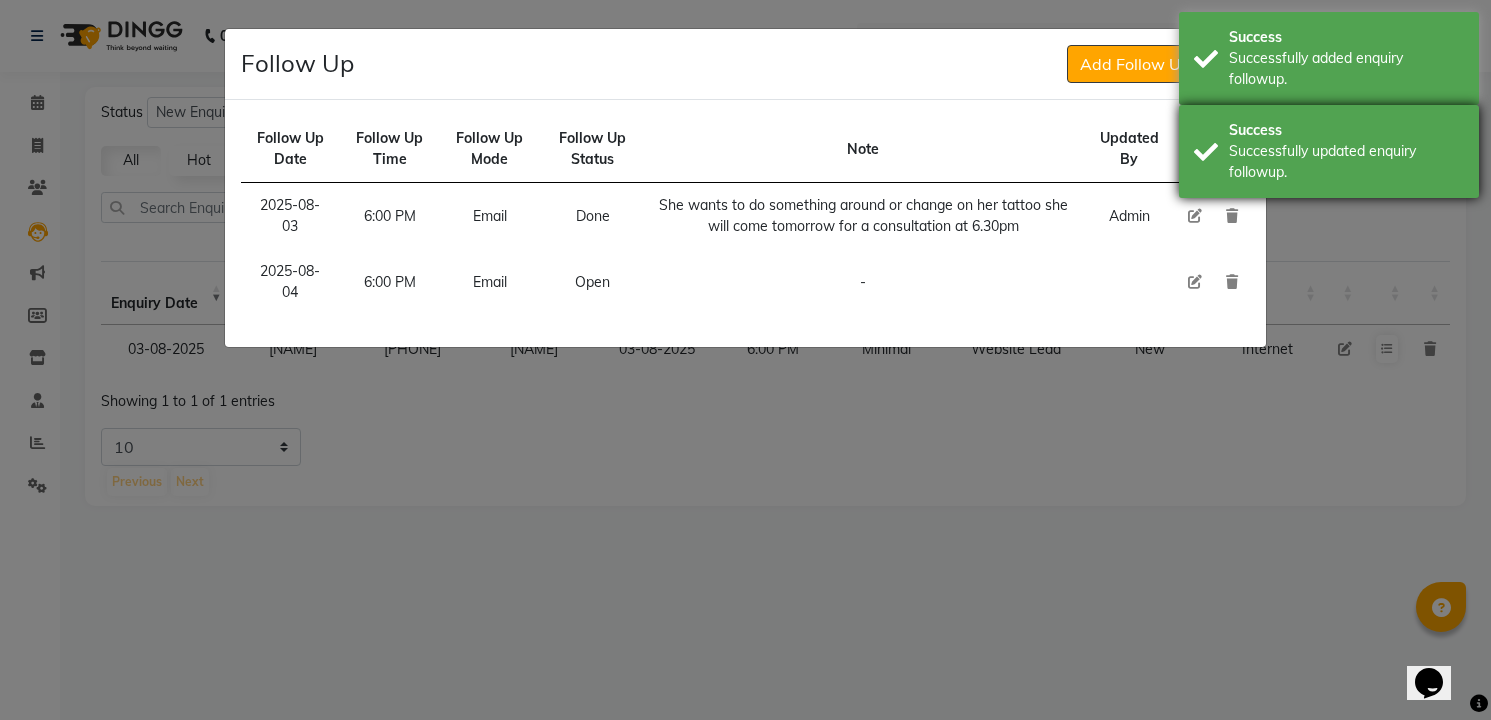 click on "Successfully updated enquiry followup." at bounding box center [1346, 162] 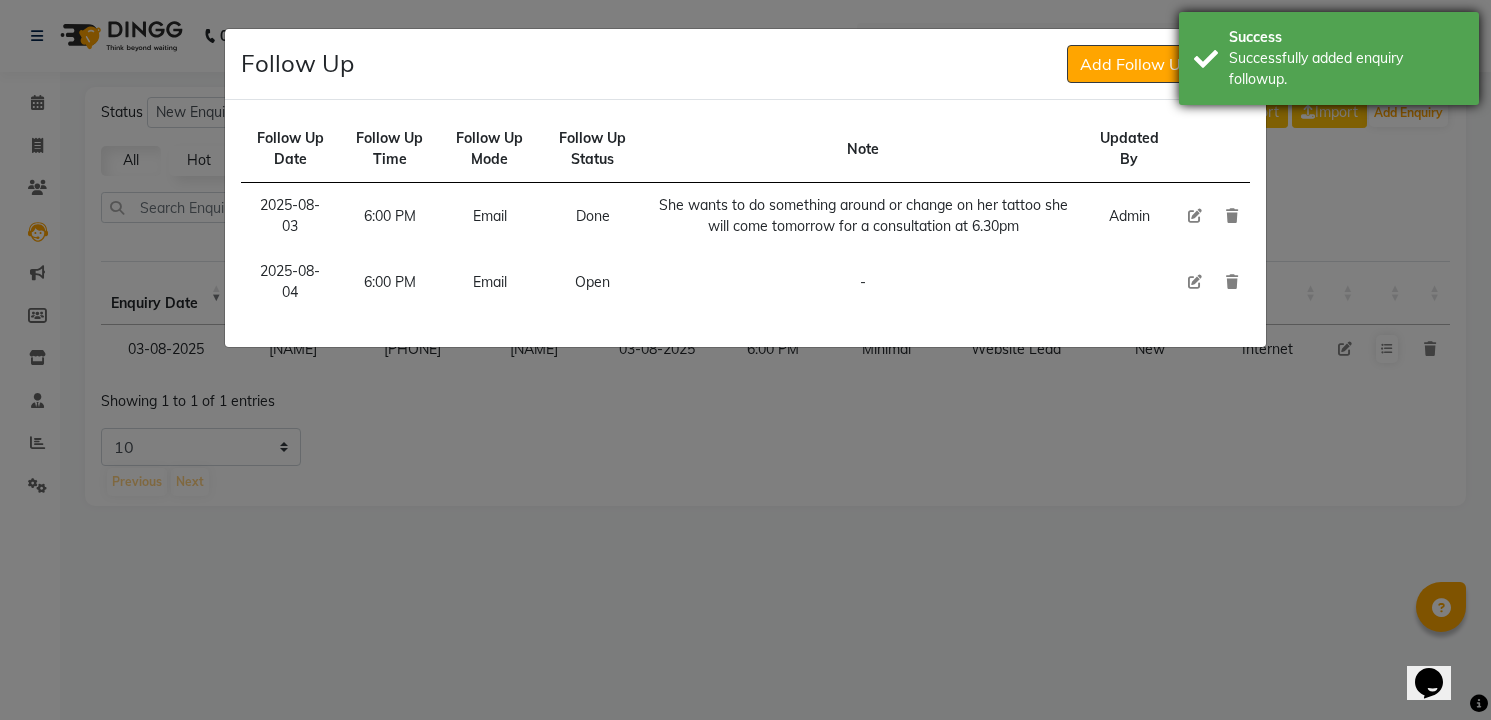 click on "Success Successfully added enquiry followup." at bounding box center (1329, 58) 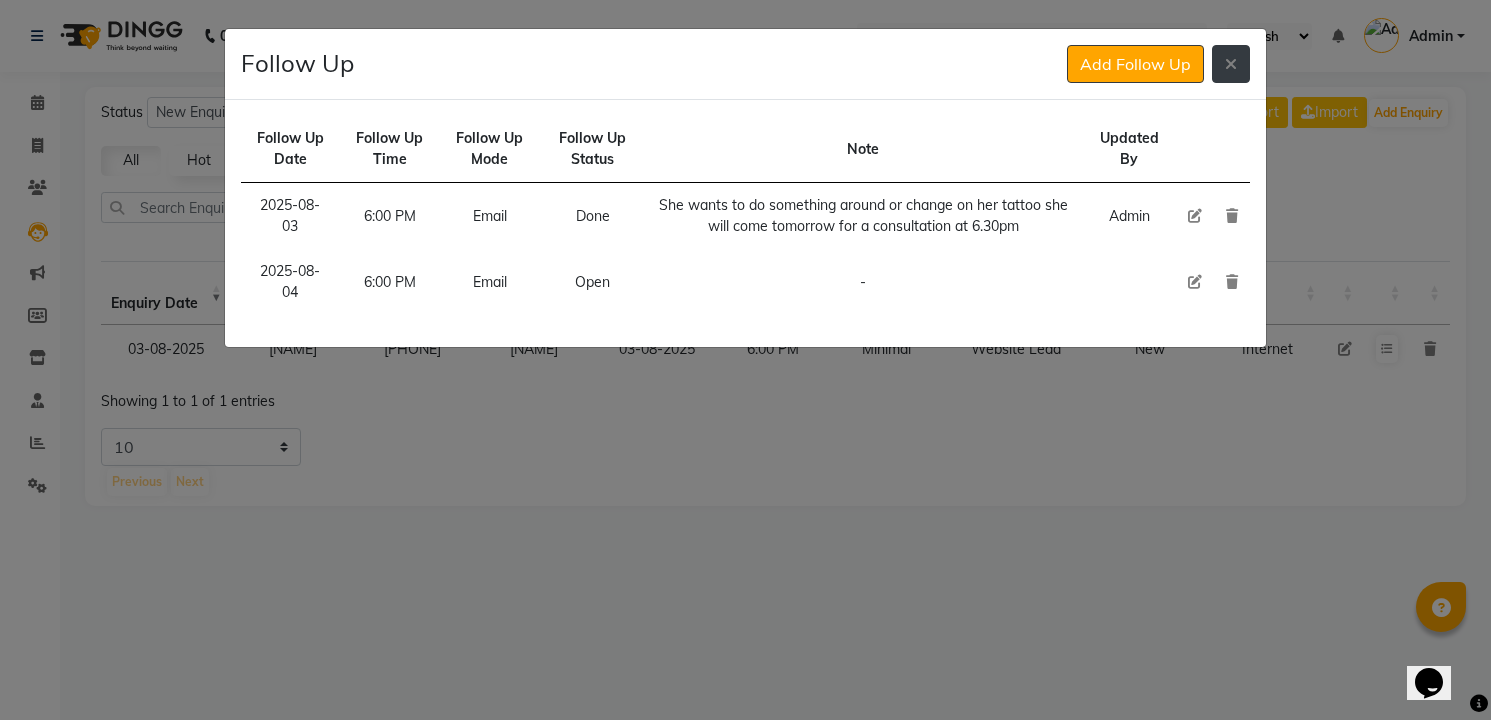 click 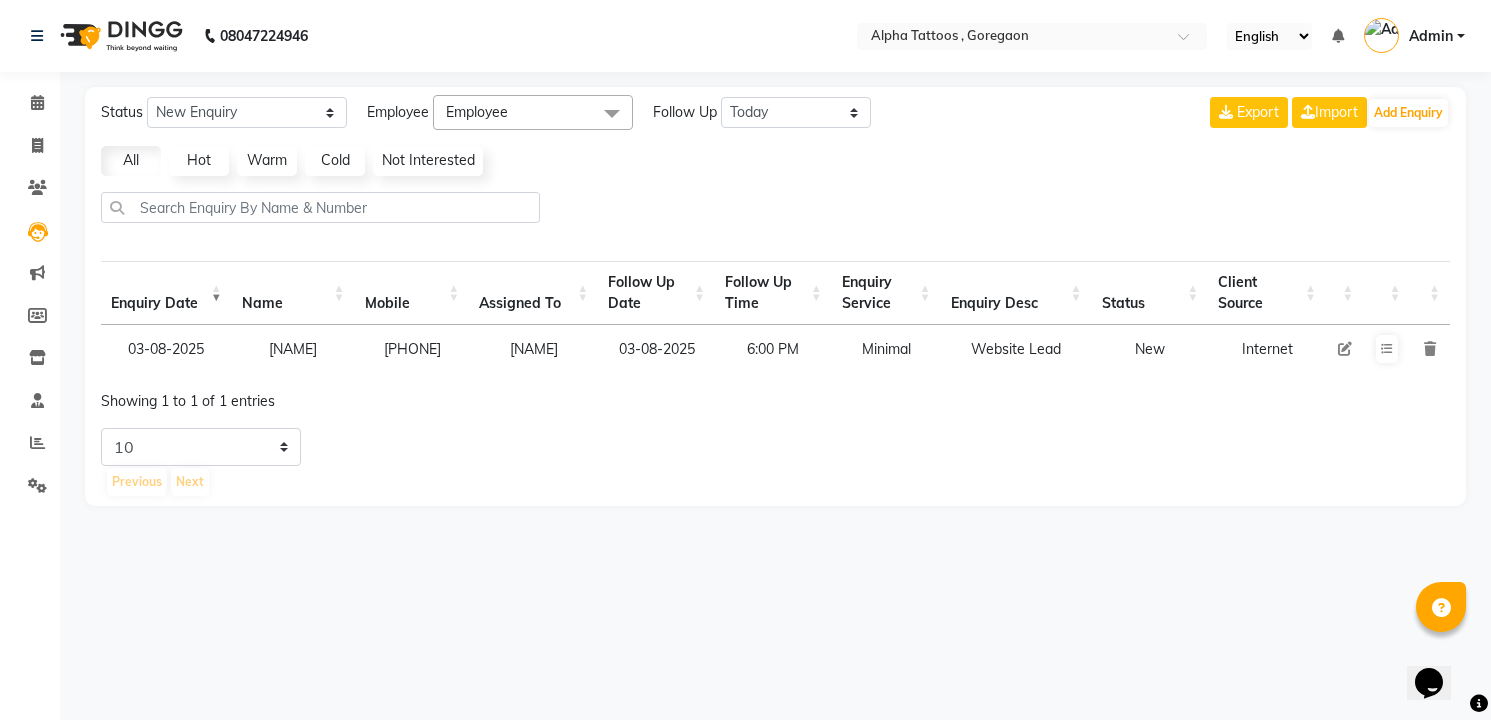 drag, startPoint x: 1233, startPoint y: 62, endPoint x: 733, endPoint y: 224, distance: 525.5892 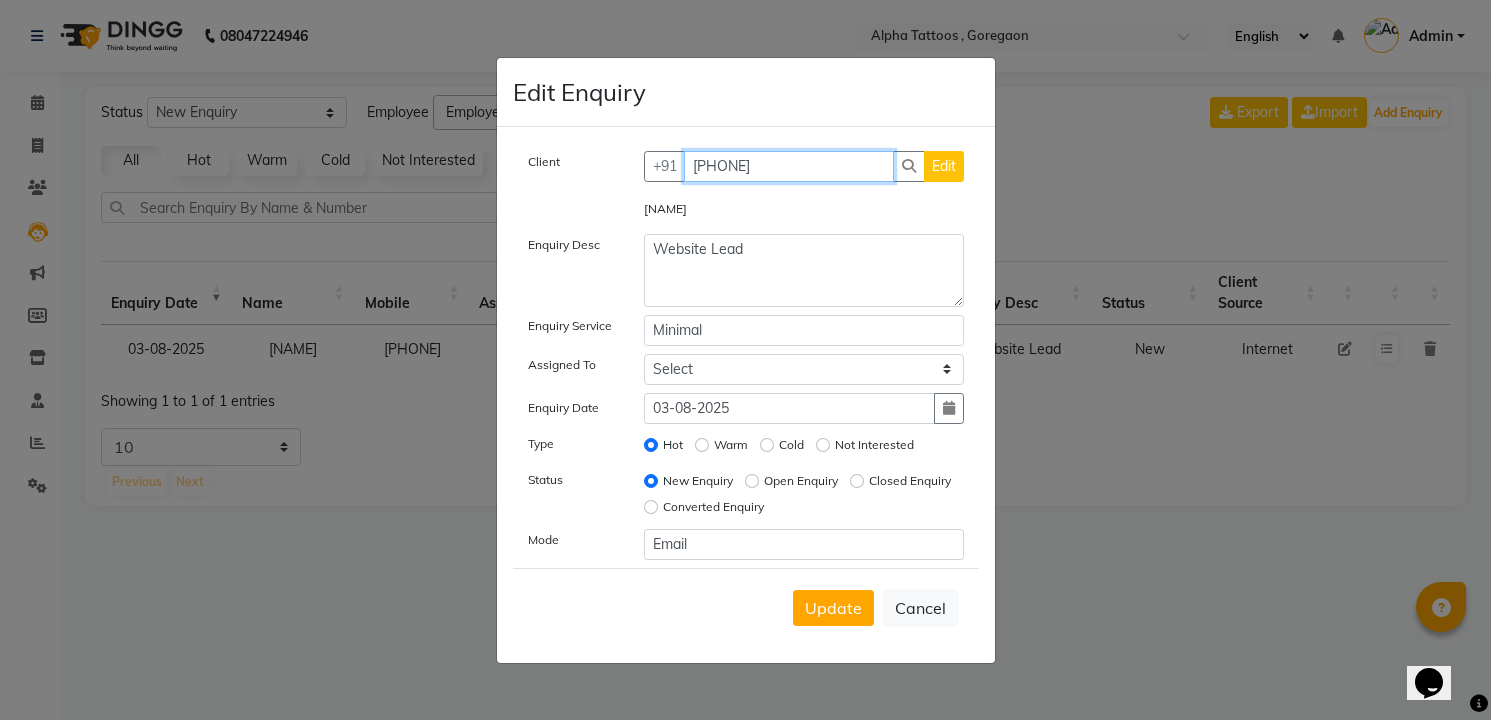 click on "[PHONE]" at bounding box center (789, 166) 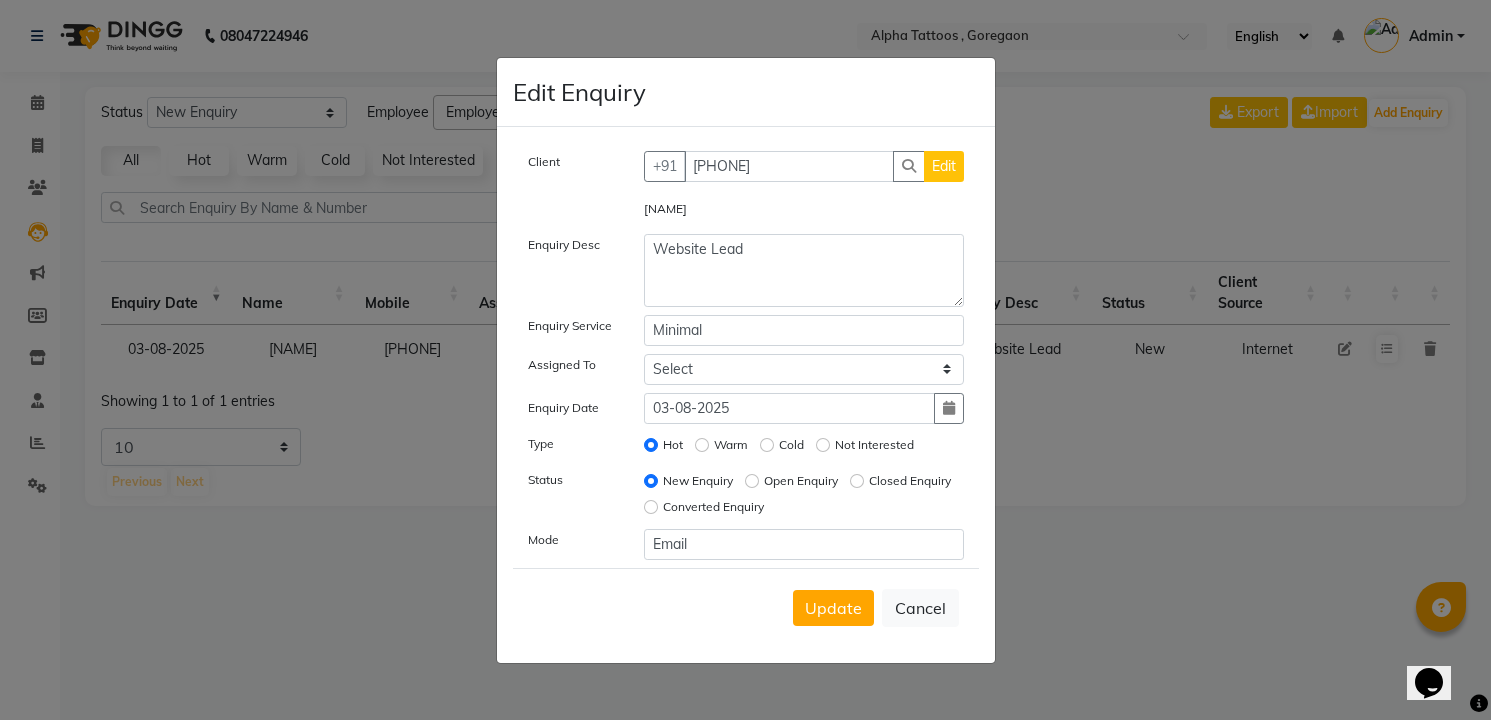 click on "Open Enquiry" 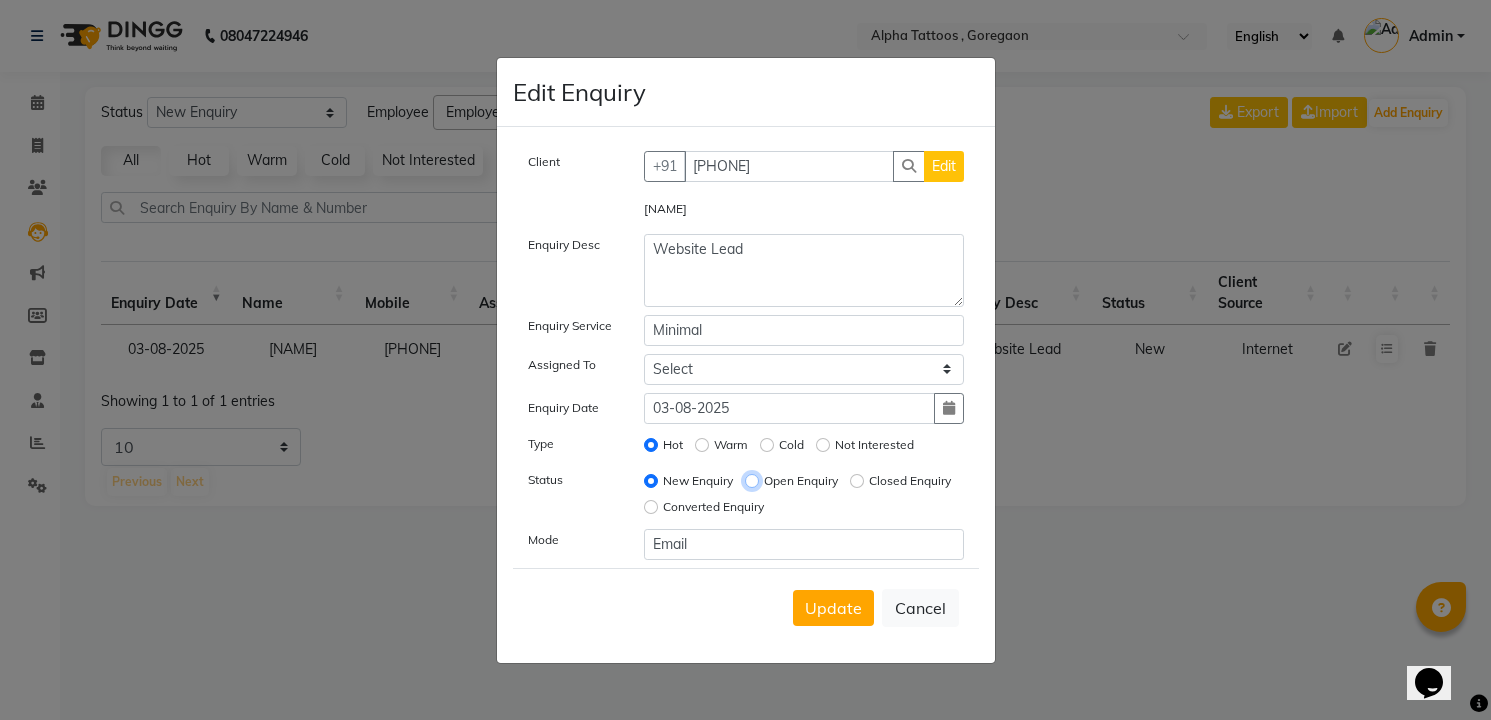 click on "Open Enquiry" at bounding box center [752, 481] 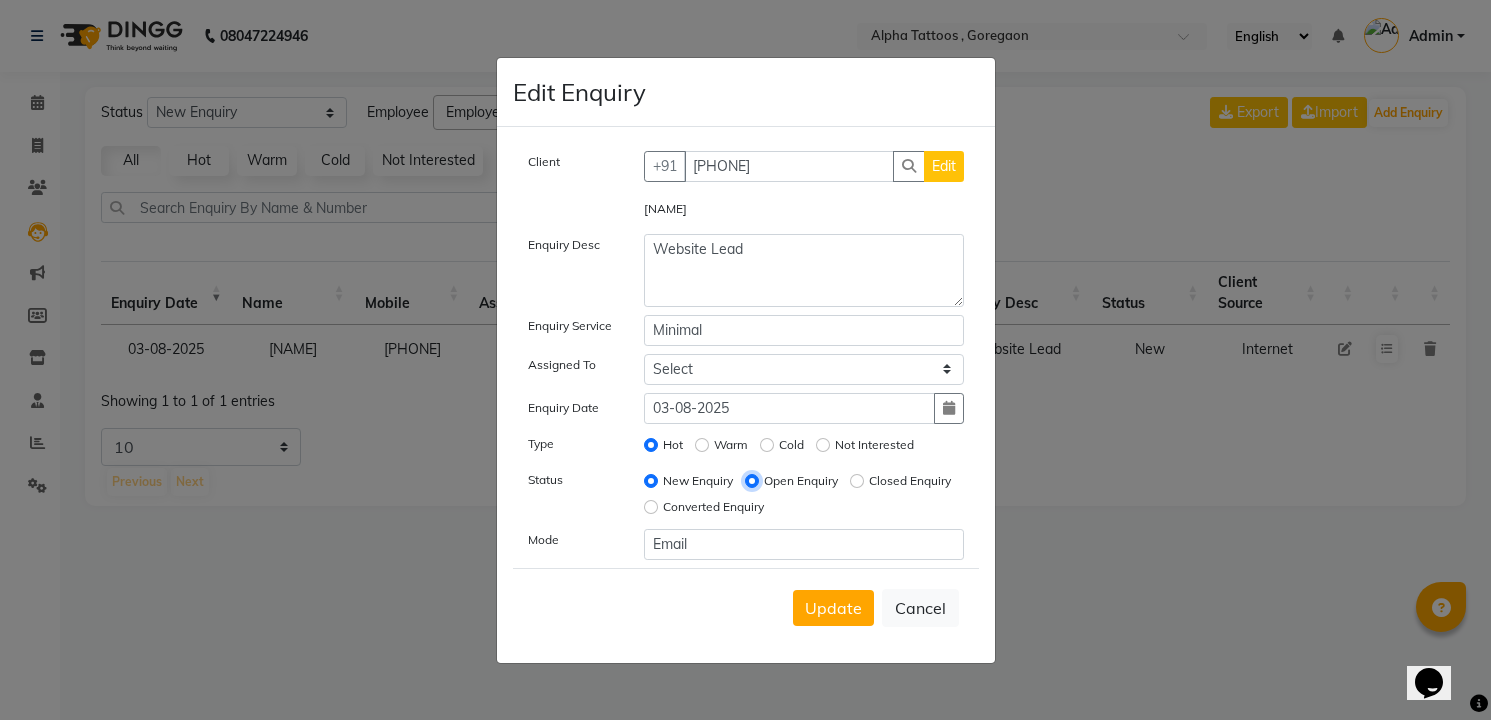 radio on "false" 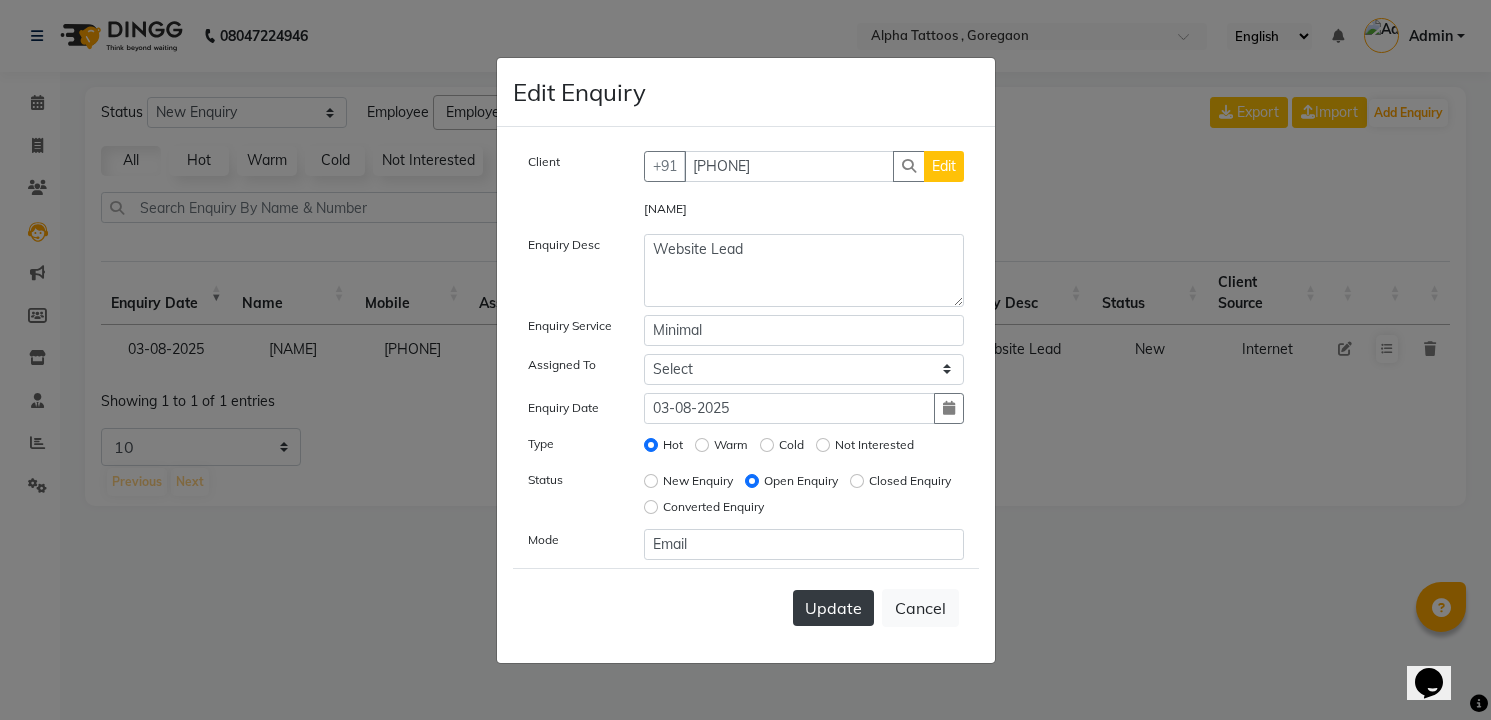 click on "Update" at bounding box center [833, 608] 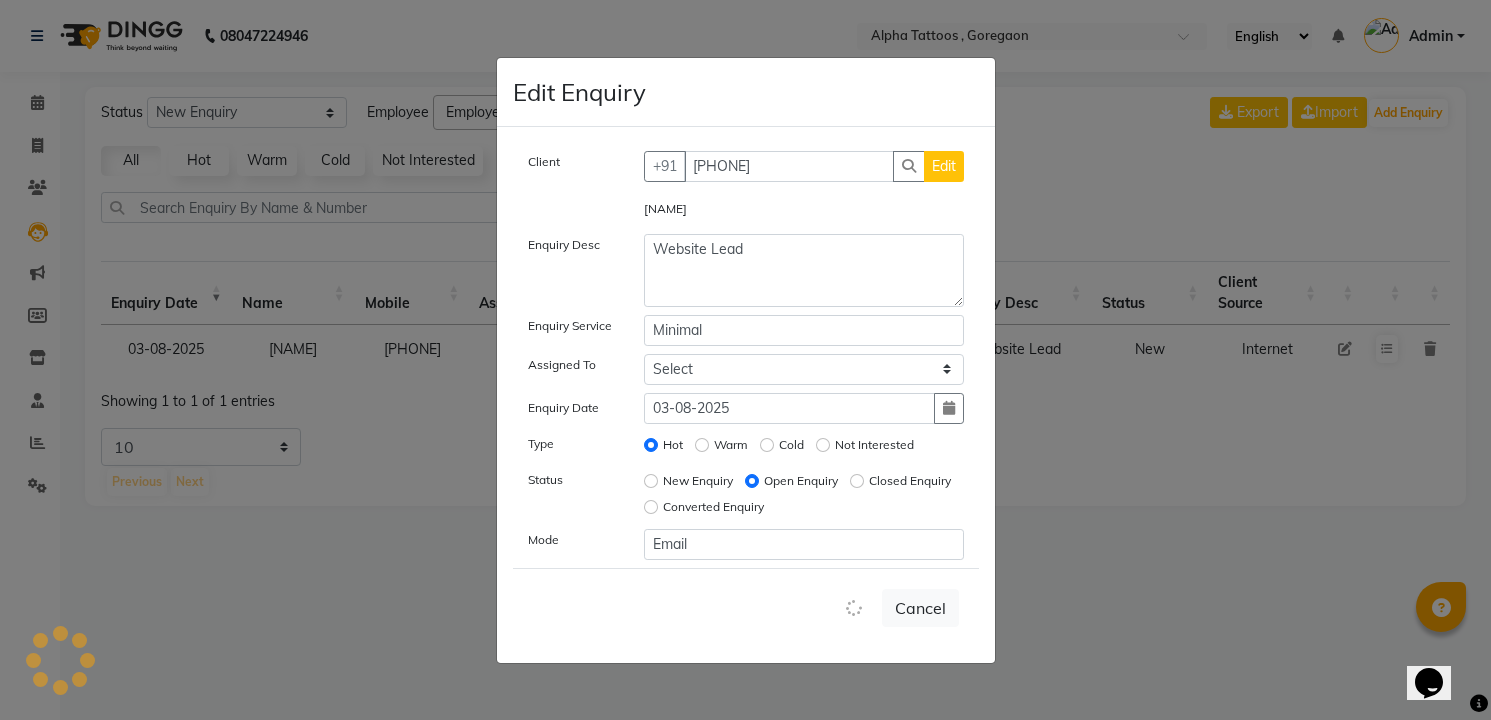 type 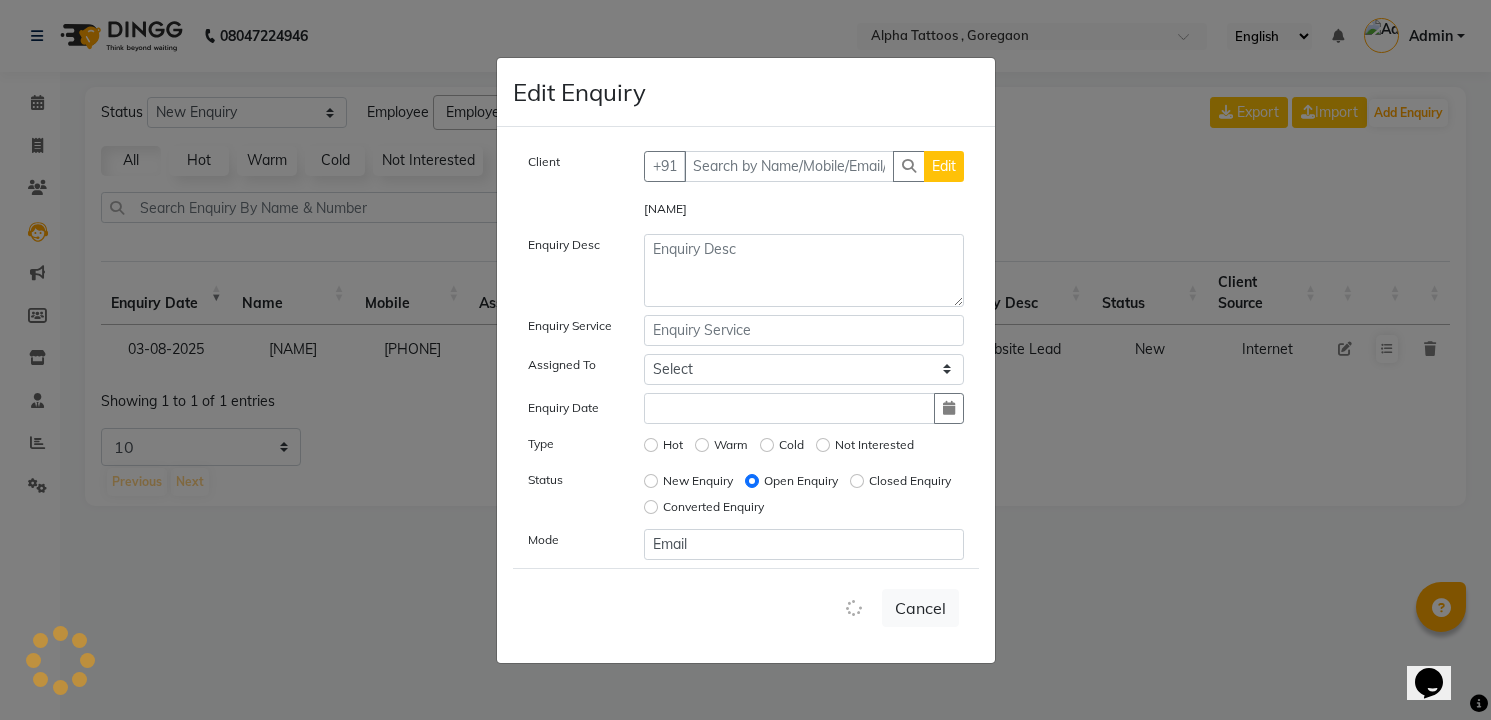 type 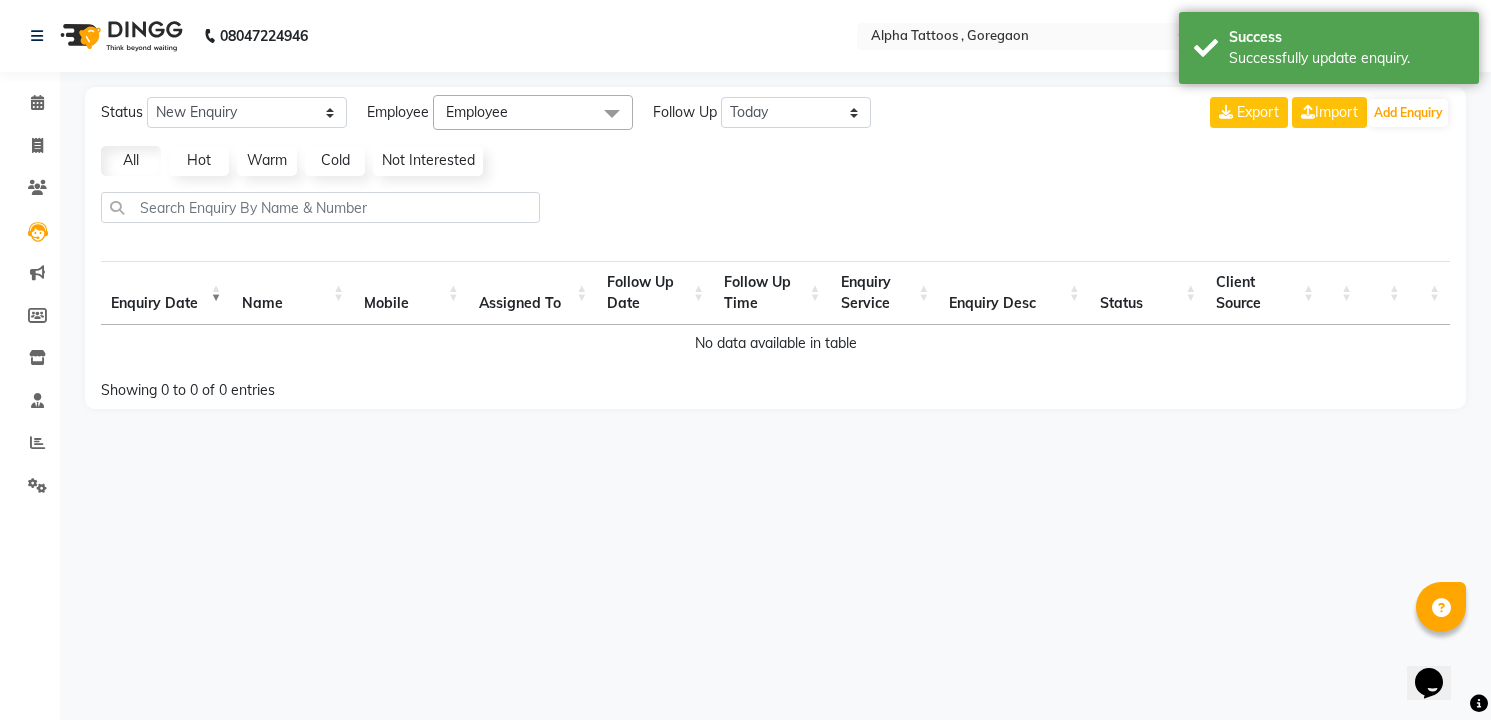 click 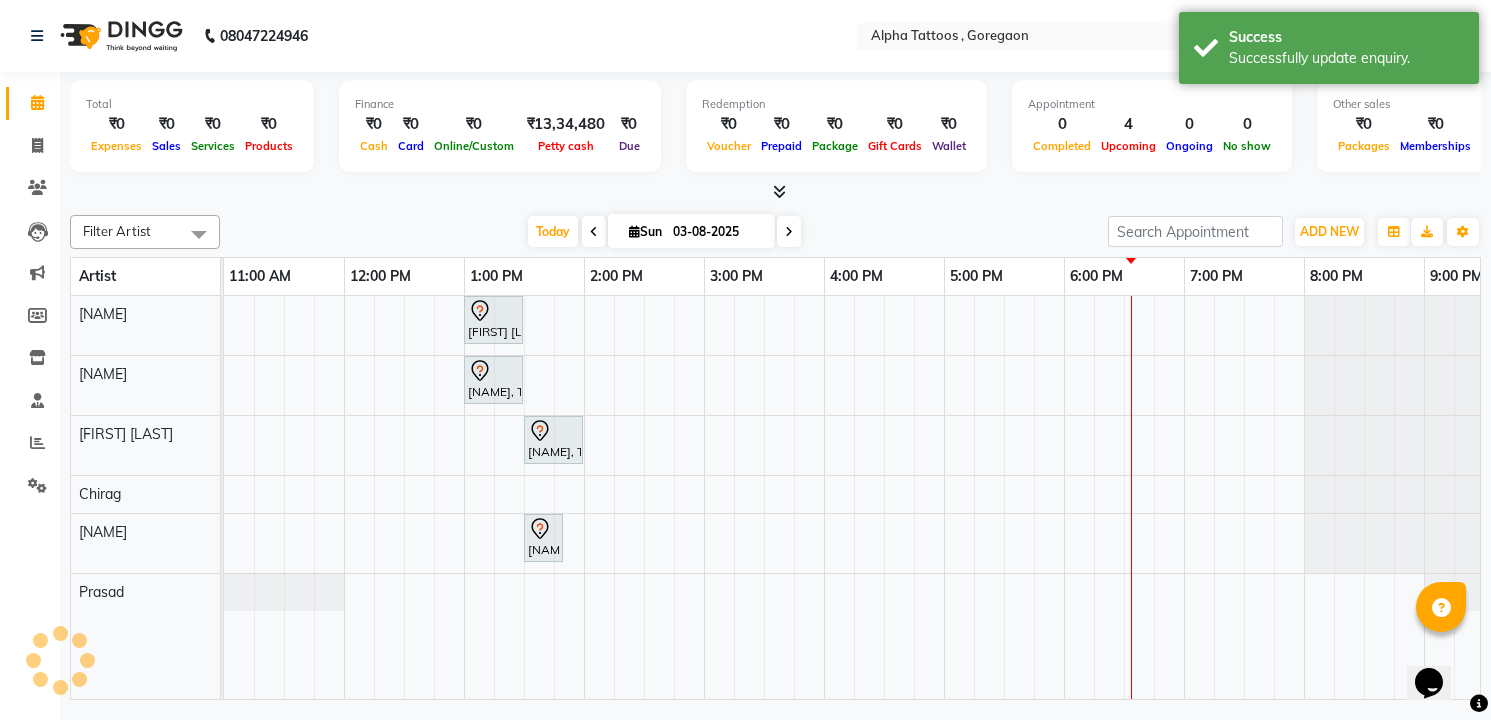 scroll, scrollTop: 0, scrollLeft: 0, axis: both 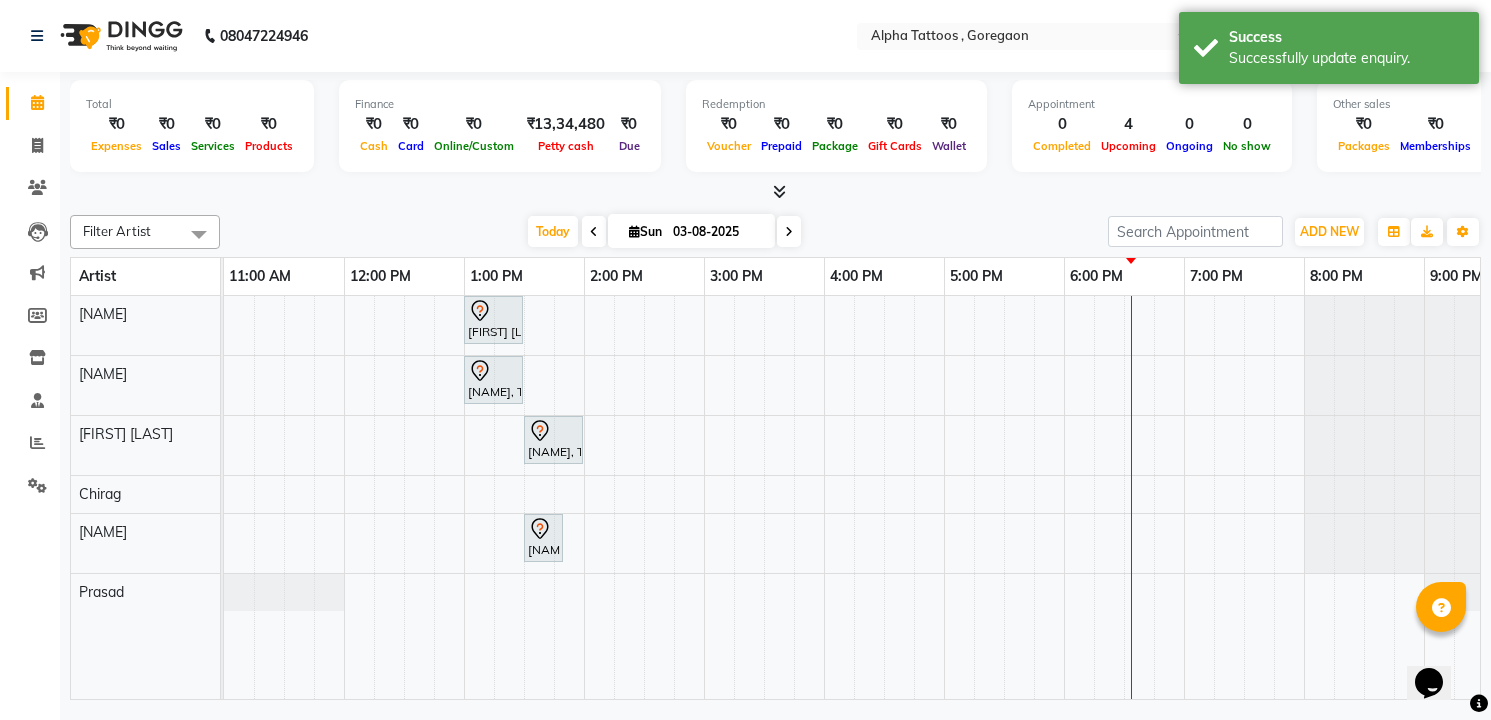 click at bounding box center [789, 232] 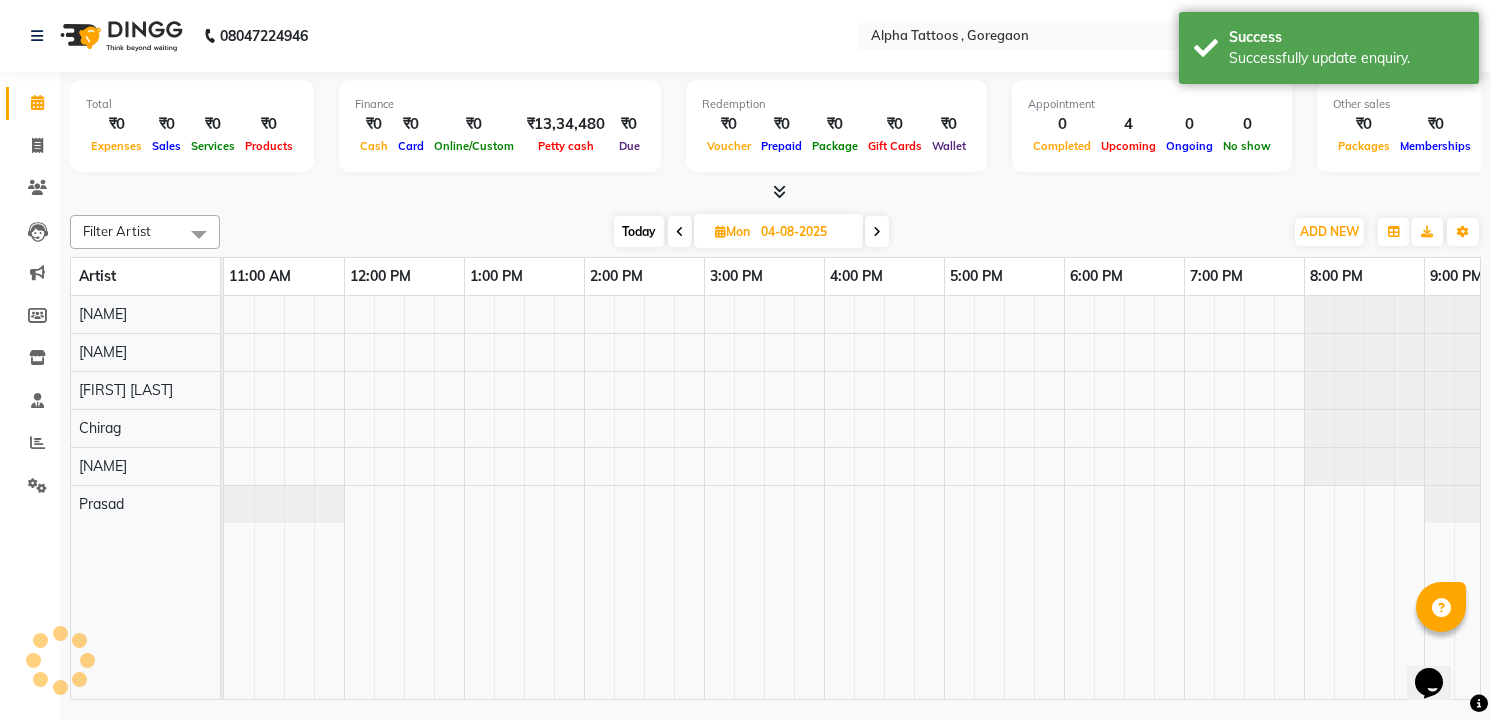scroll, scrollTop: 0, scrollLeft: 64, axis: horizontal 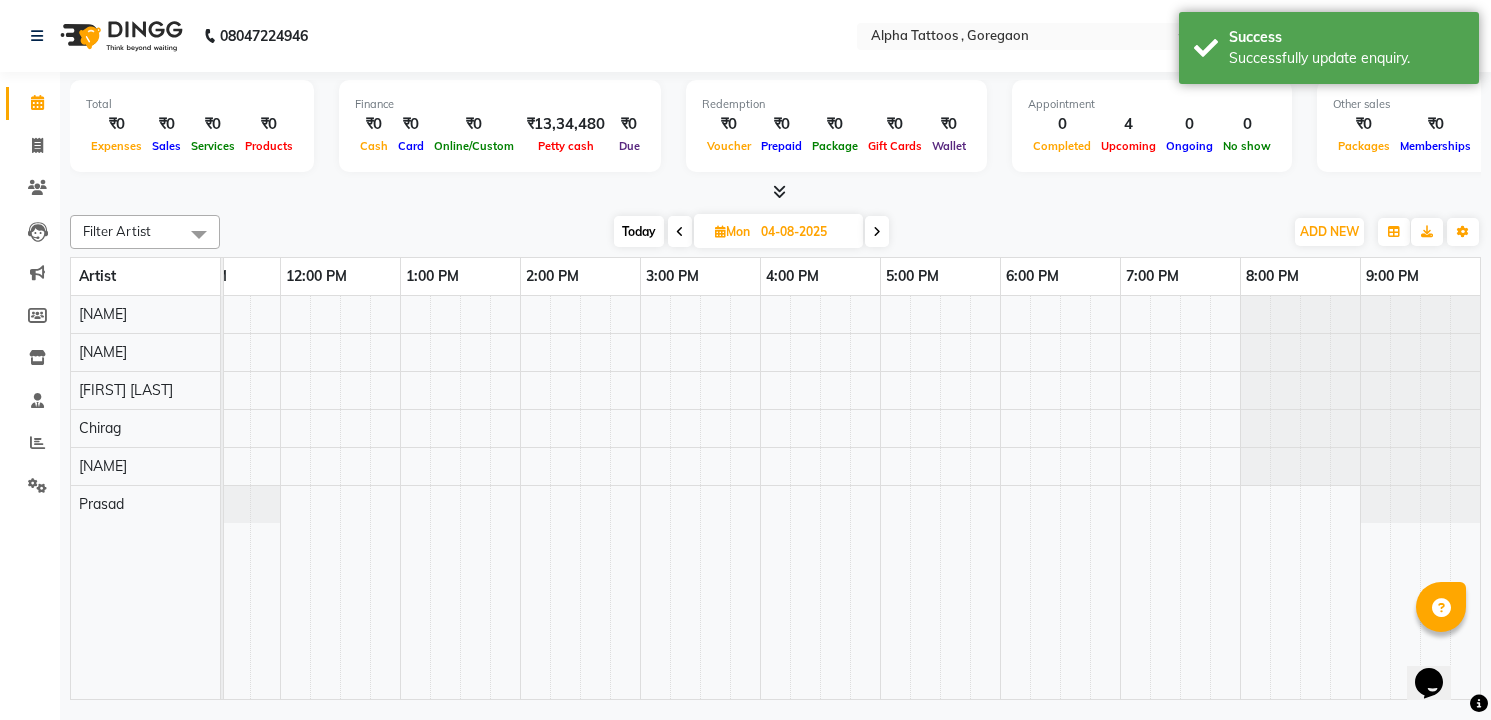 click at bounding box center [820, 497] 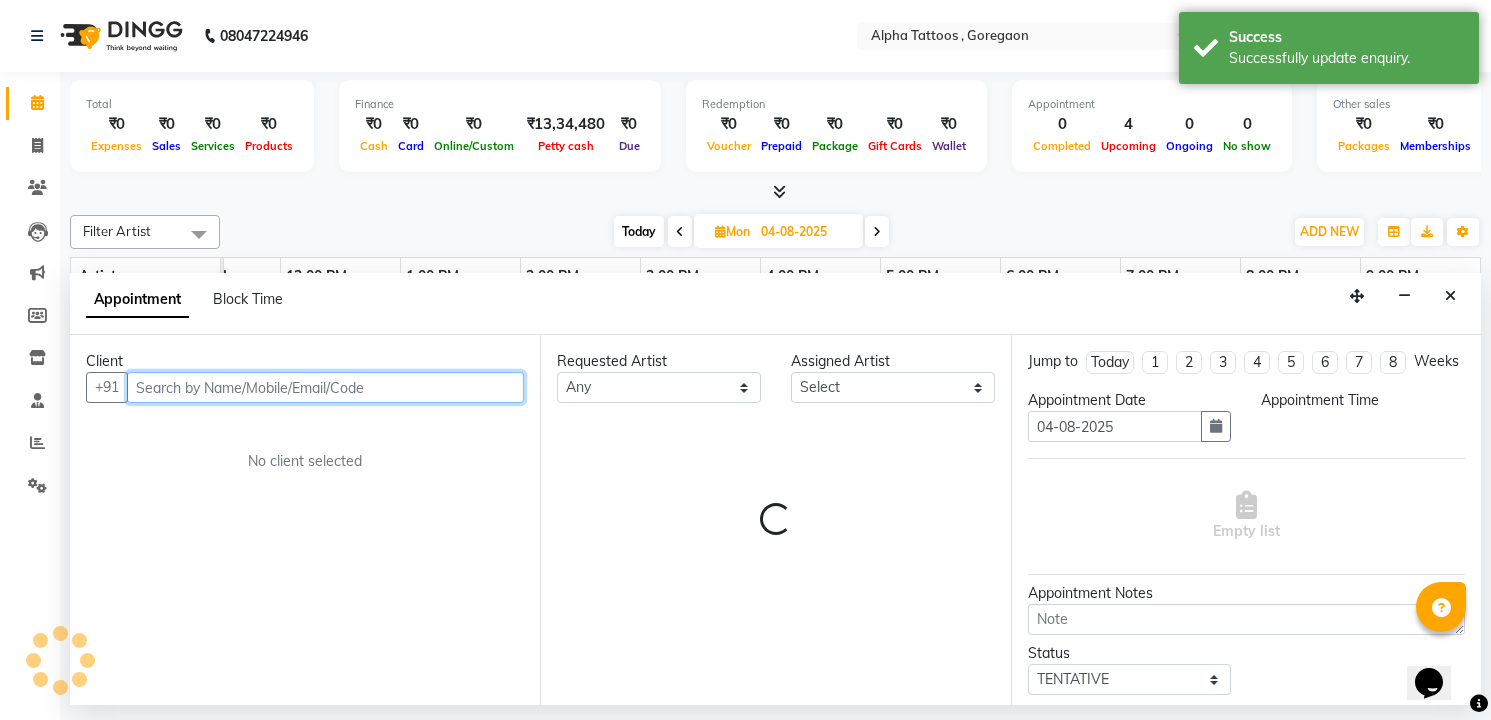 select on "1110" 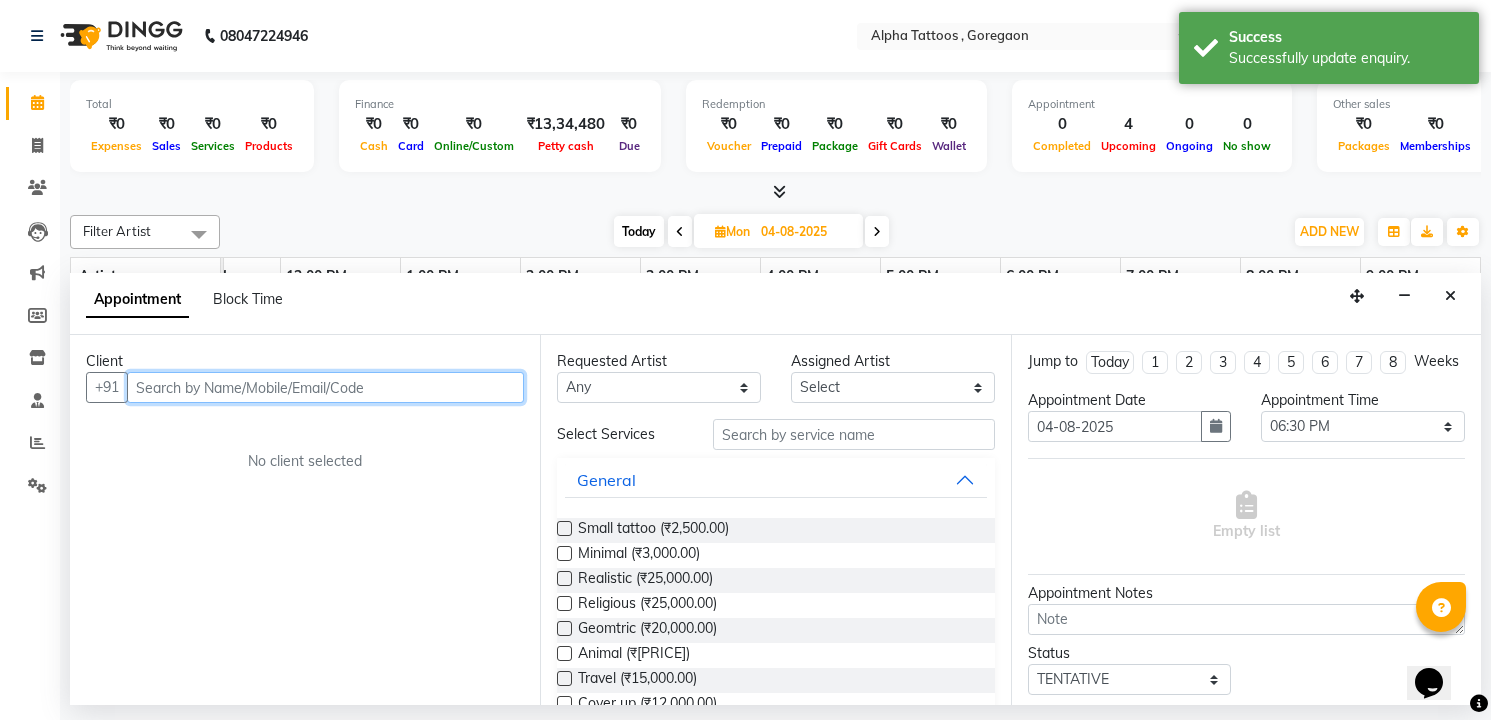 paste on "[PHONE]" 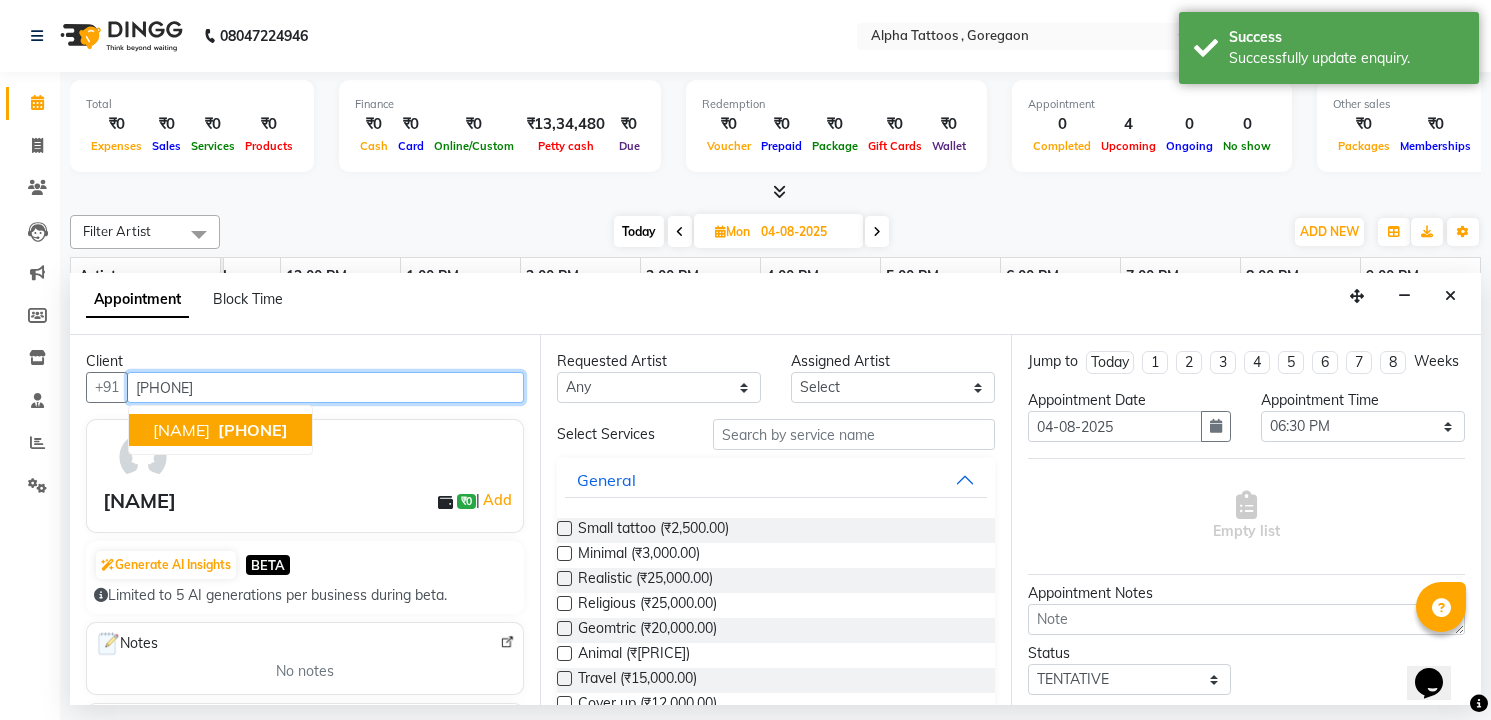 click on "[PHONE]" at bounding box center (253, 430) 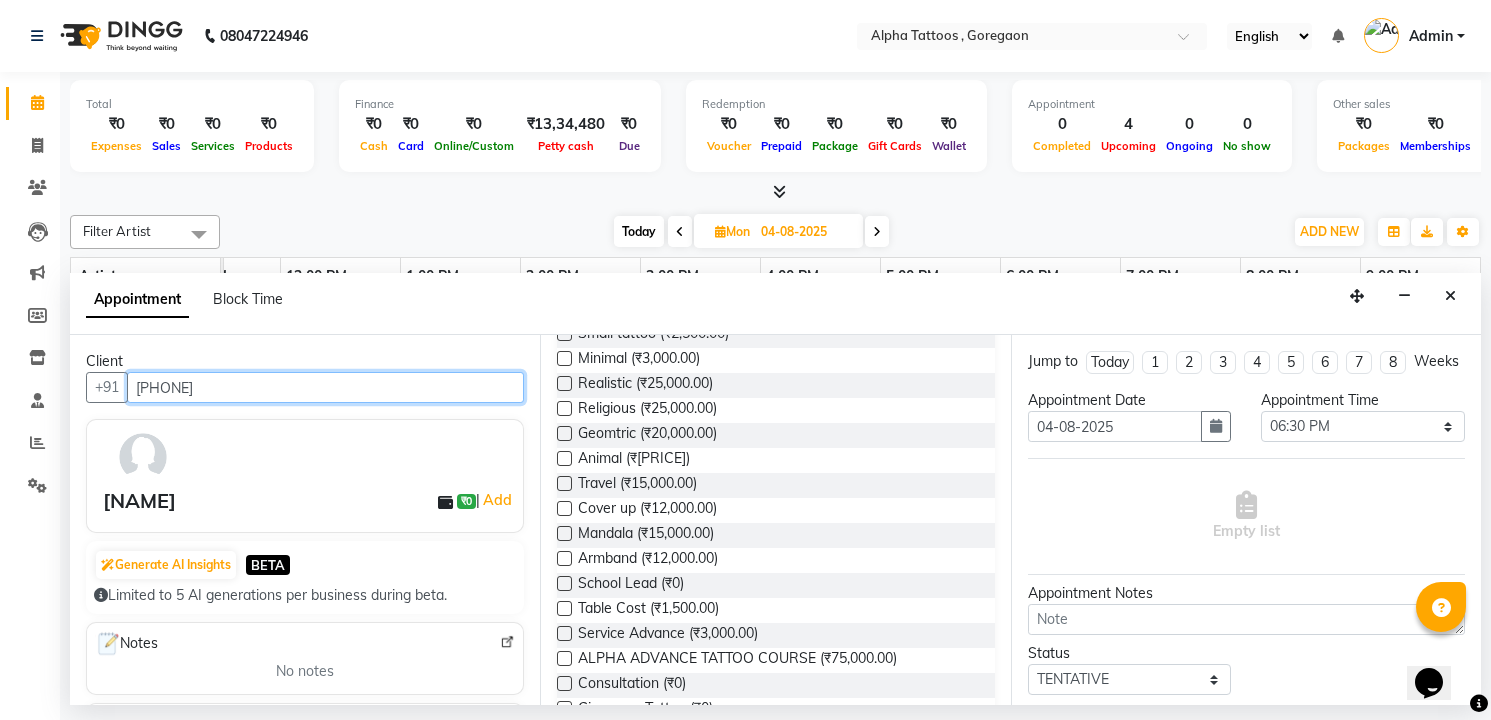 scroll, scrollTop: 200, scrollLeft: 0, axis: vertical 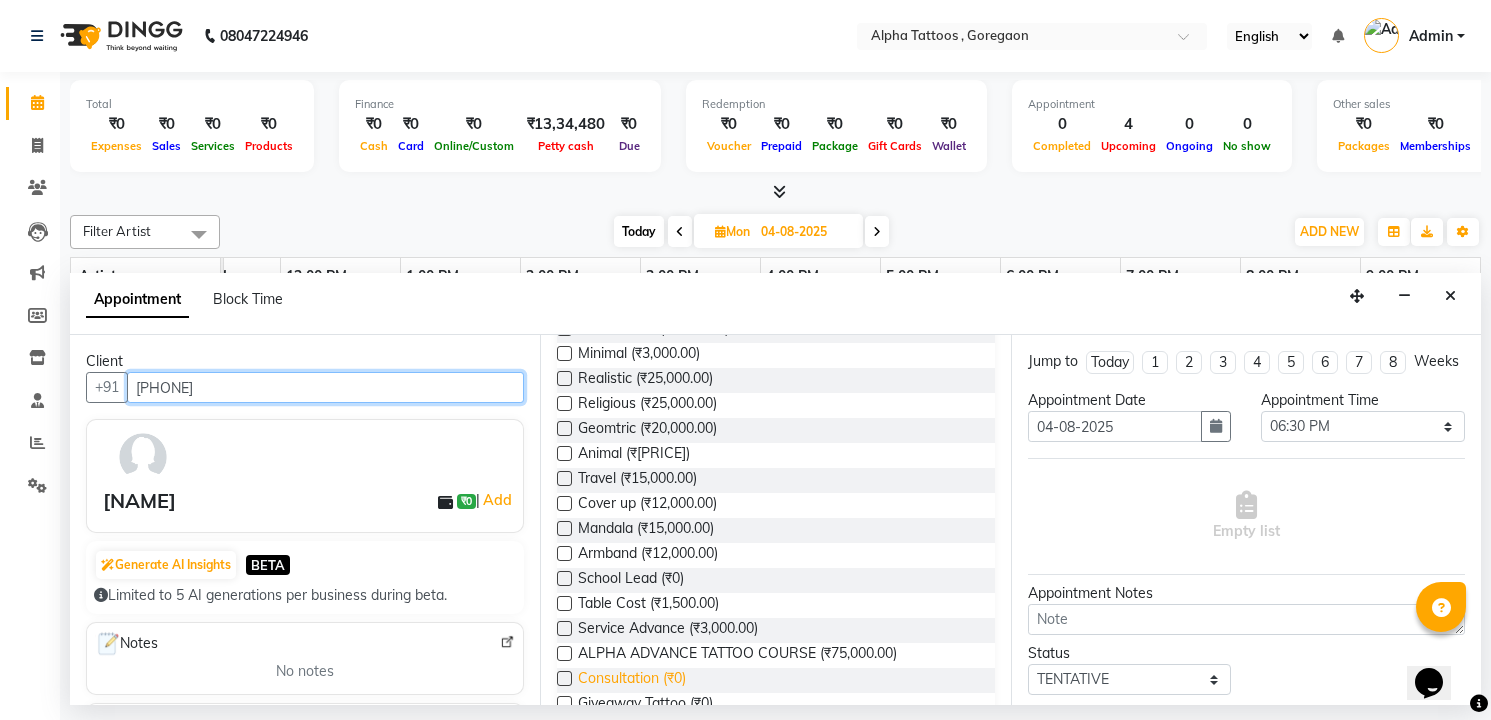 type on "[PHONE]" 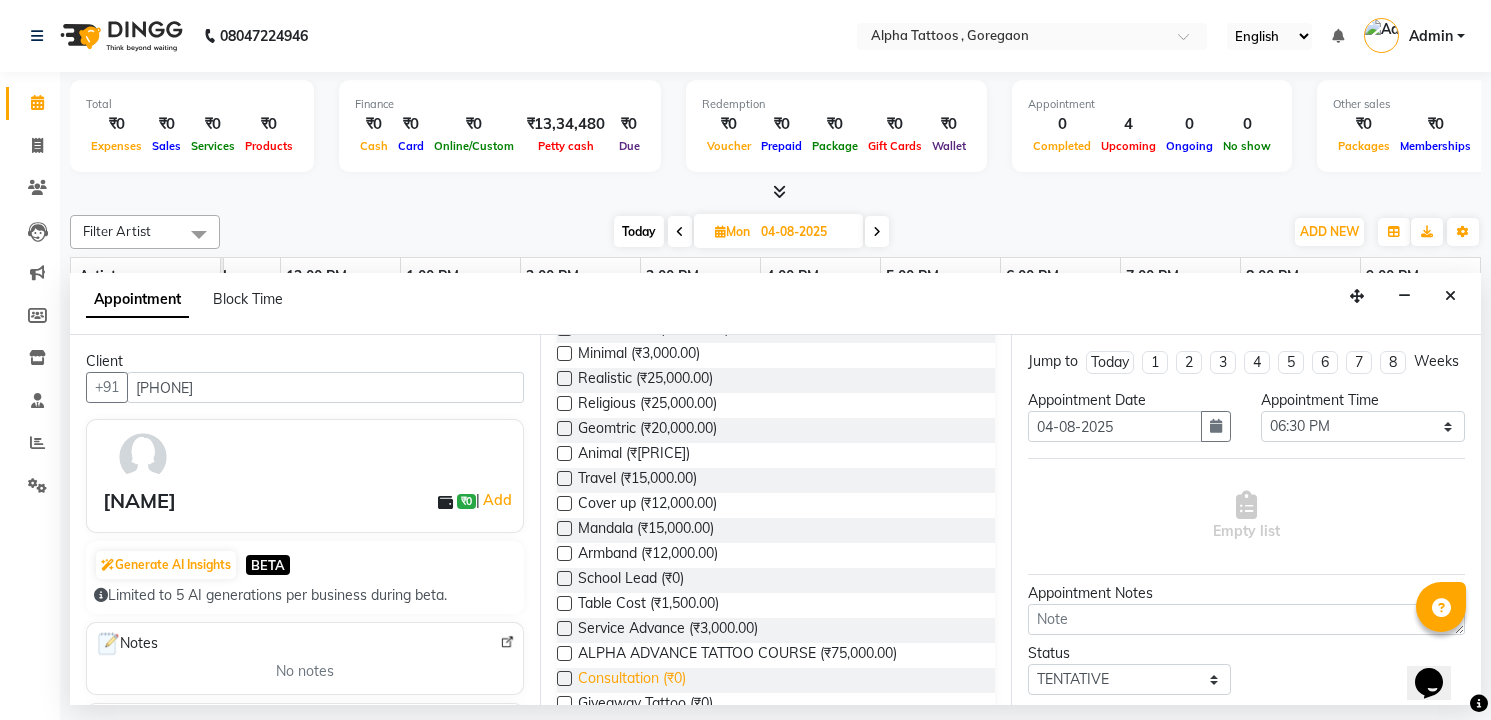 click on "Consultation (₹0)" at bounding box center (632, 680) 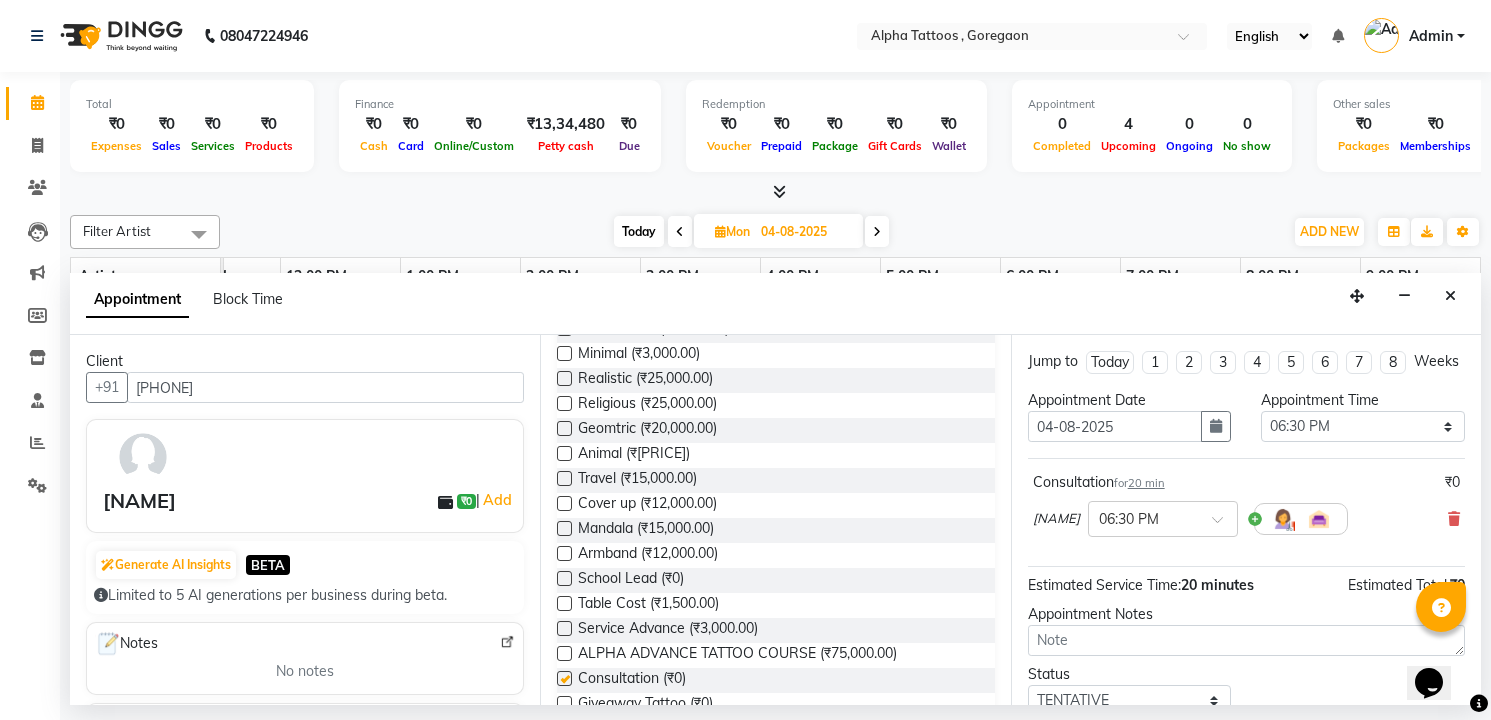 checkbox on "false" 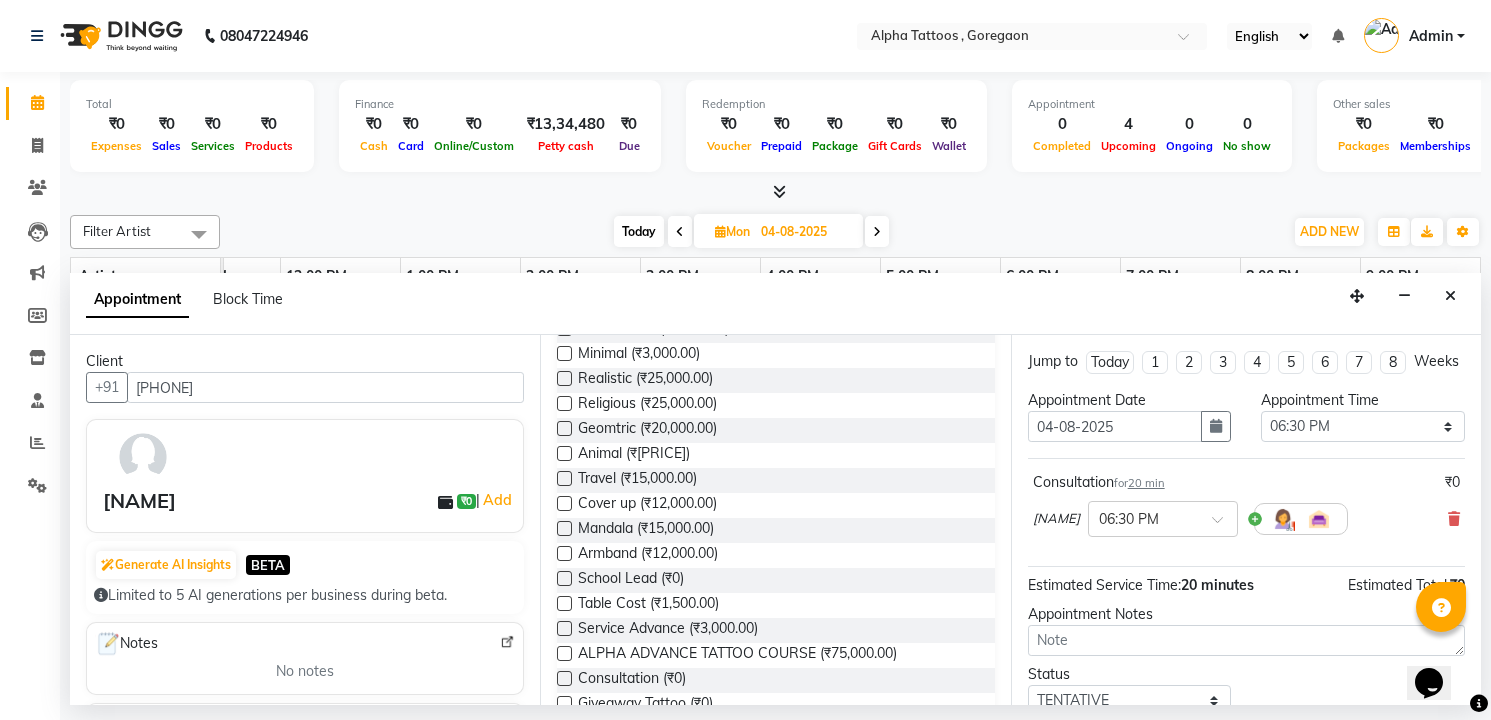 scroll, scrollTop: 156, scrollLeft: 0, axis: vertical 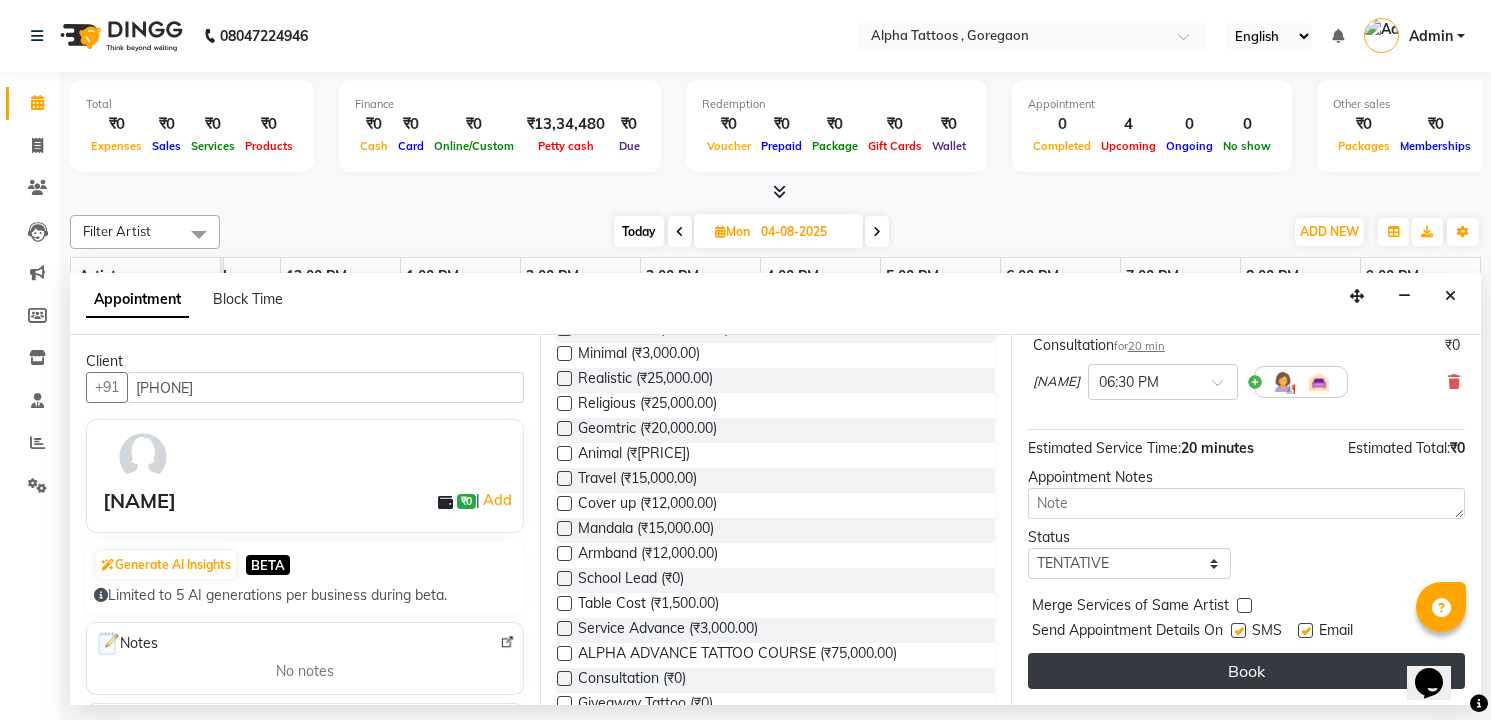 click on "Book" at bounding box center (1246, 671) 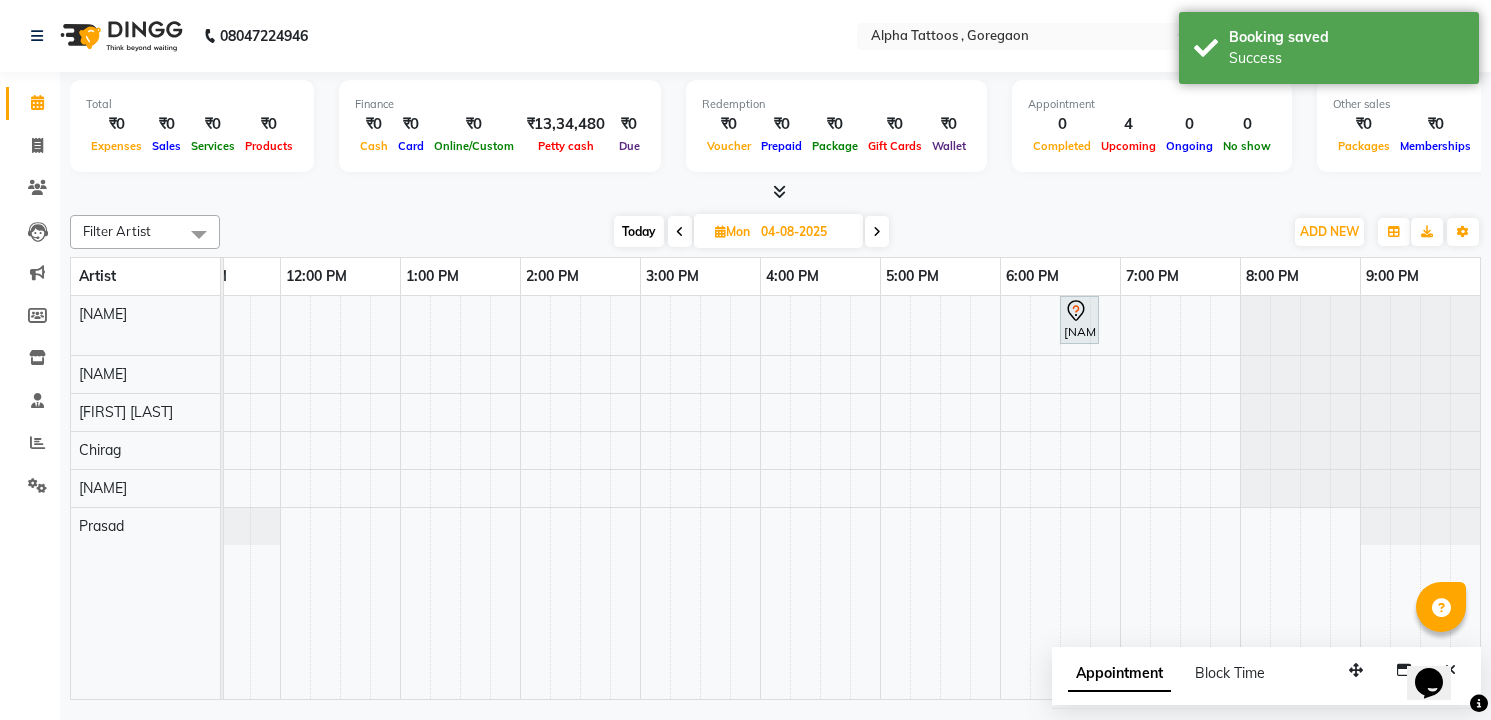 click at bounding box center (775, 192) 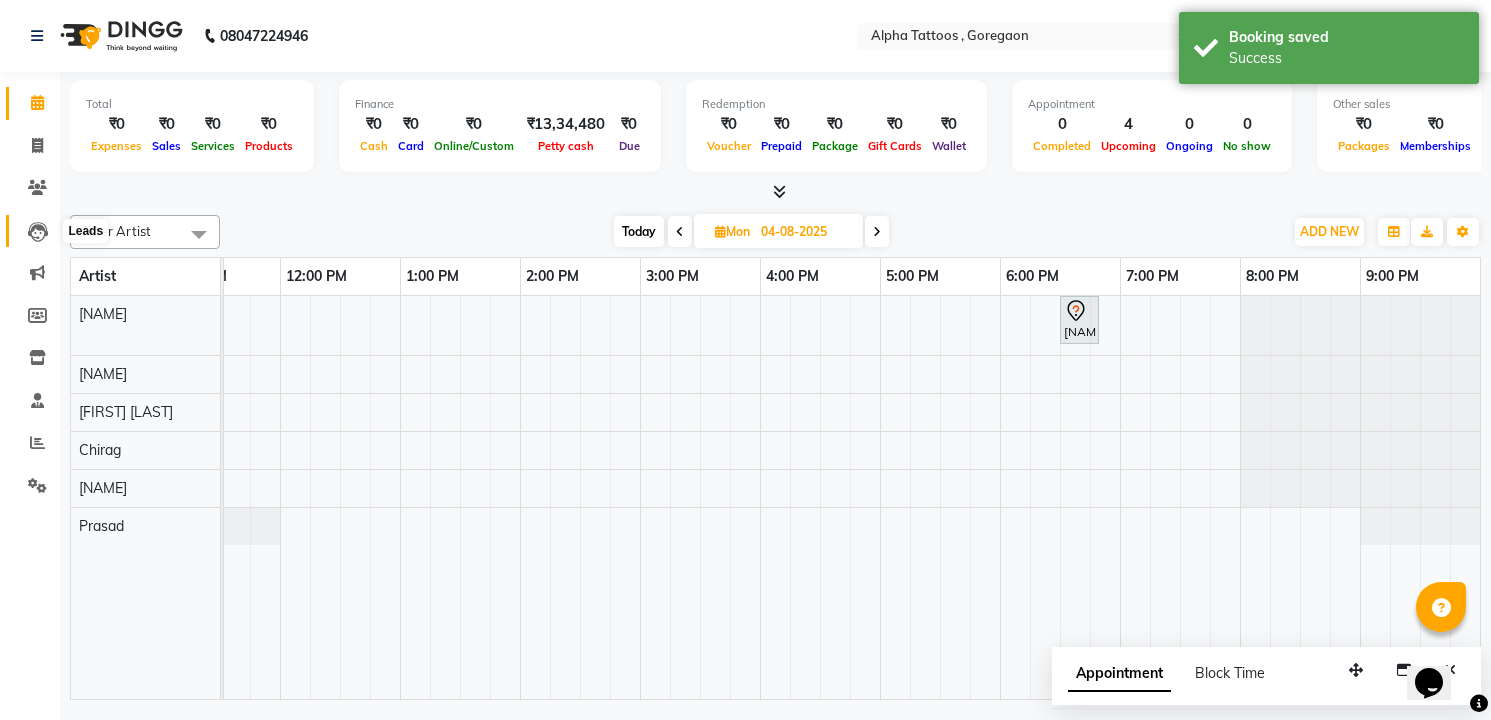 click 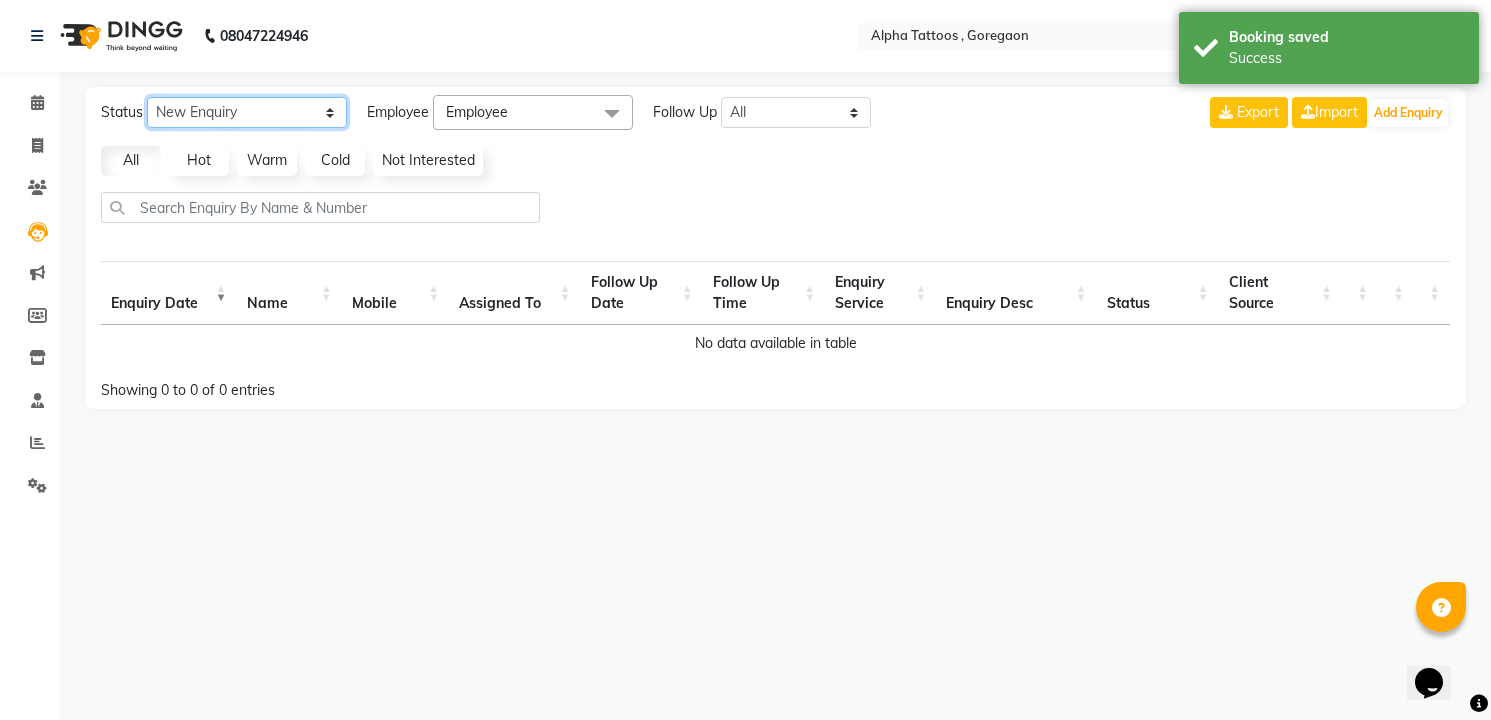 click on "New Enquiry Open Enquiry Converted Enquiry  All" 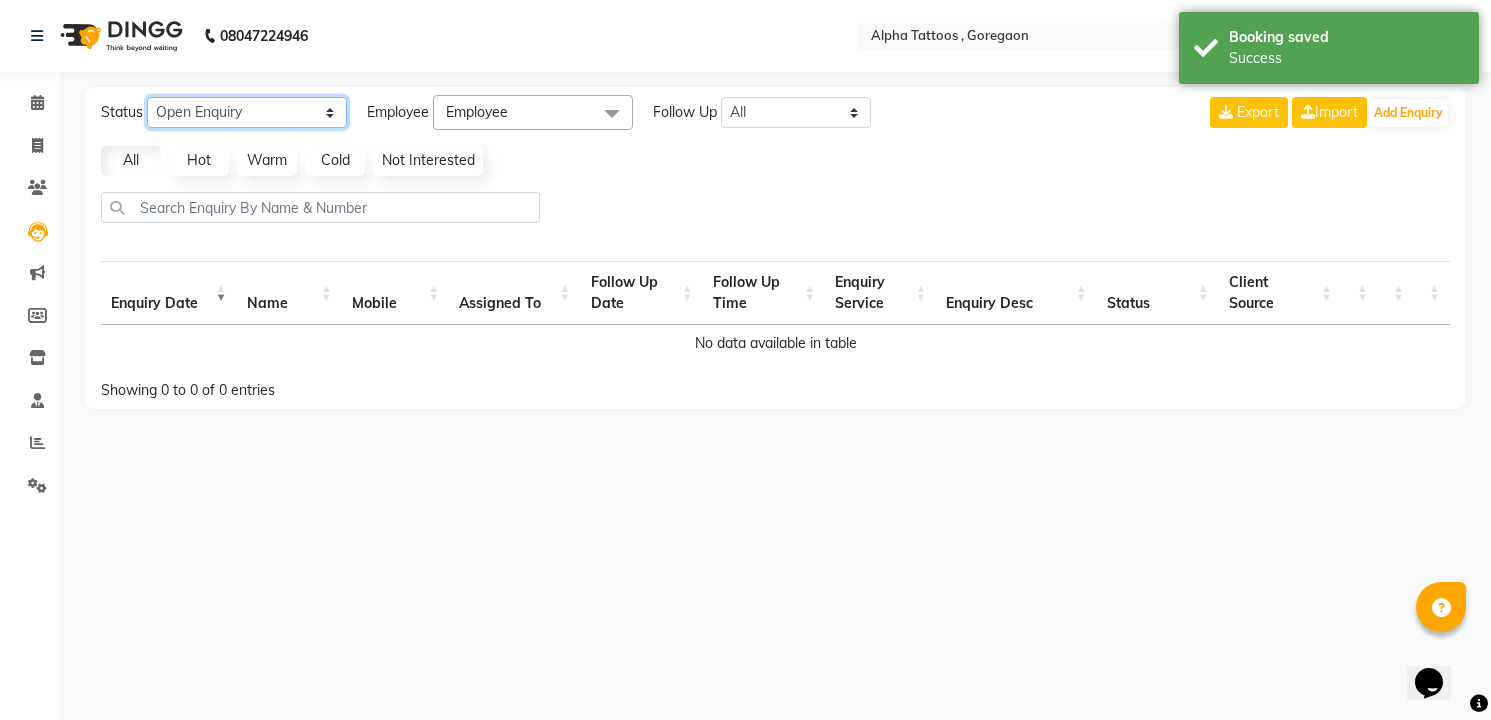 click on "New Enquiry Open Enquiry Converted Enquiry  All" 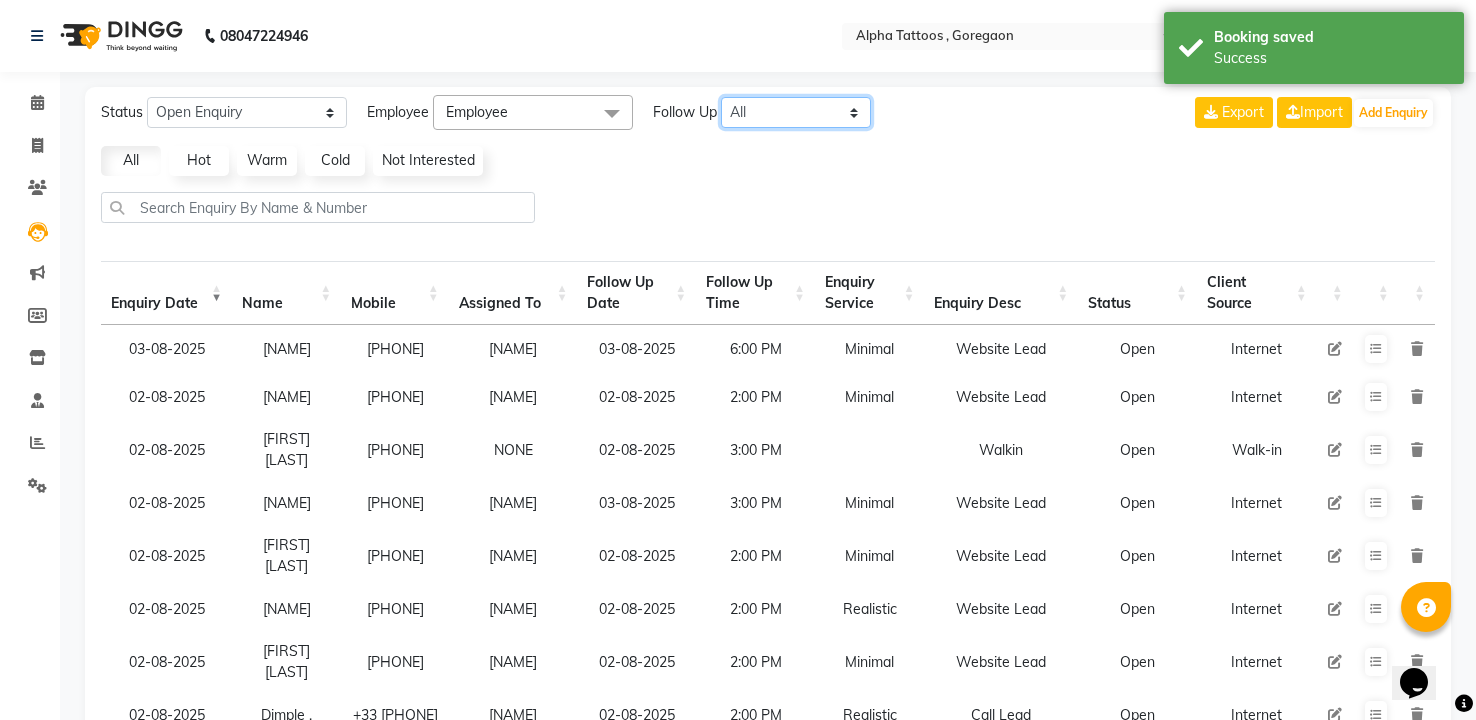 drag, startPoint x: 830, startPoint y: 112, endPoint x: 817, endPoint y: 161, distance: 50.695168 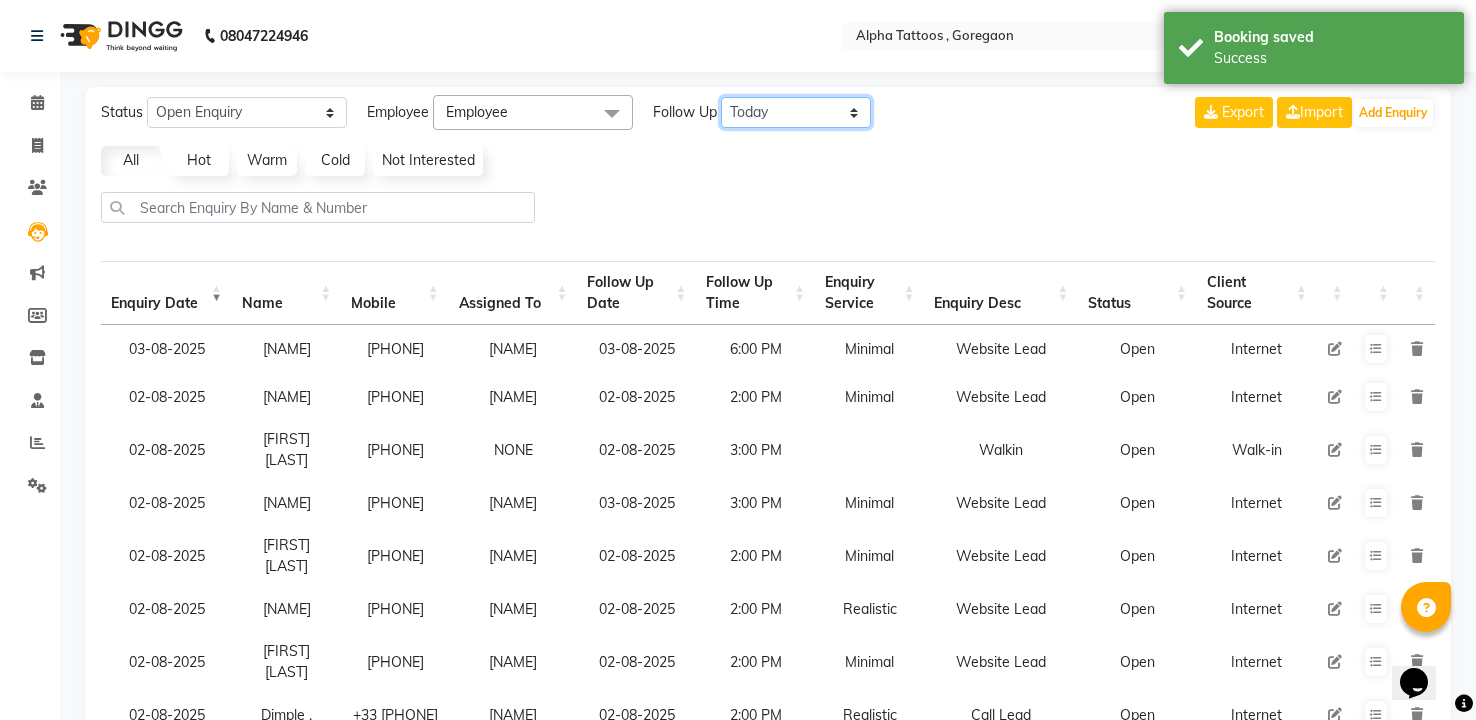 click on "All Today Tomorrow This Week This Month Custom" 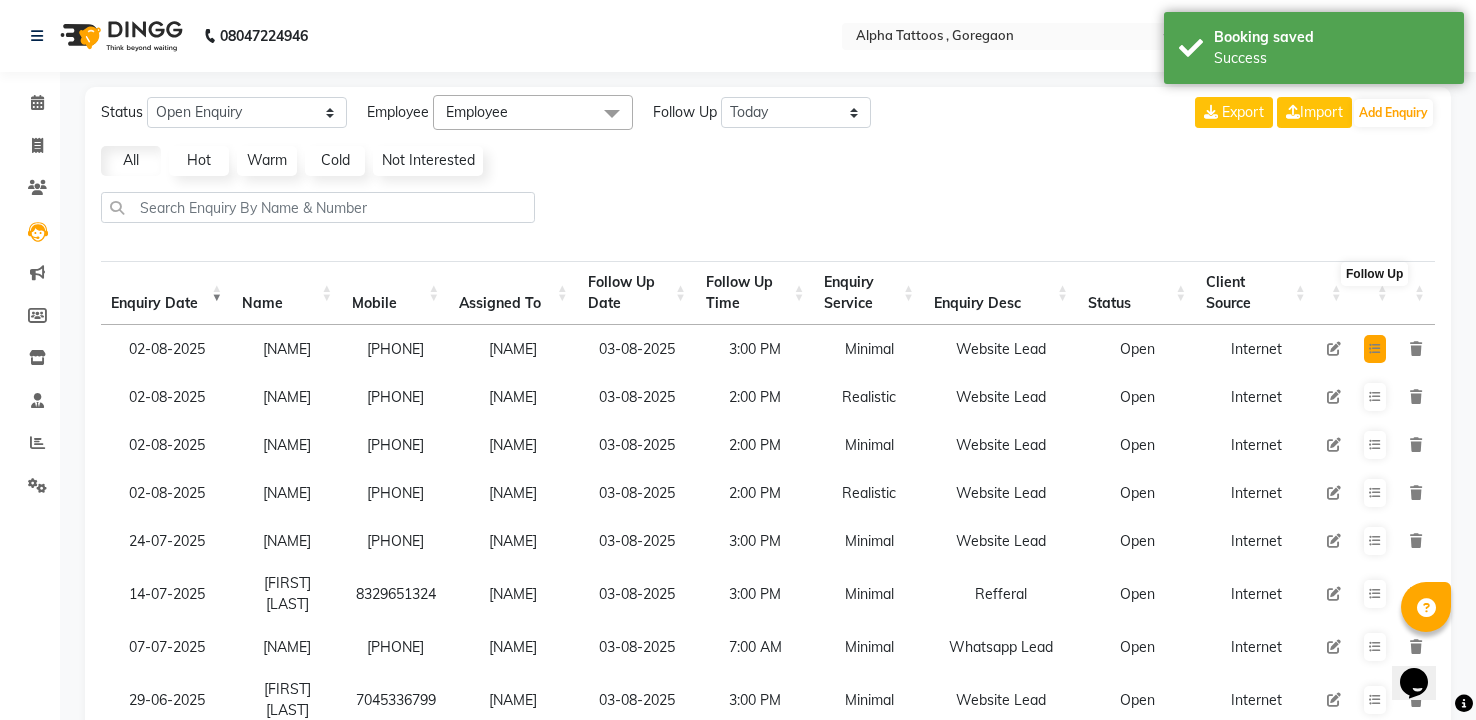 click at bounding box center [1375, 349] 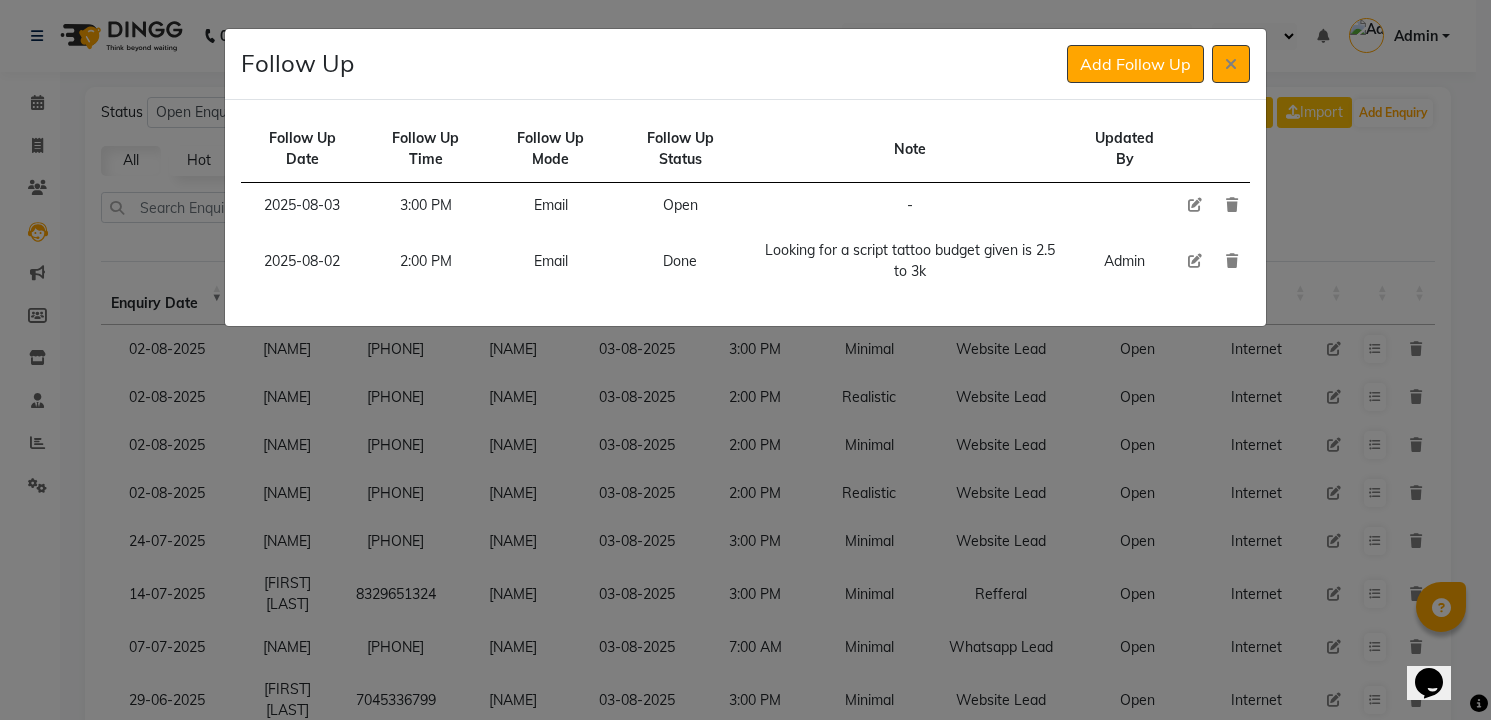 type 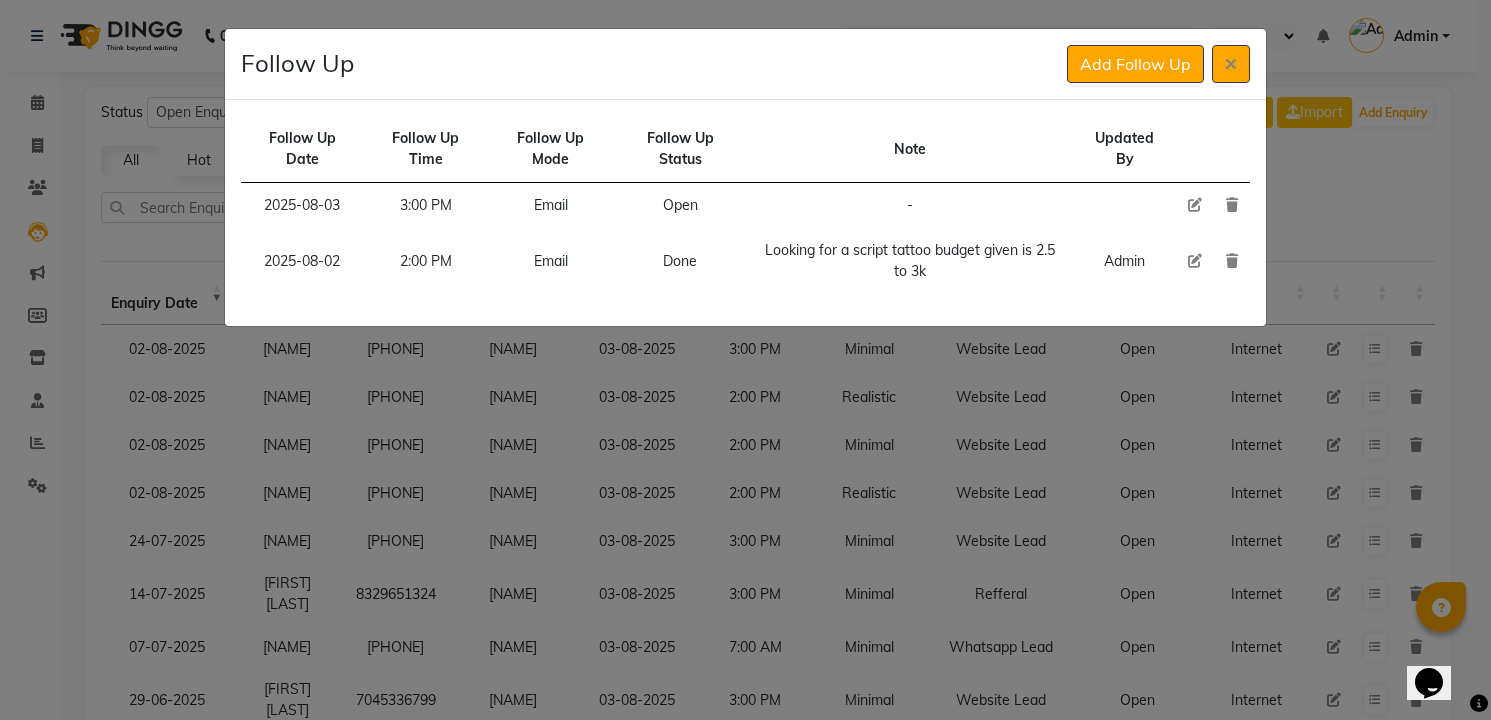 click 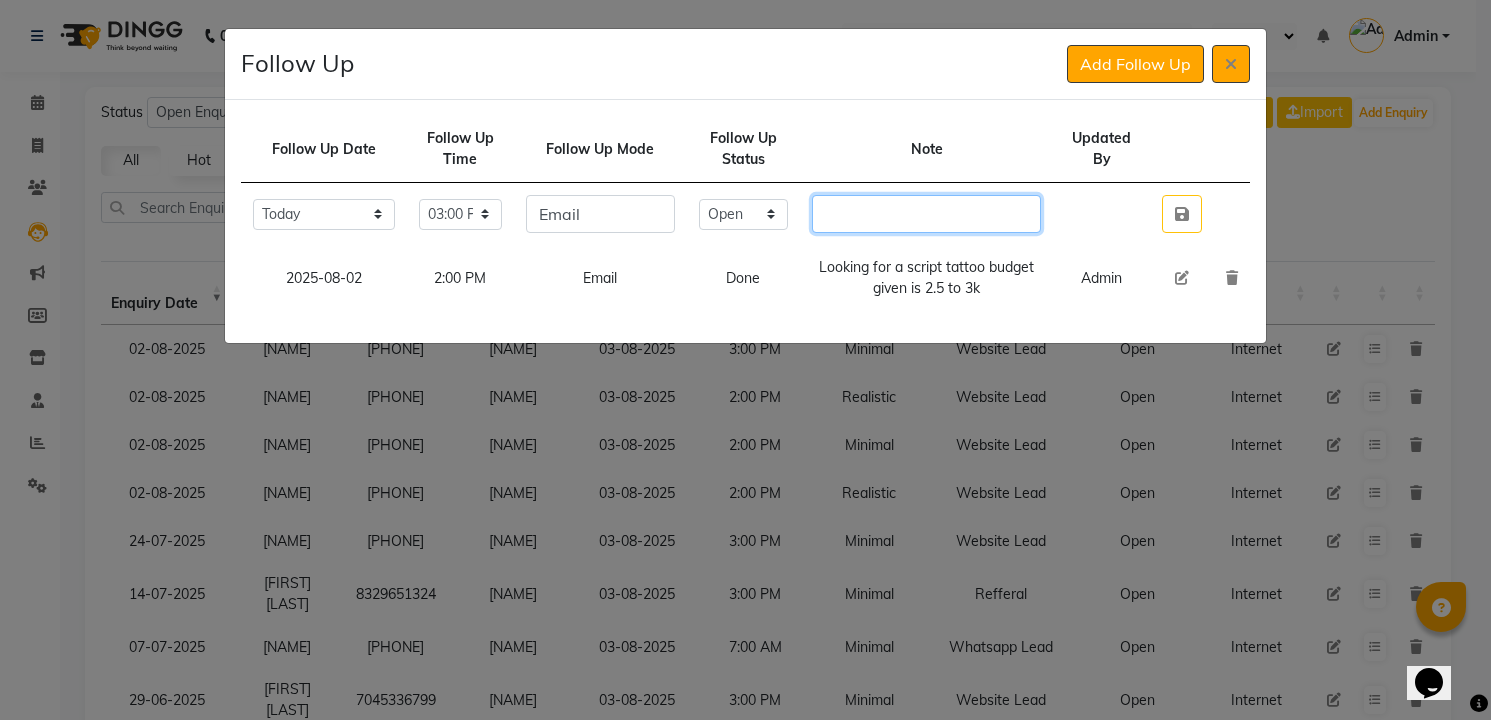 click 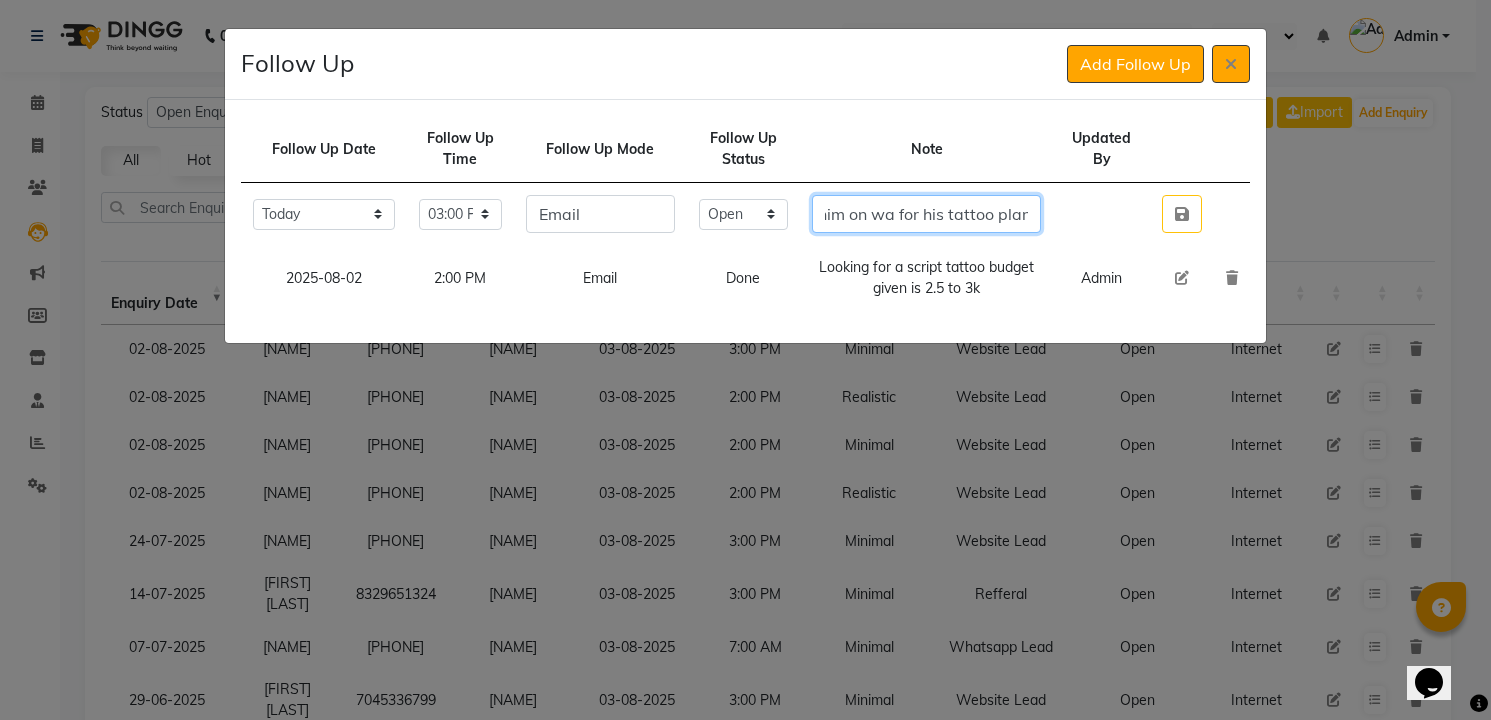 scroll, scrollTop: 0, scrollLeft: 414, axis: horizontal 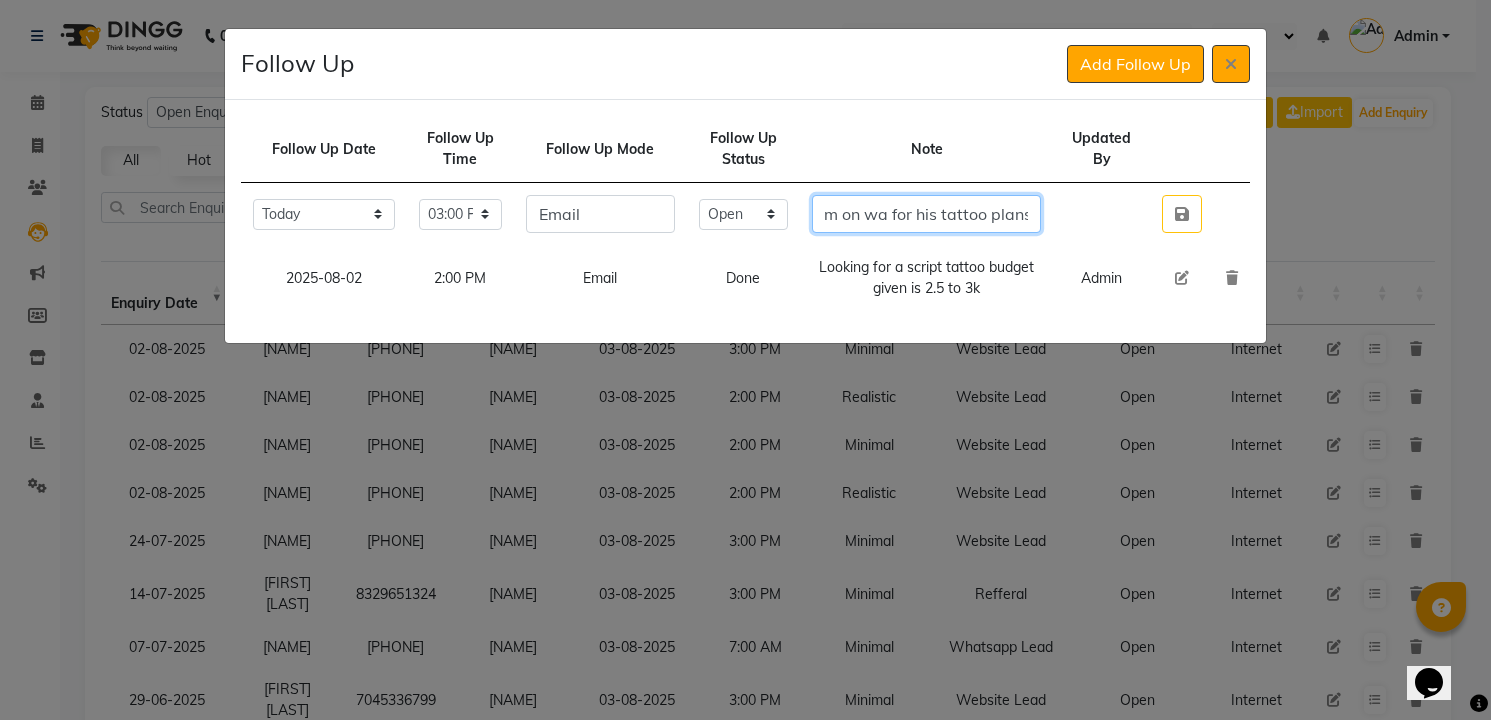 type on "Called him twice he is not responding my calls texted him on wa for his tattoo plans" 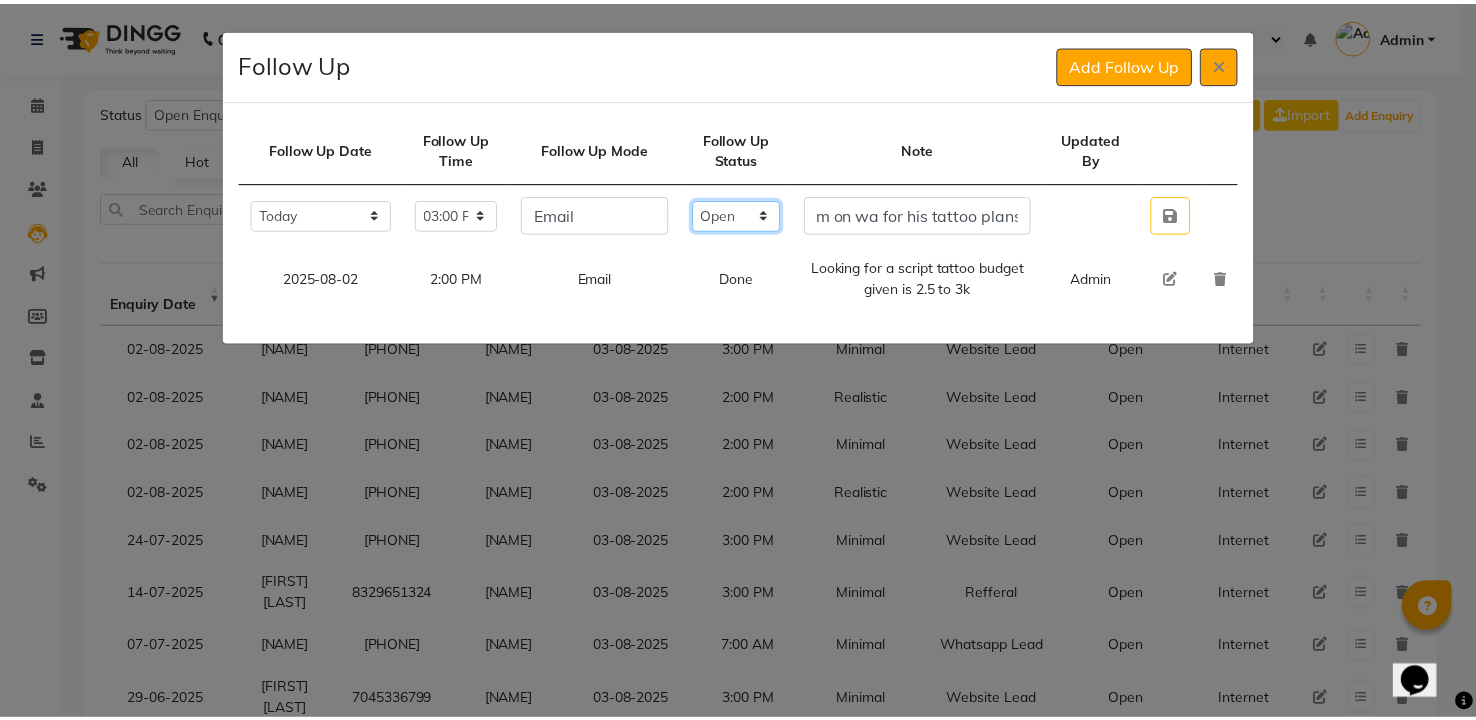 scroll, scrollTop: 0, scrollLeft: 0, axis: both 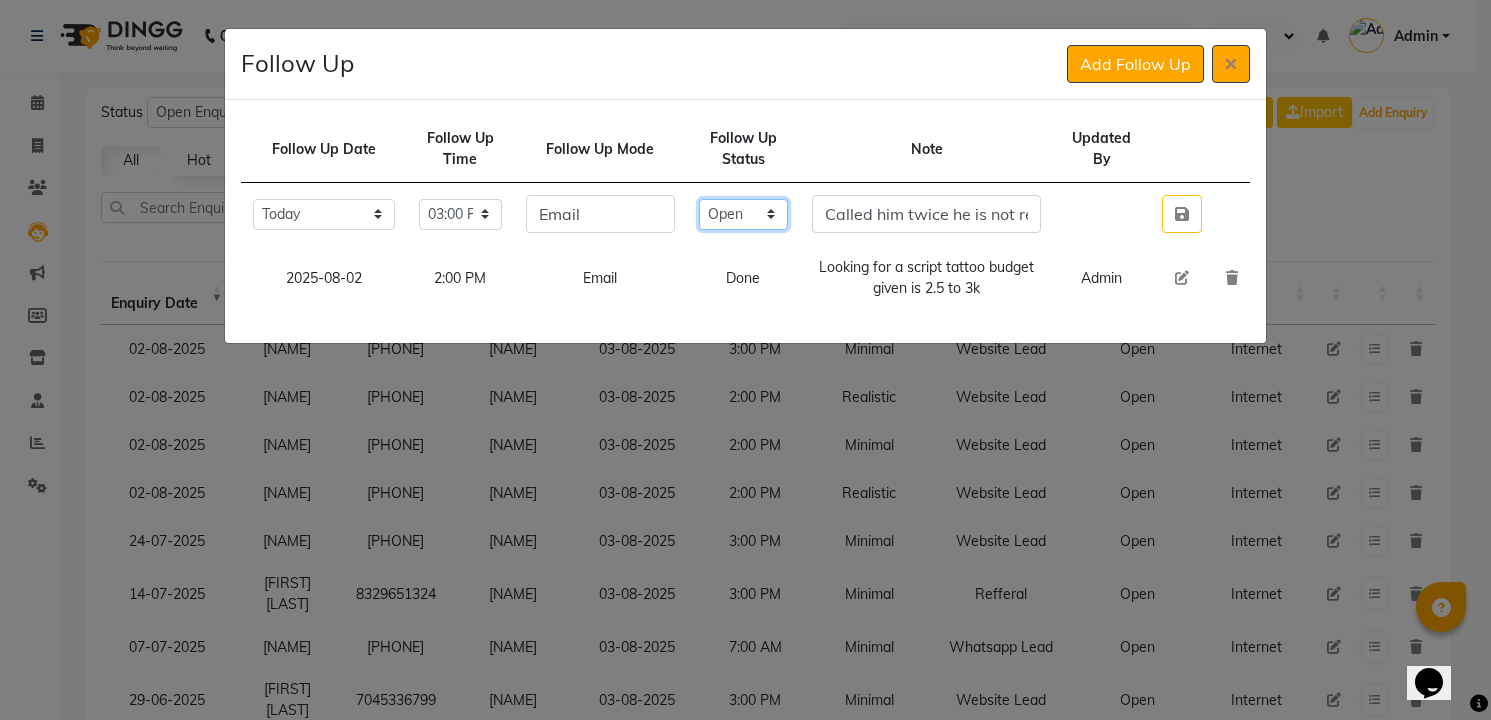 click on "Select Open Pending Done" 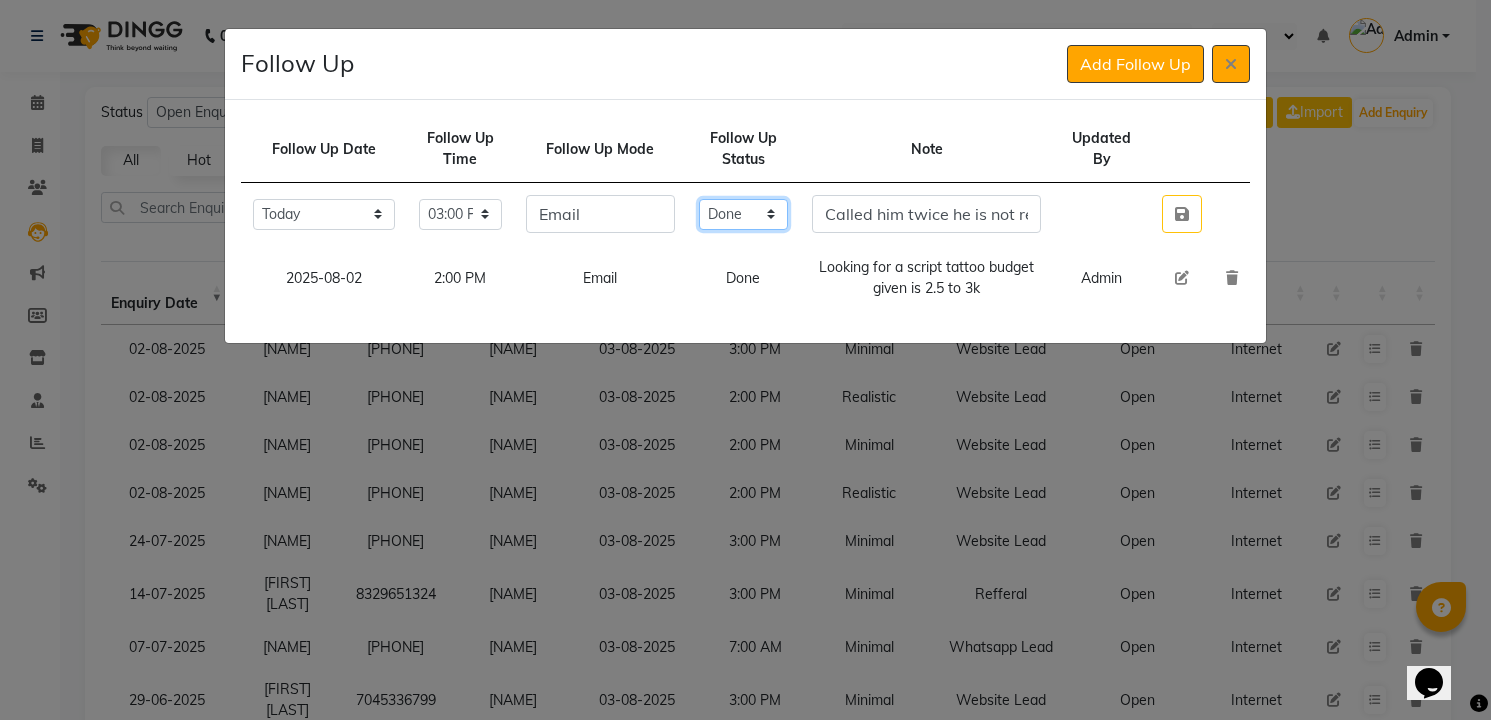 click on "Select Open Pending Done" 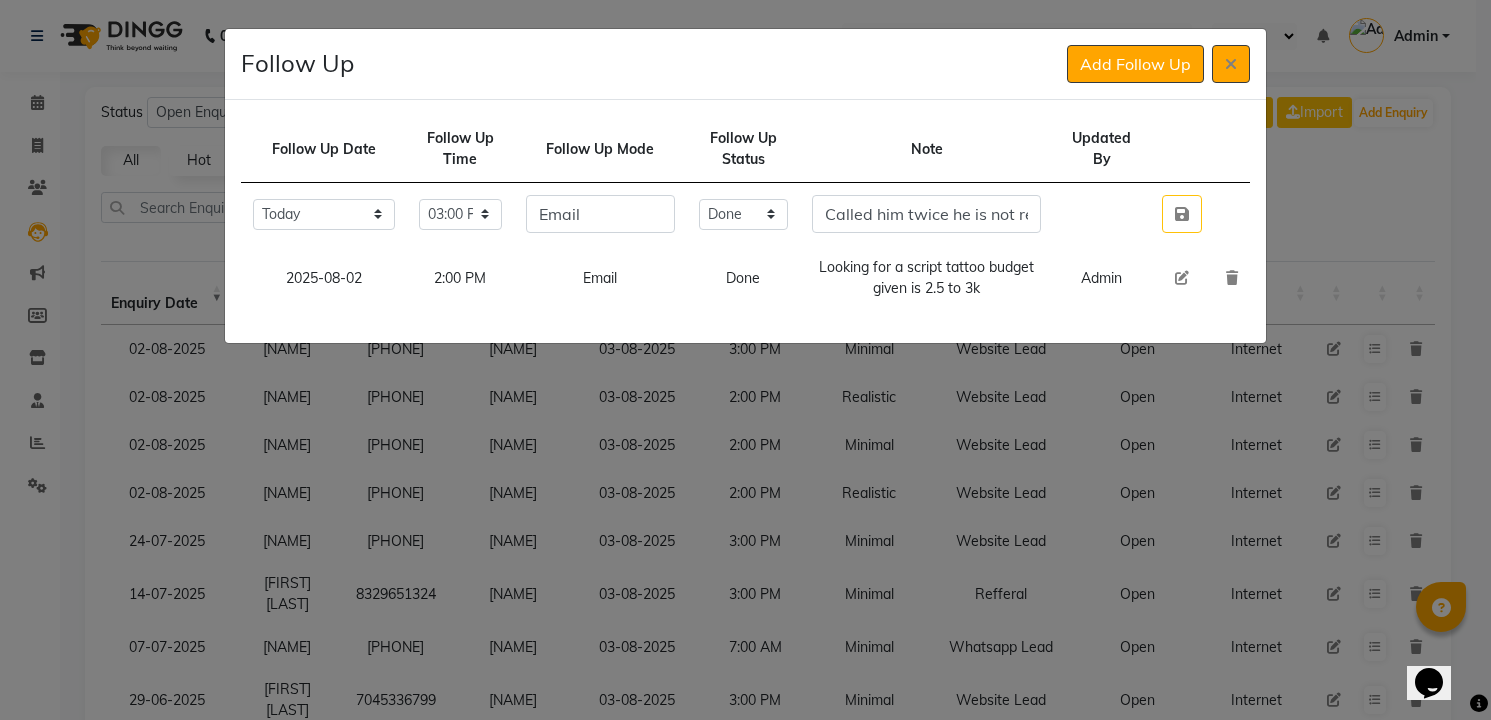 type 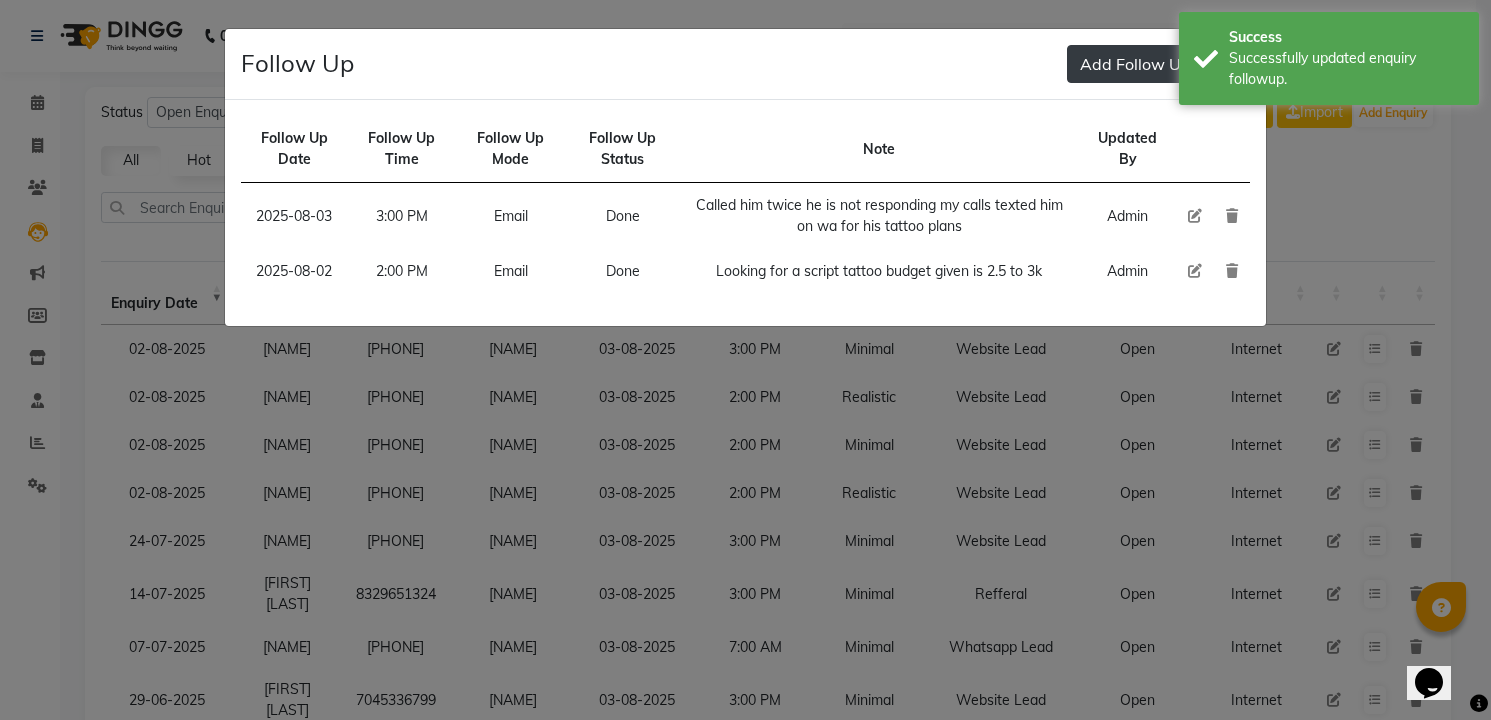 click on "Add Follow Up" 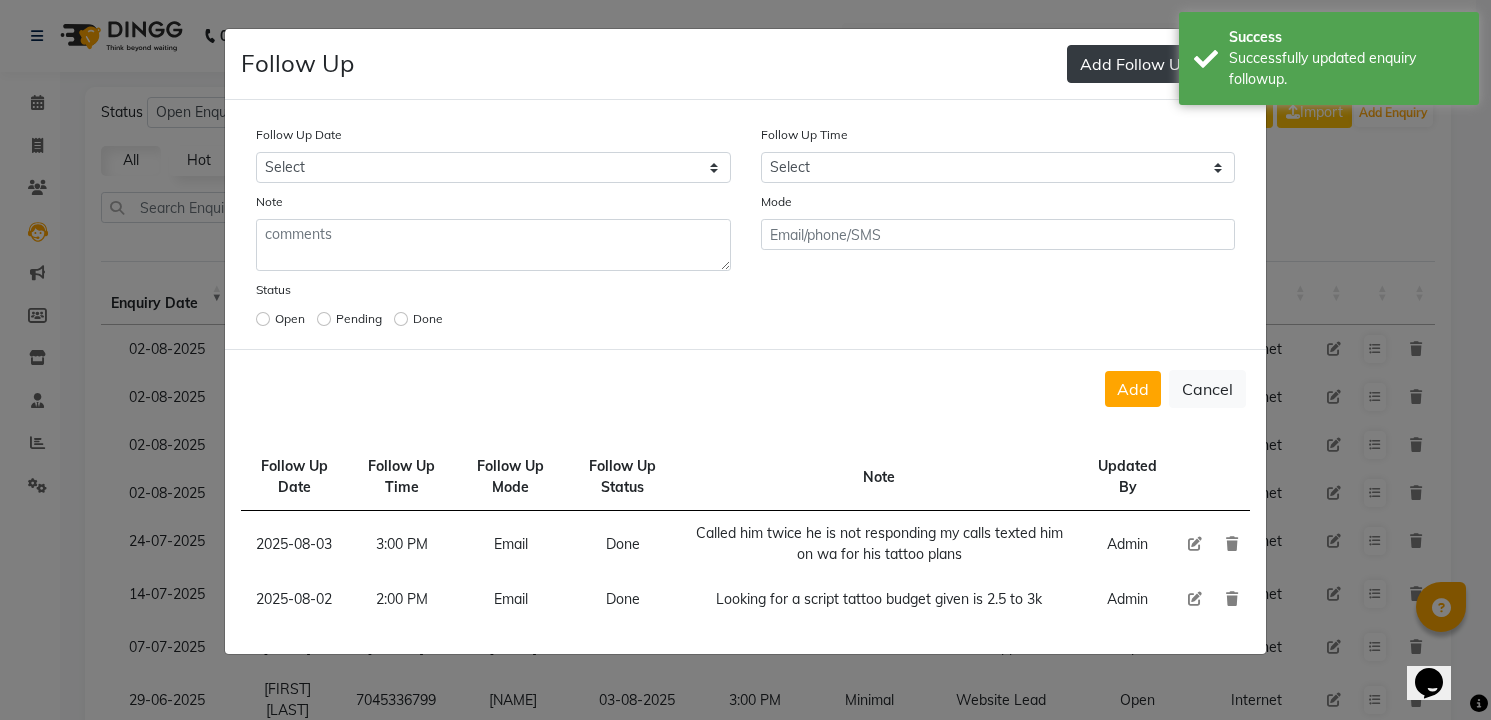 type 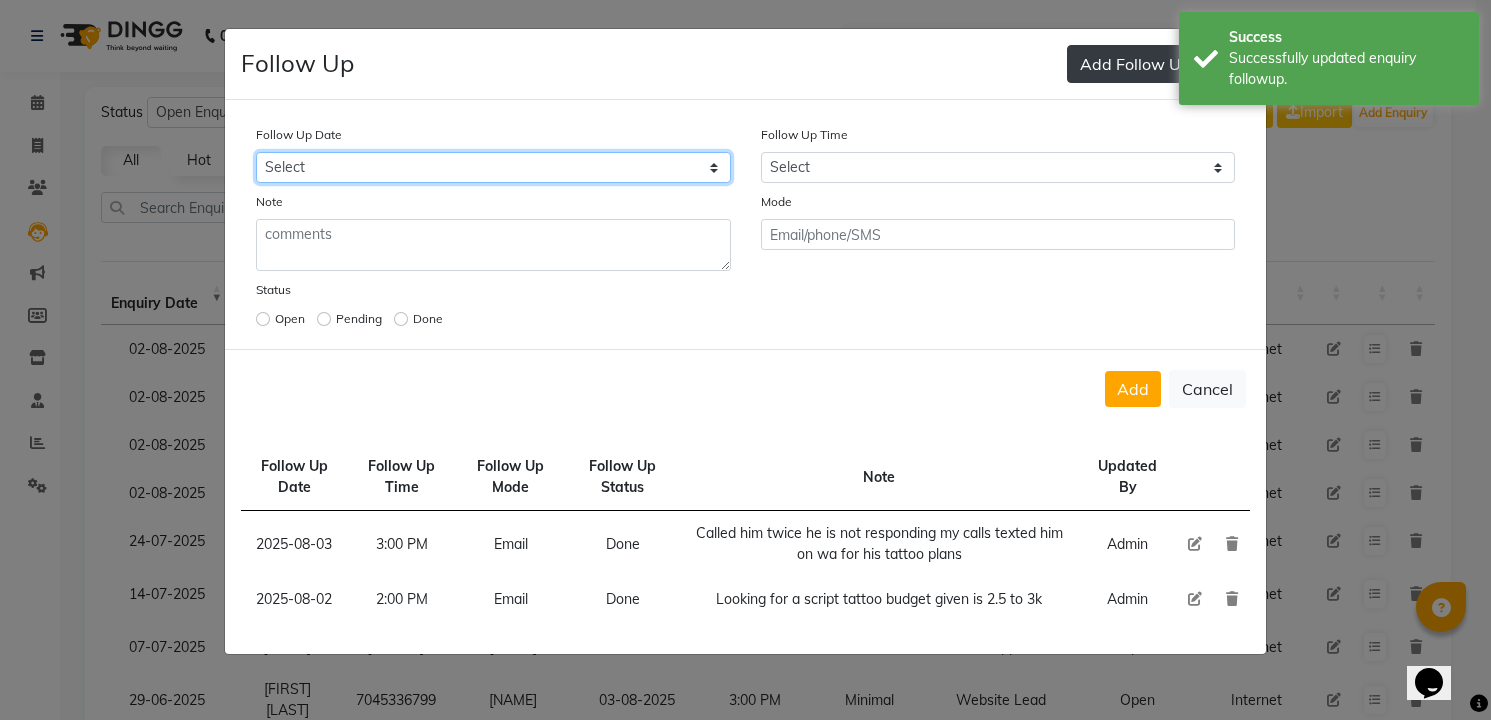 select on "2025-08-06" 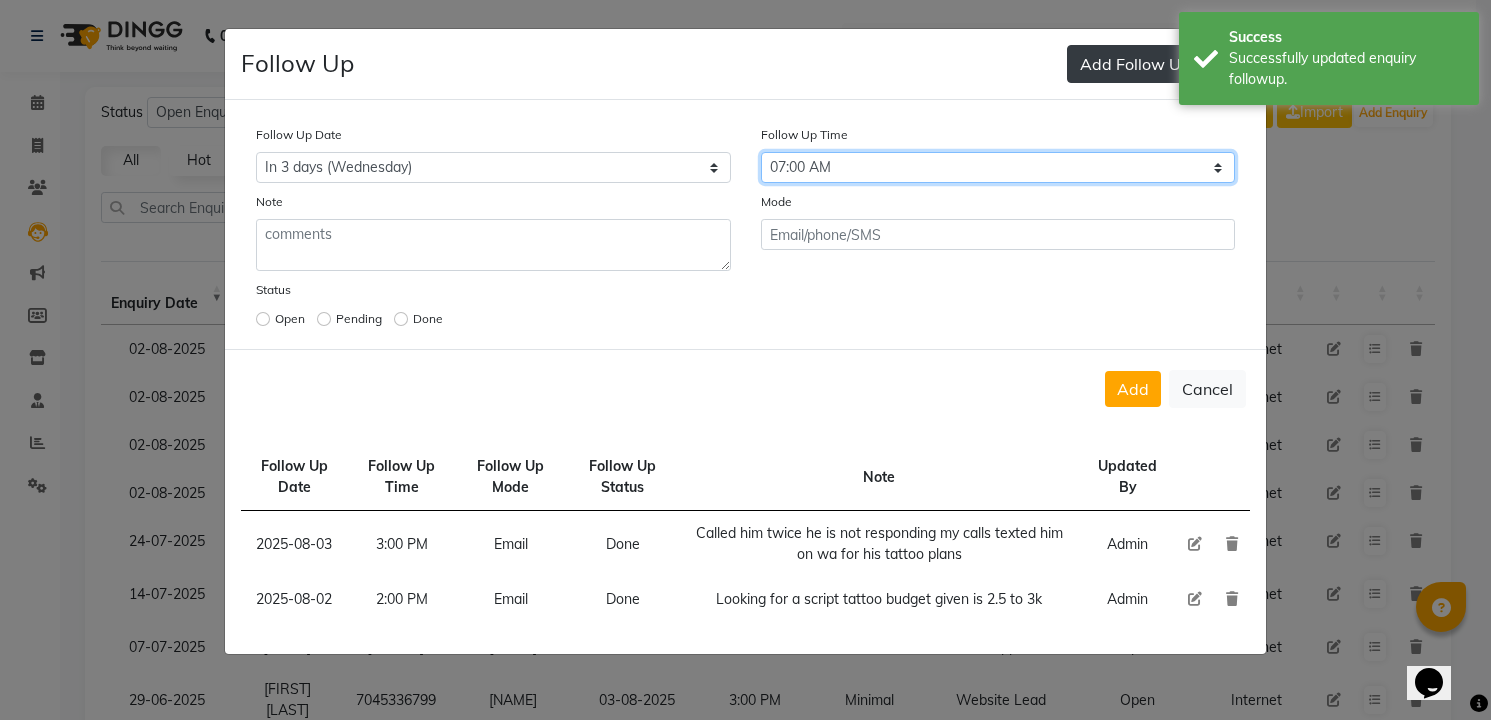 select on "900" 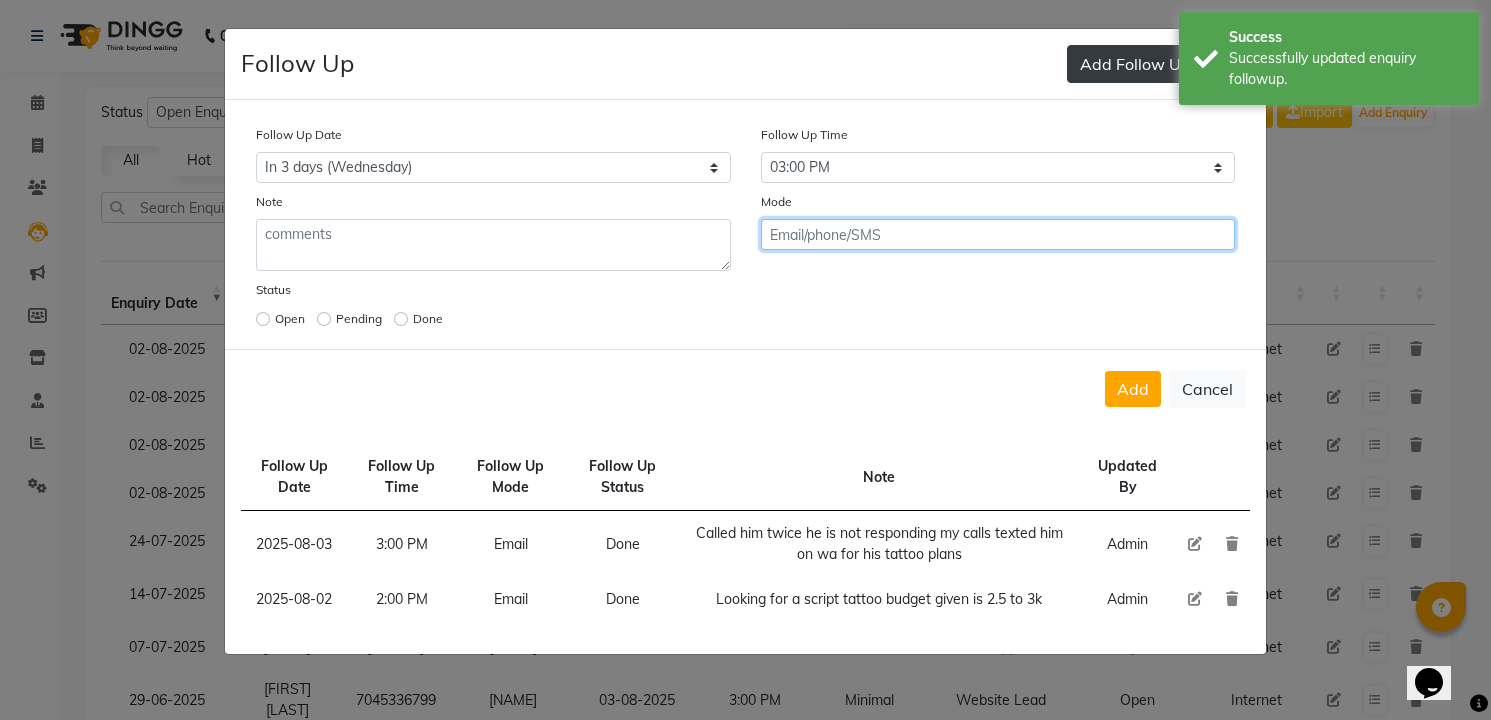 click on "Add" 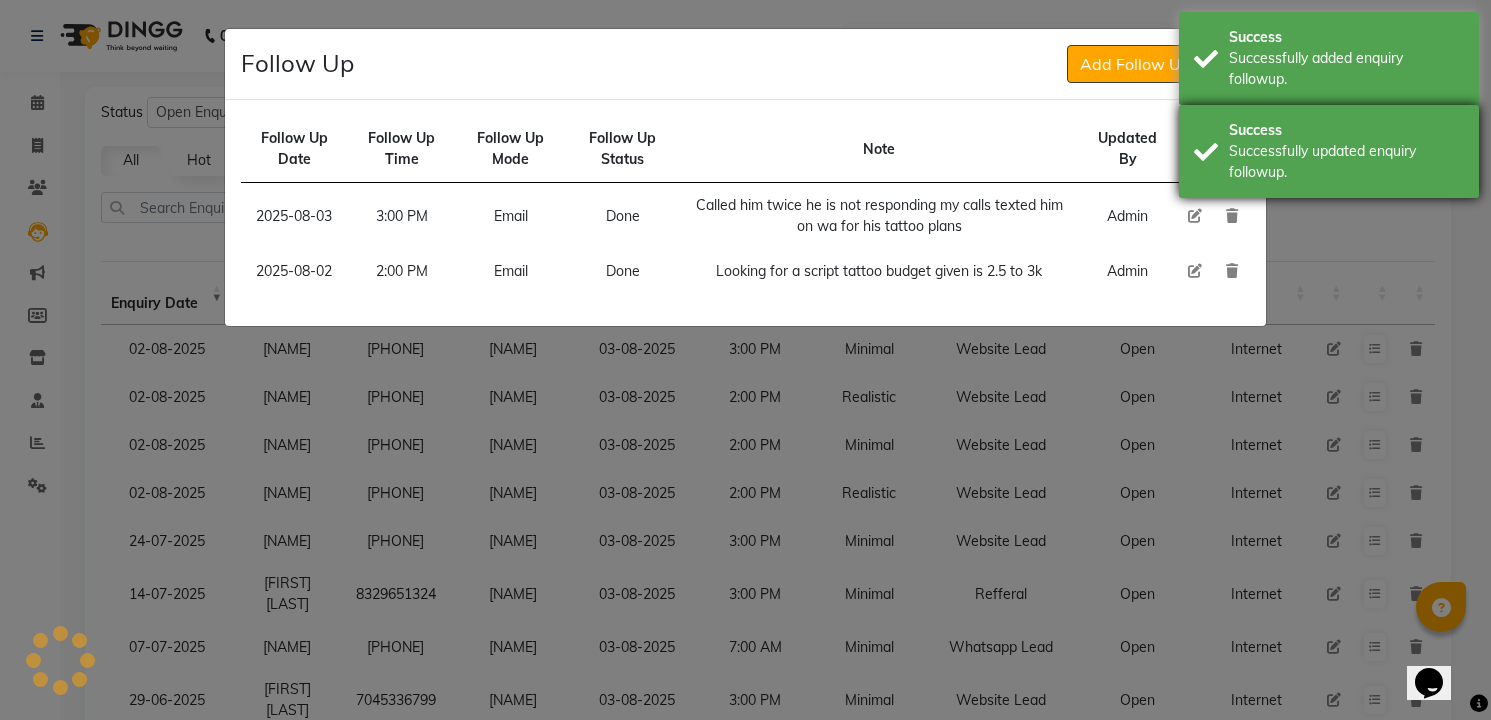 click on "Successfully updated enquiry followup." at bounding box center (1346, 162) 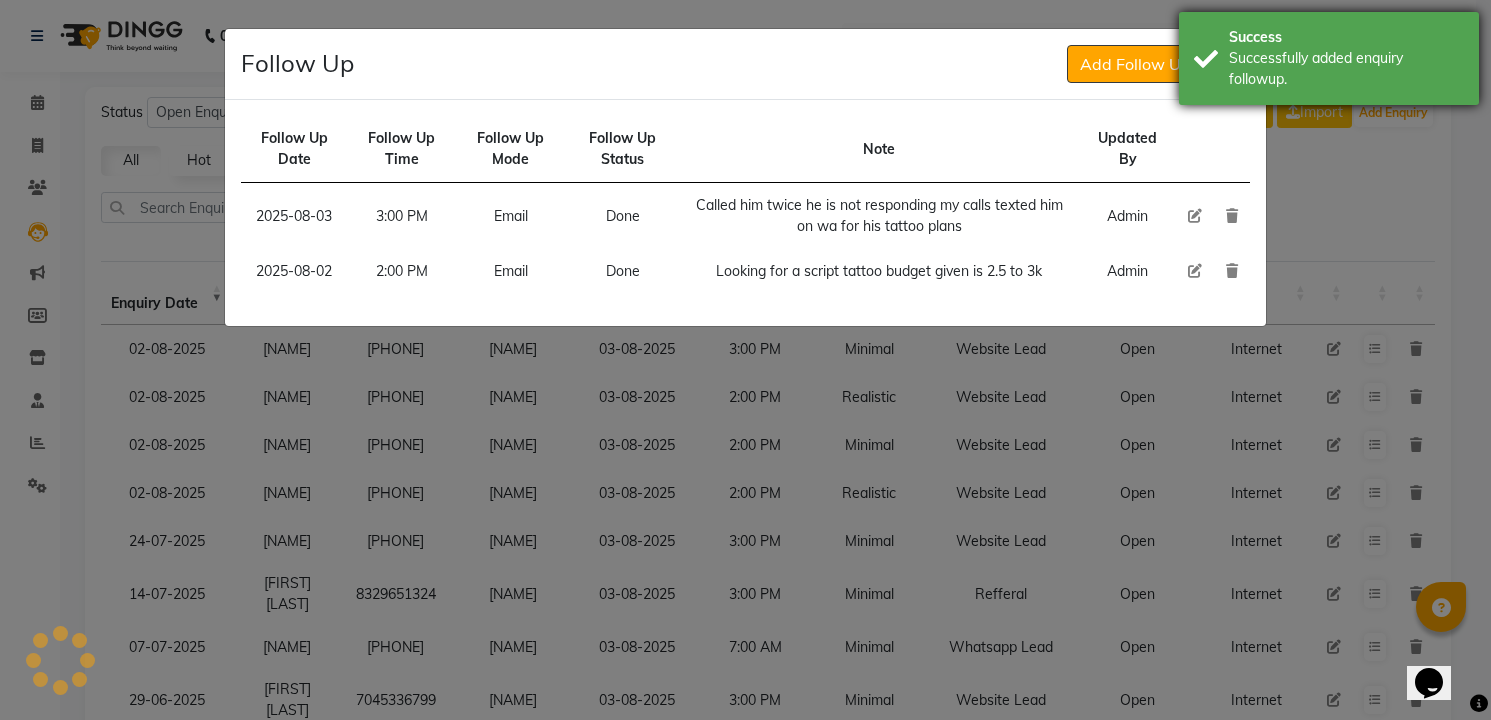 click on "Success" at bounding box center (1346, 37) 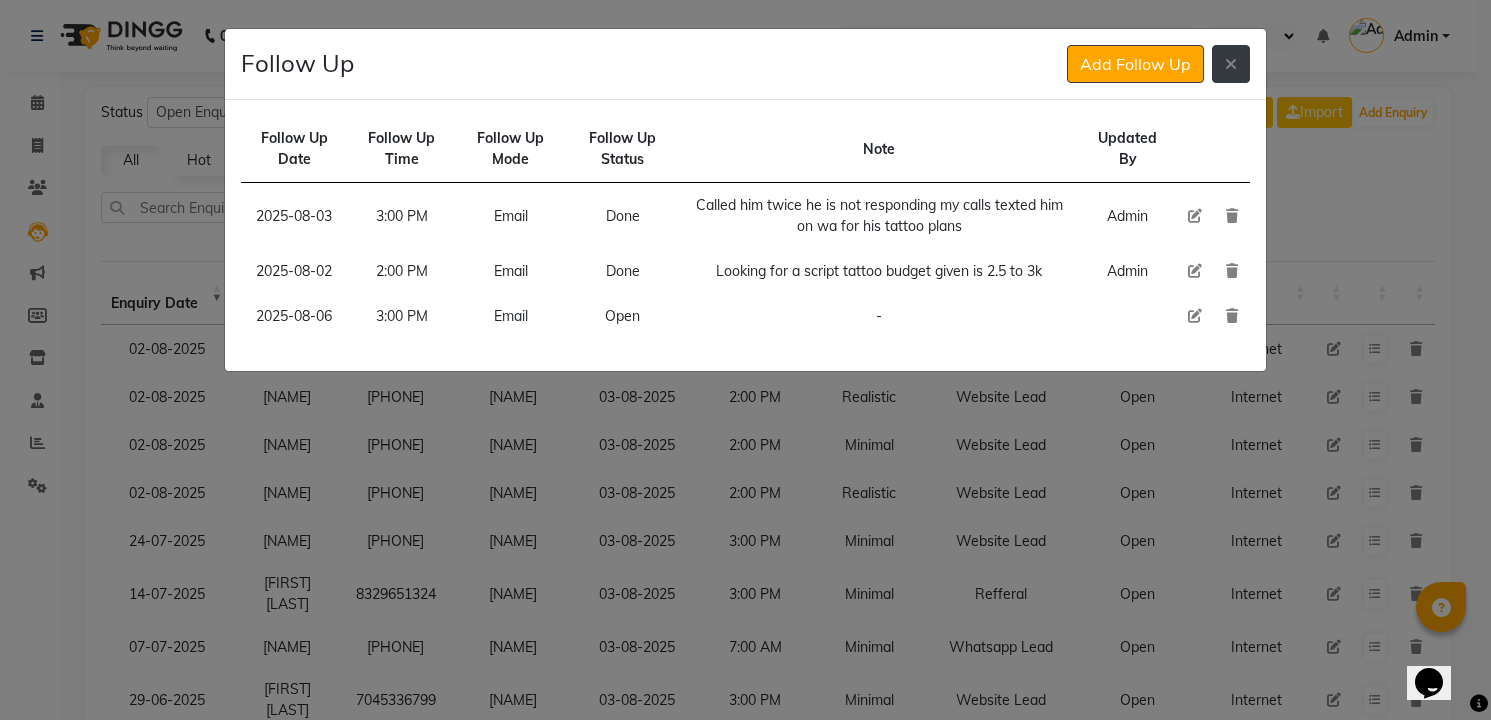 click 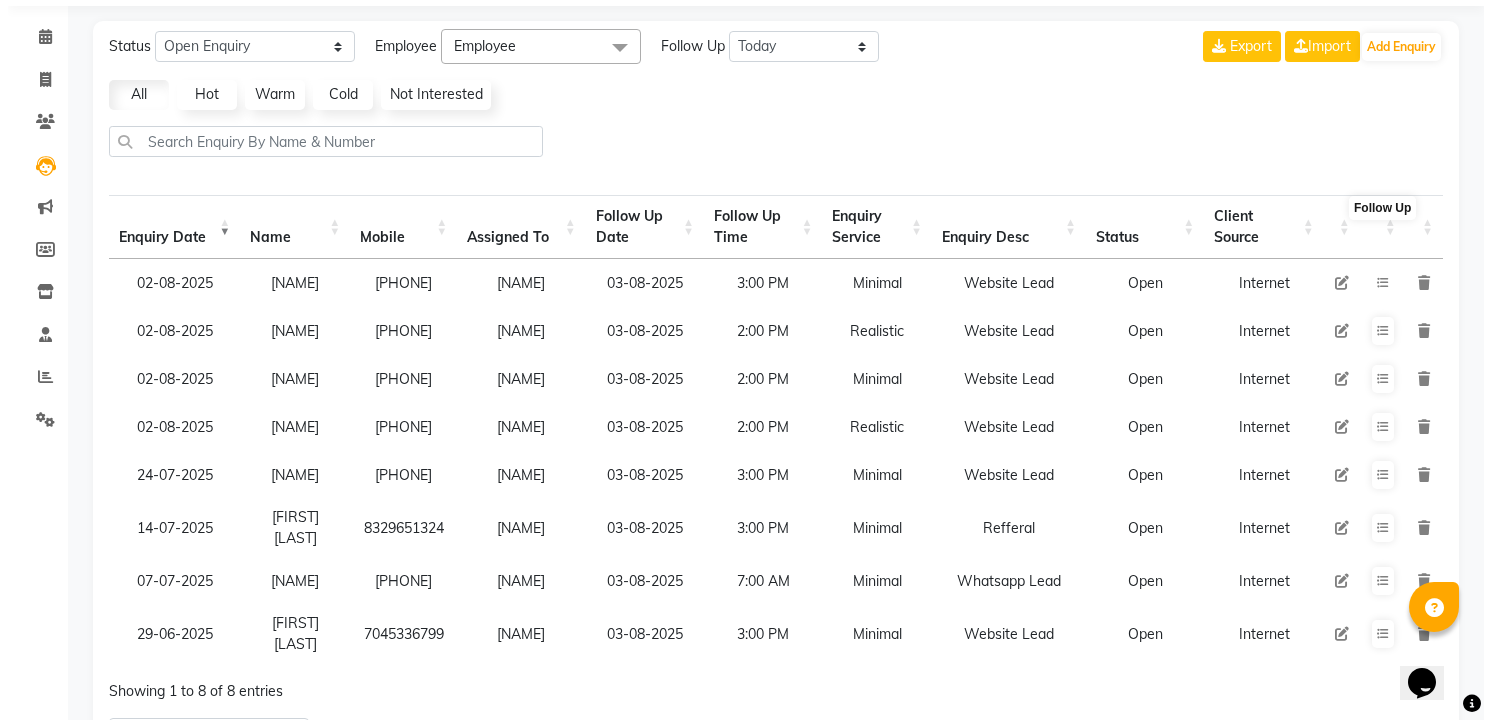 scroll, scrollTop: 76, scrollLeft: 0, axis: vertical 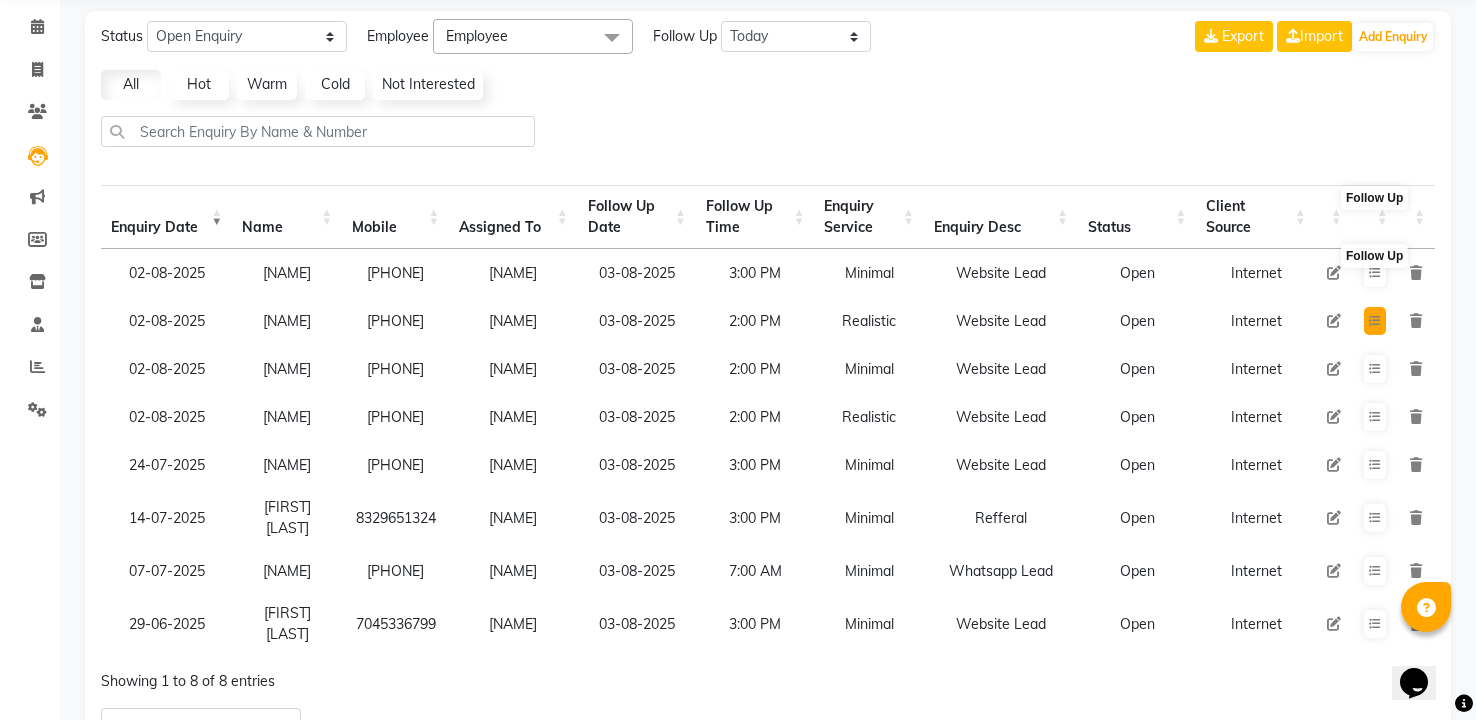 click at bounding box center [1375, 321] 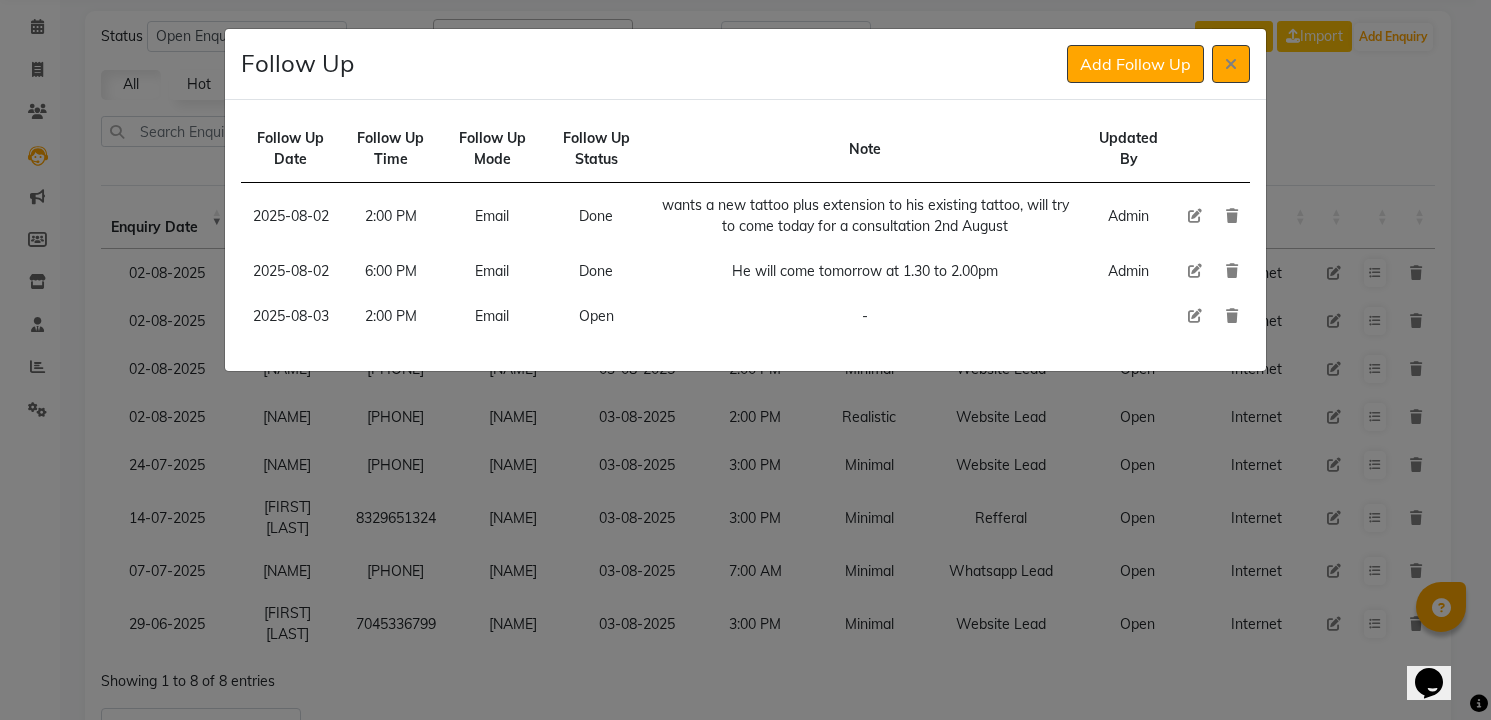 click 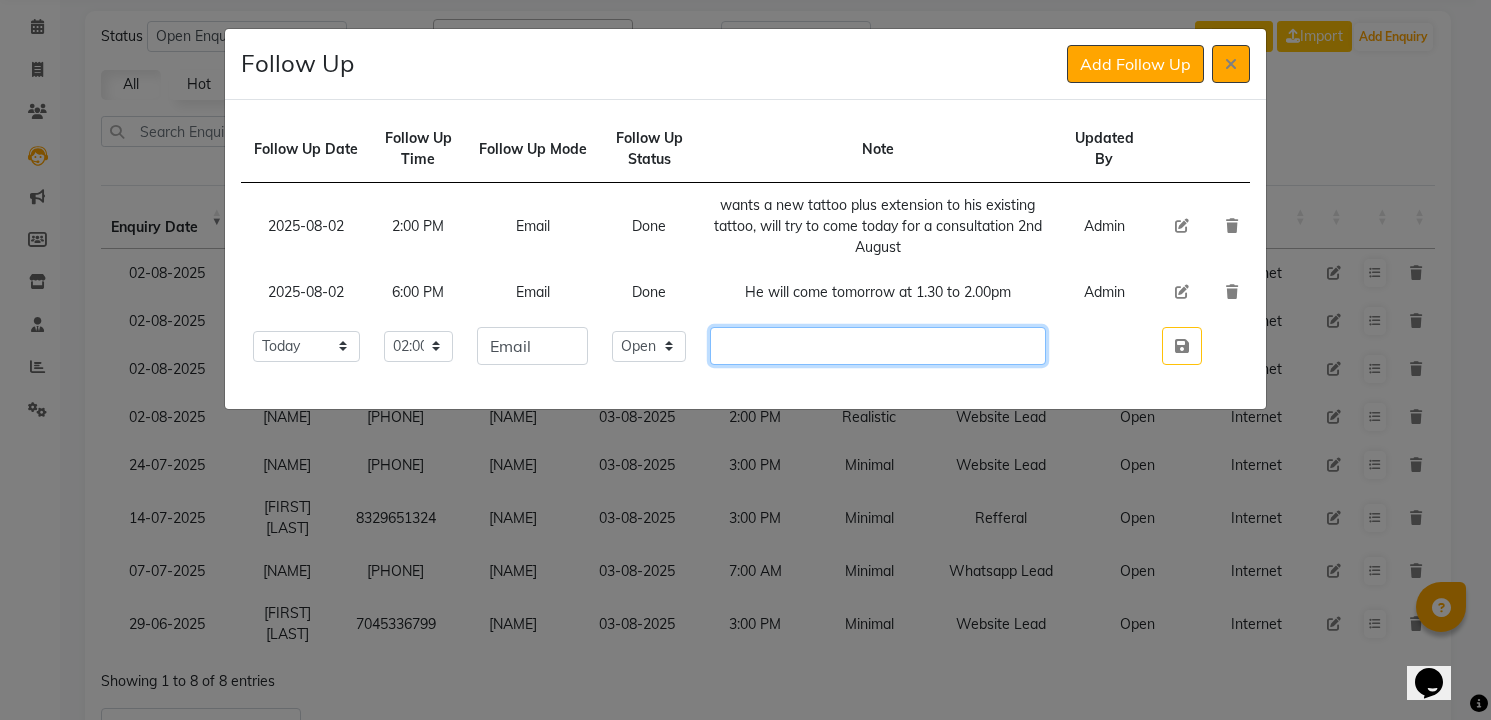 click 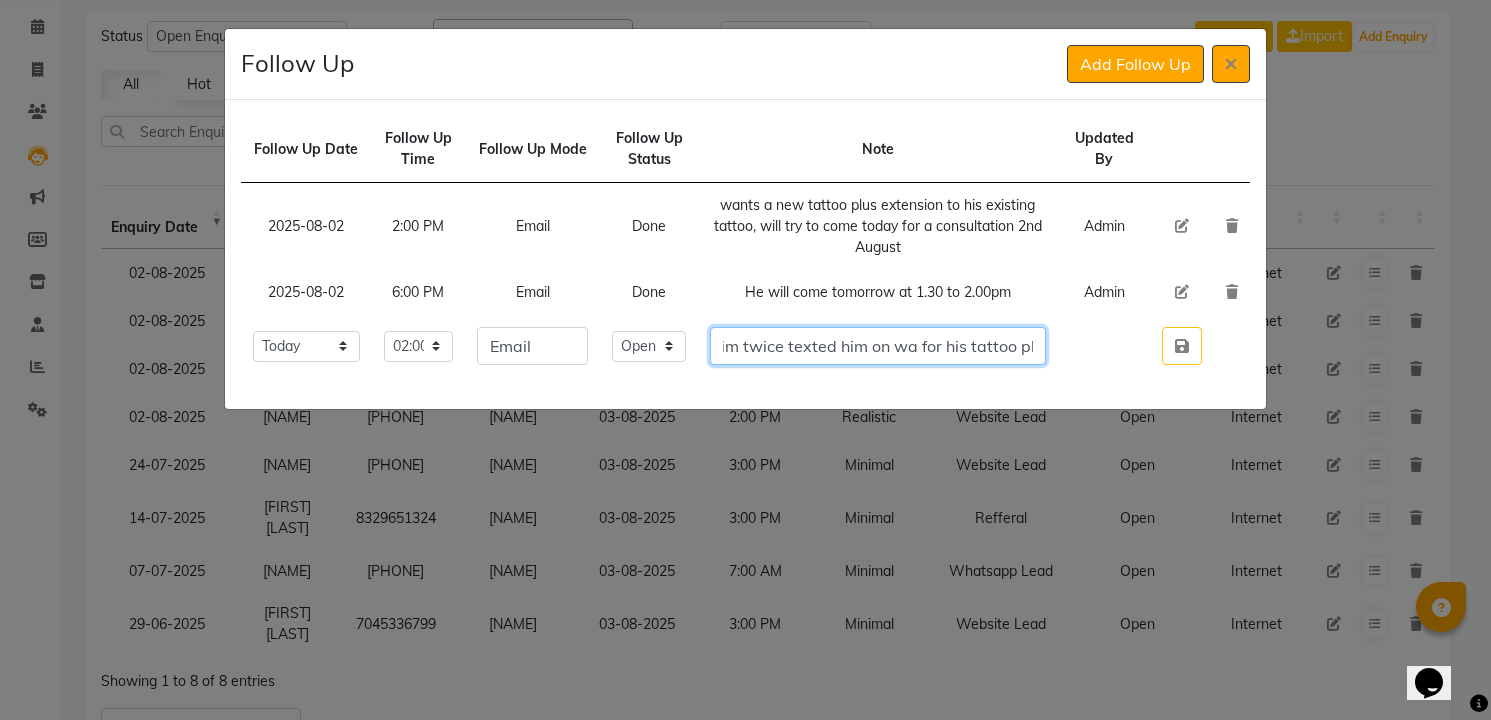 scroll, scrollTop: 0, scrollLeft: 90, axis: horizontal 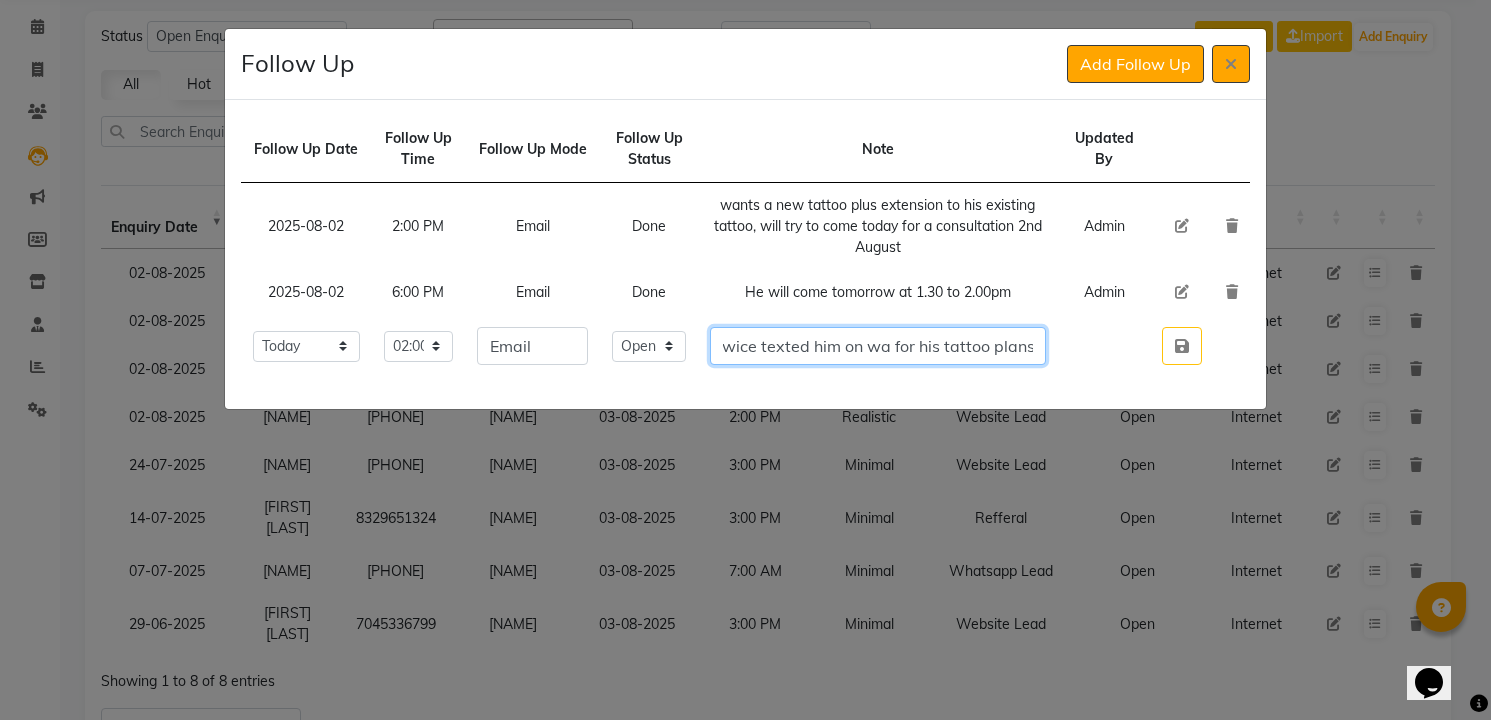 type on "Called him twice texted him on wa for his tattoo plans" 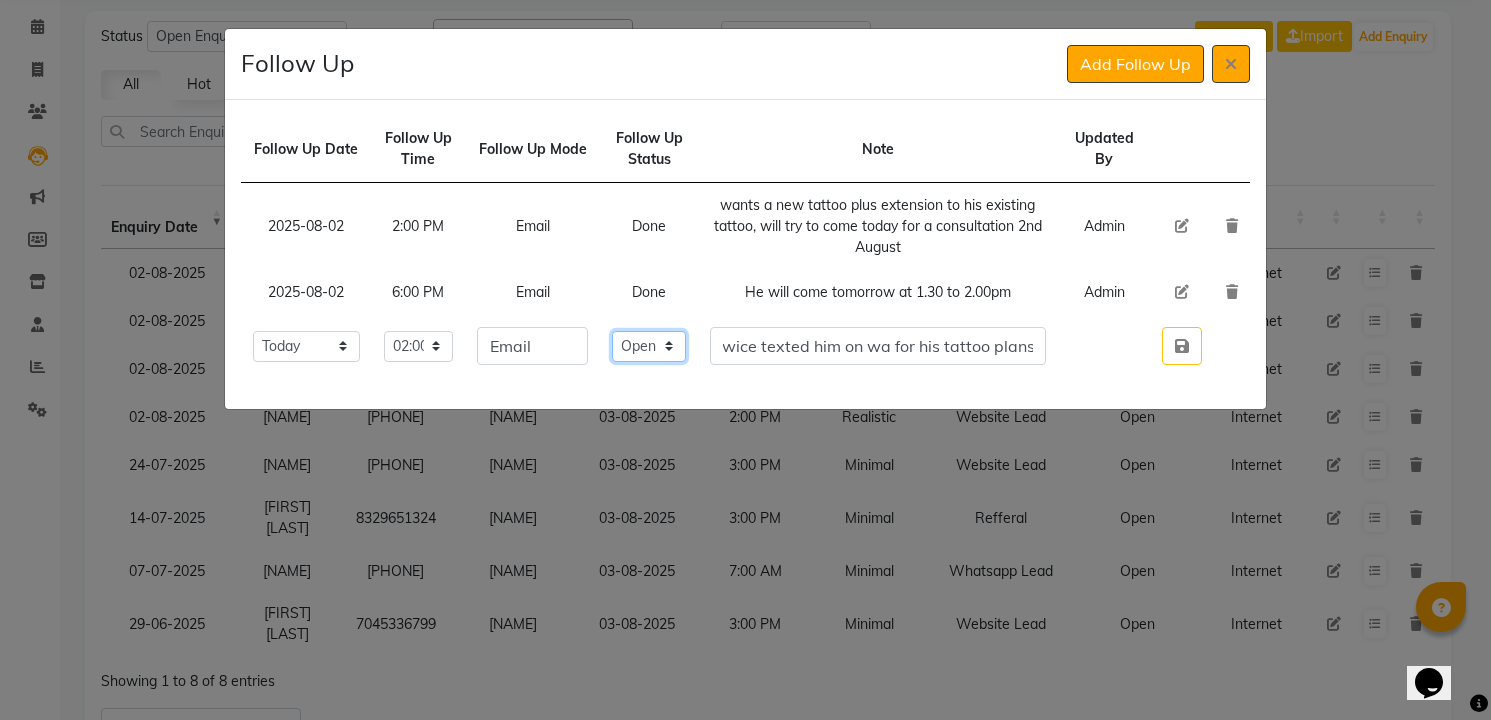 click on "Select Open Pending Done" 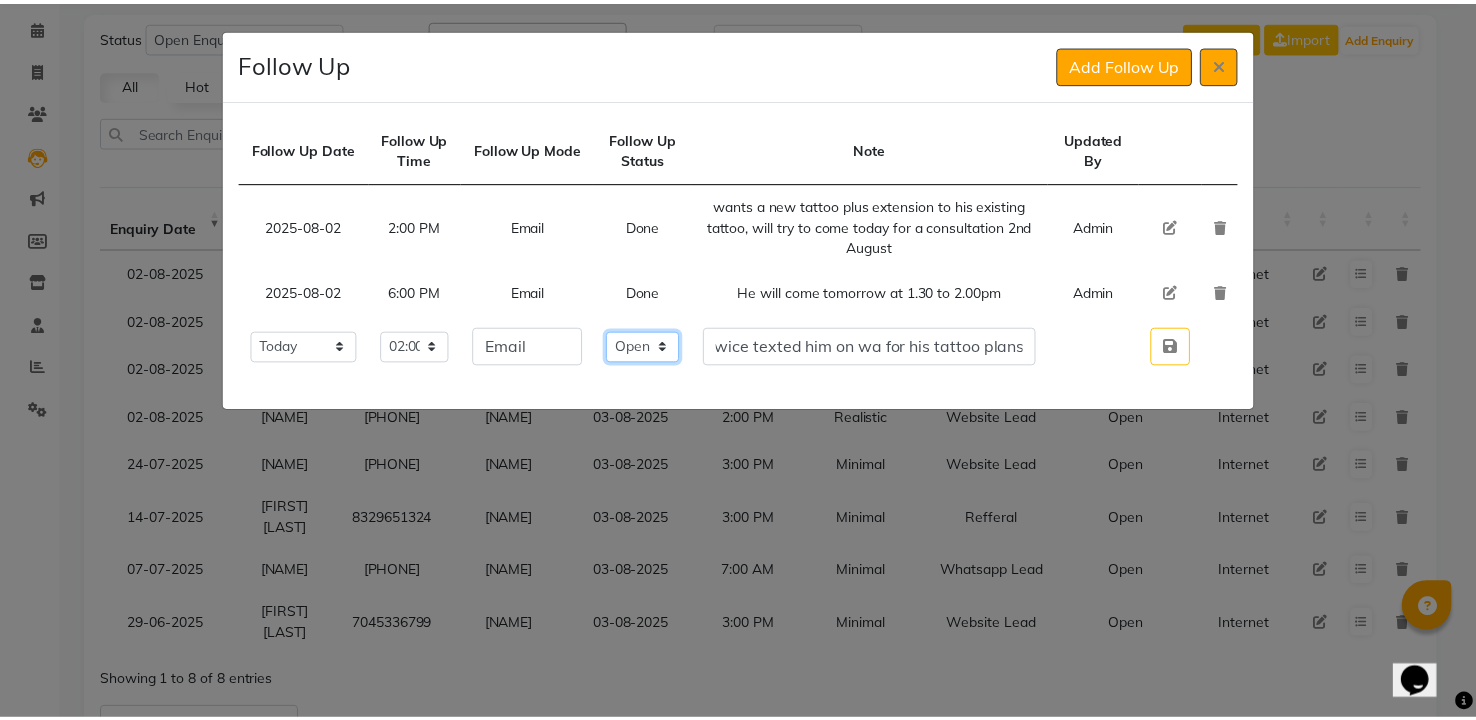 scroll, scrollTop: 0, scrollLeft: 0, axis: both 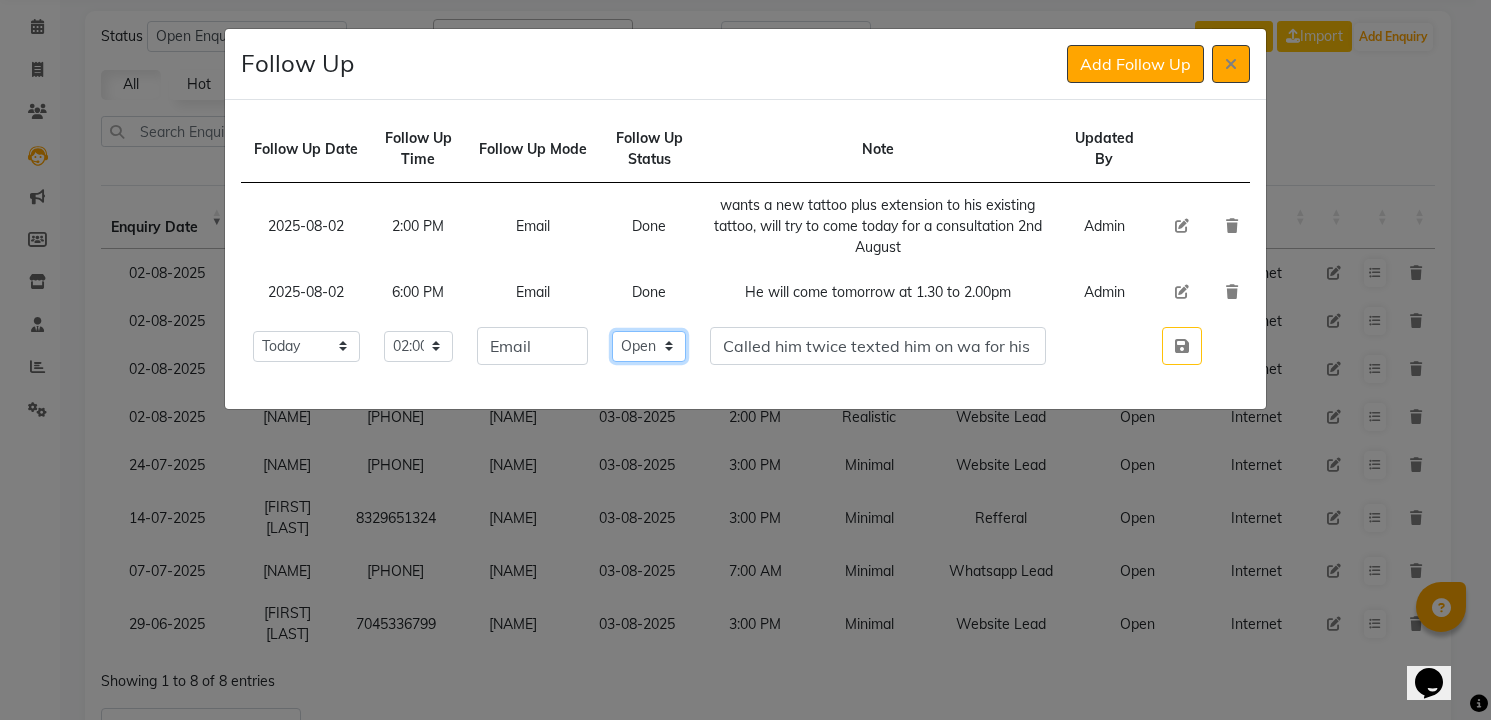 select on "Done" 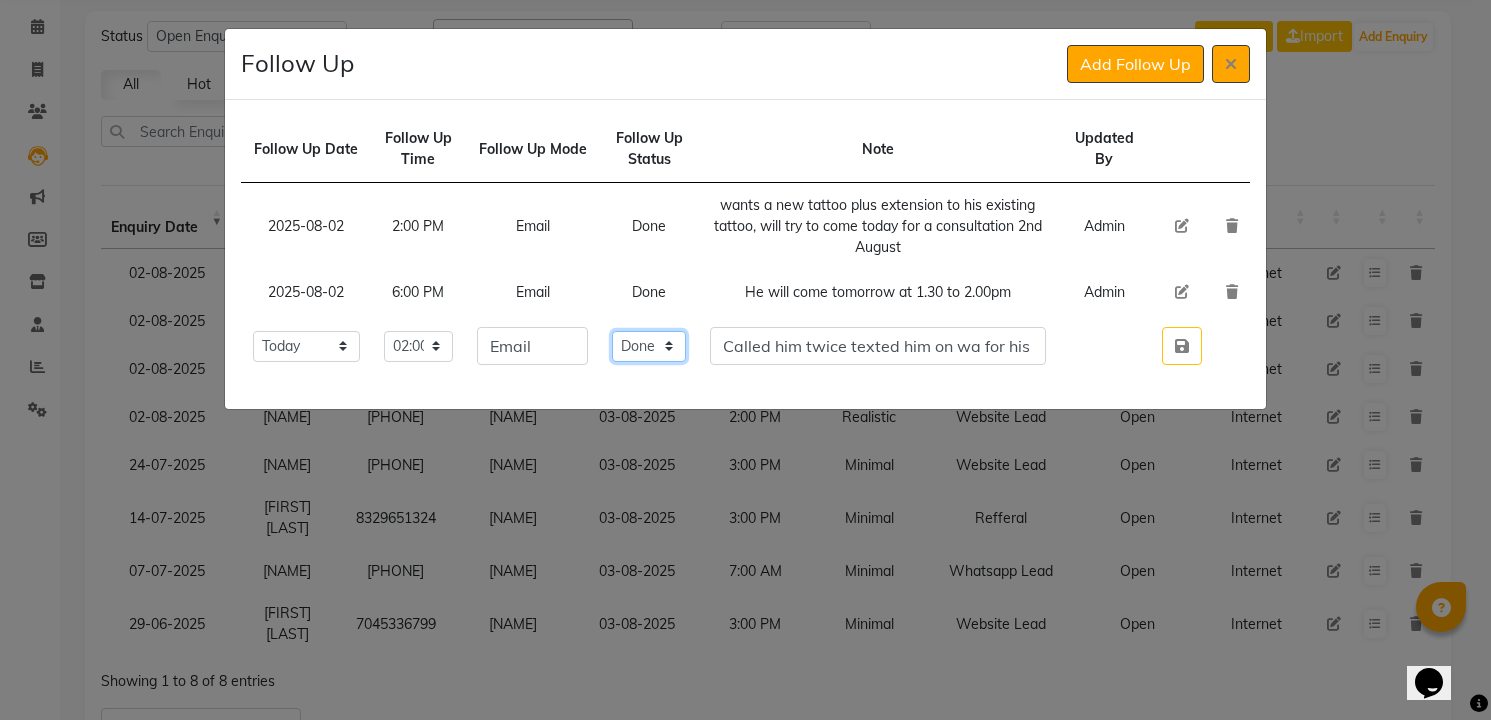 click on "Select Open Pending Done" 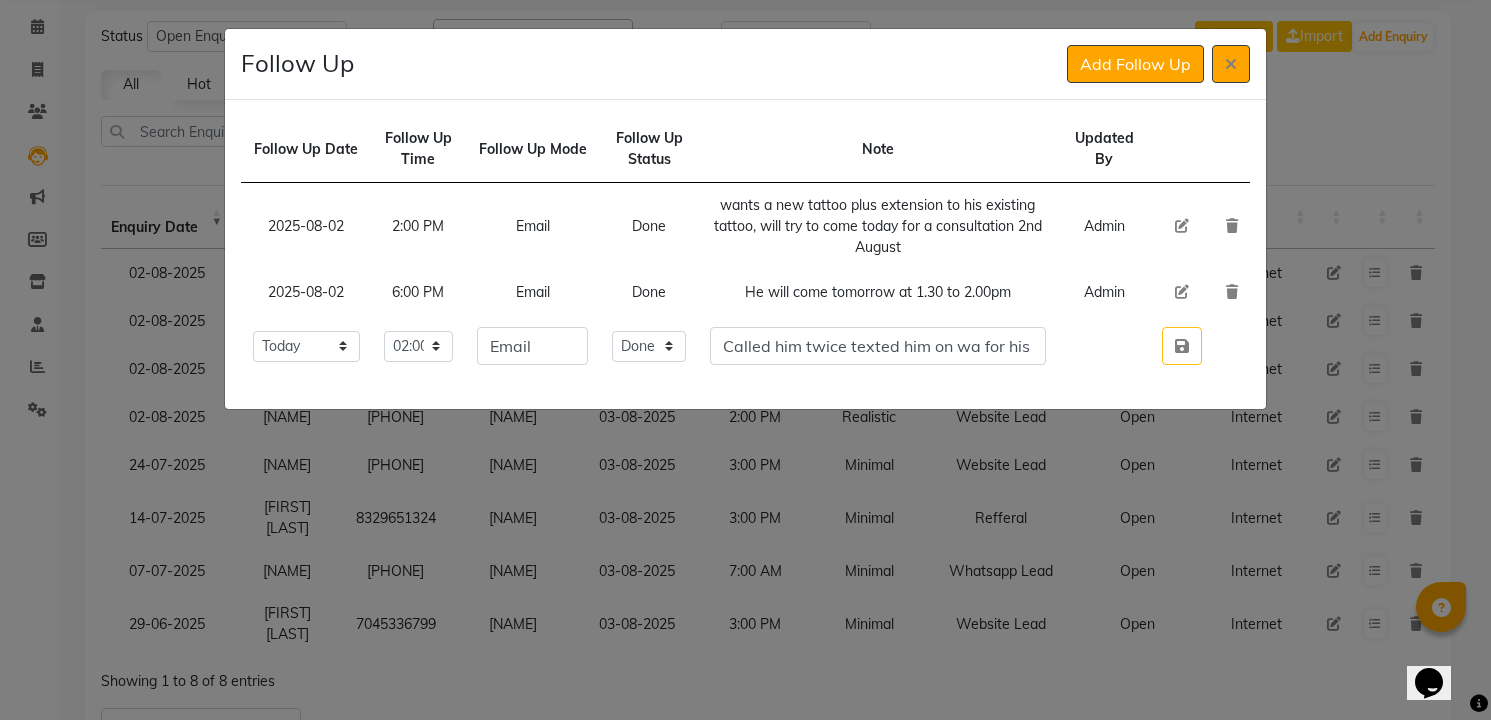 type 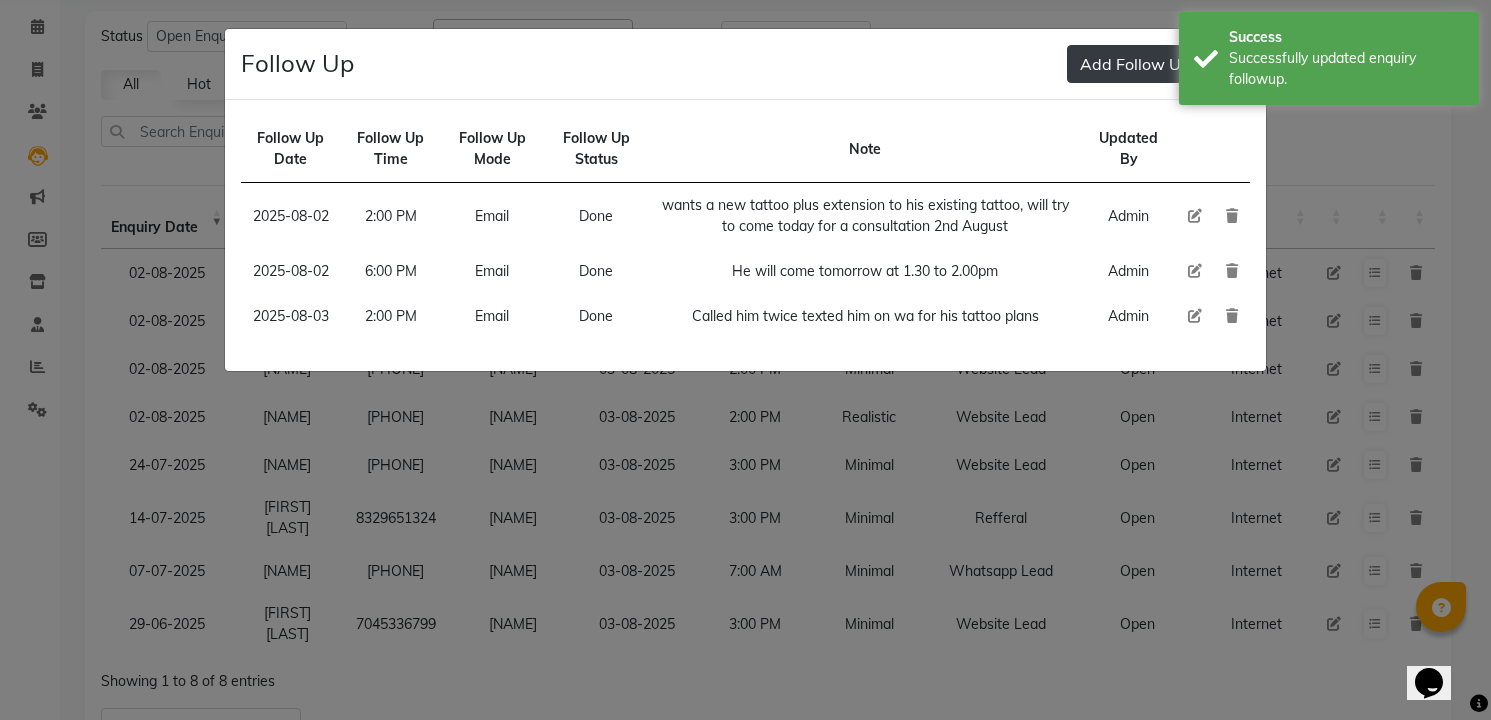 type 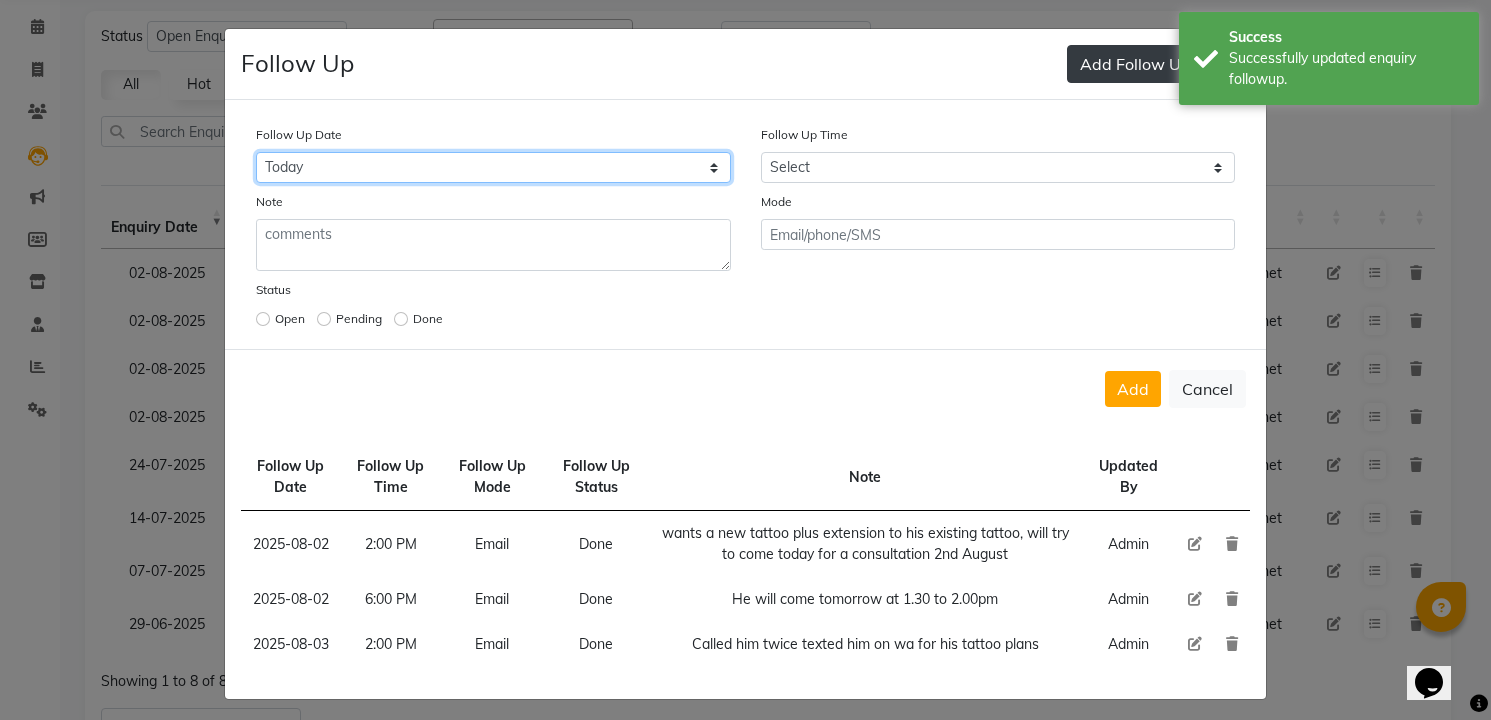 select on "2025-08-04" 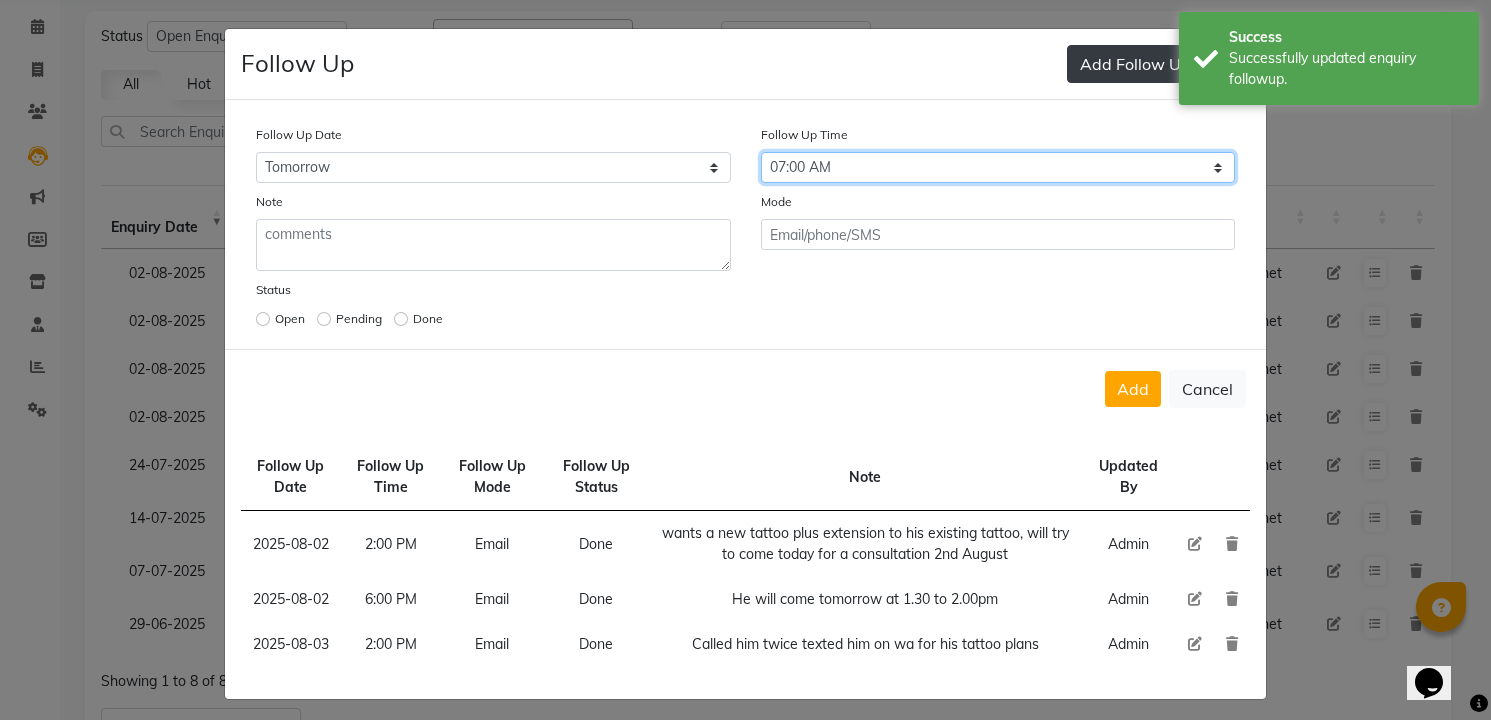 select on "840" 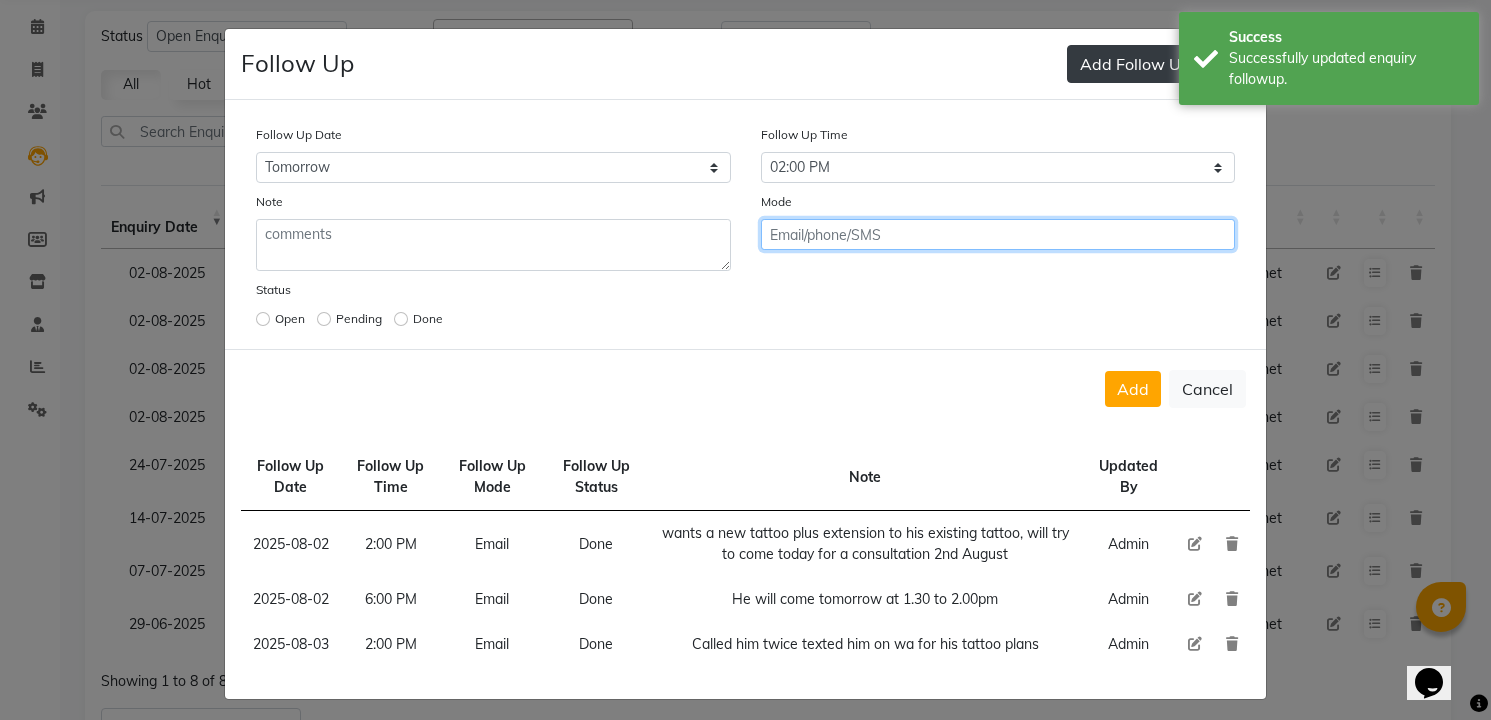 click on "Add" 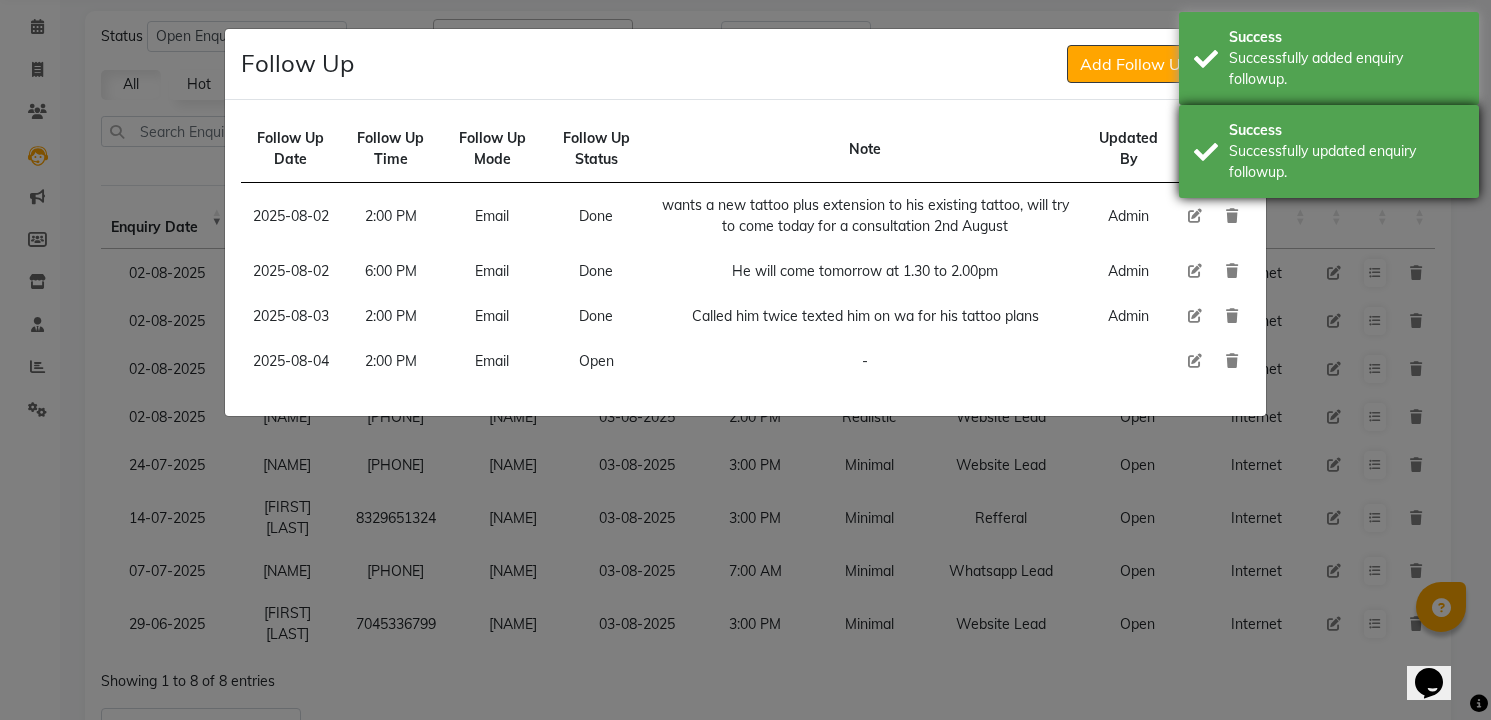 click on "Success Successfully updated enquiry followup." at bounding box center [1329, 151] 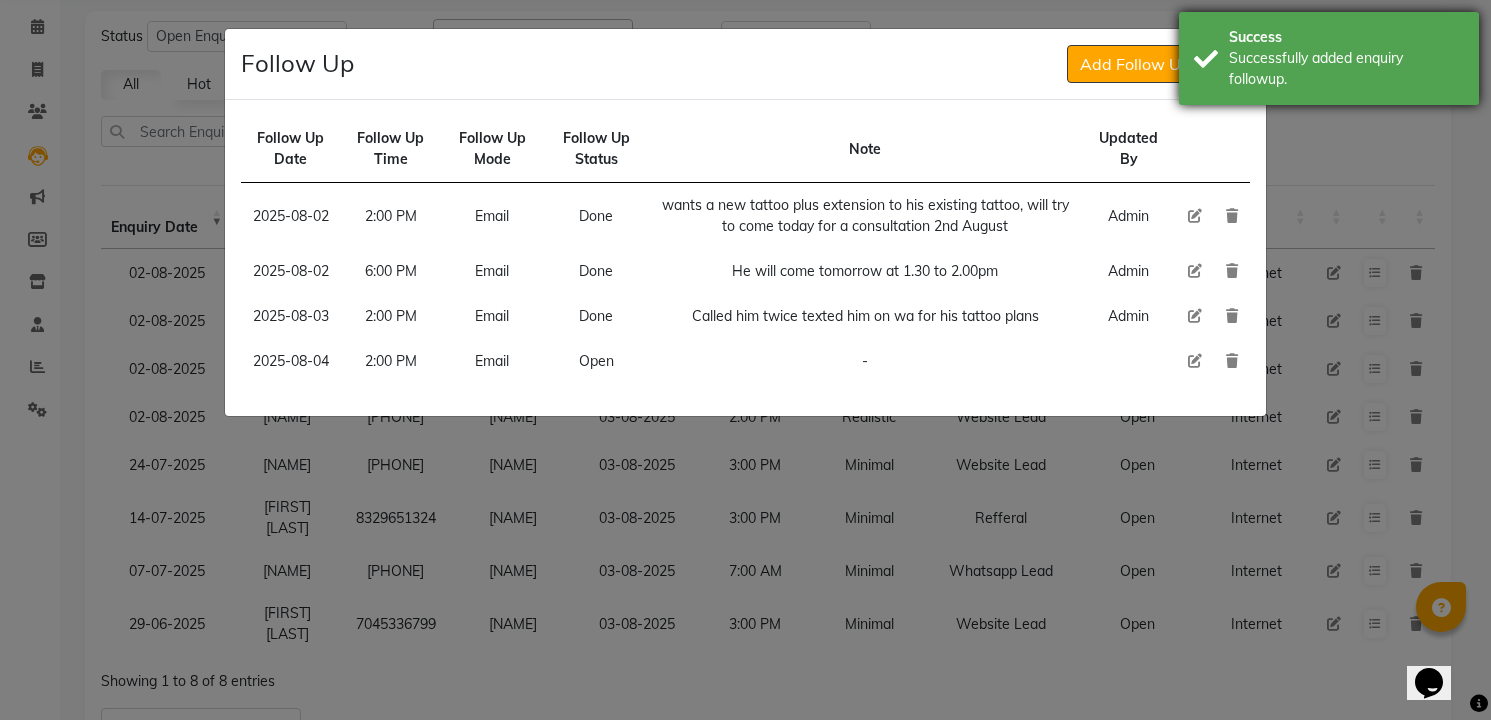 click on "Successfully added enquiry followup." at bounding box center [1346, 69] 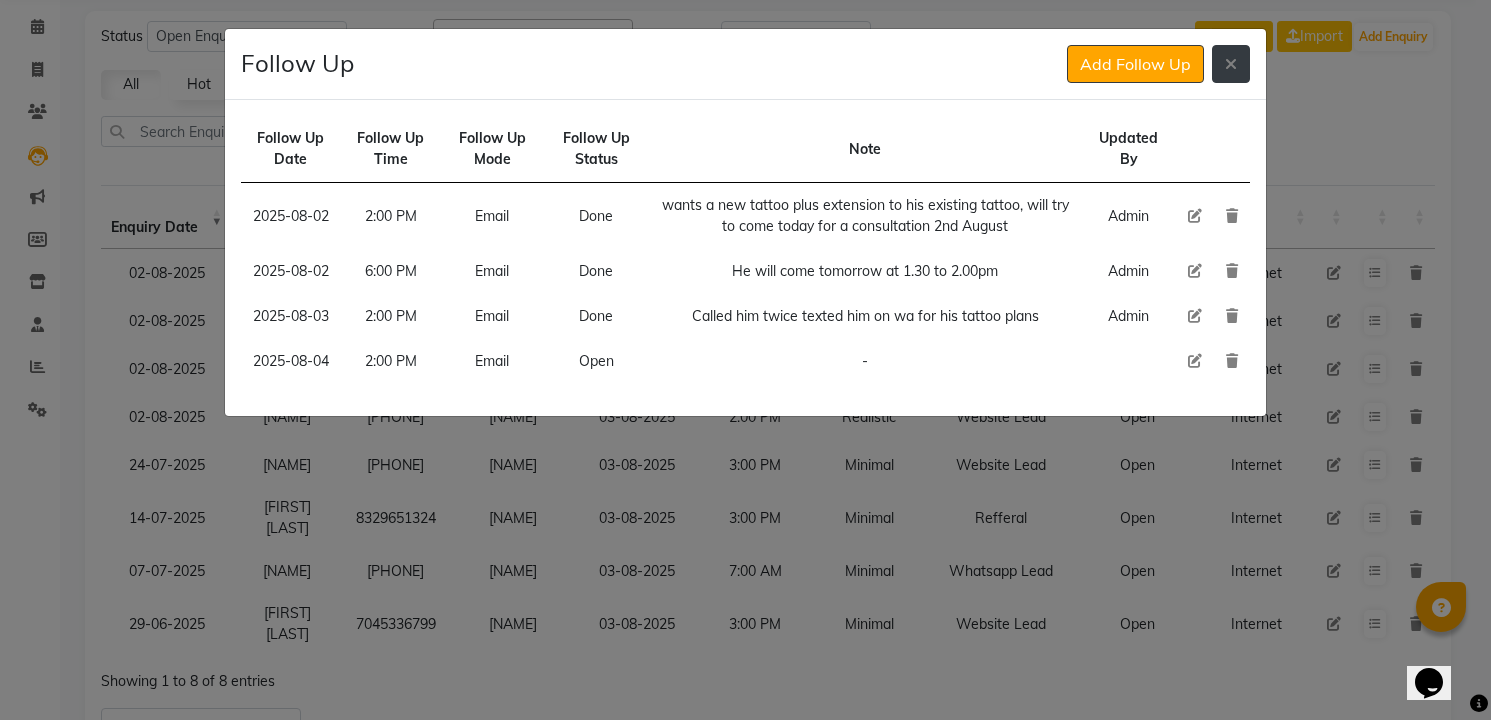 click 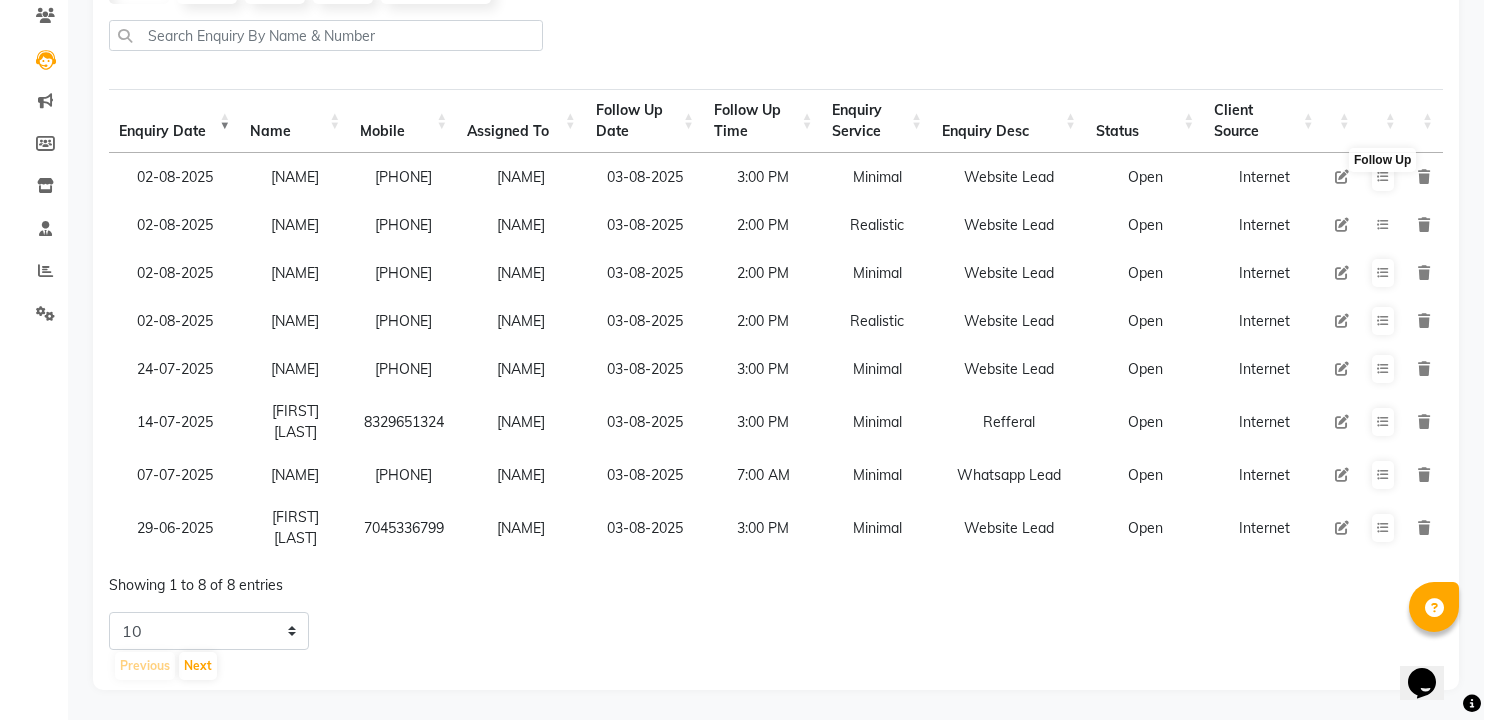 scroll, scrollTop: 237, scrollLeft: 0, axis: vertical 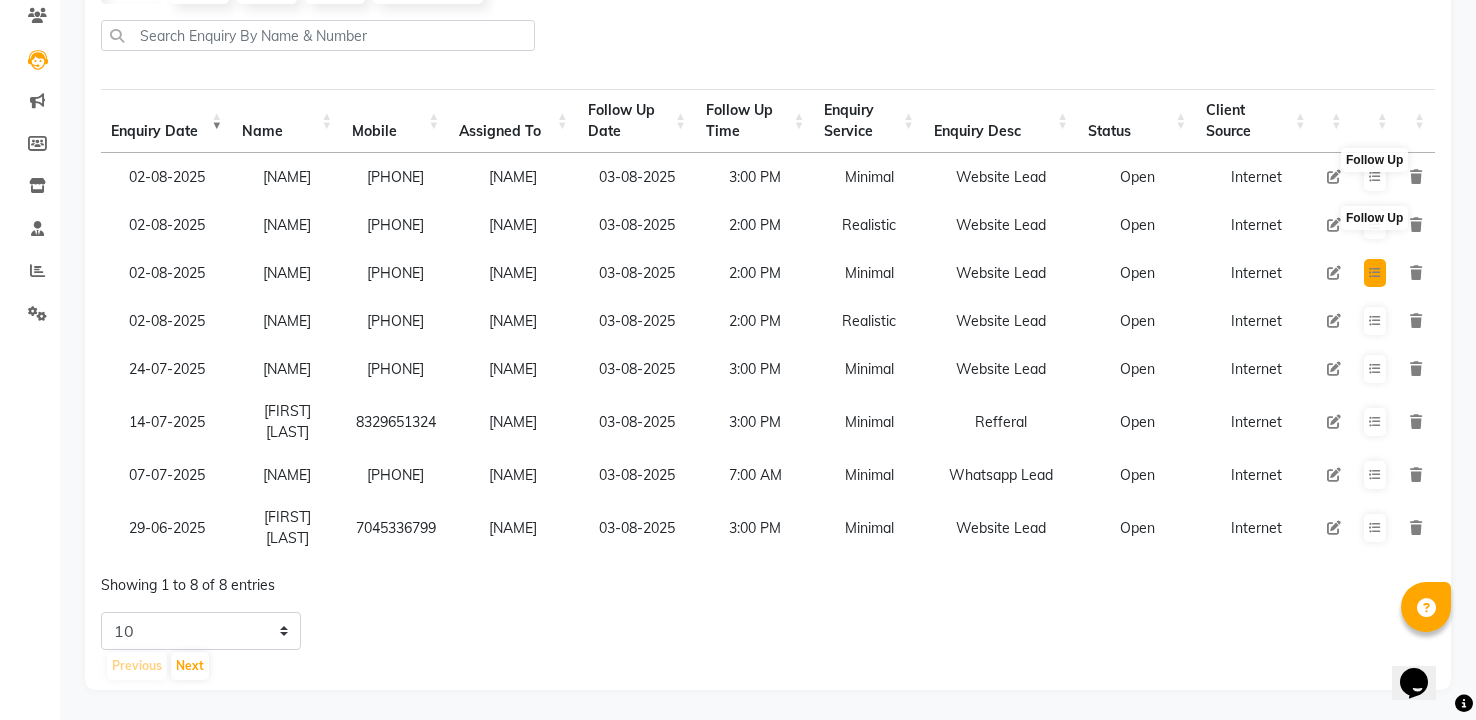 click at bounding box center [1375, 273] 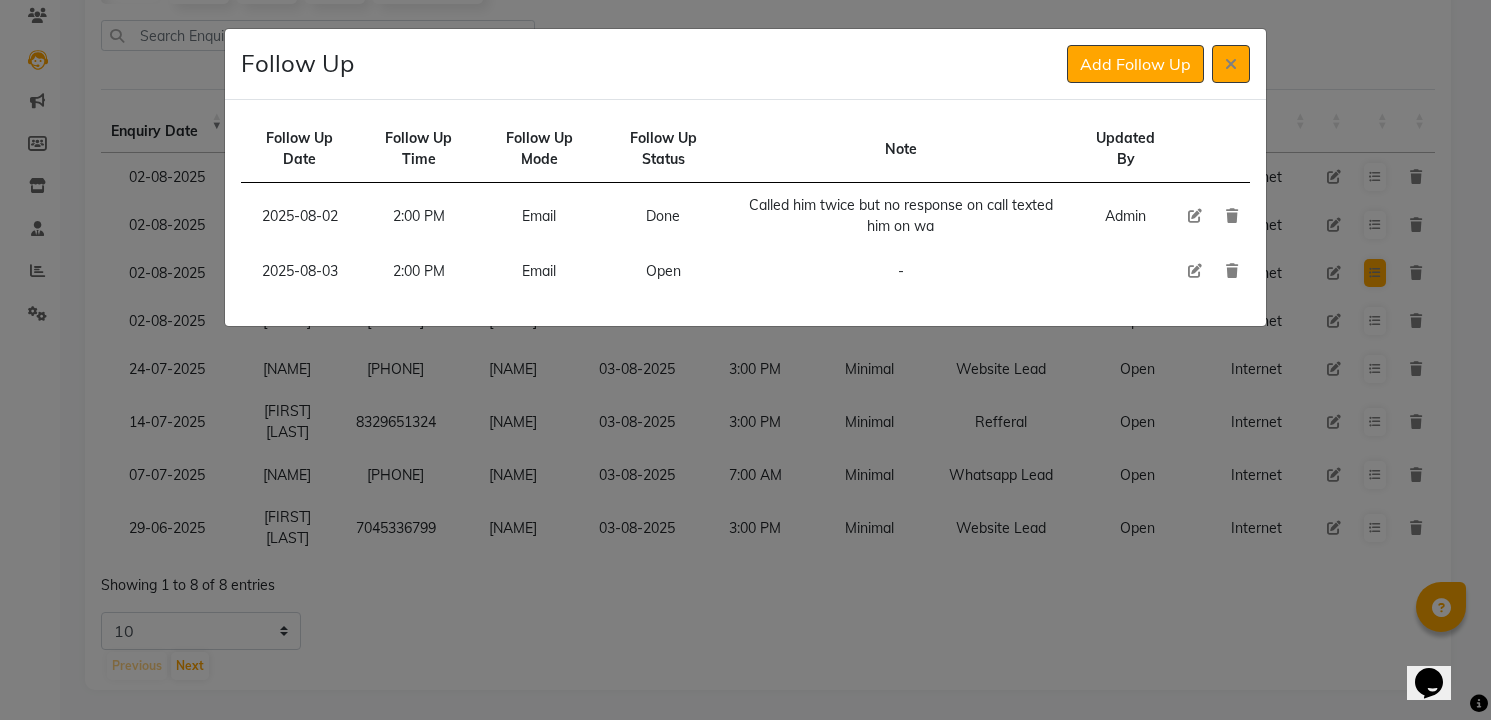 type 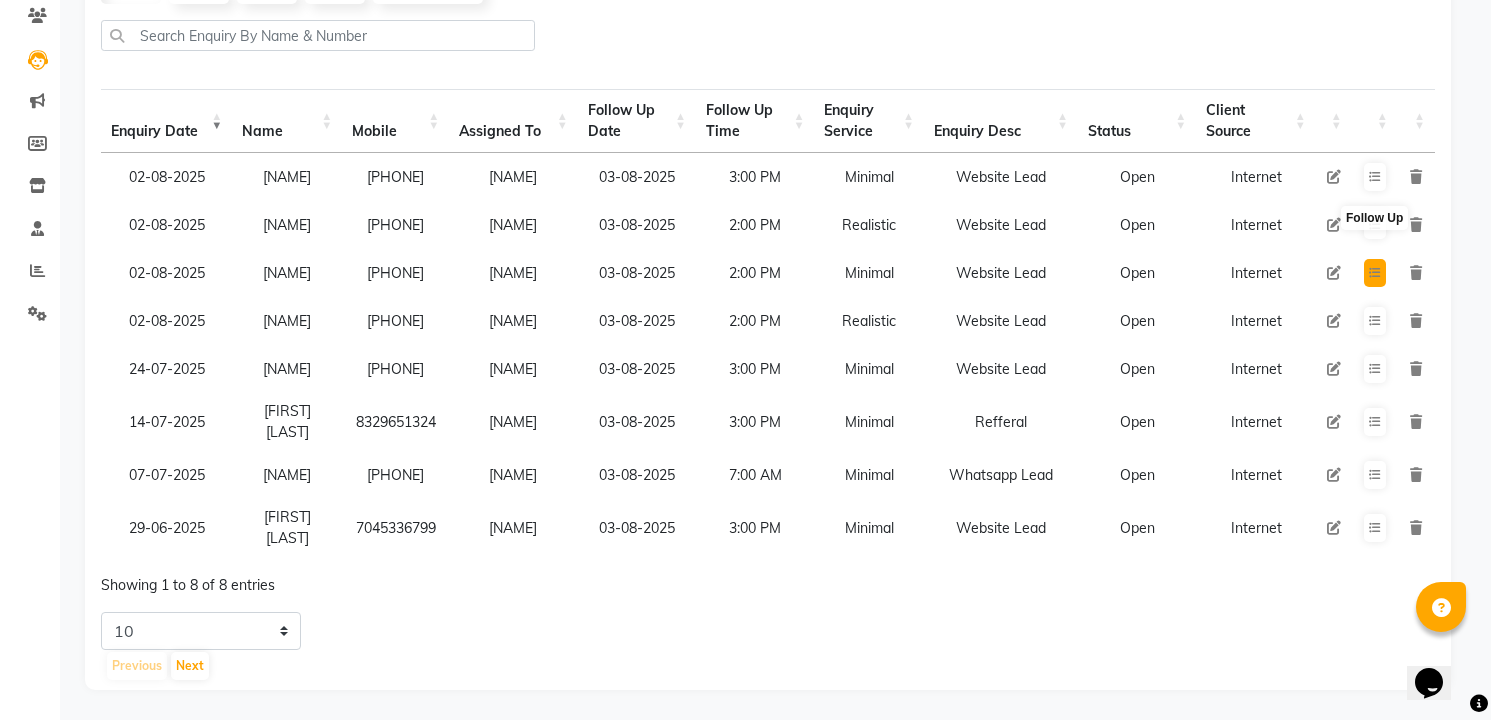 type 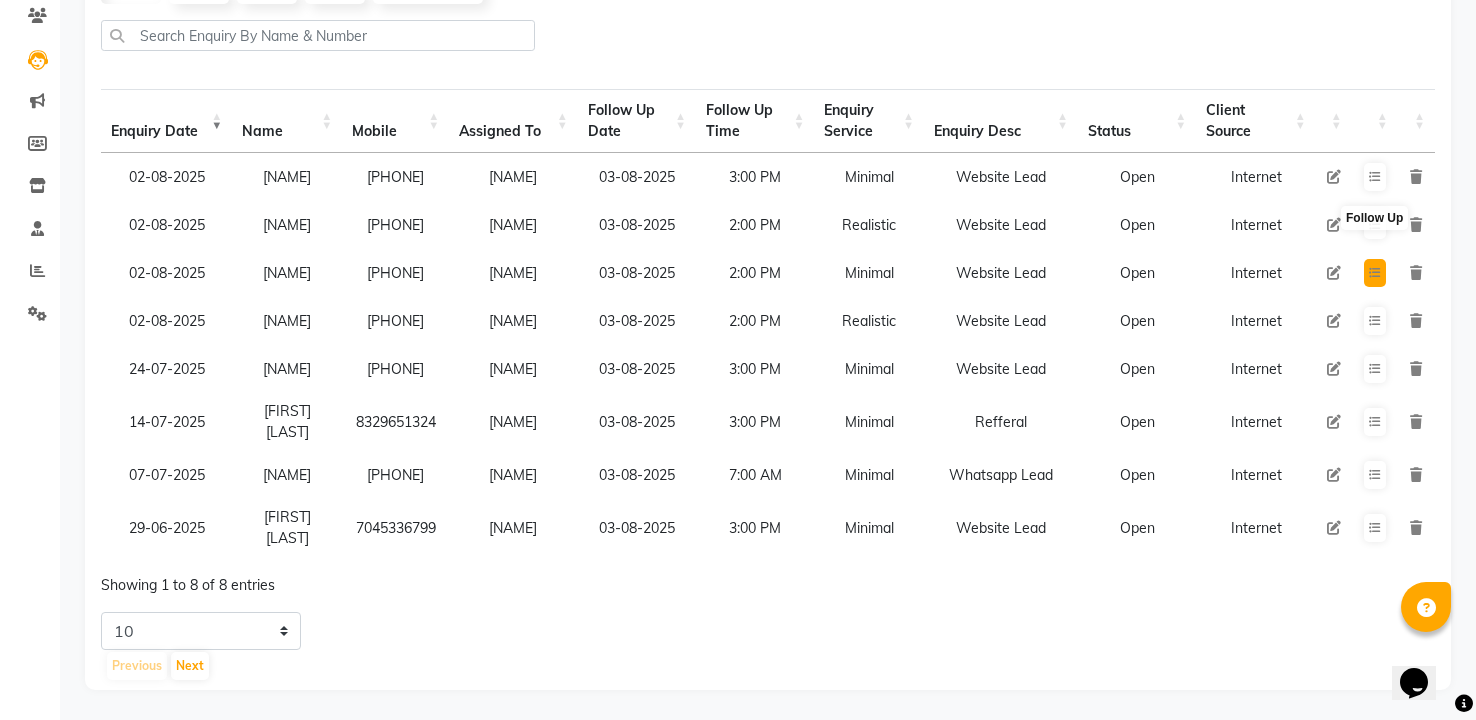 click at bounding box center (1375, 273) 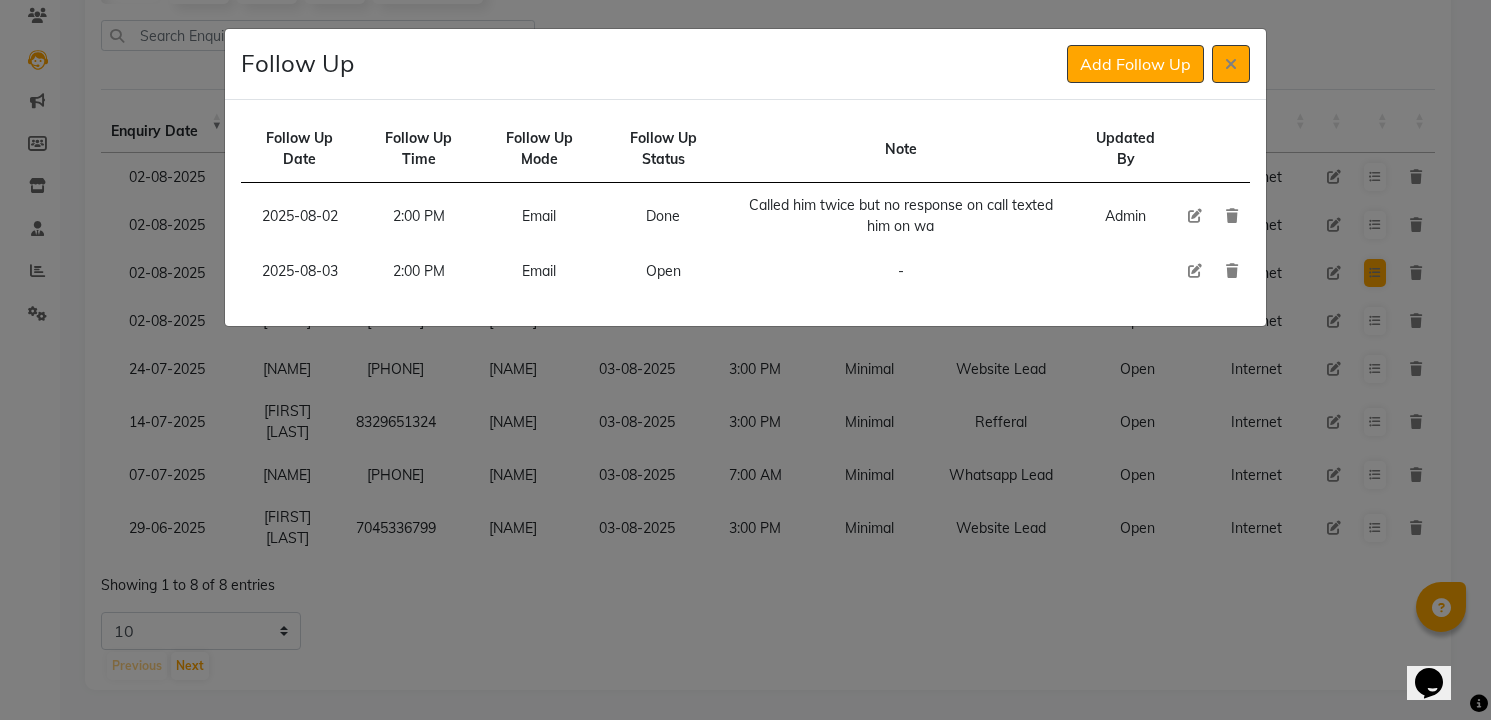 type 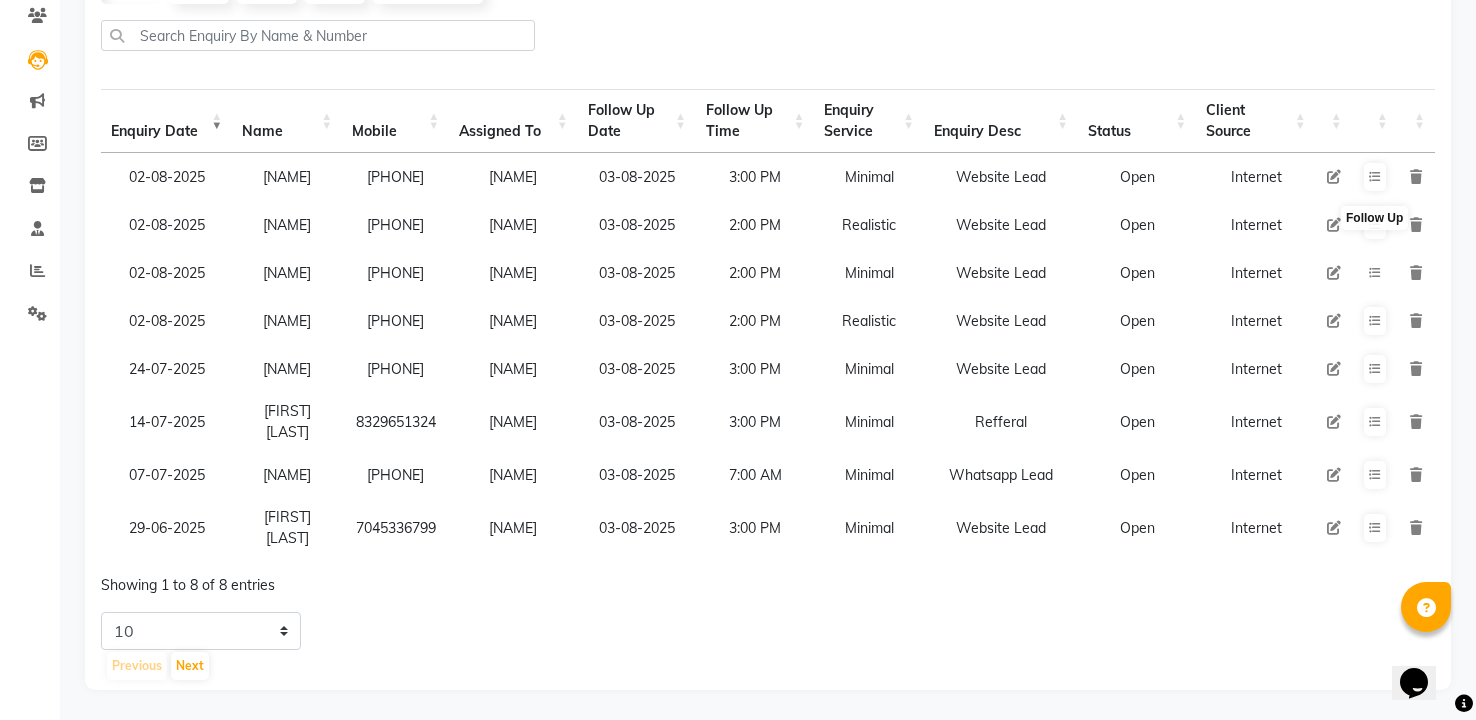 click at bounding box center [1375, 273] 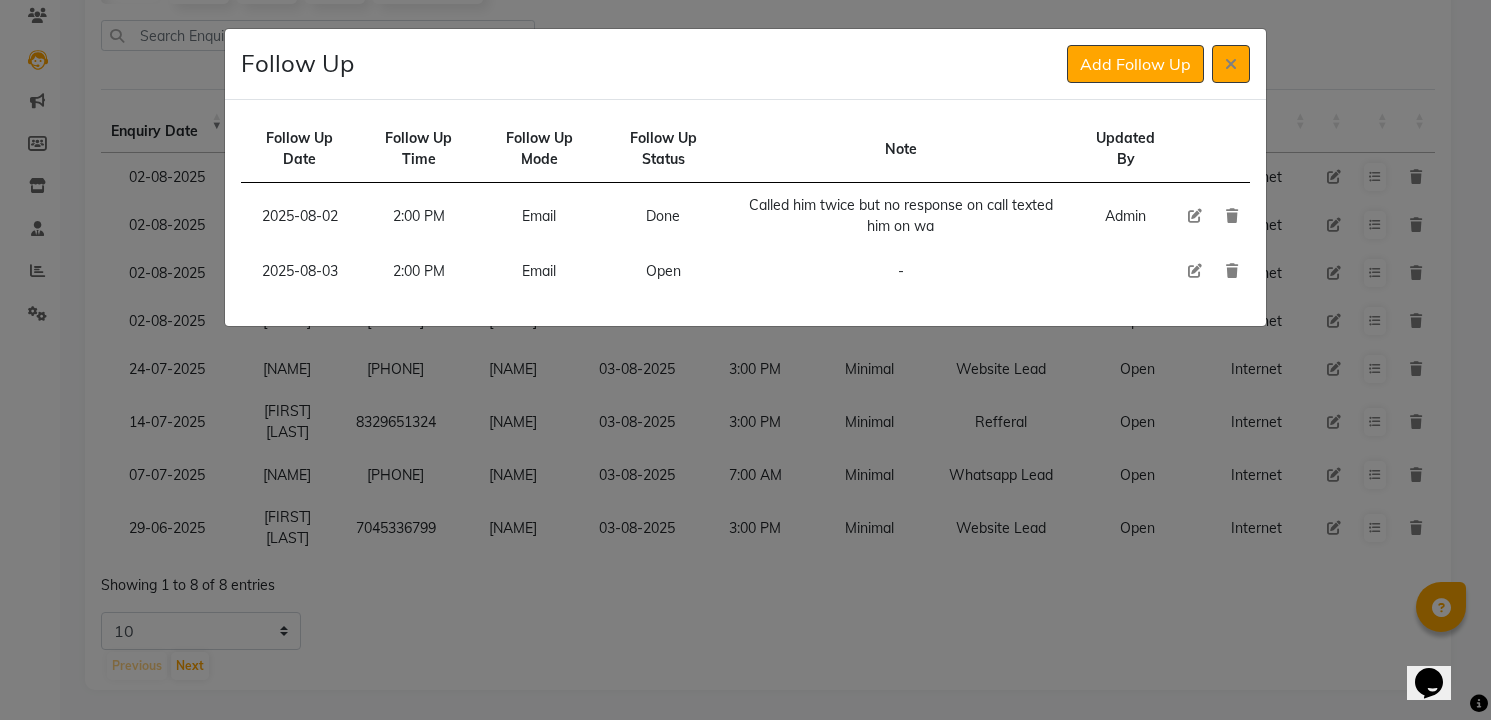 click 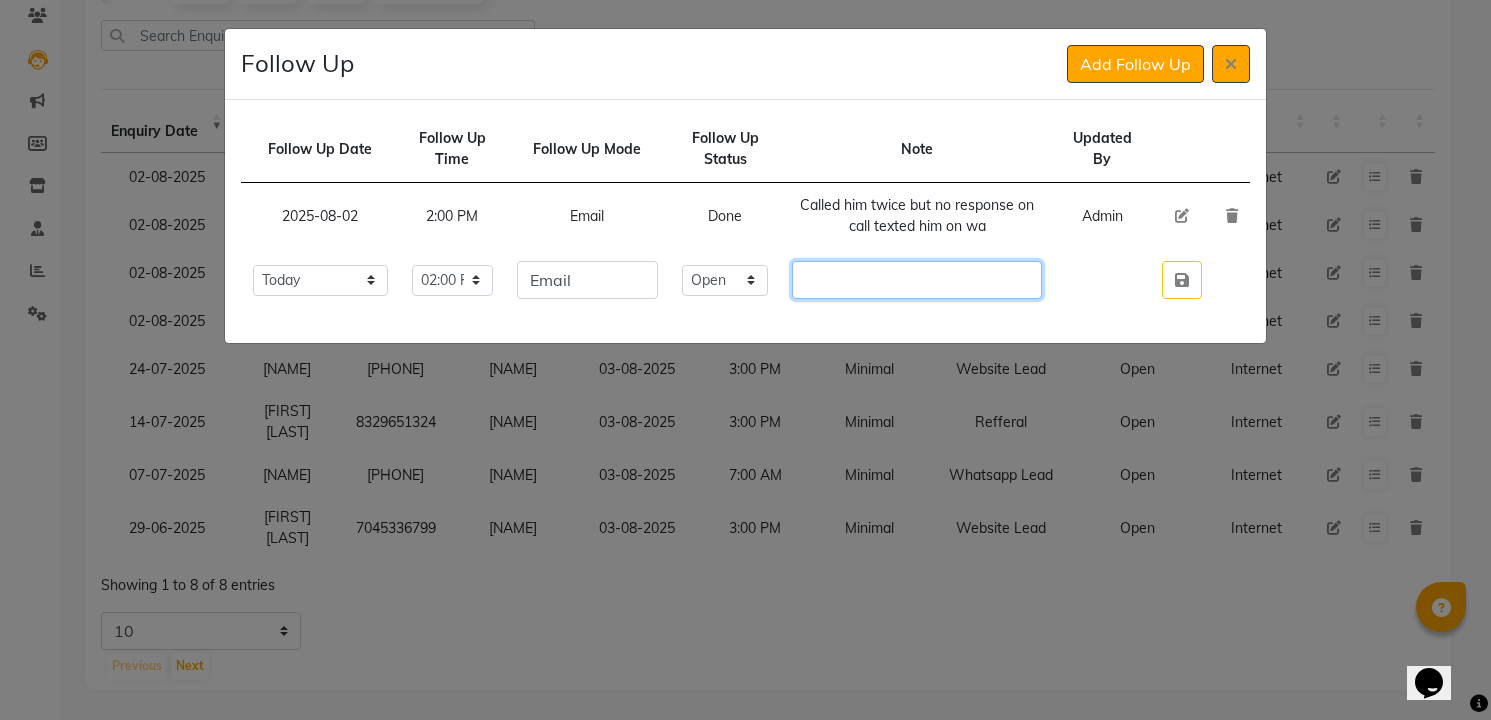 click 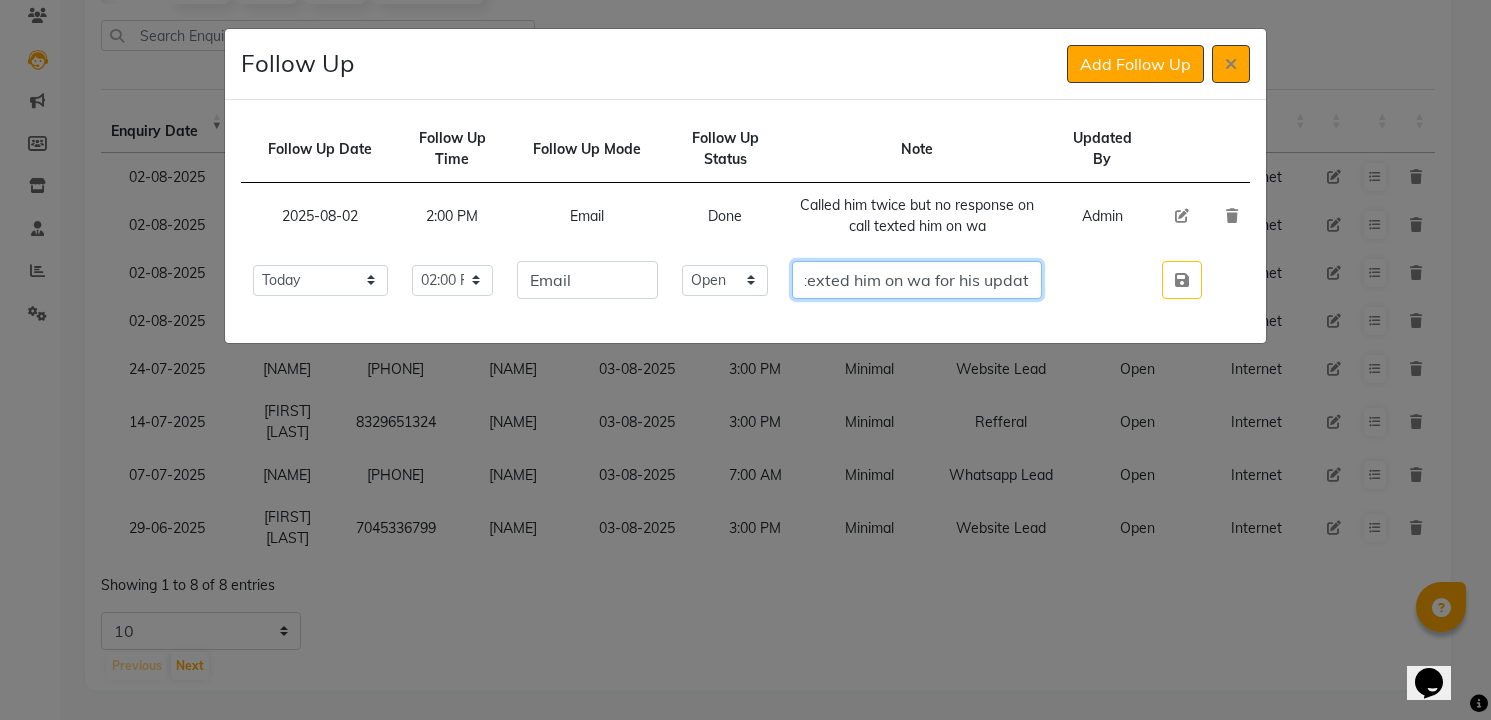 scroll, scrollTop: 0, scrollLeft: 234, axis: horizontal 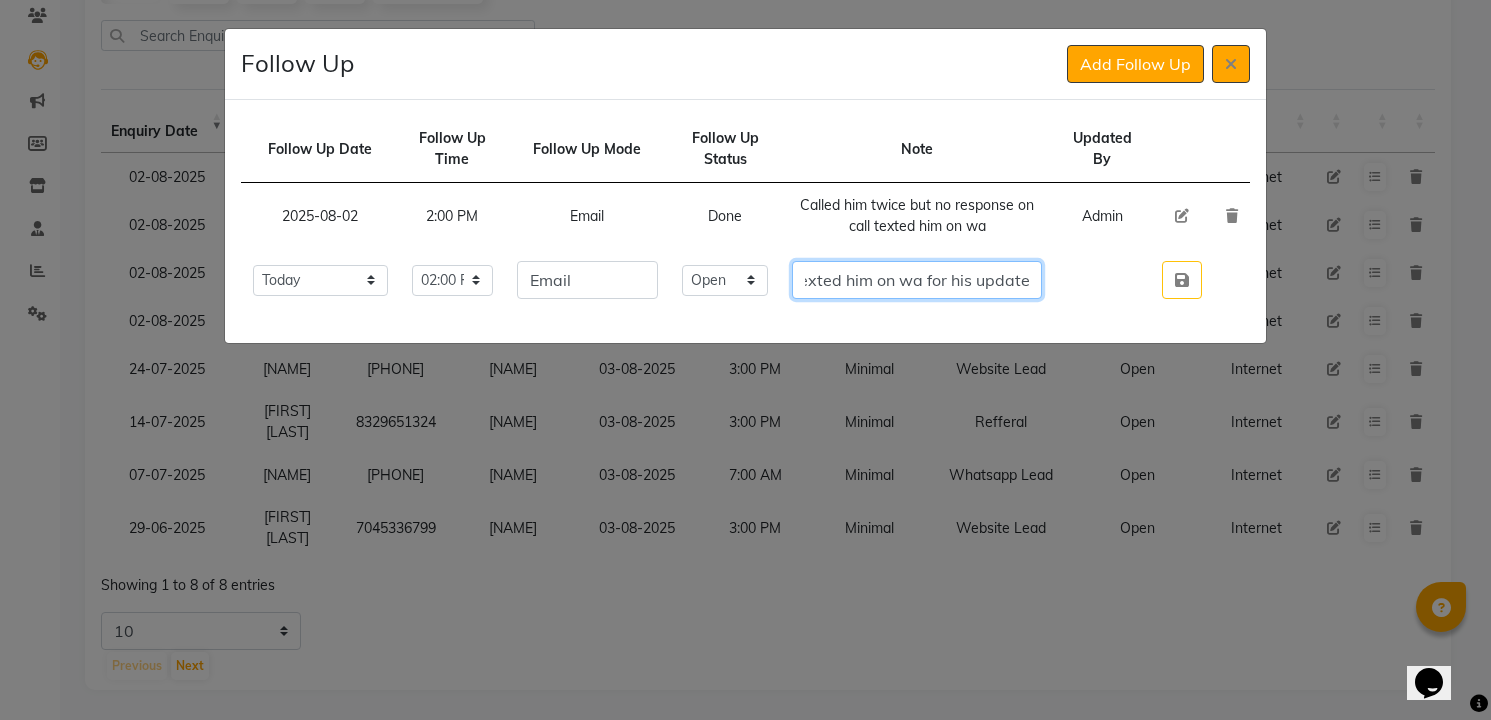 type on "He is not responding my calls texted him on wa for his update" 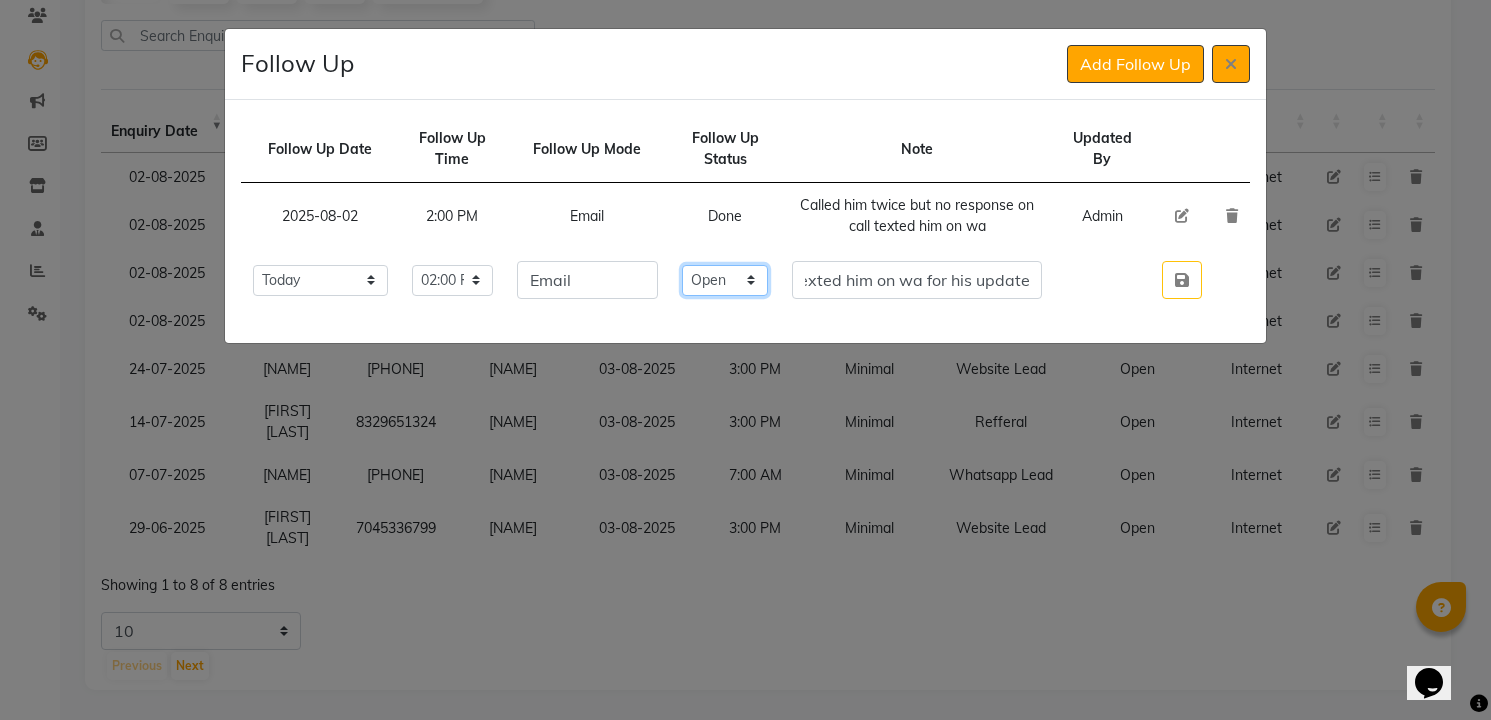 scroll, scrollTop: 0, scrollLeft: 0, axis: both 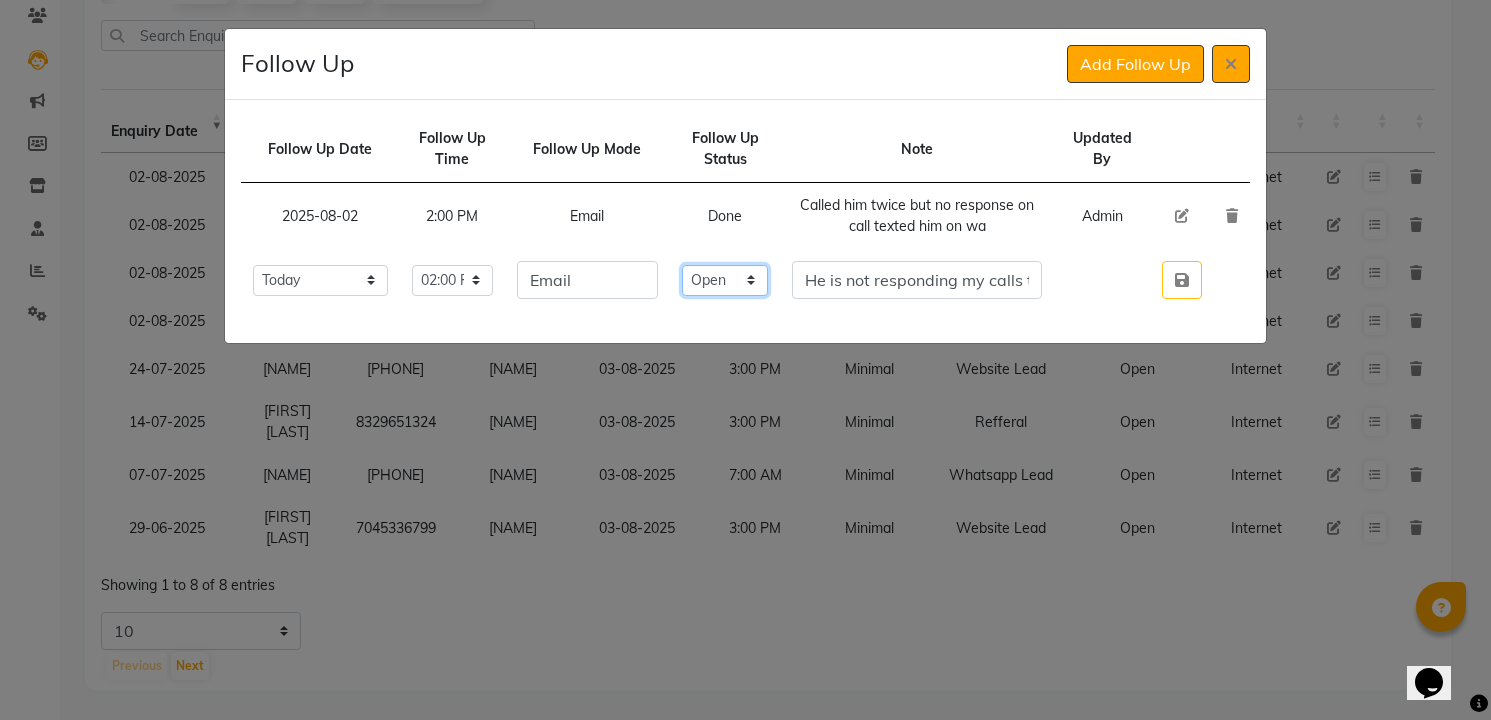 click on "Select Open Pending Done" 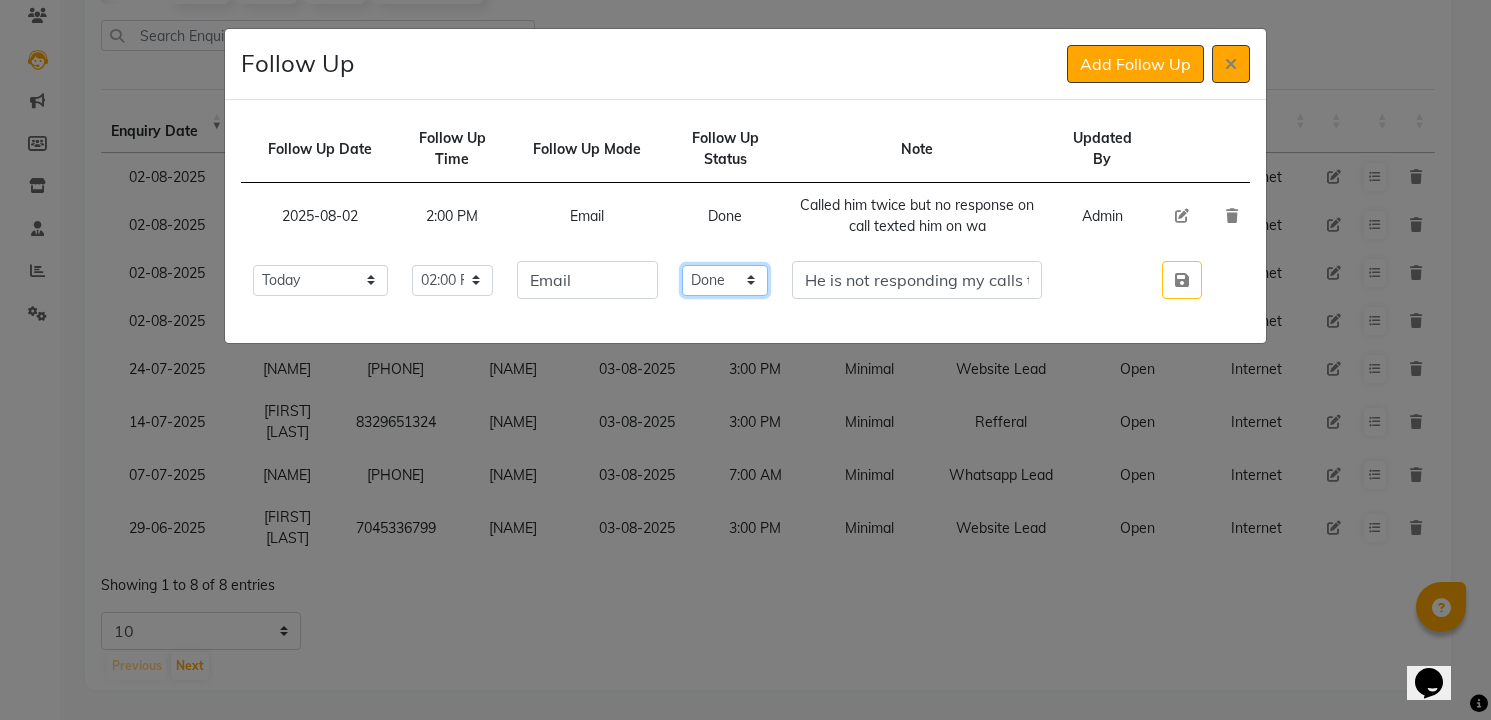 click on "Select Open Pending Done" 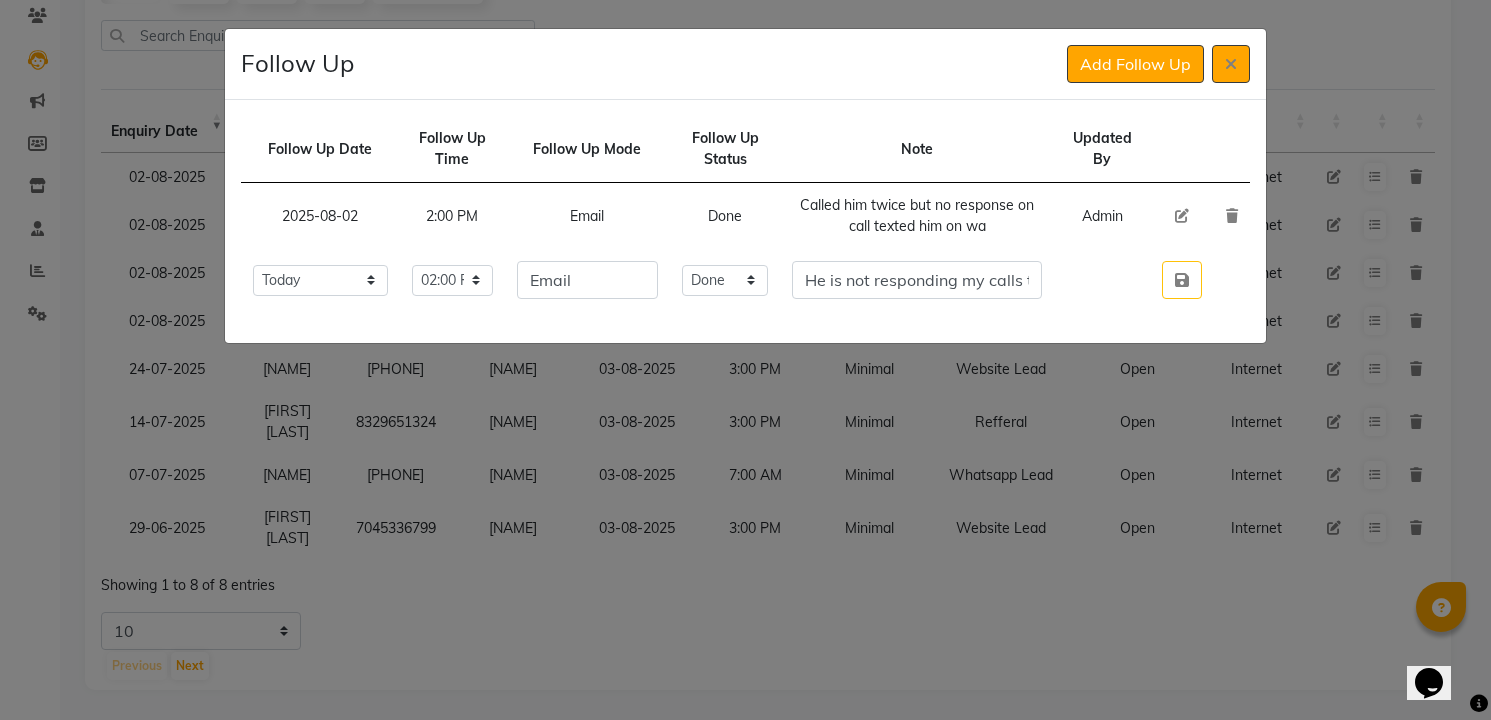 type 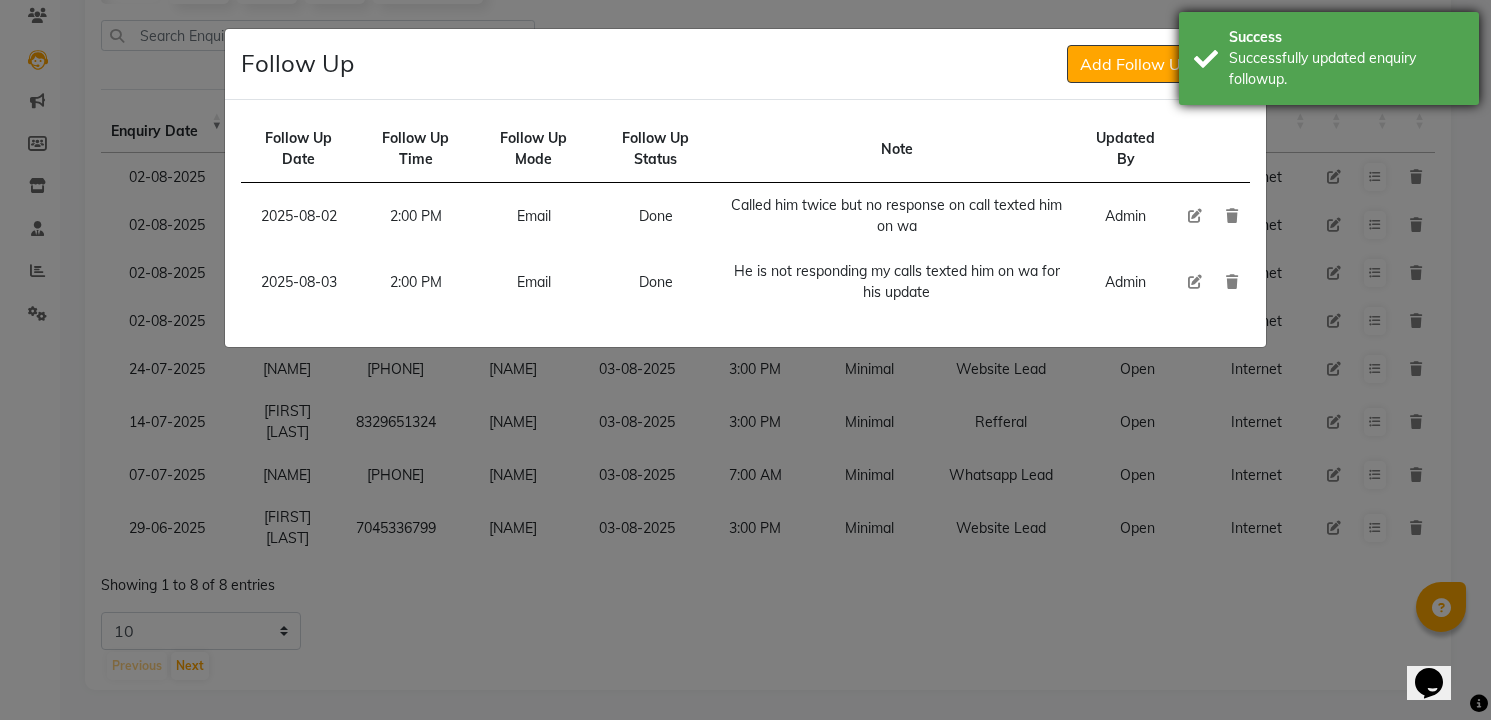 click on "Success" at bounding box center (1346, 37) 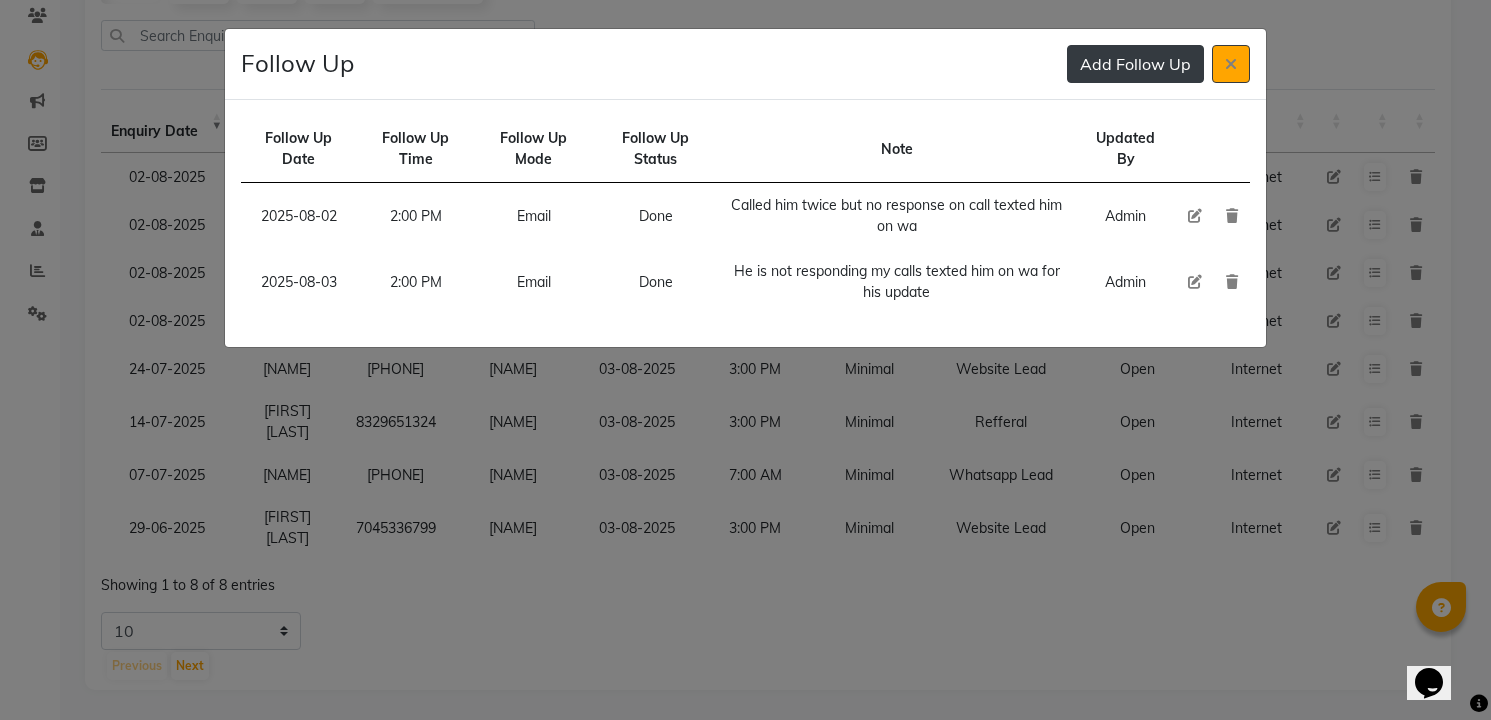 type 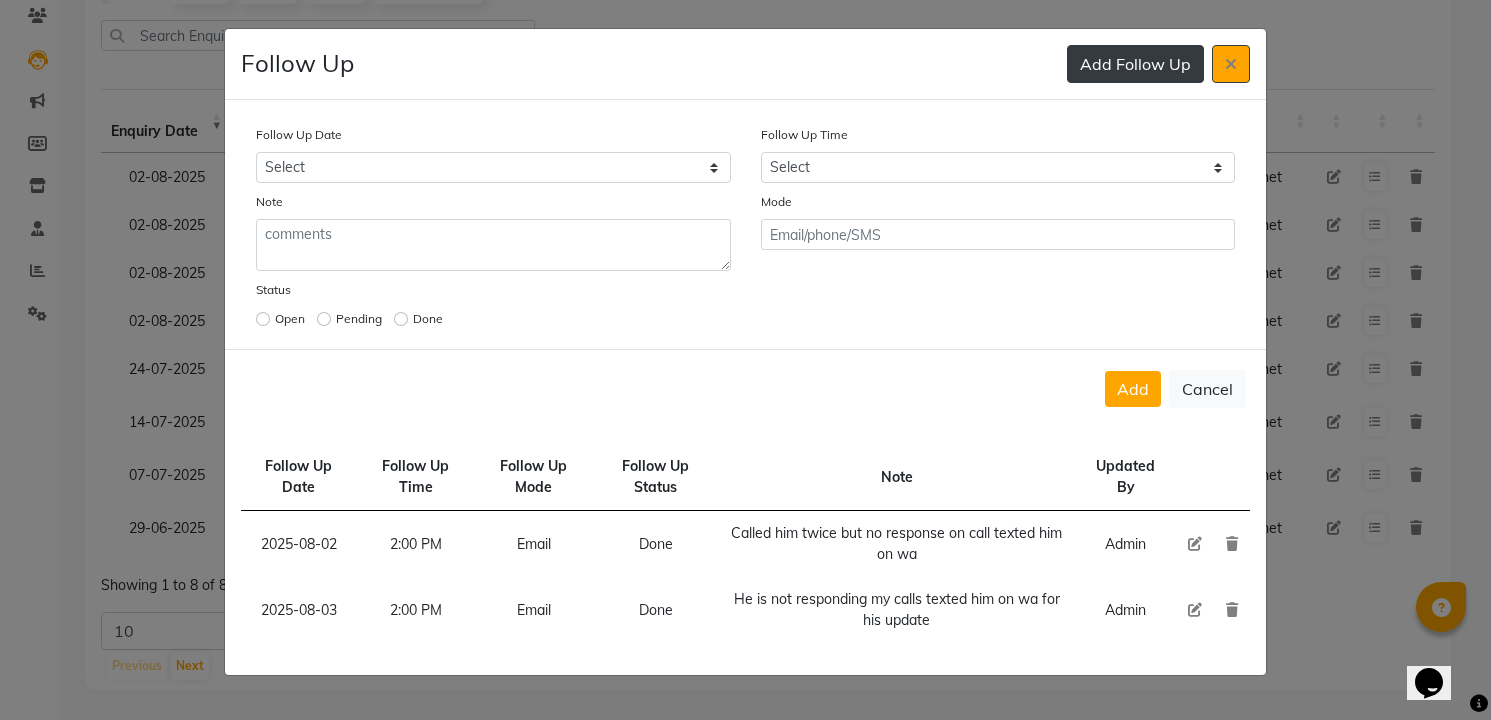 select on "2025-08-04" 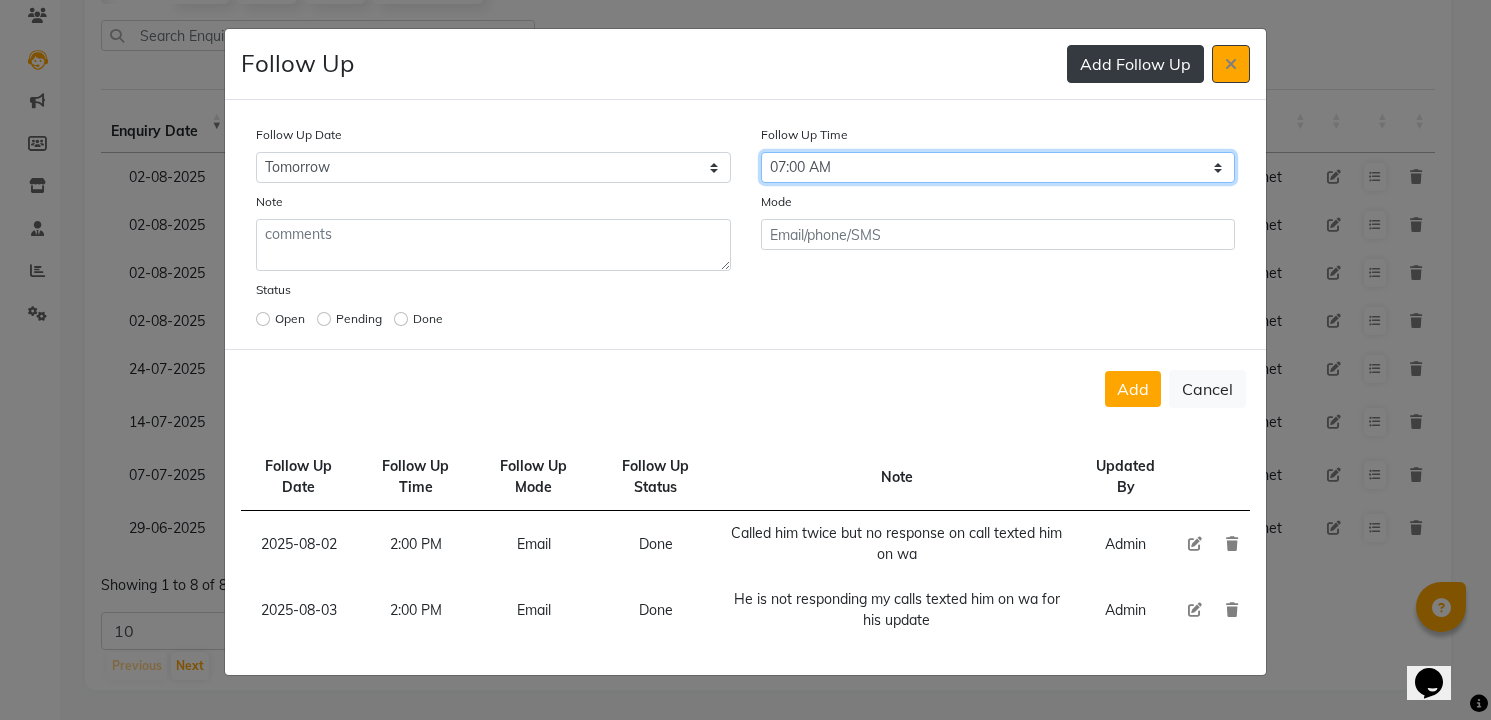 select on "900" 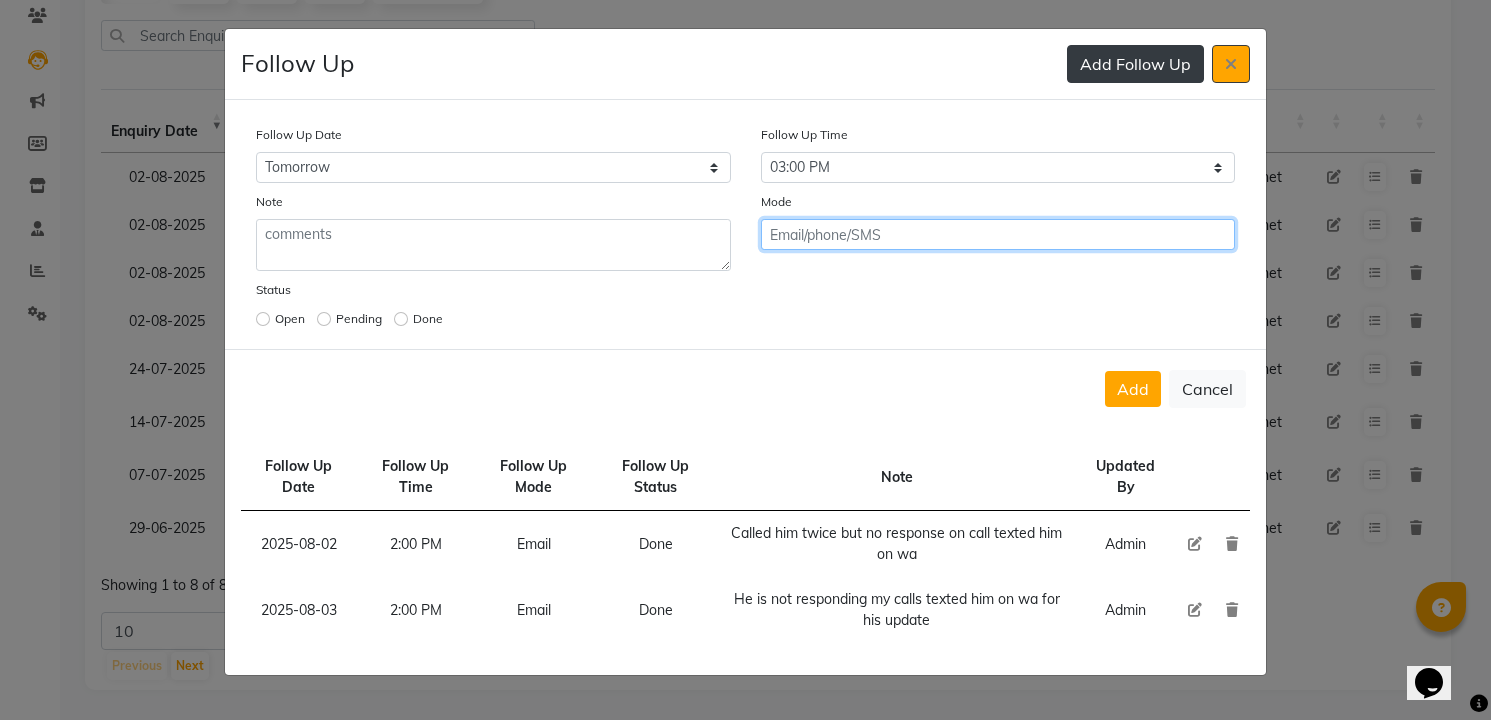 click on "Add" 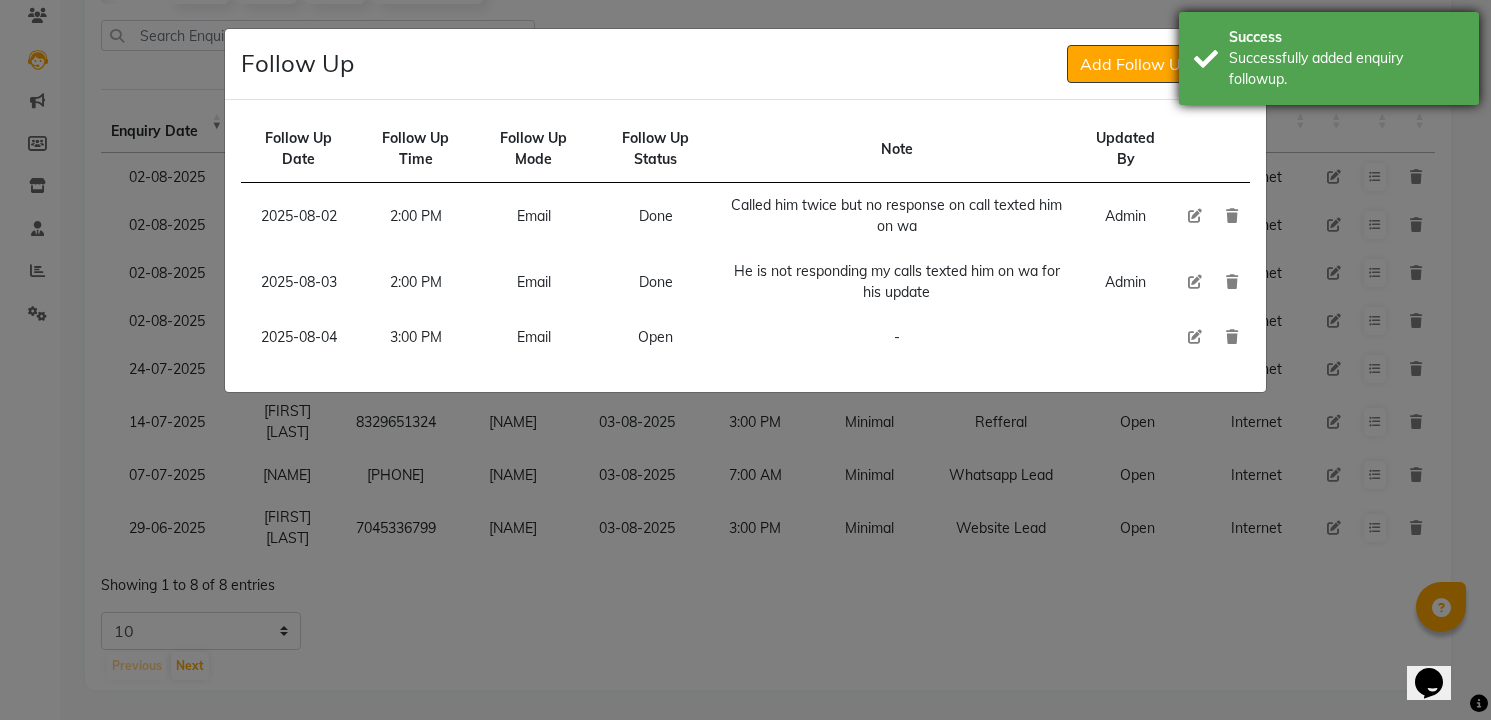 click on "Success Successfully added enquiry followup." at bounding box center [1329, 58] 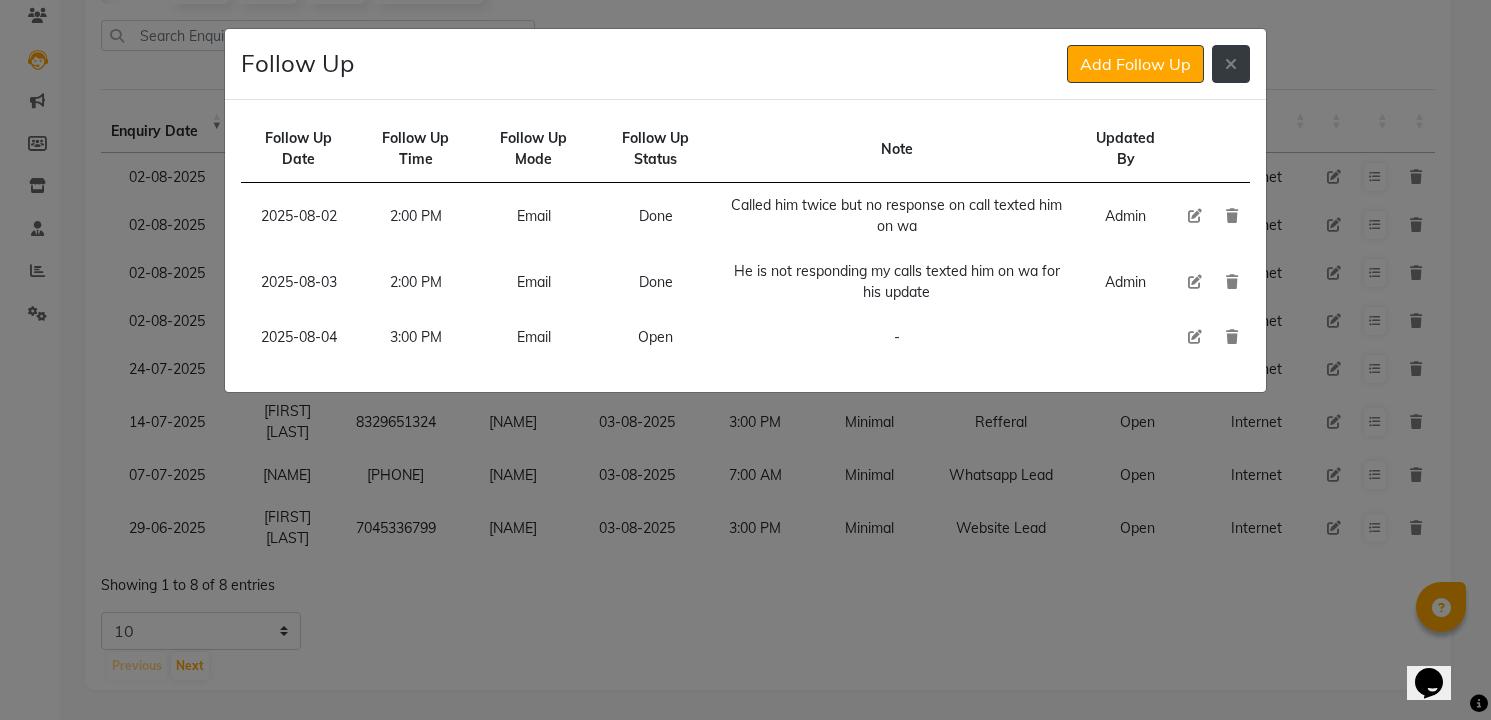 click 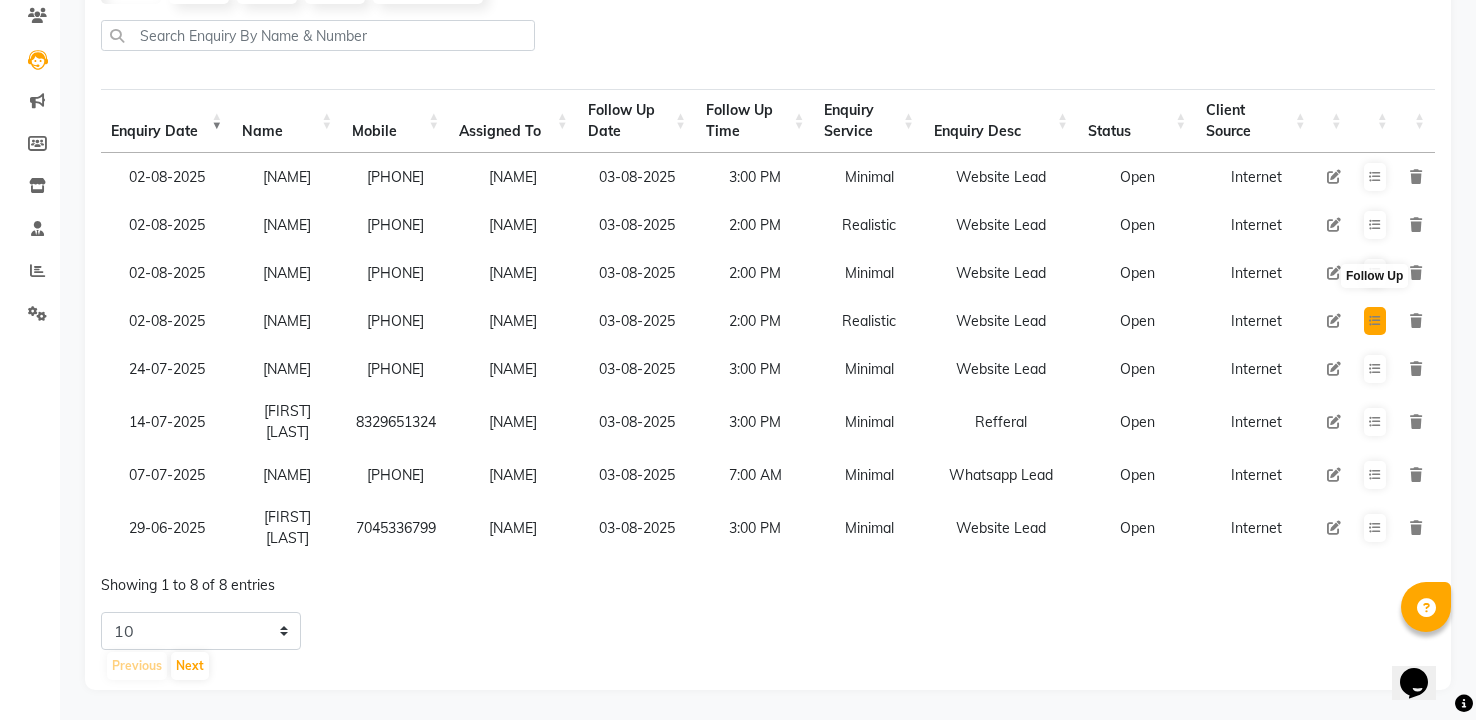 click at bounding box center [1375, 321] 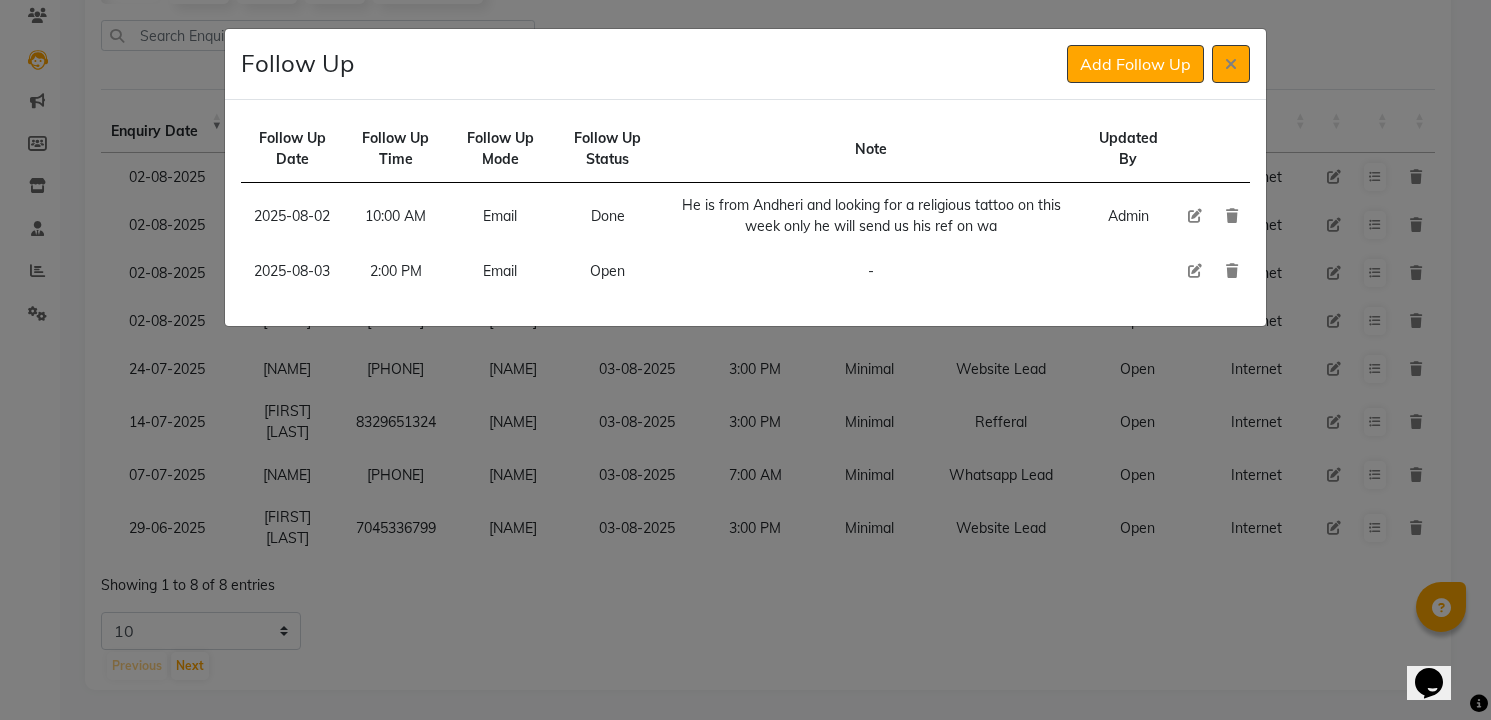 type 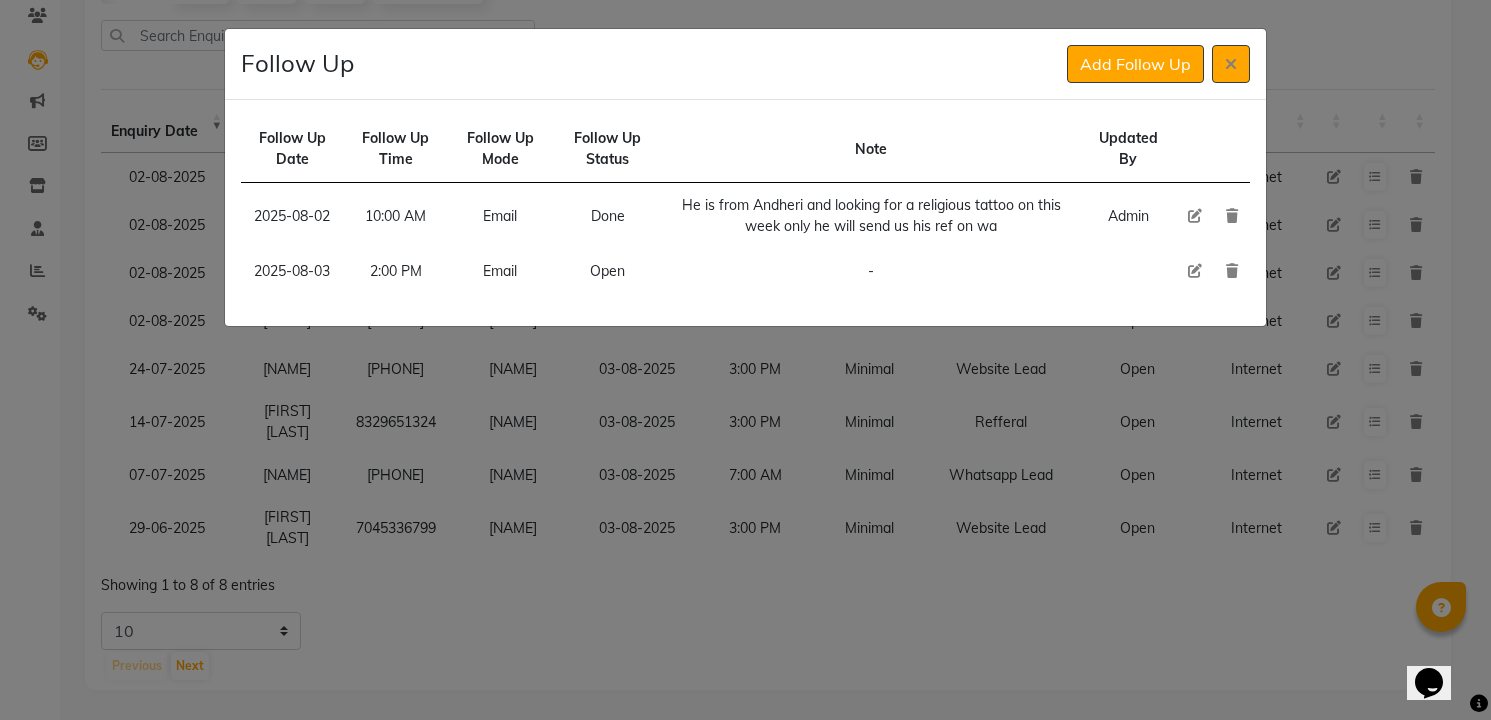 click 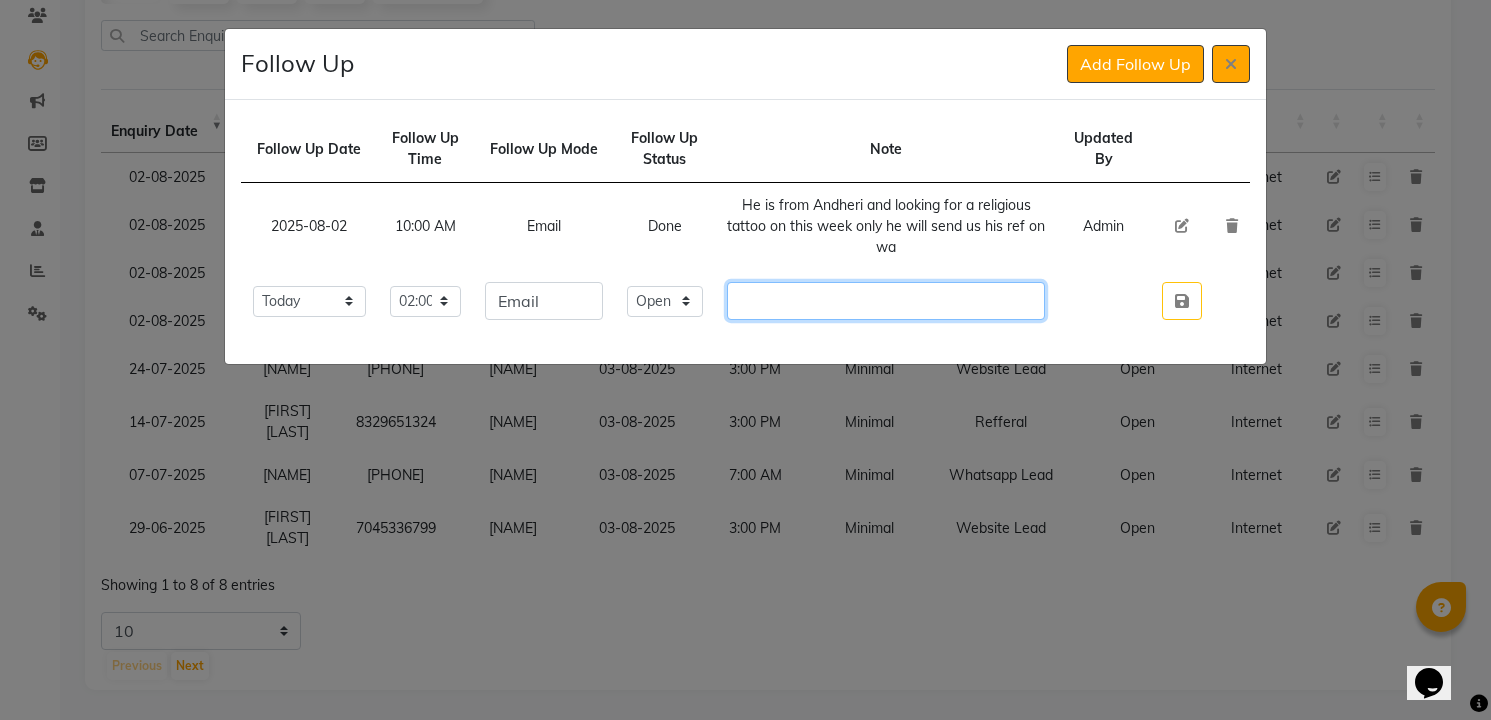 click 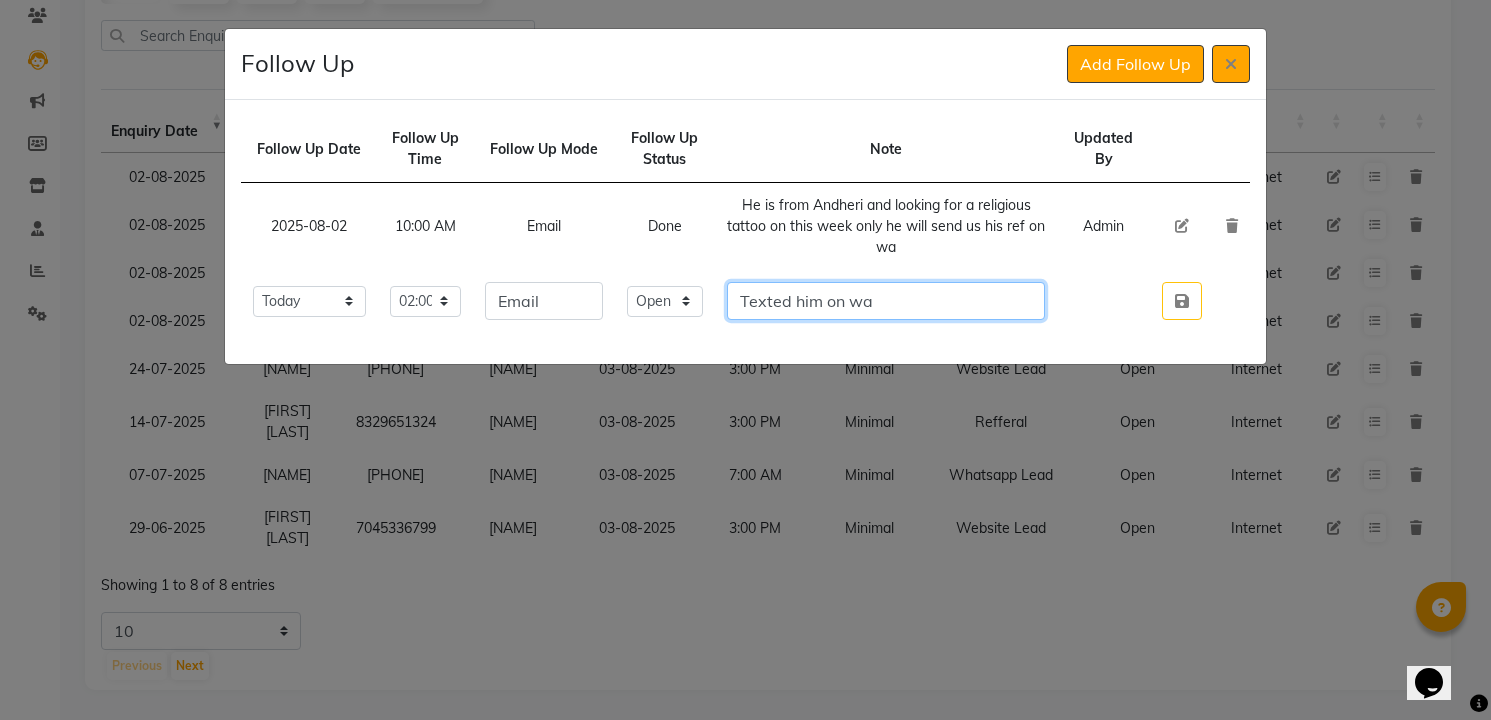 type on "Texted him on wa" 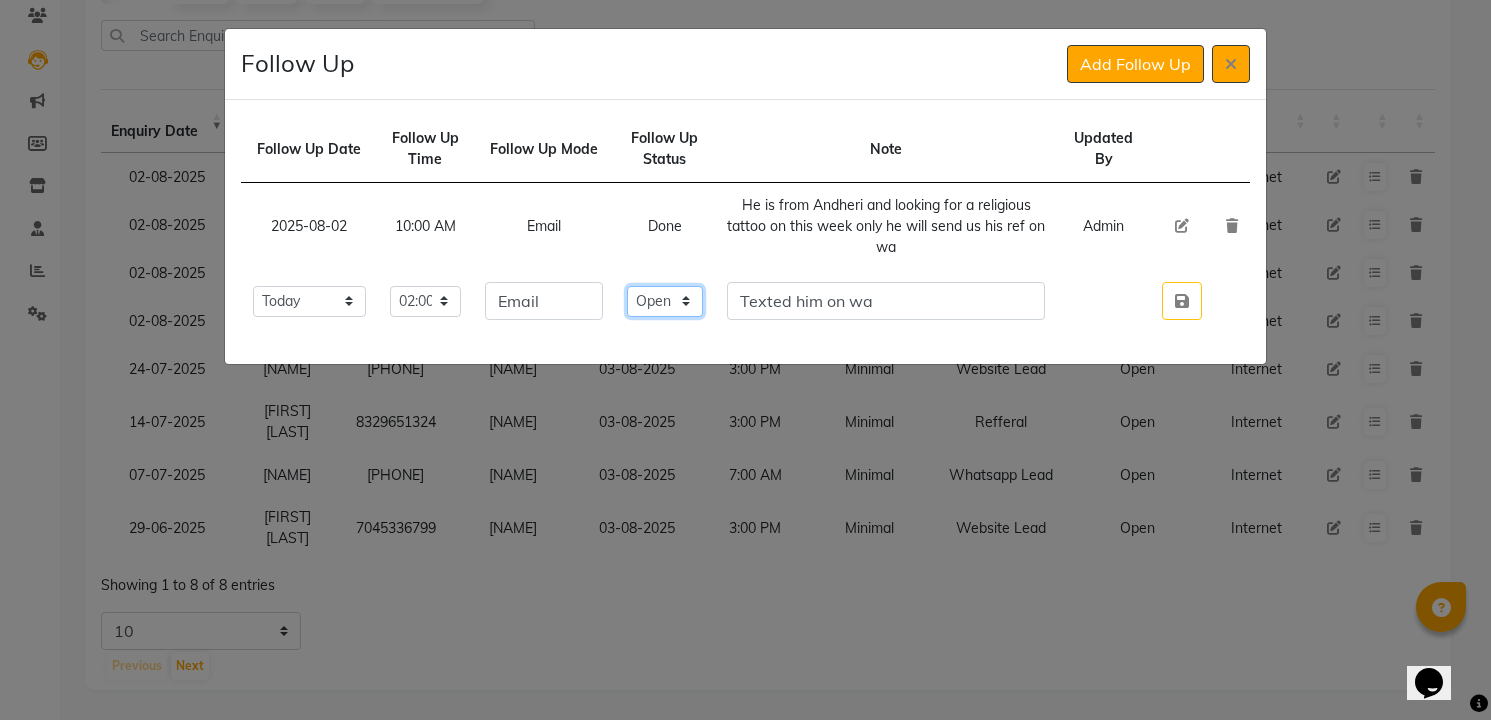 click on "Select Open Pending Done" 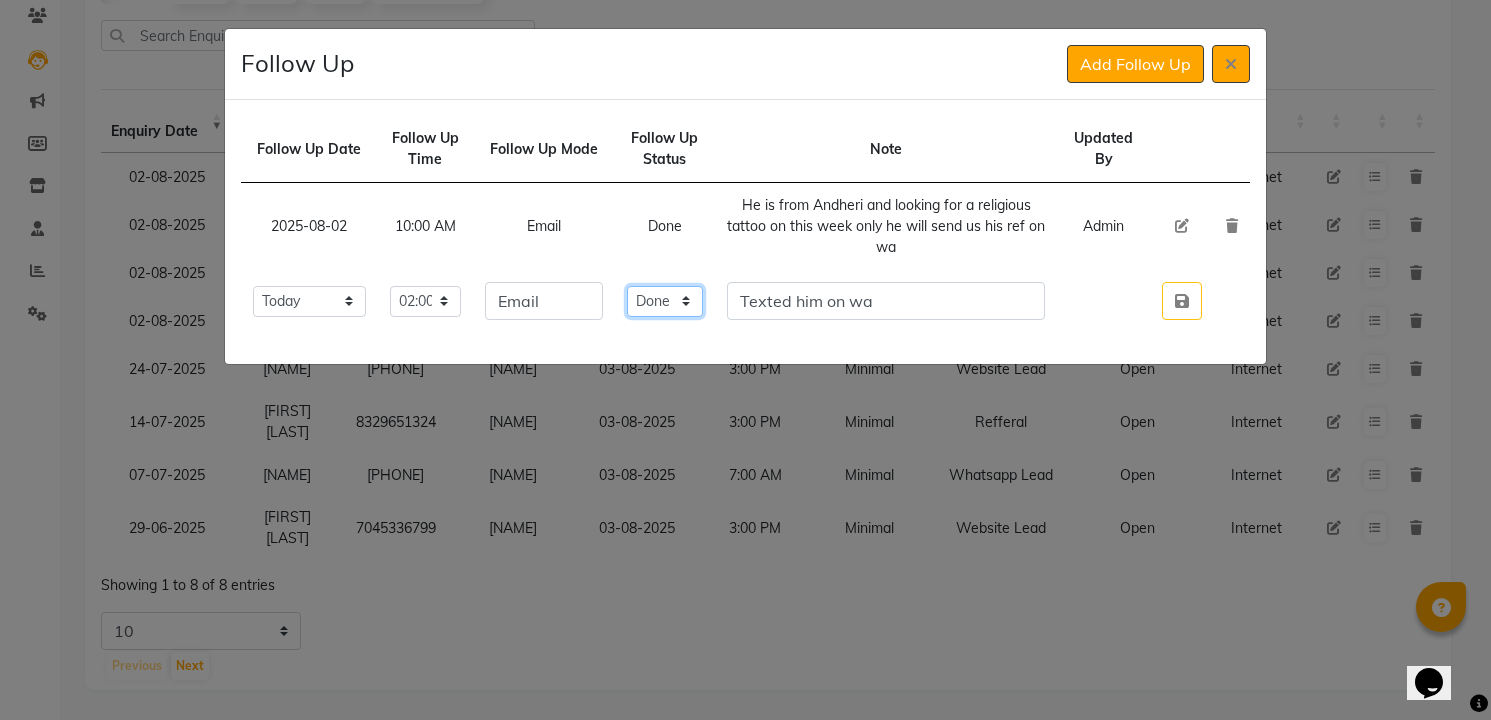 click on "Select Open Pending Done" 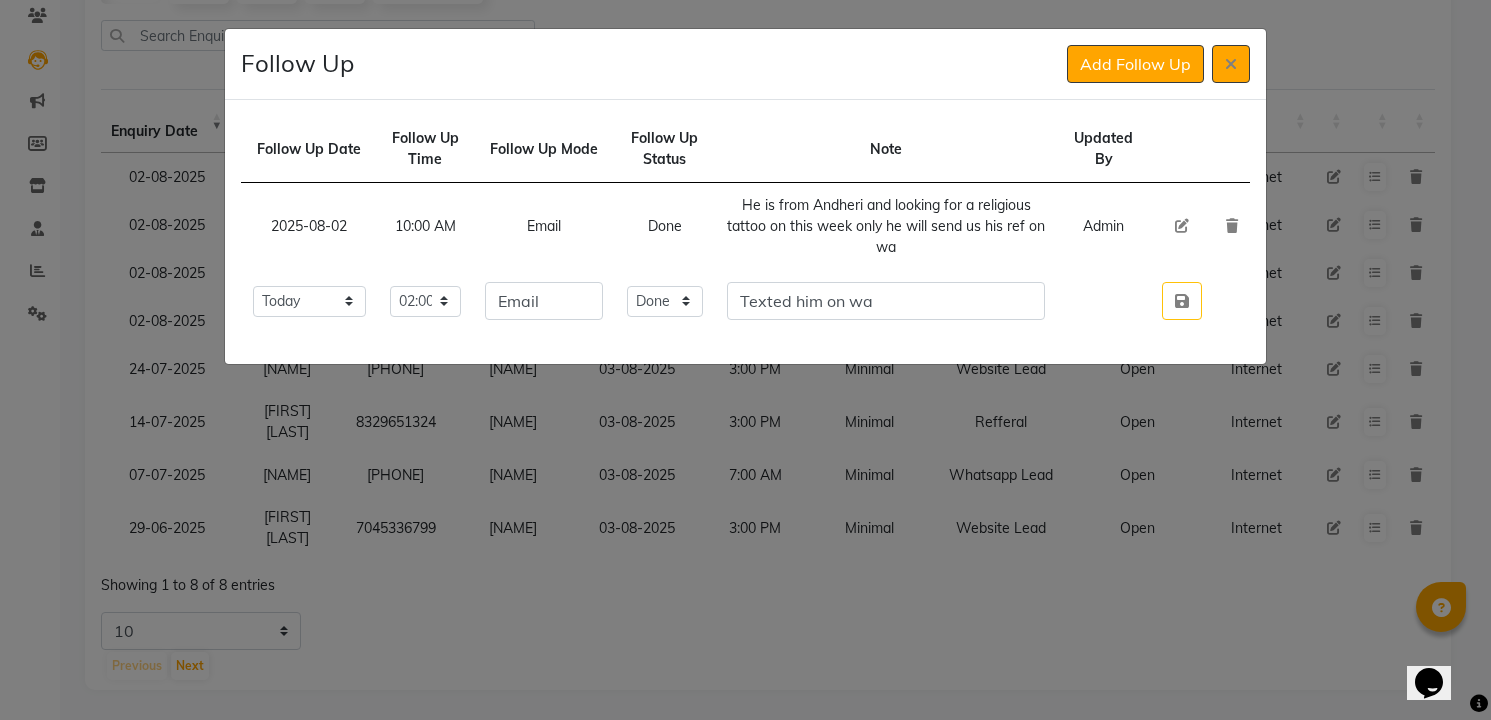 type 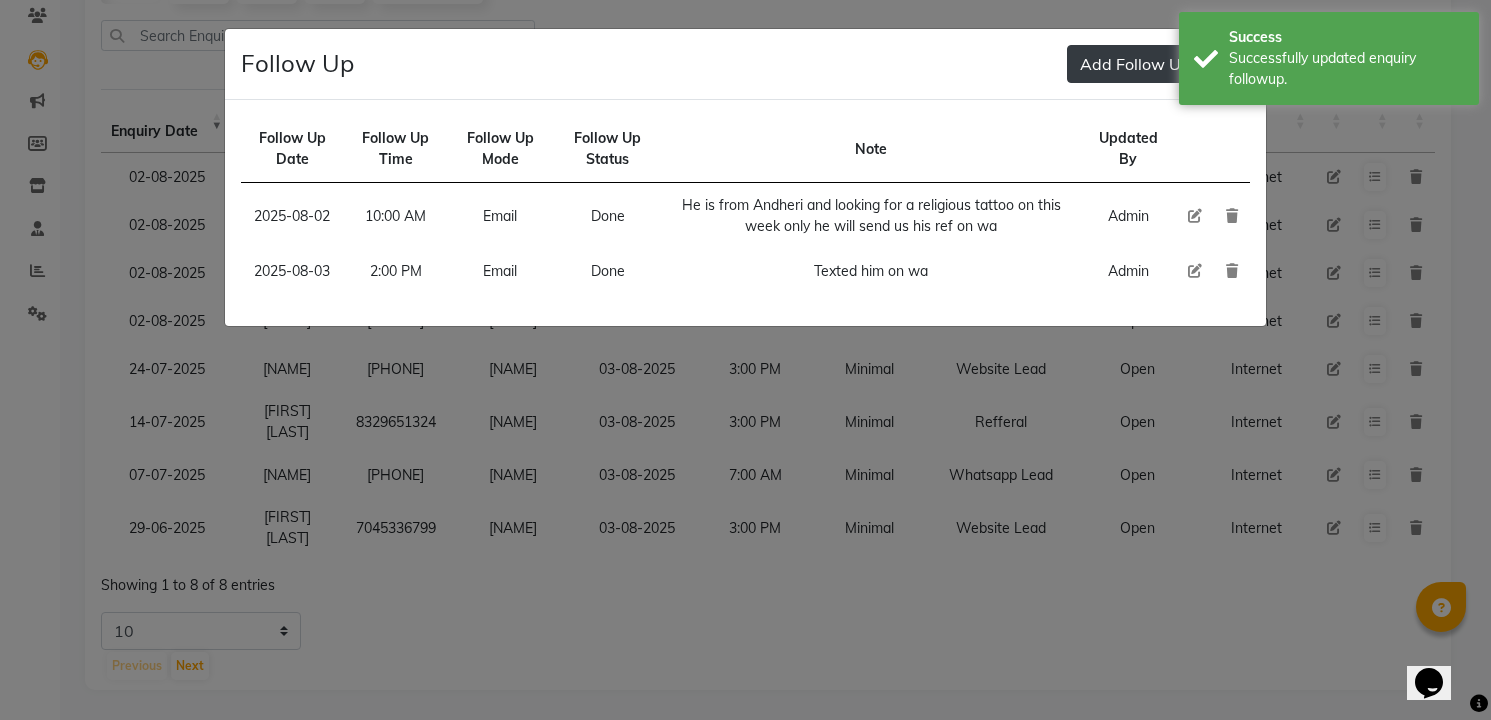 click on "Add Follow Up" 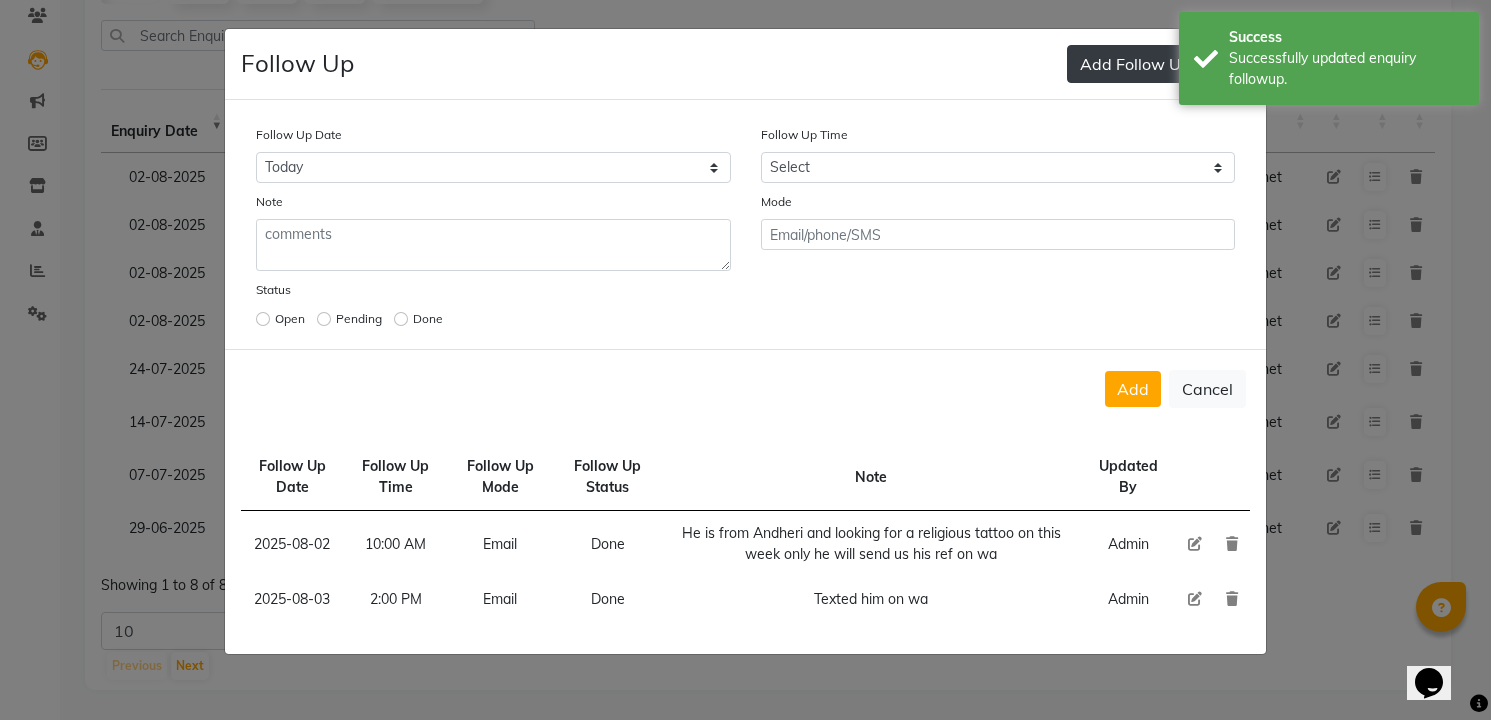 select on "2025-08-04" 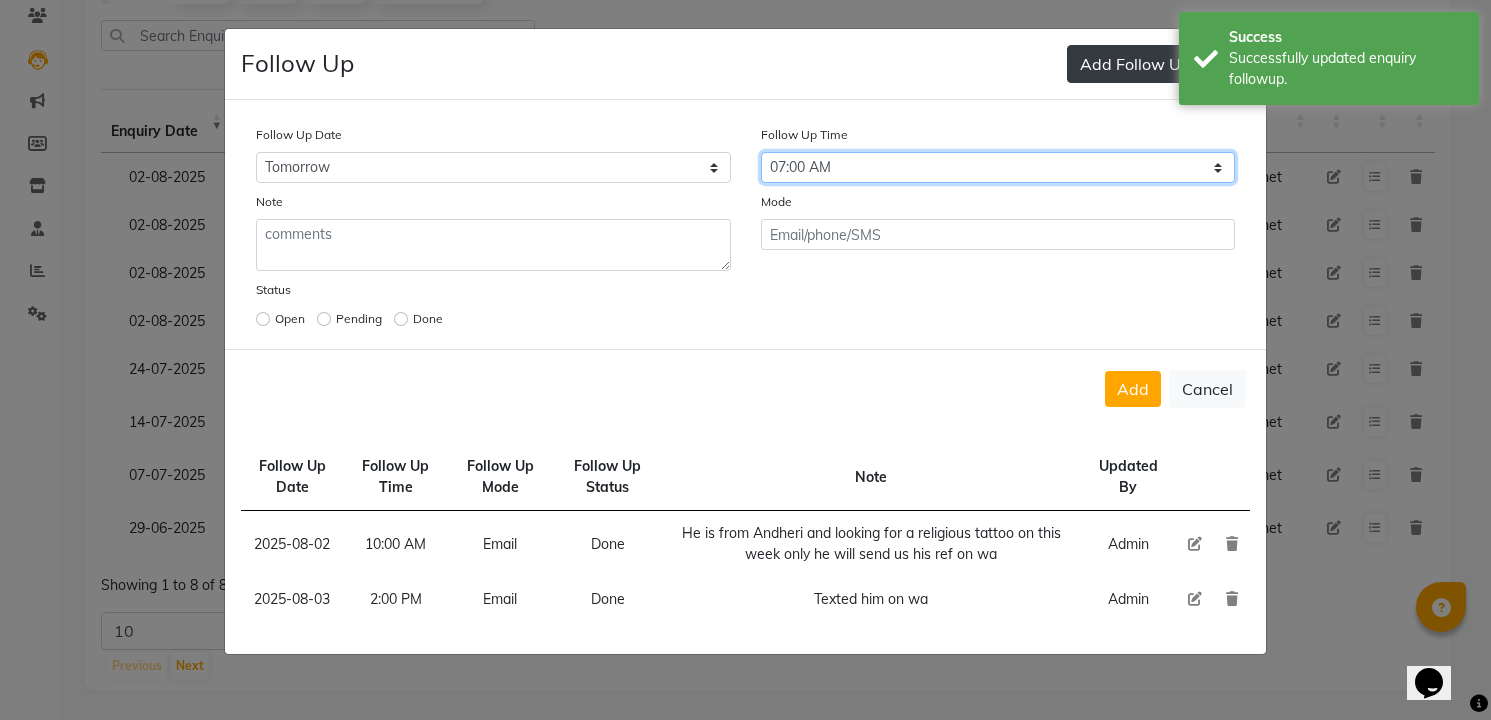 select on "840" 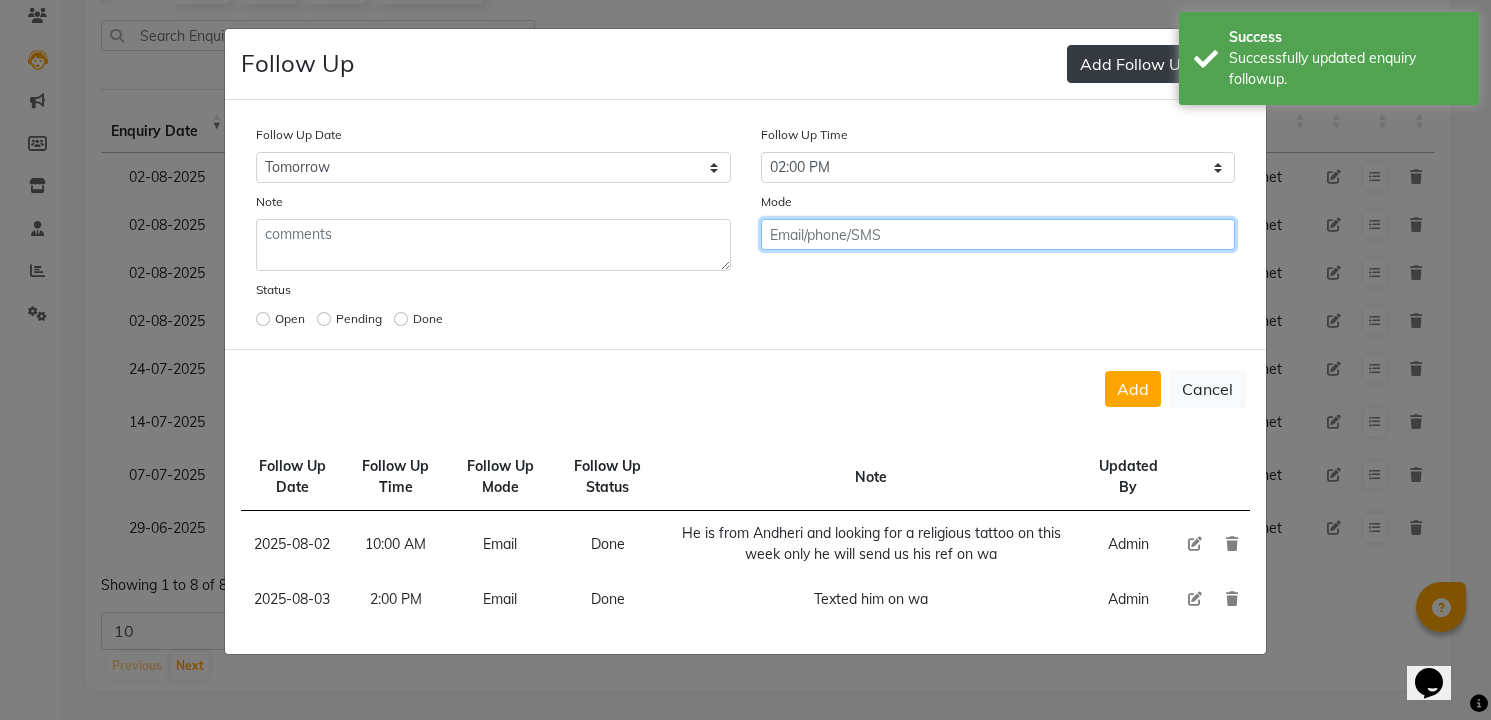 click on "Add" 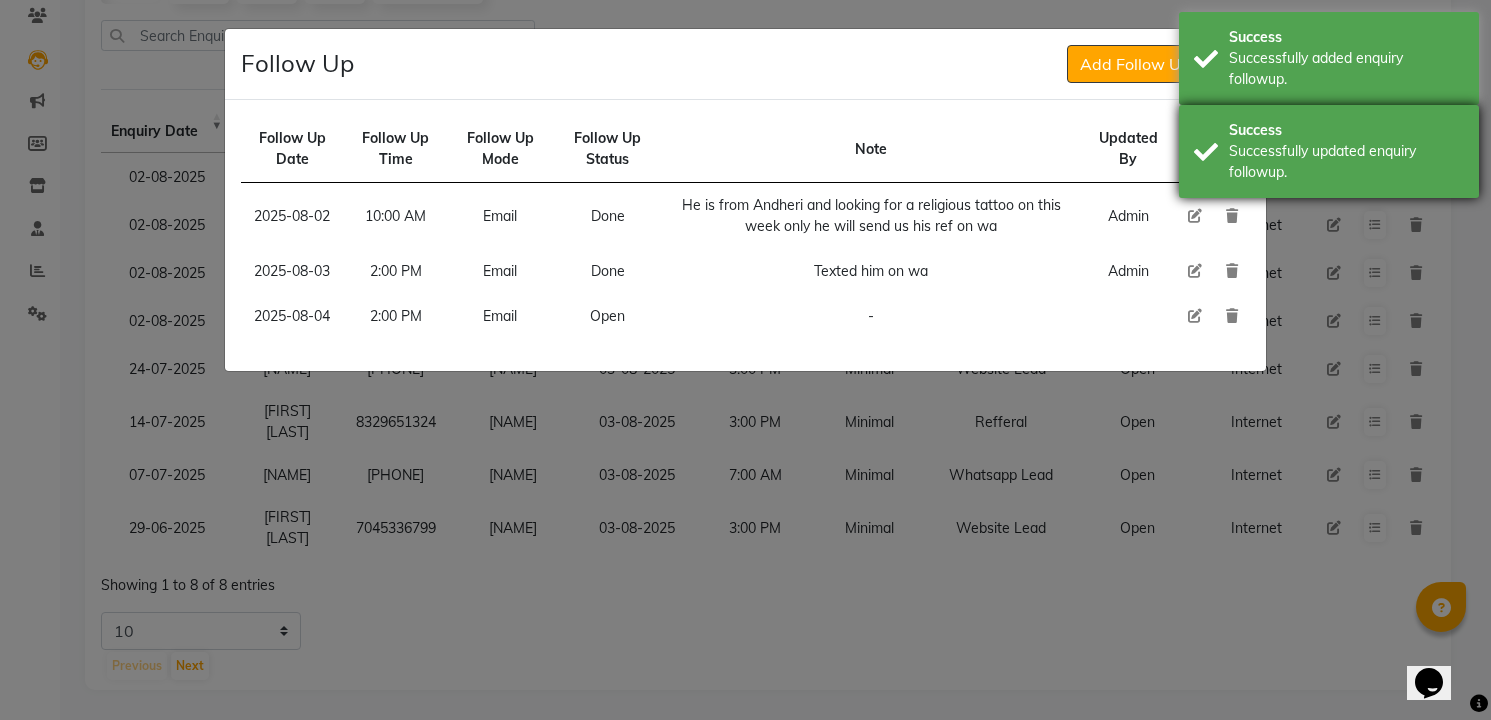 click on "Success" at bounding box center [1346, 130] 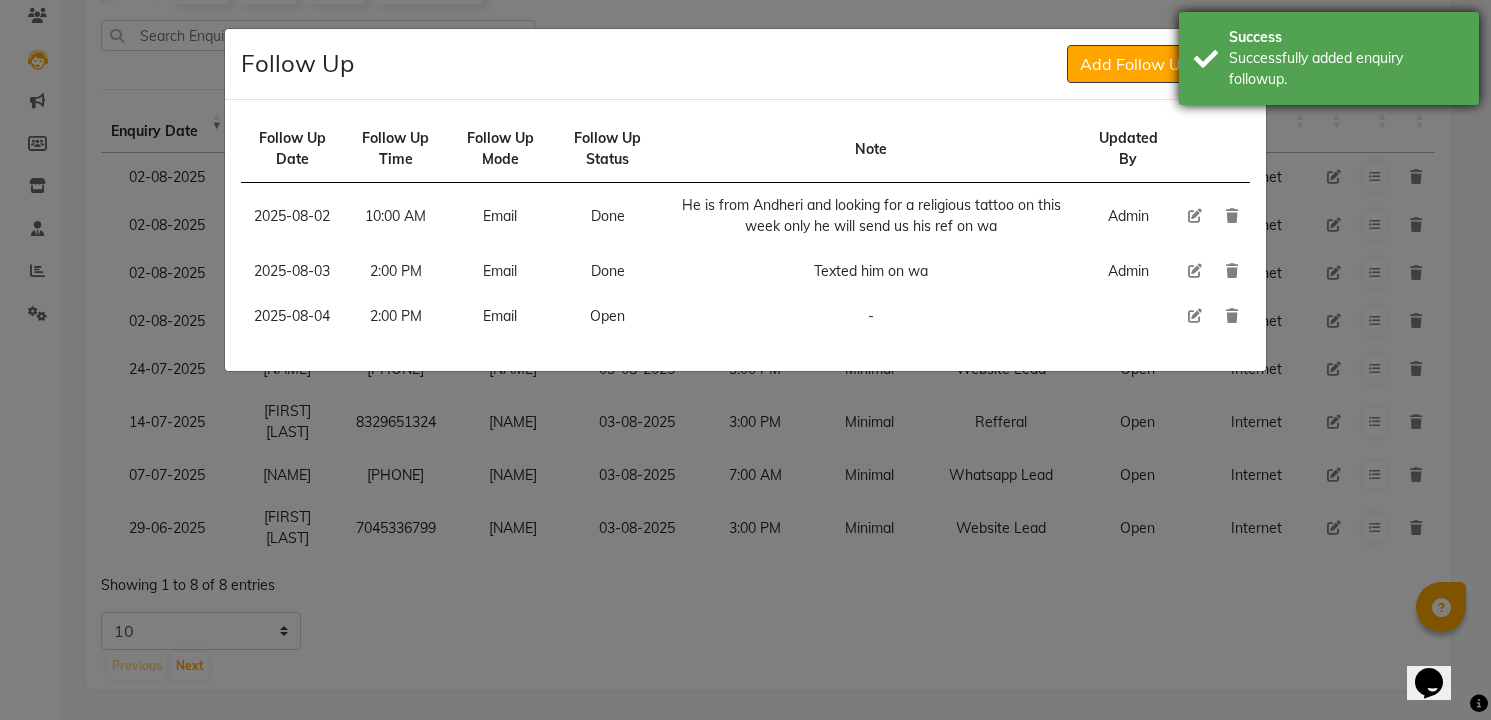 click on "Successfully added enquiry followup." at bounding box center [1346, 69] 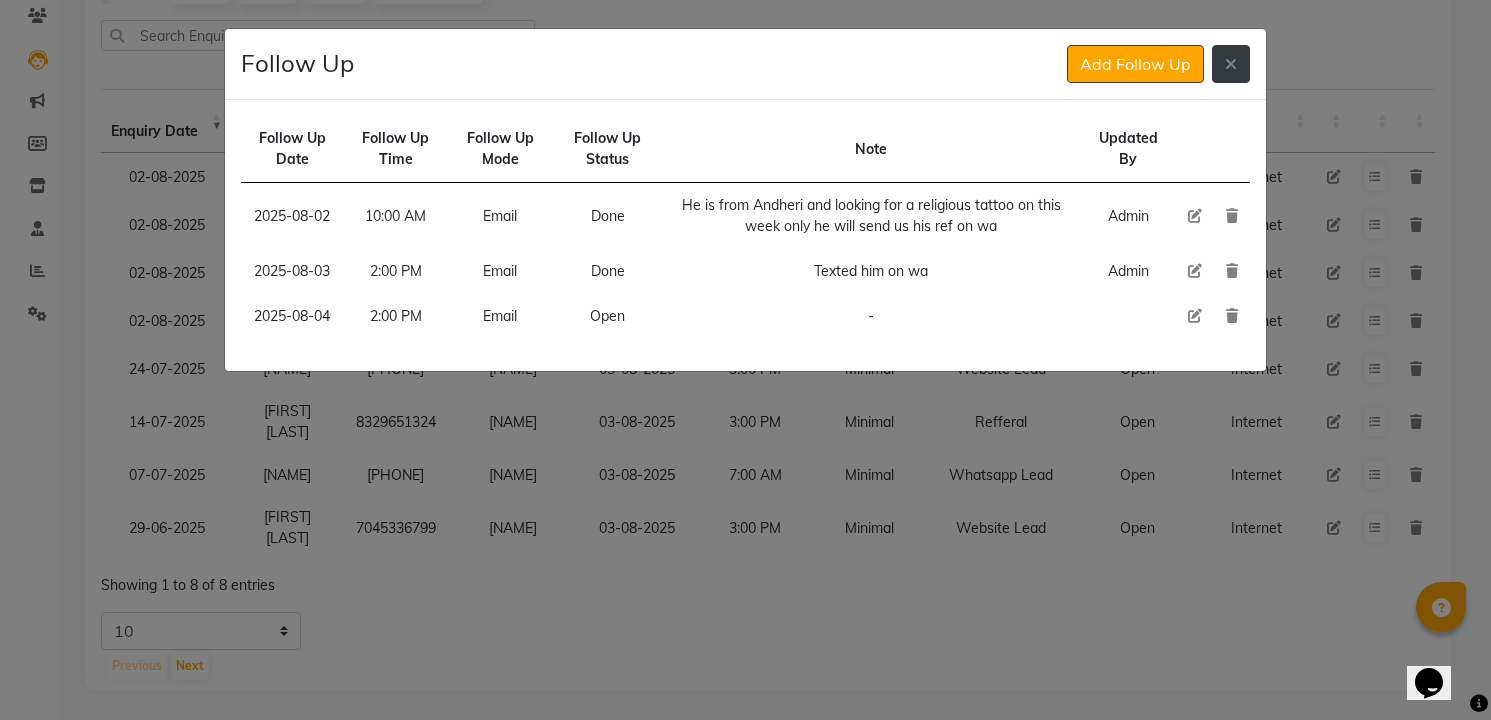 click 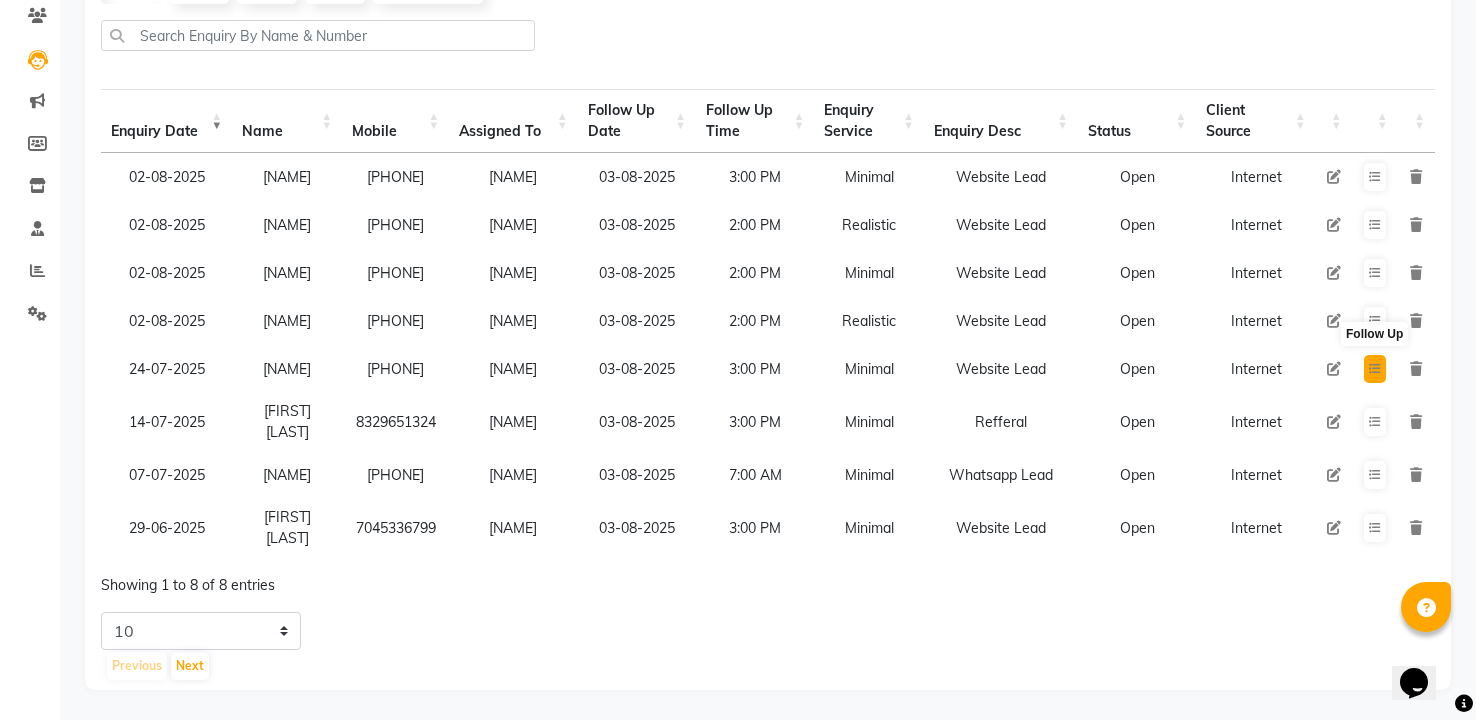 click at bounding box center (1375, 369) 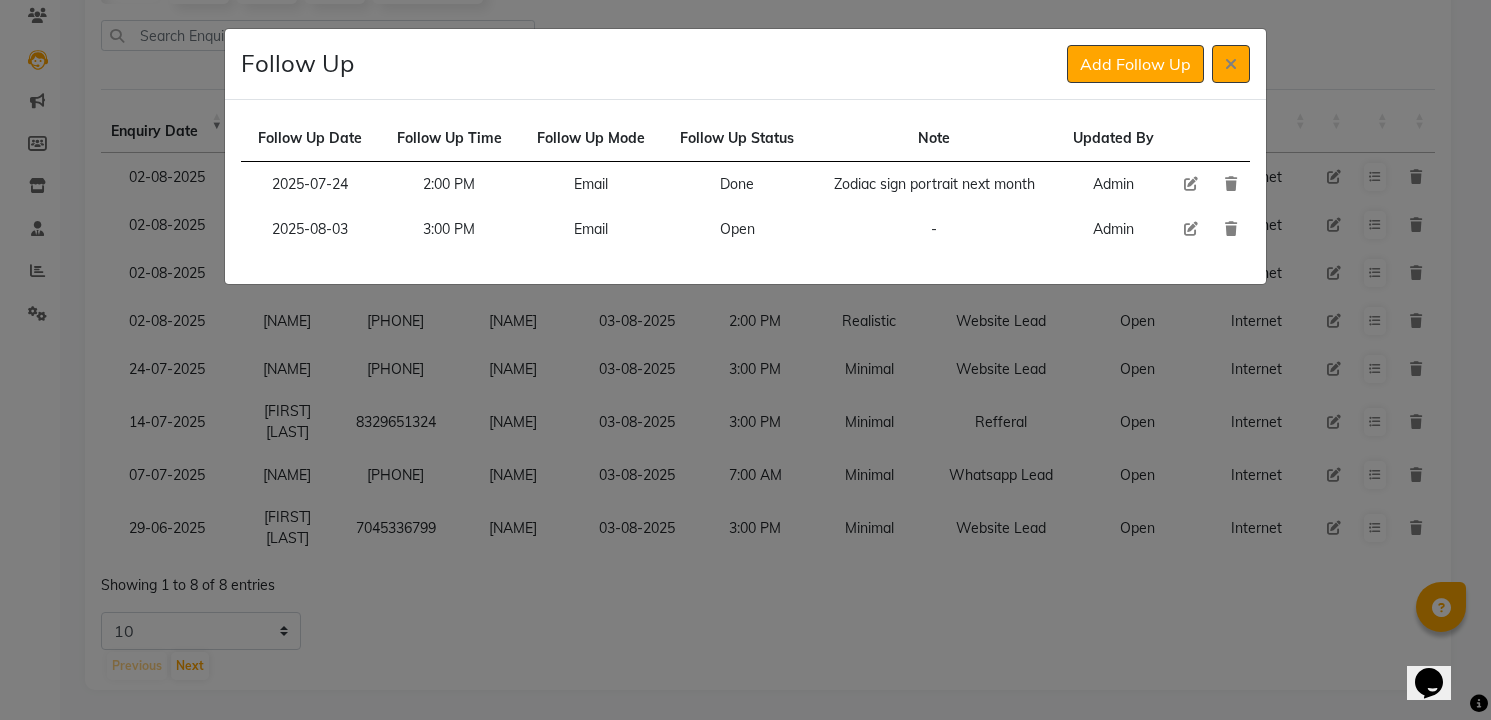 type 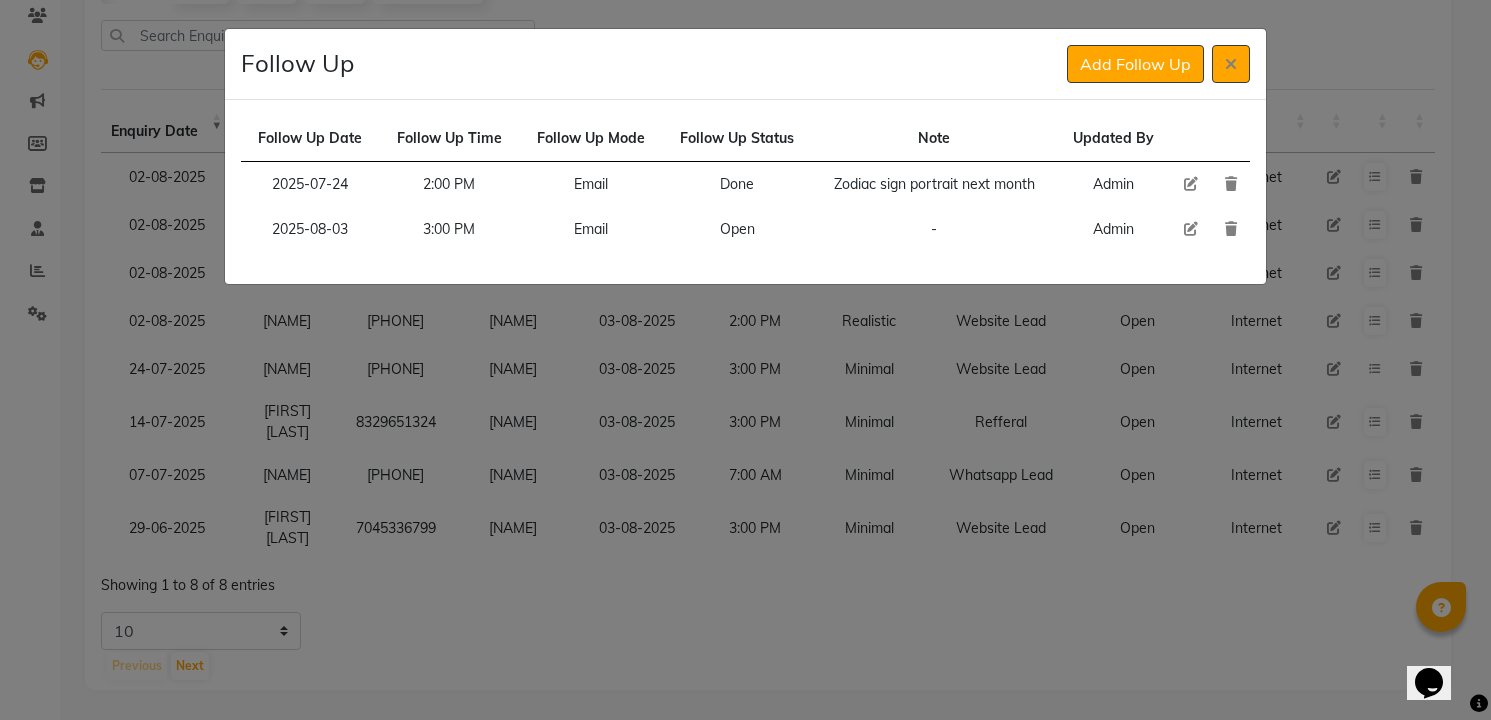 type 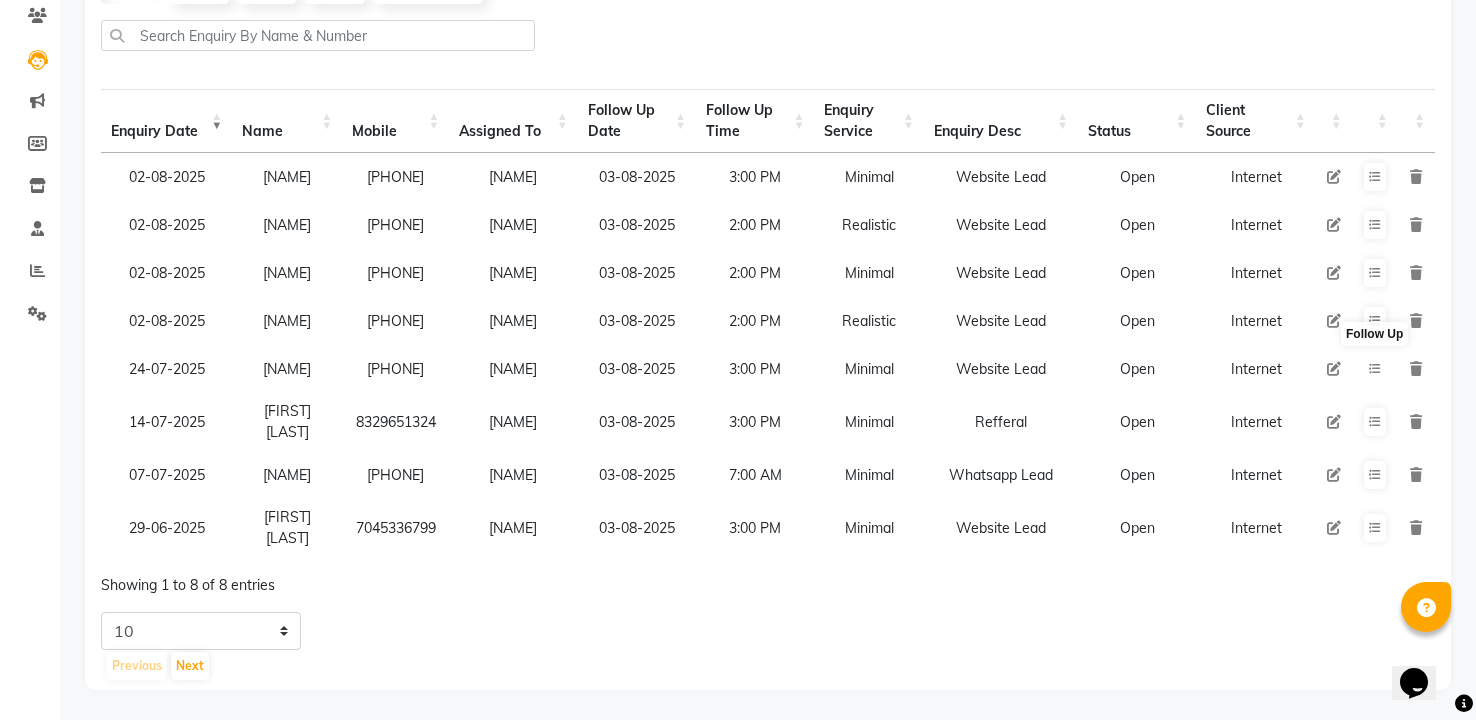 click at bounding box center [1375, 369] 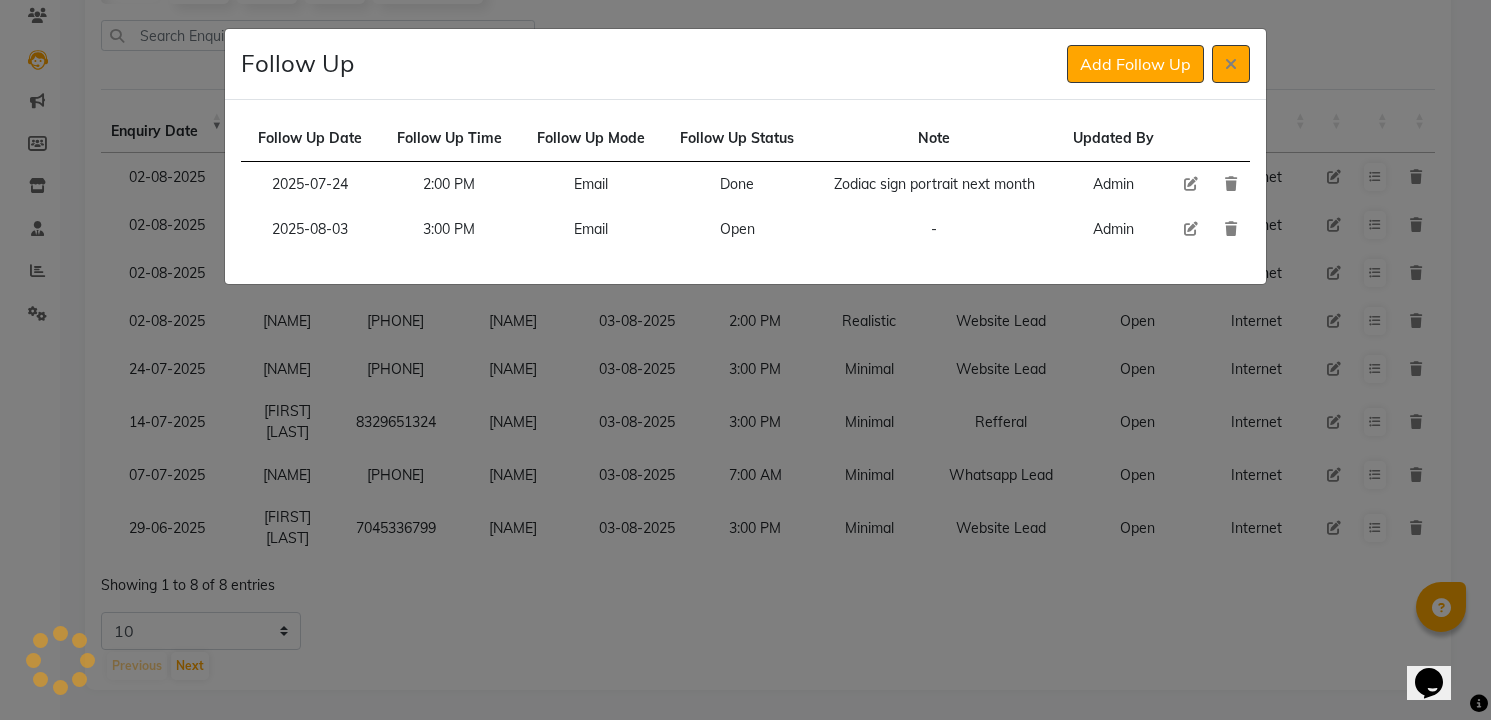 type 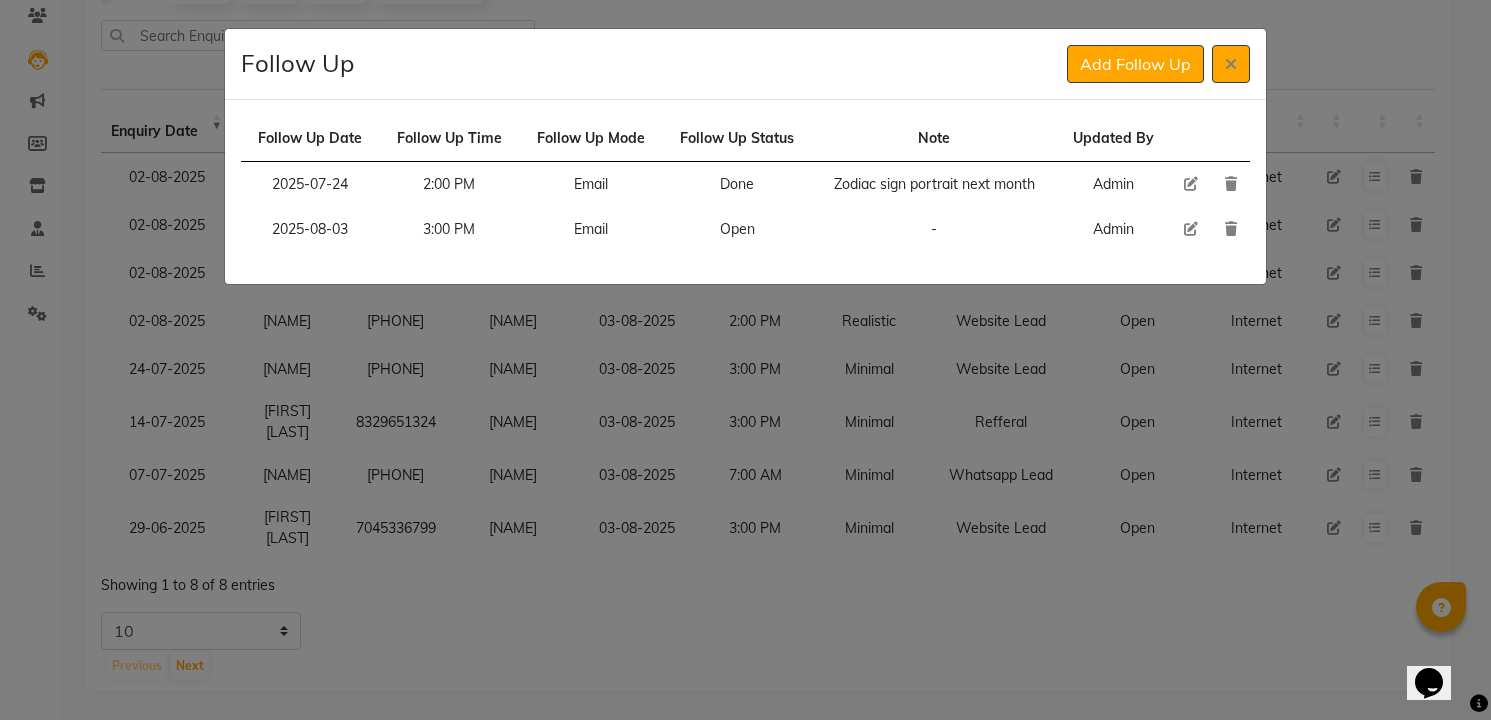 click 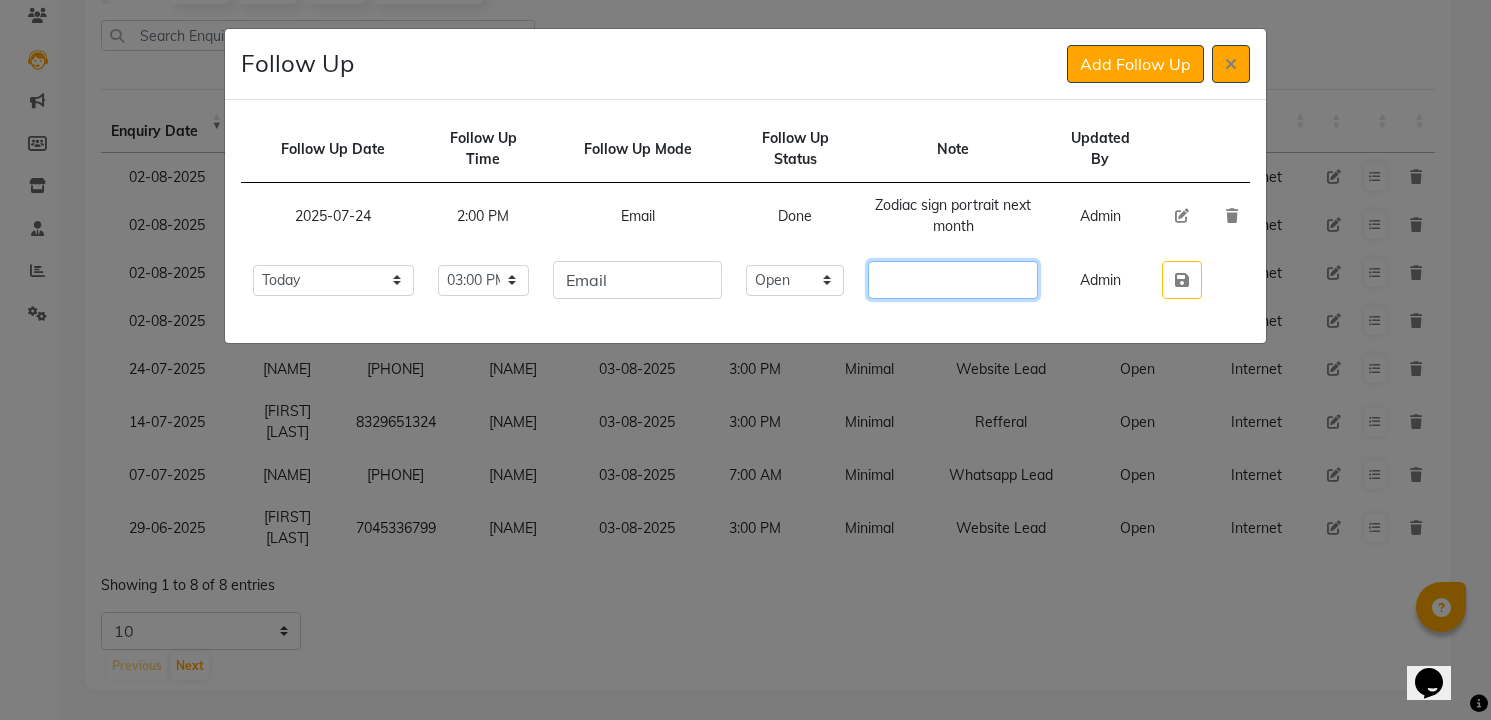 click 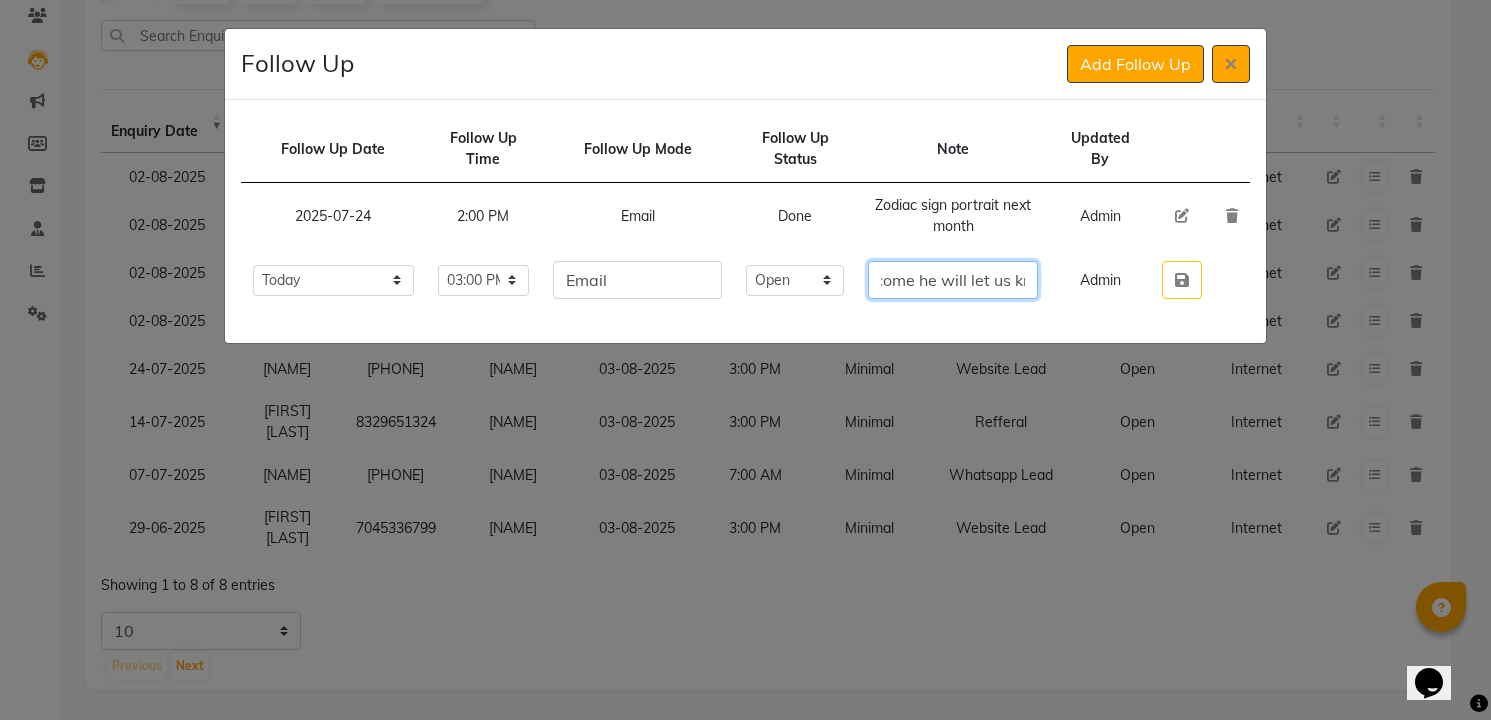 scroll, scrollTop: 0, scrollLeft: 287, axis: horizontal 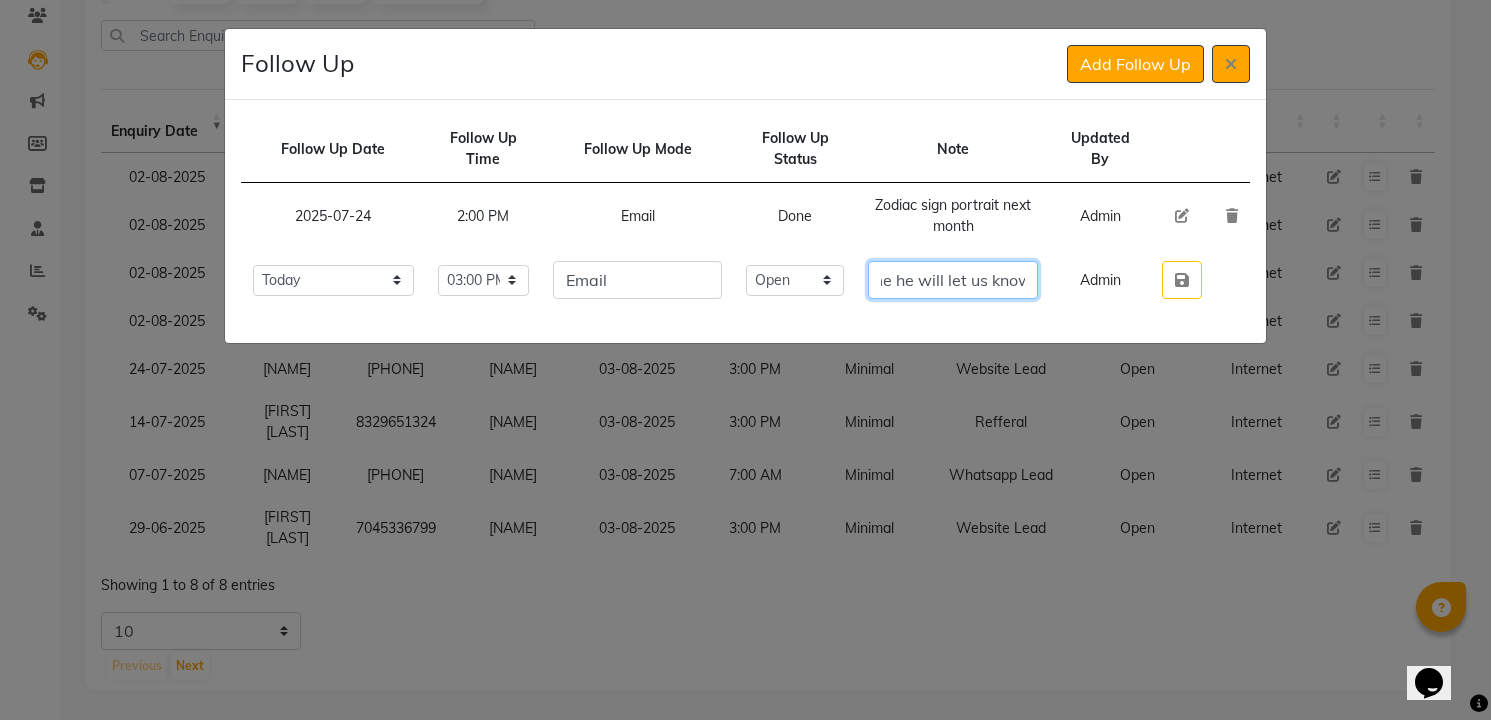type on "He will let us know he will call and come he will let us know" 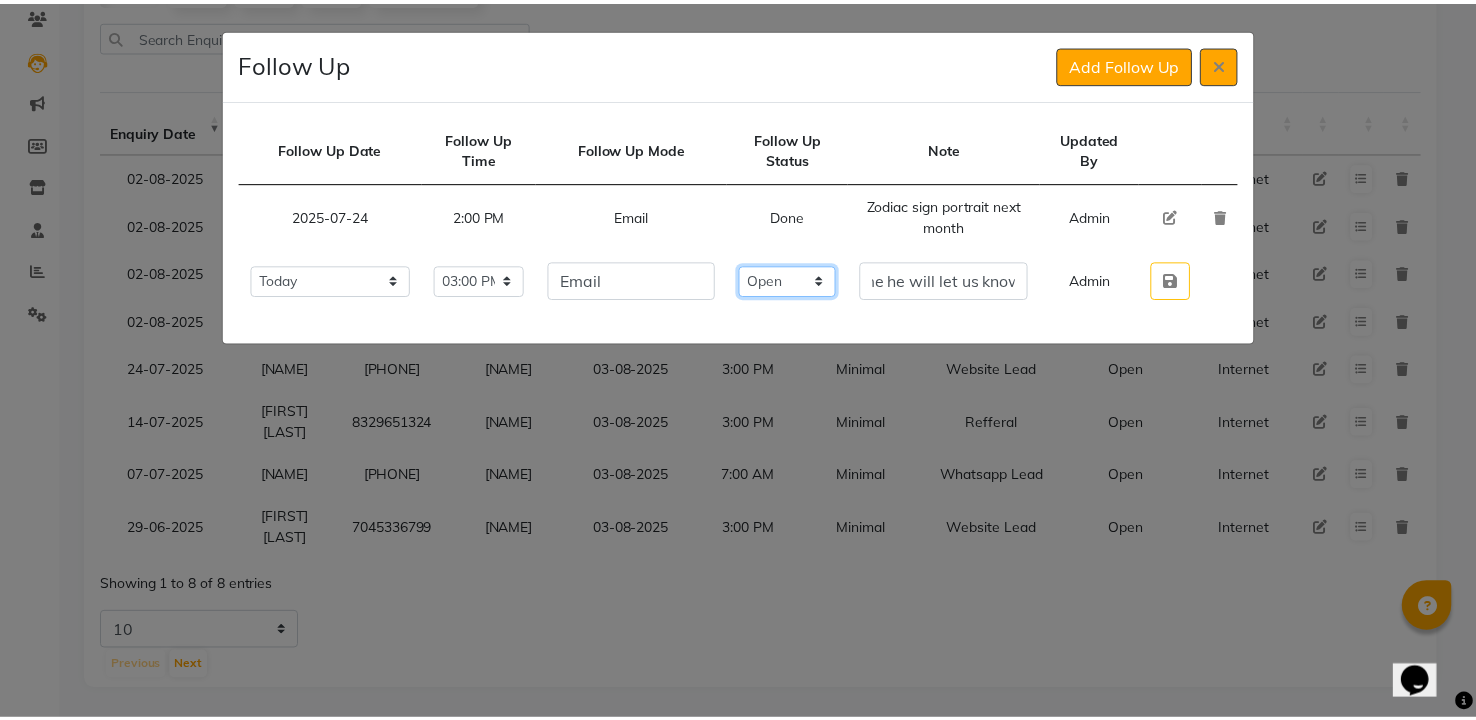 scroll, scrollTop: 0, scrollLeft: 0, axis: both 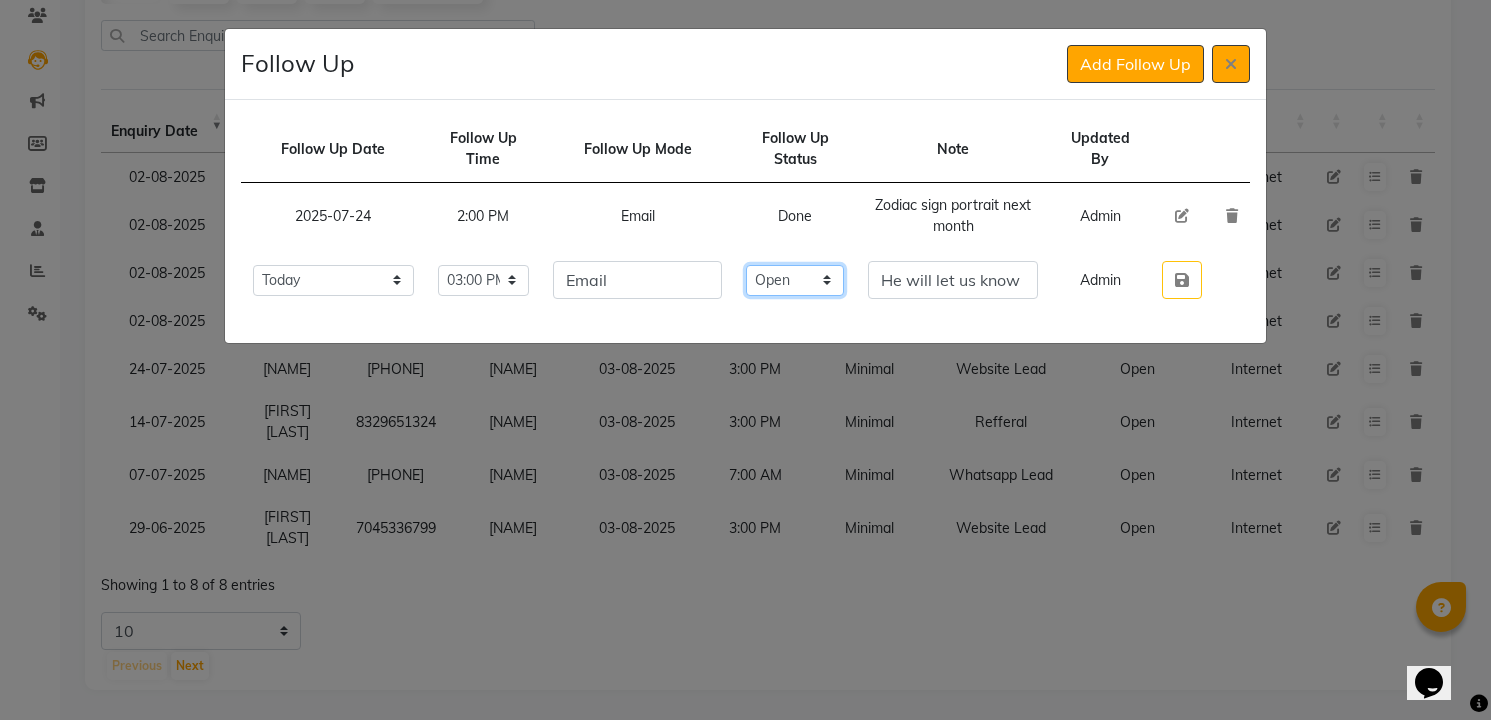 click on "Select Open Pending Done" 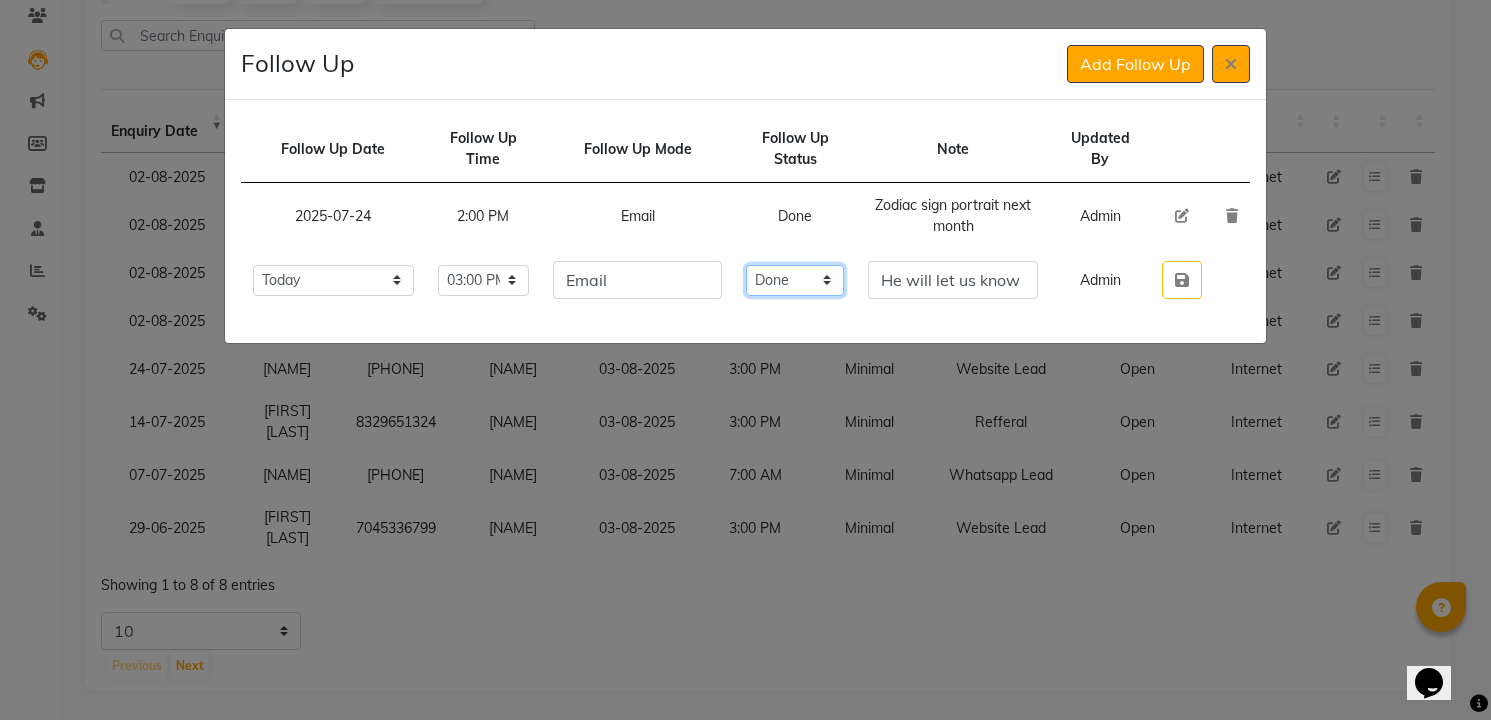 click on "Select Open Pending Done" 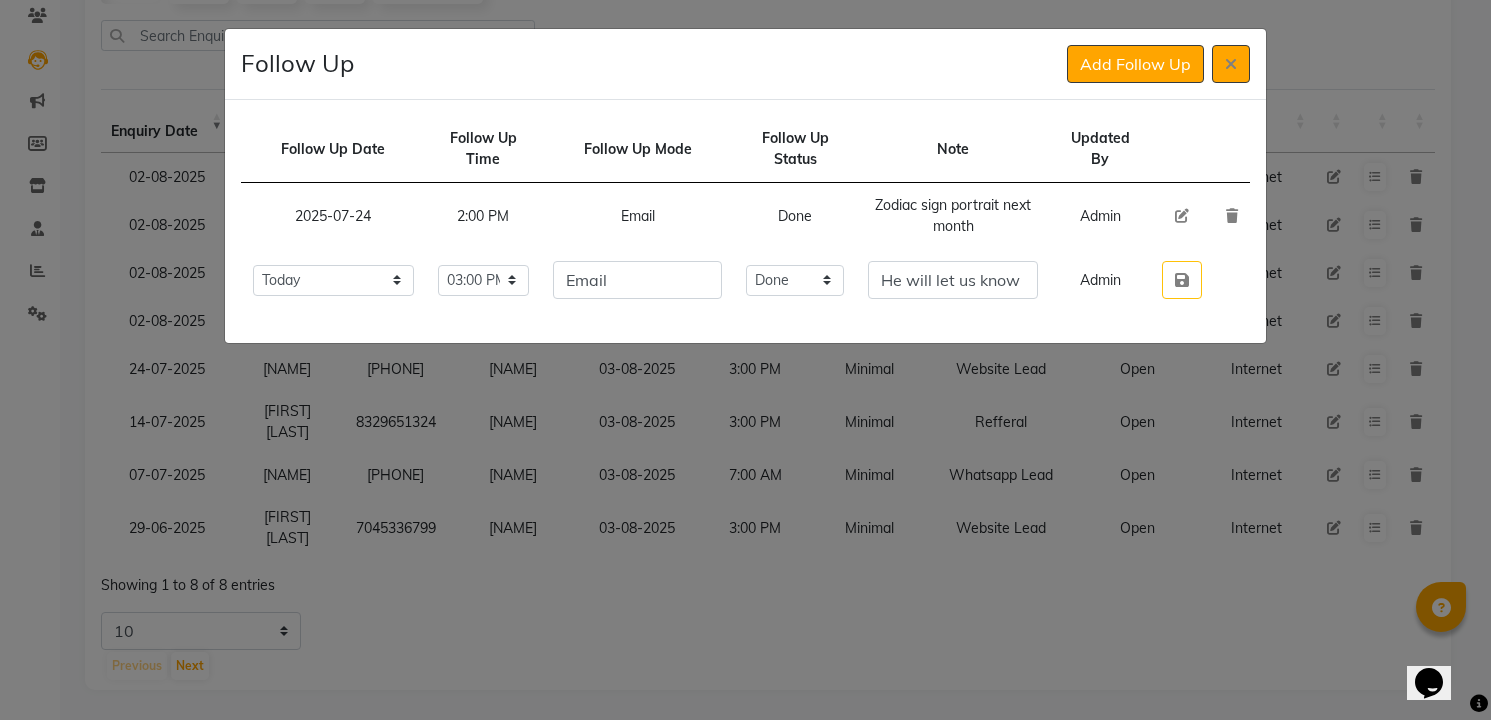 type 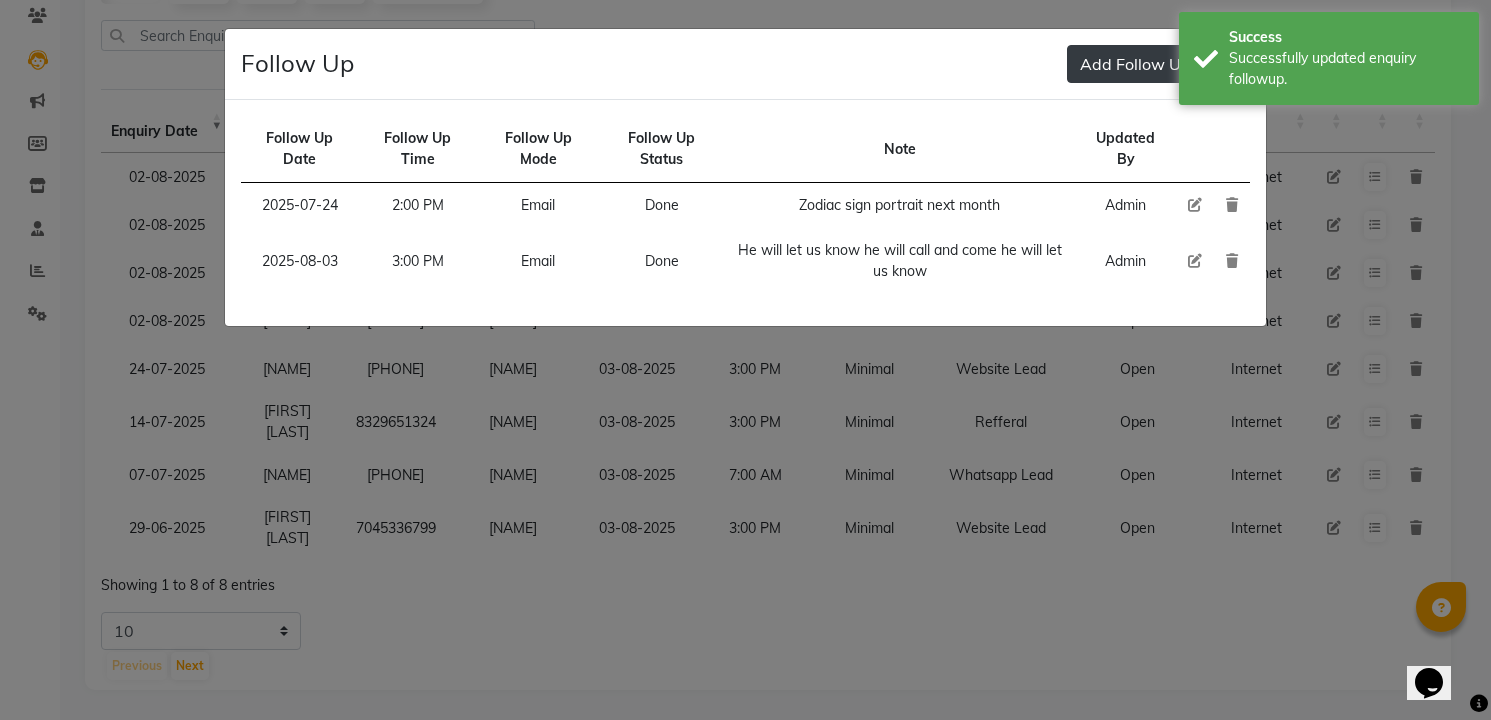 click on "Add Follow Up" 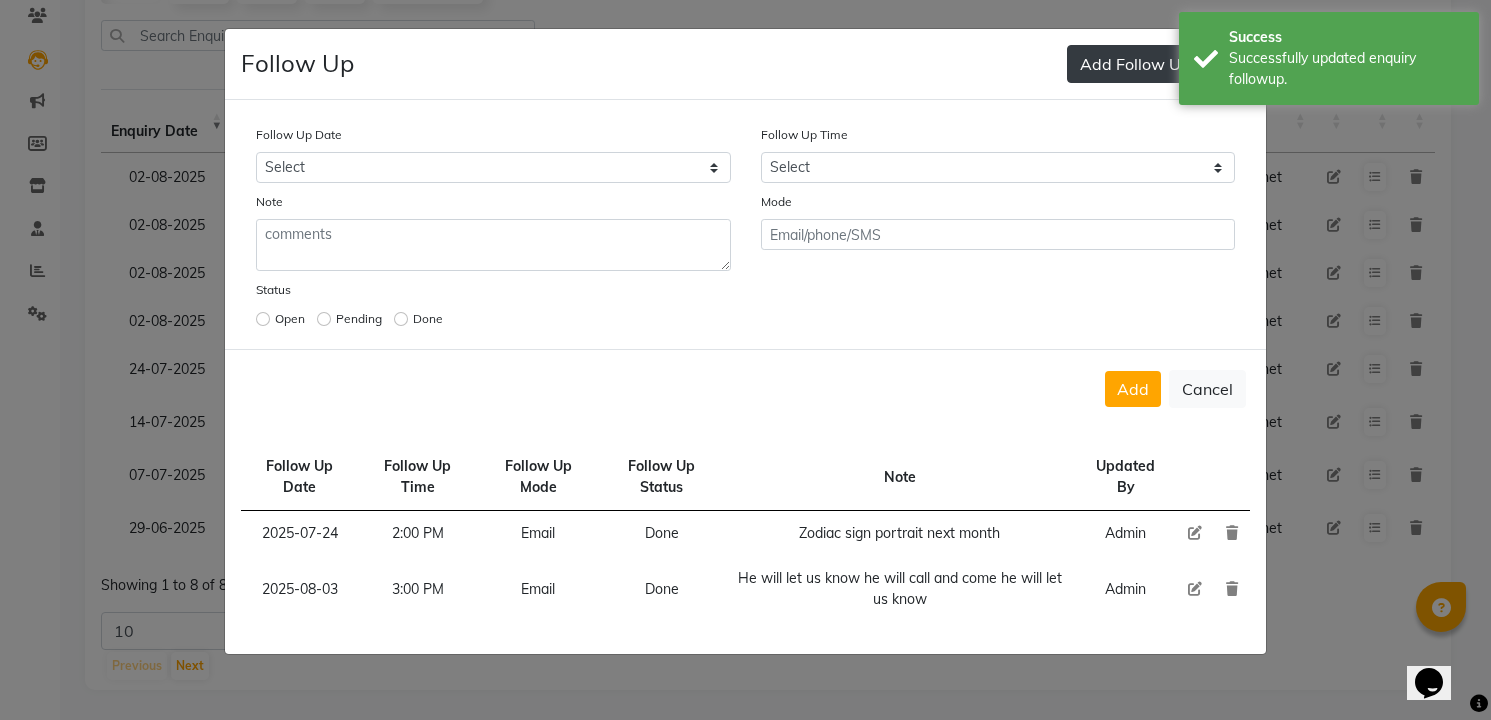 select on "2025-08-06" 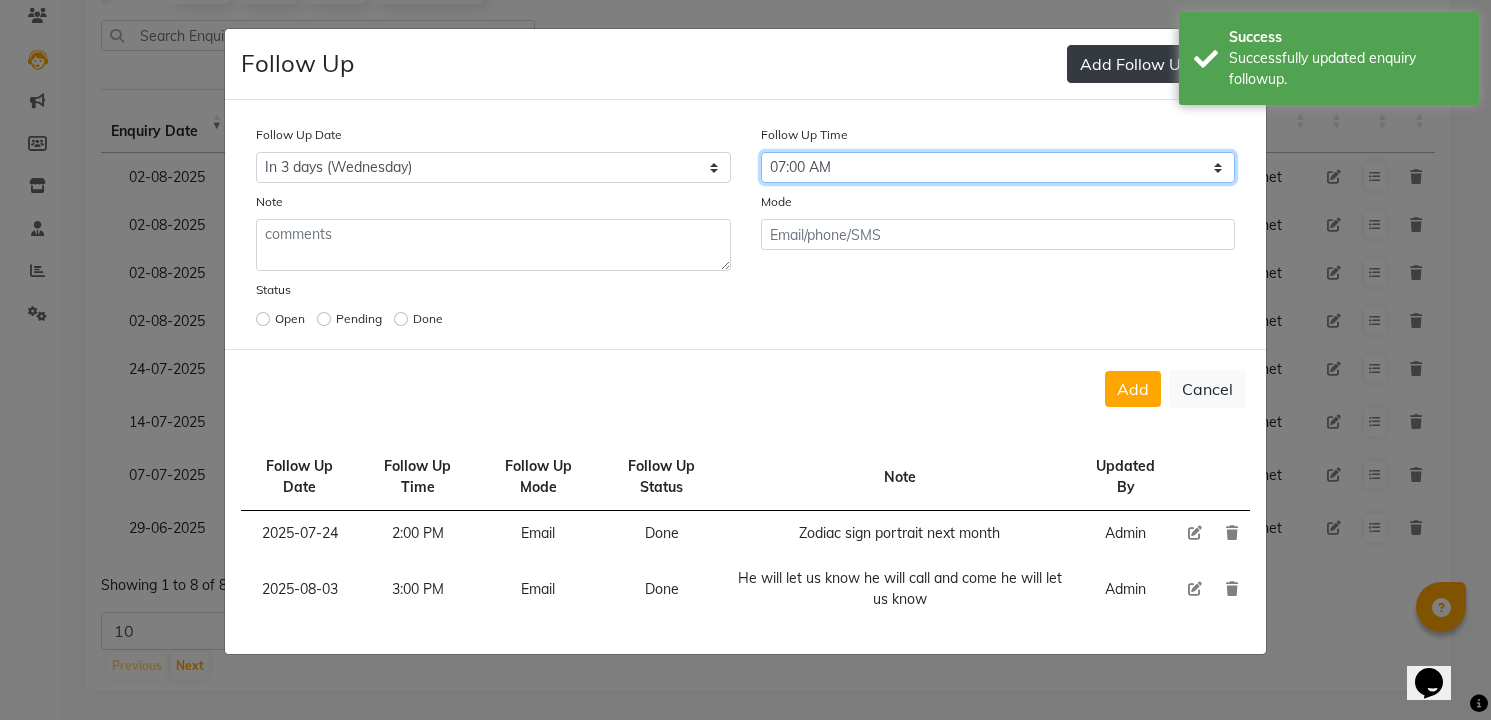 select on "840" 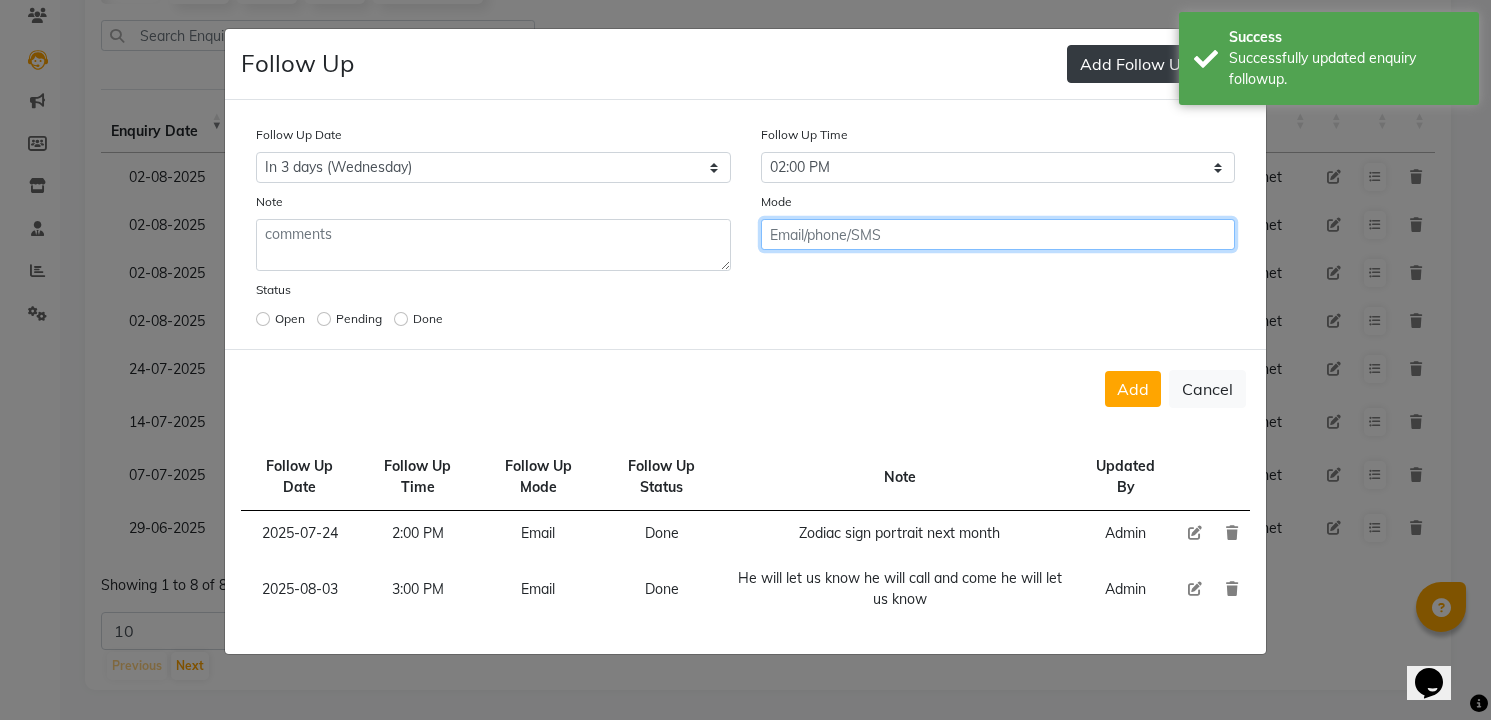 click on "Add" 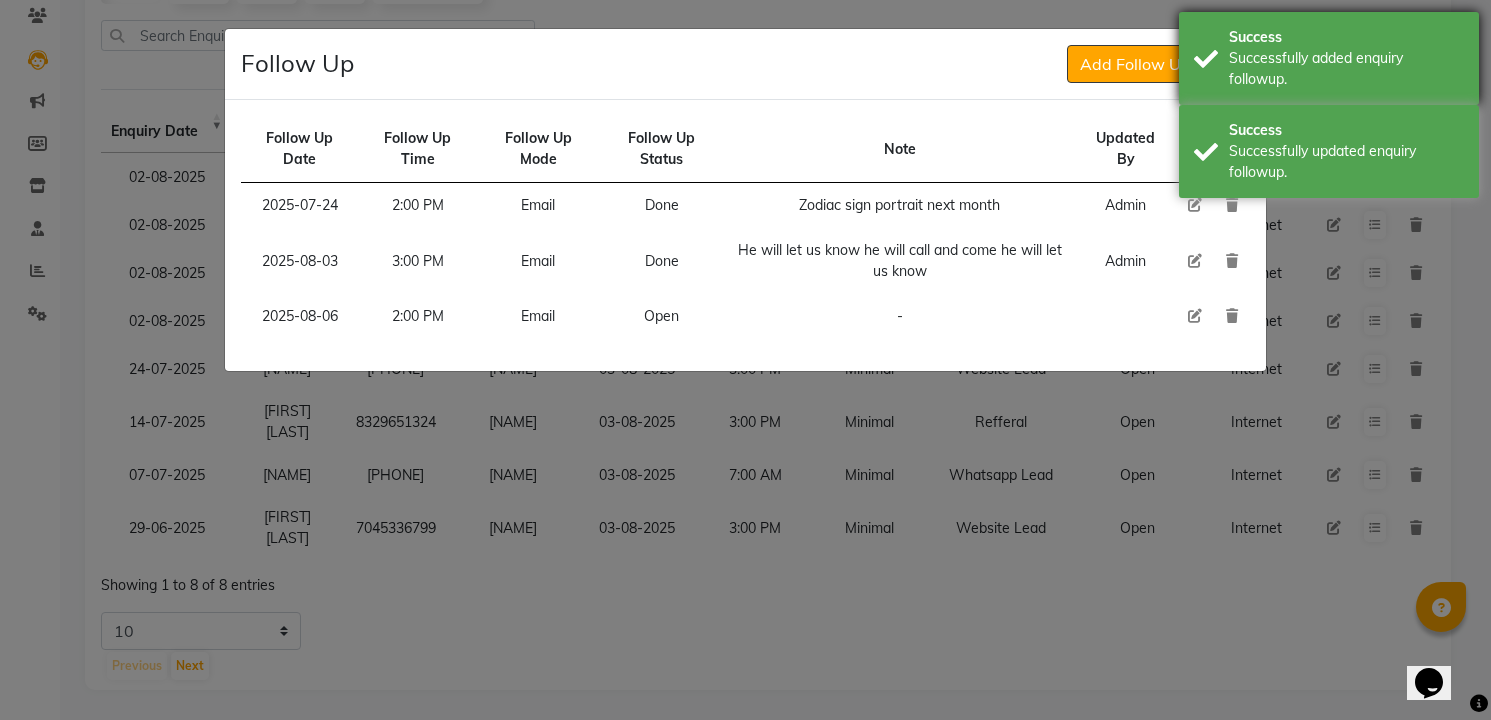 click on "Successfully added enquiry followup." at bounding box center [1346, 69] 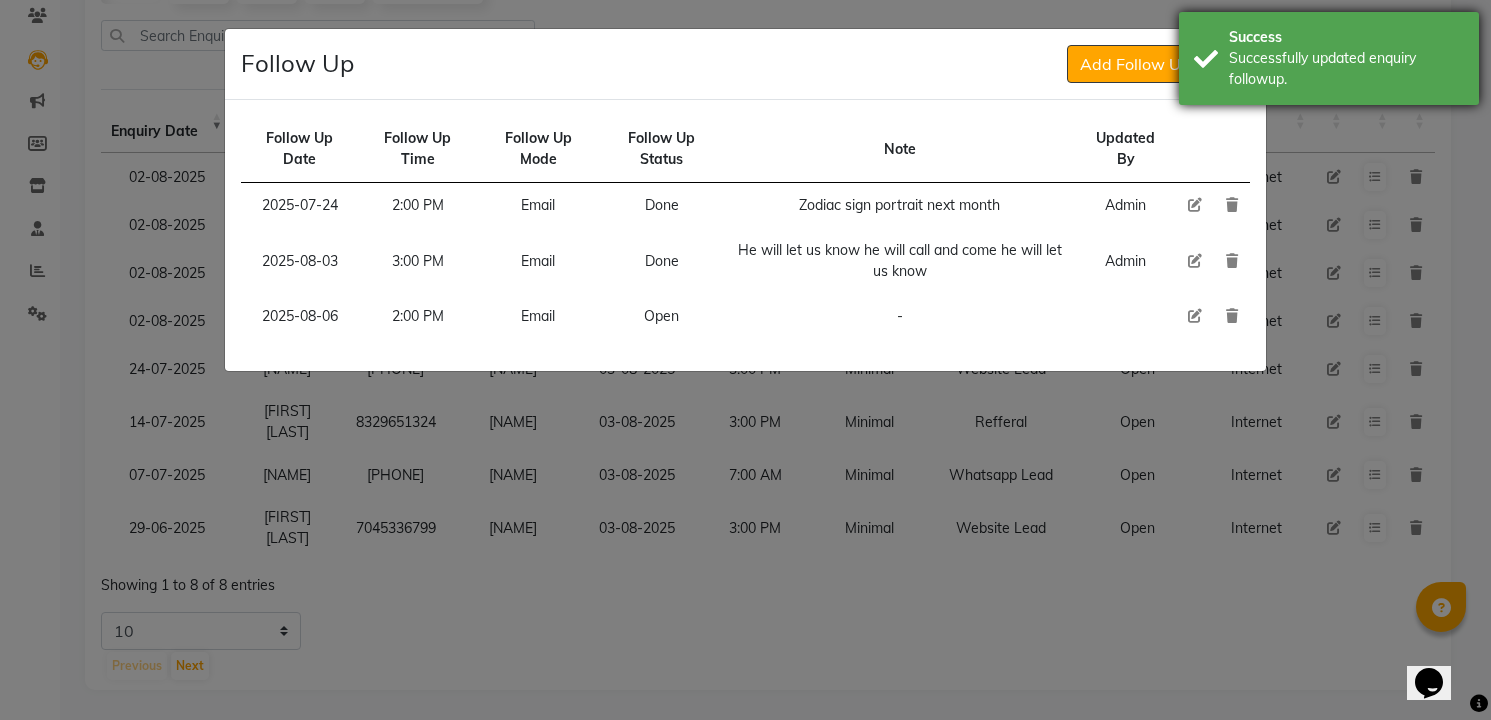 click on "Successfully updated enquiry followup." at bounding box center (1346, 69) 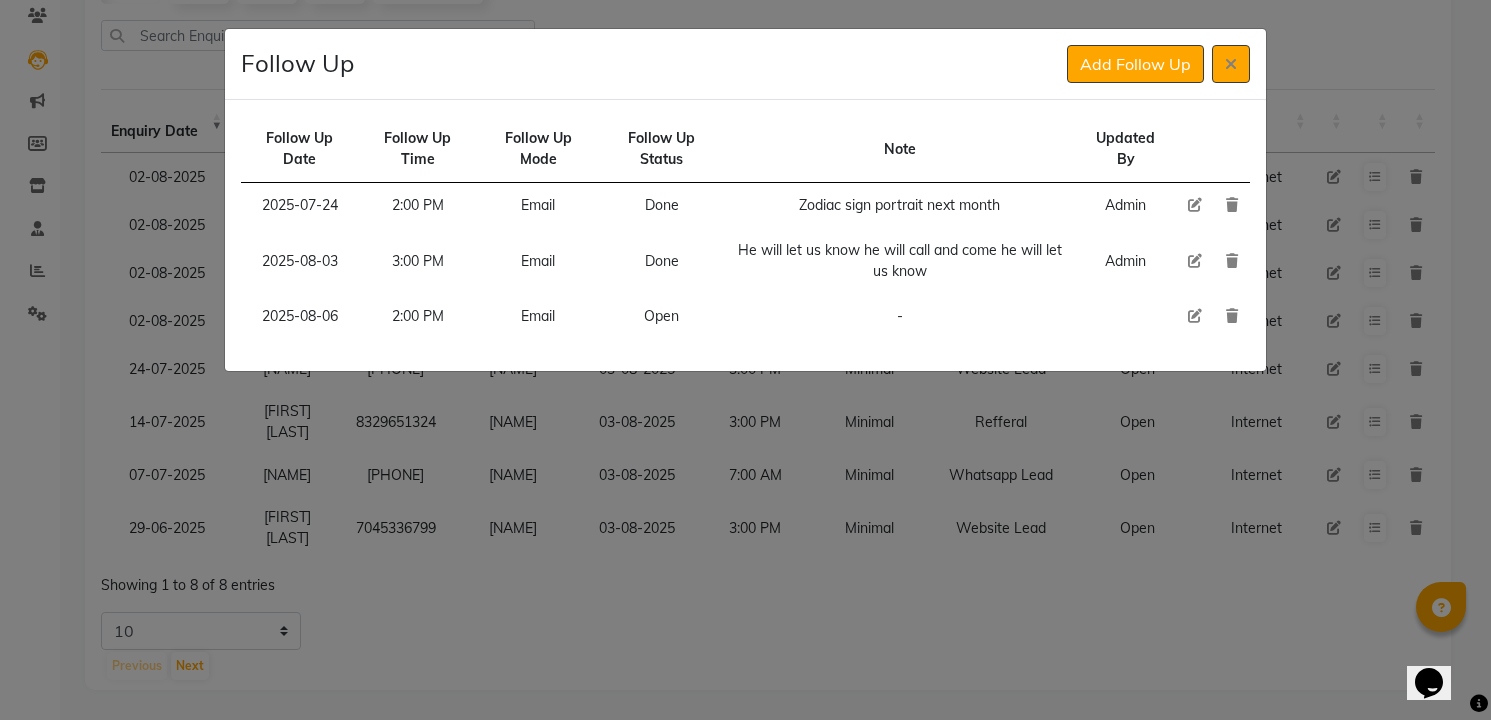 click 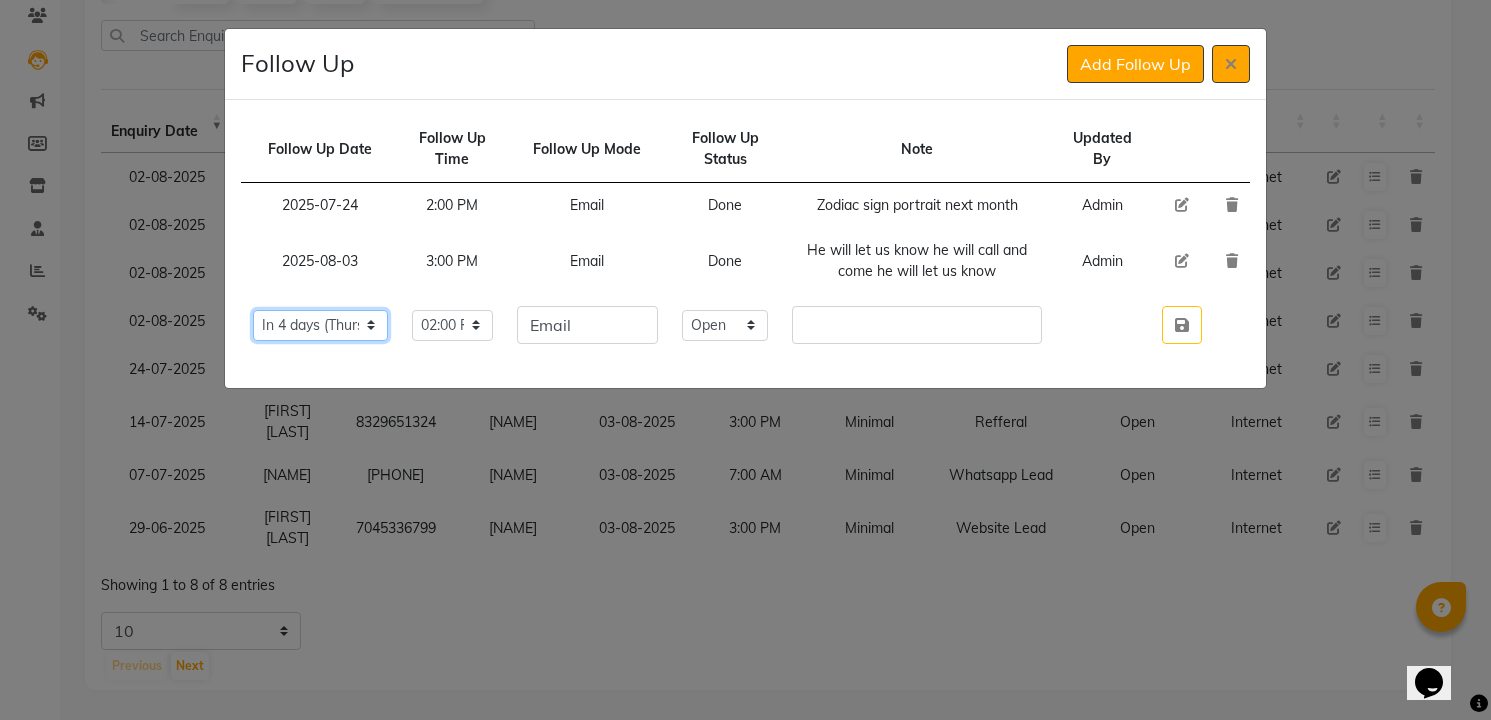 select on "2025-08-08" 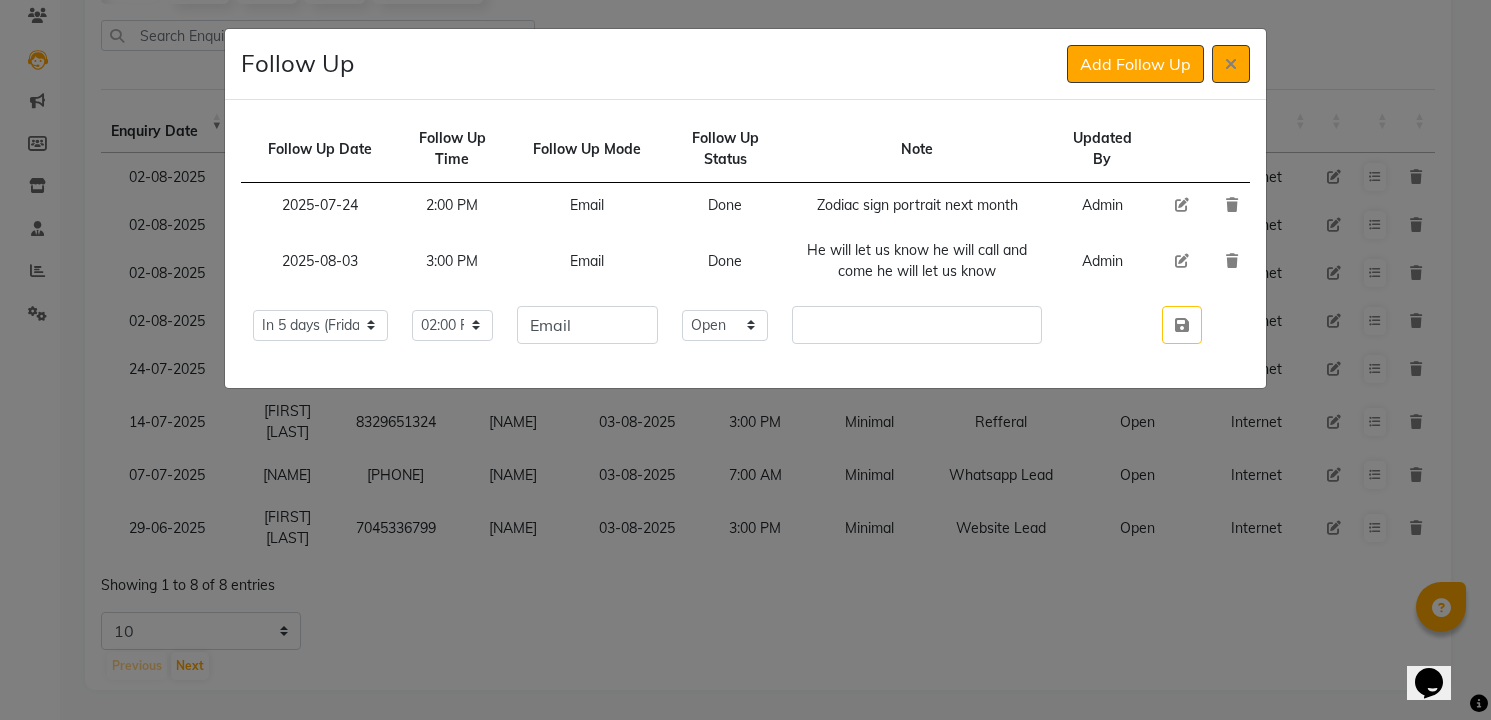 type 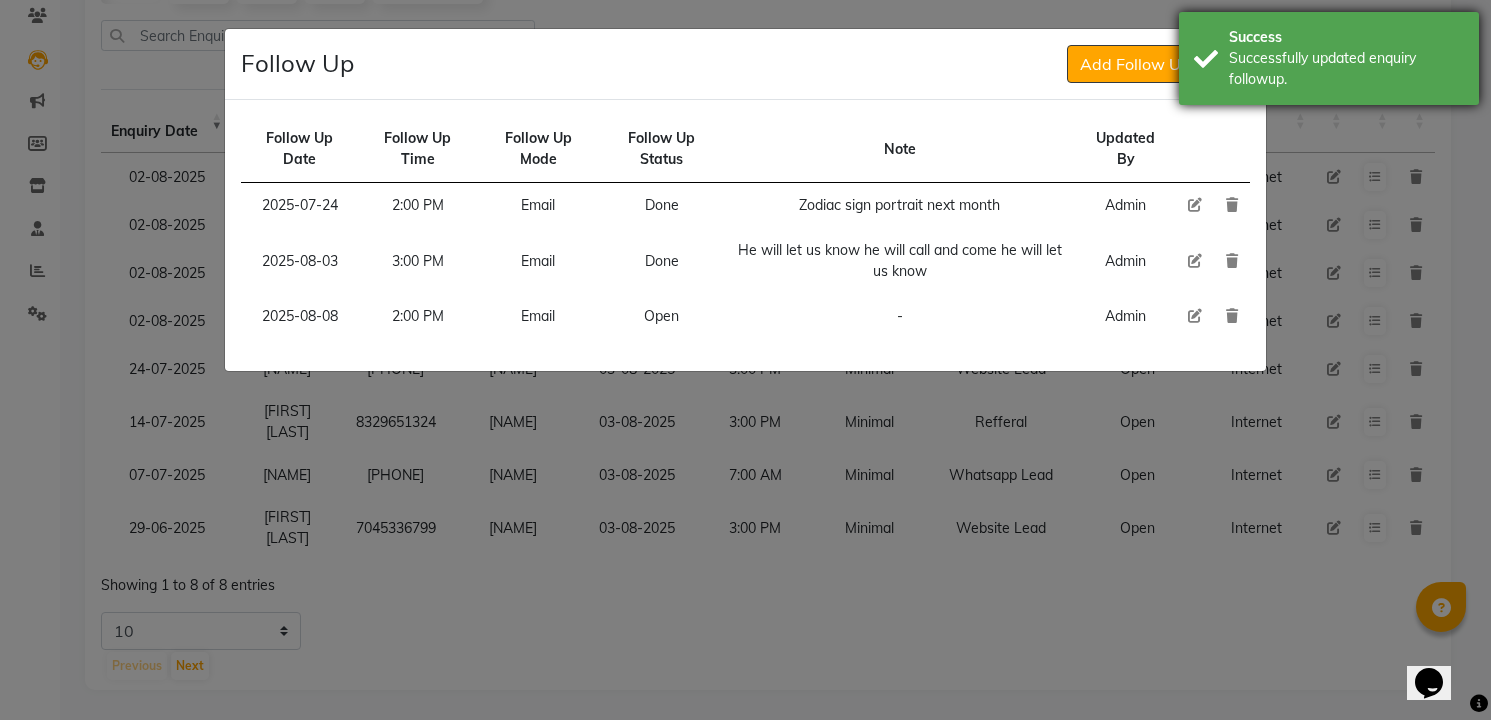 click on "Successfully updated enquiry followup." at bounding box center (1346, 69) 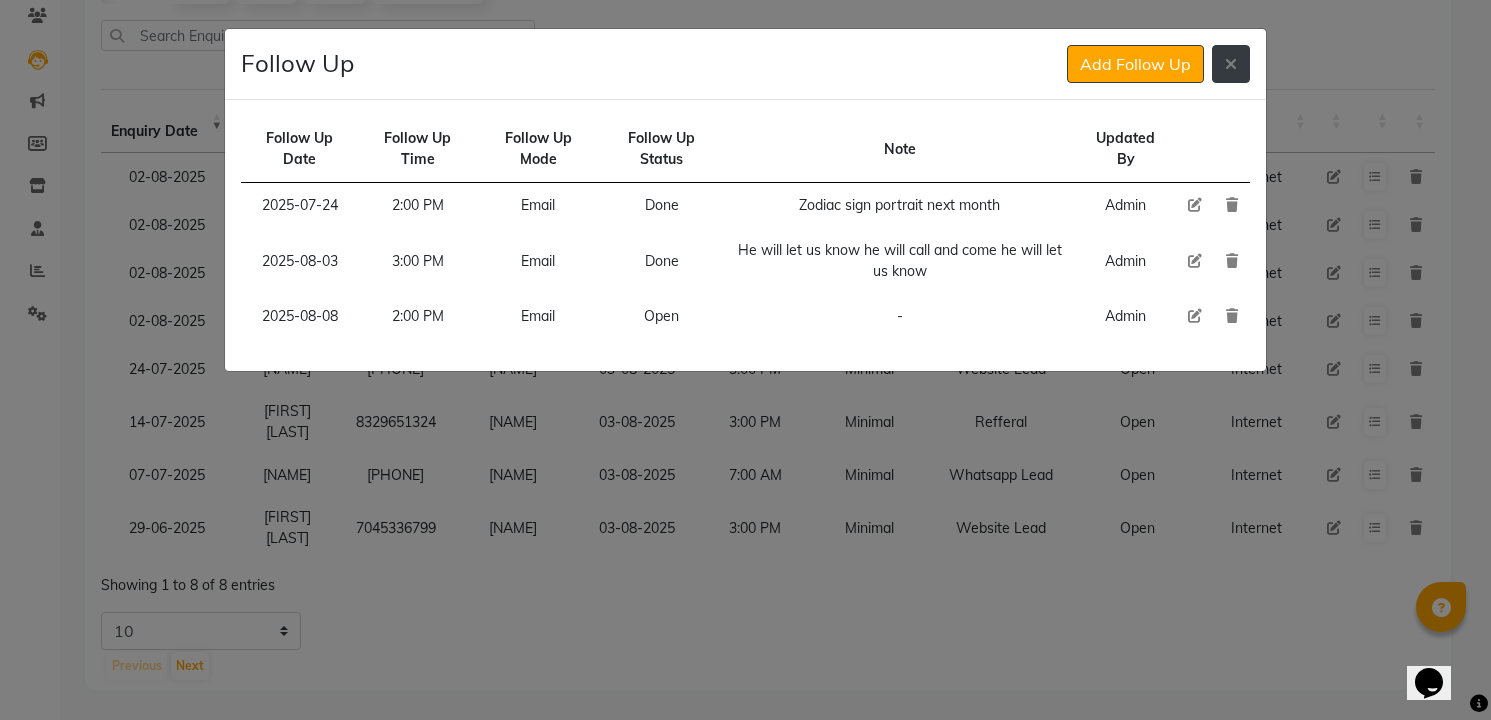 click 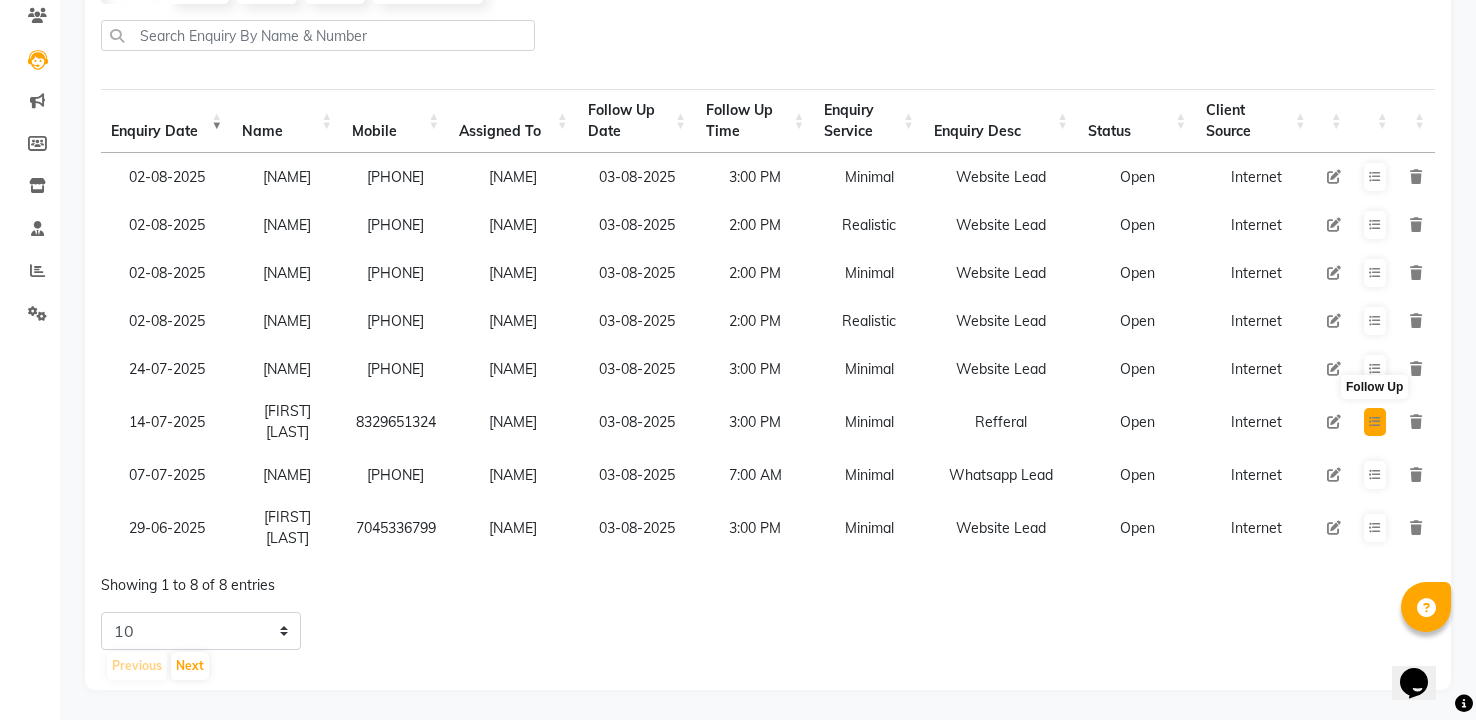 click at bounding box center [1375, 422] 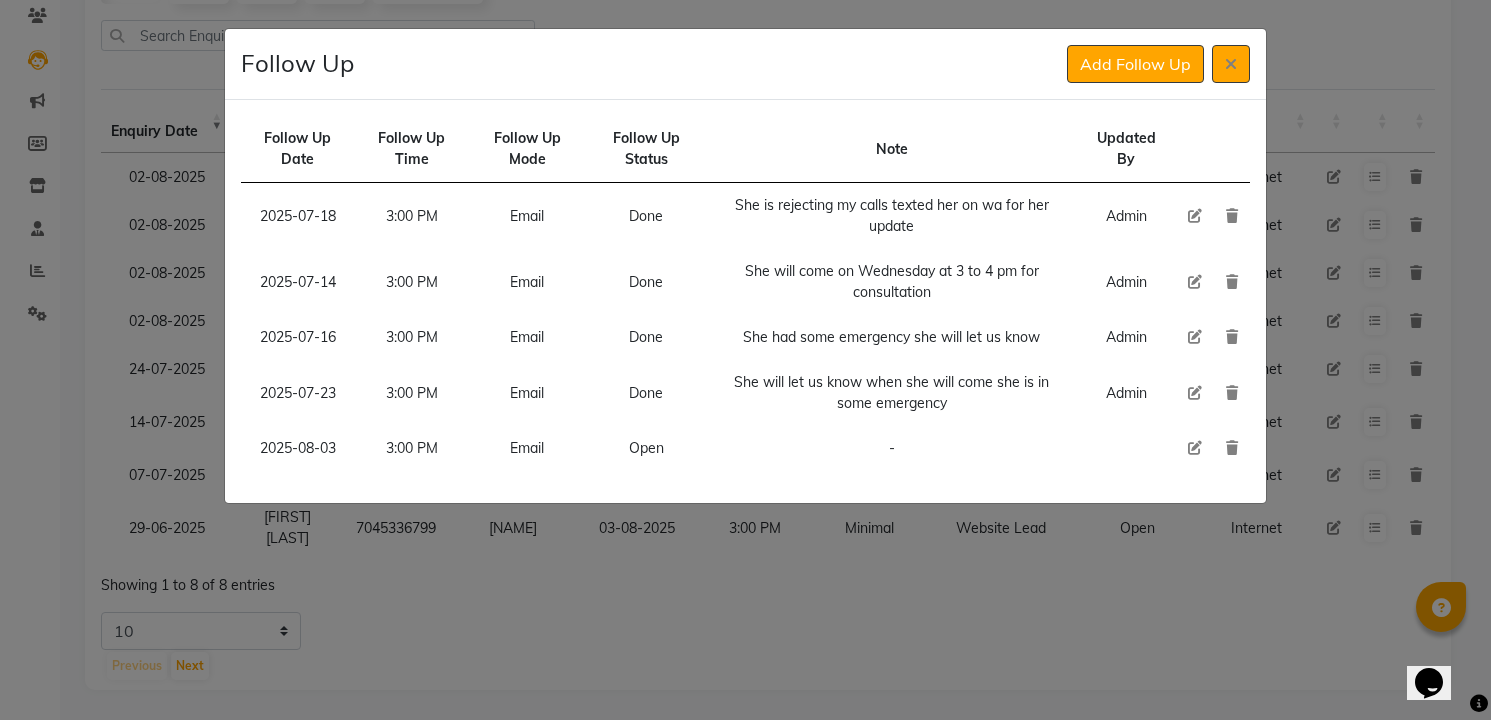 click 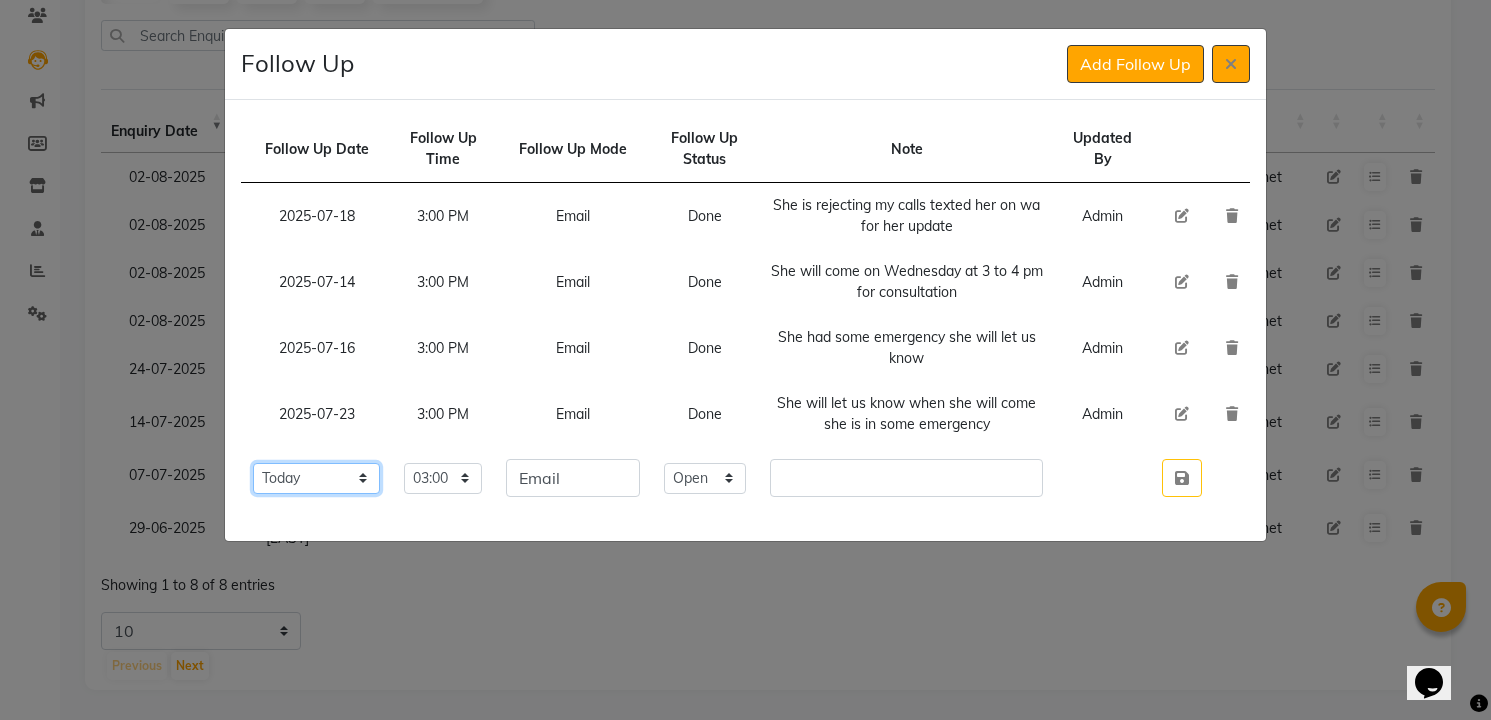 click on "Select Today Tomorrow In 2 days (Tuesday) In 3 days (Wednesday) In 4 days (Thursday) In 5 days (Friday) In 6 days (Saturday) In 1 Week (2025-08-10) In 2 Week (2025-08-17) In 1 Month (2025-09-03) In 2 Month (2025-10-03) In 3 Month (2025-11-03) Custom Date" at bounding box center (317, 478) 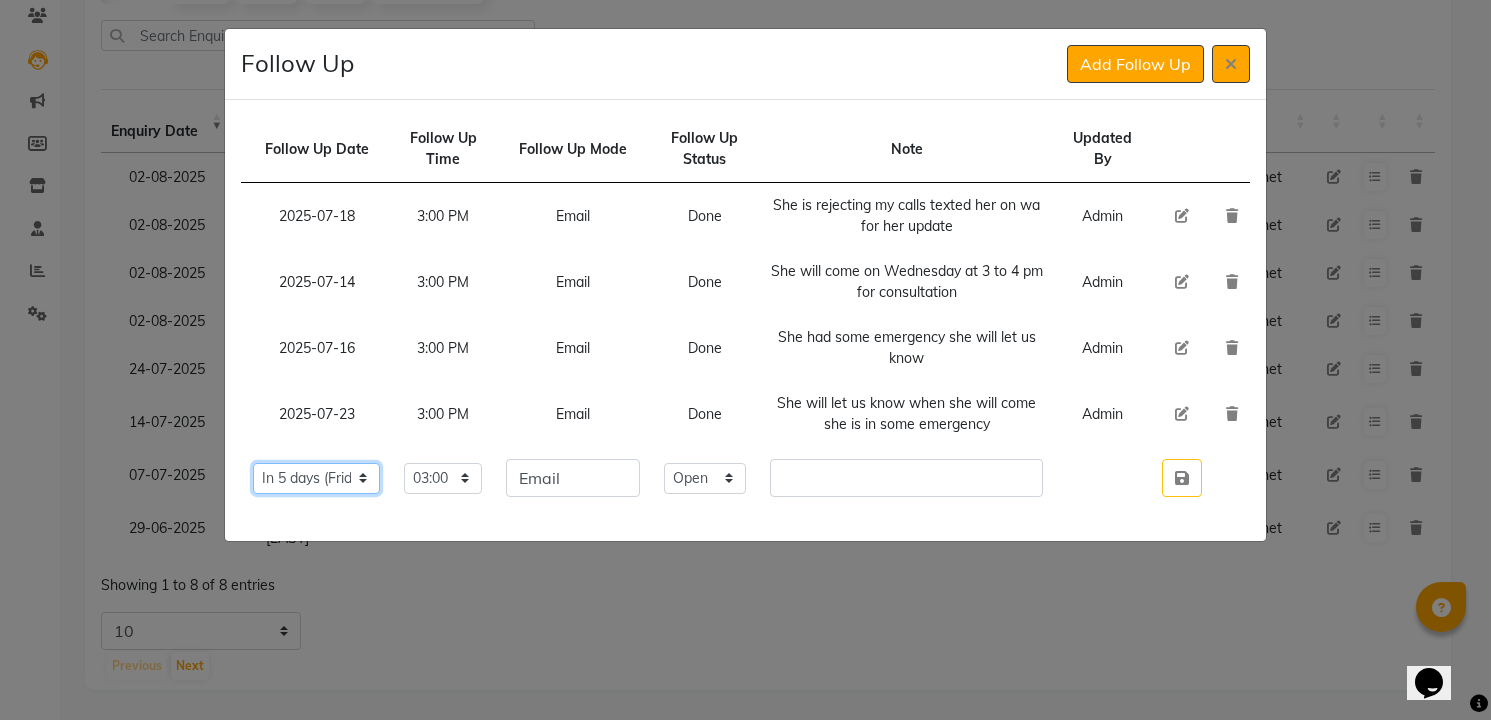 click on "Select Today Tomorrow In 2 days (Tuesday) In 3 days (Wednesday) In 4 days (Thursday) In 5 days (Friday) In 6 days (Saturday) In 1 Week (2025-08-10) In 2 Week (2025-08-17) In 1 Month (2025-09-03) In 2 Month (2025-10-03) In 3 Month (2025-11-03) Custom Date" at bounding box center [317, 478] 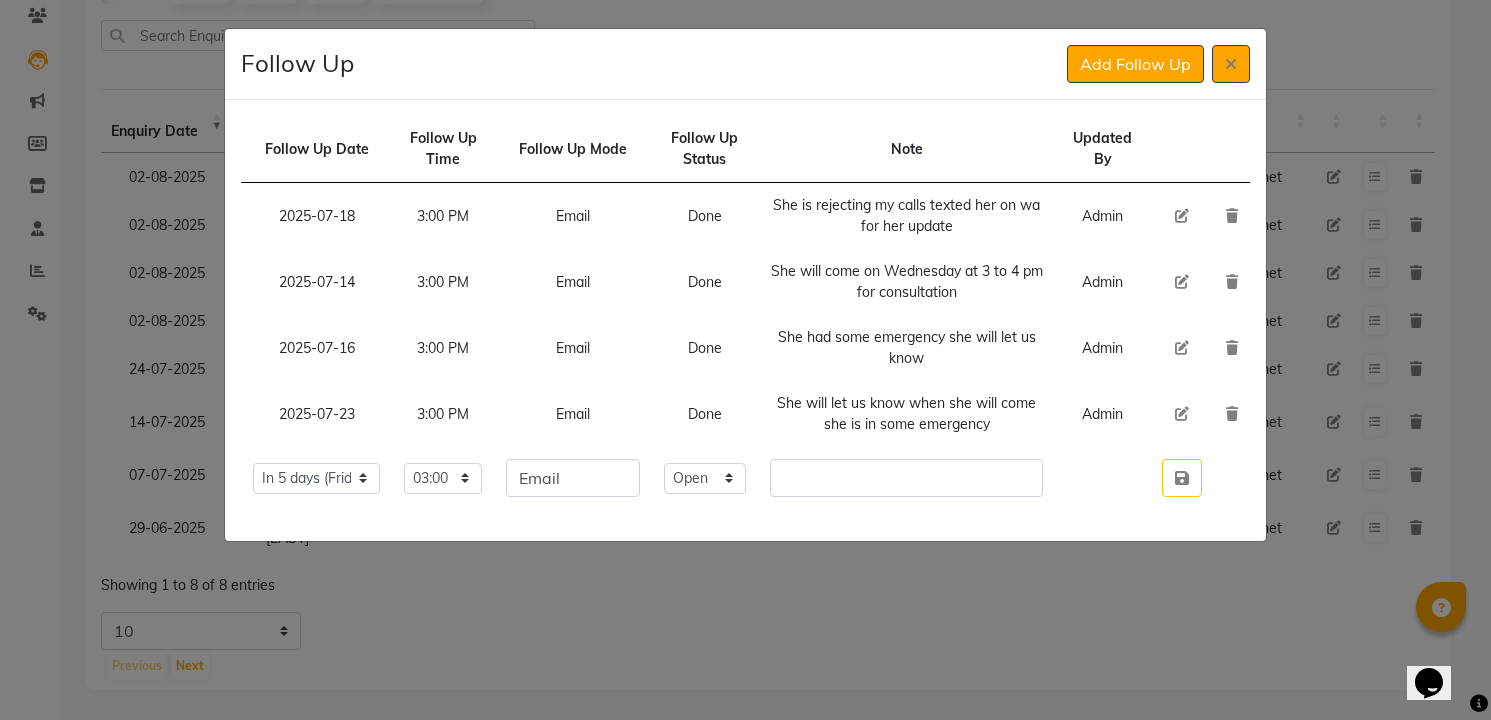 type 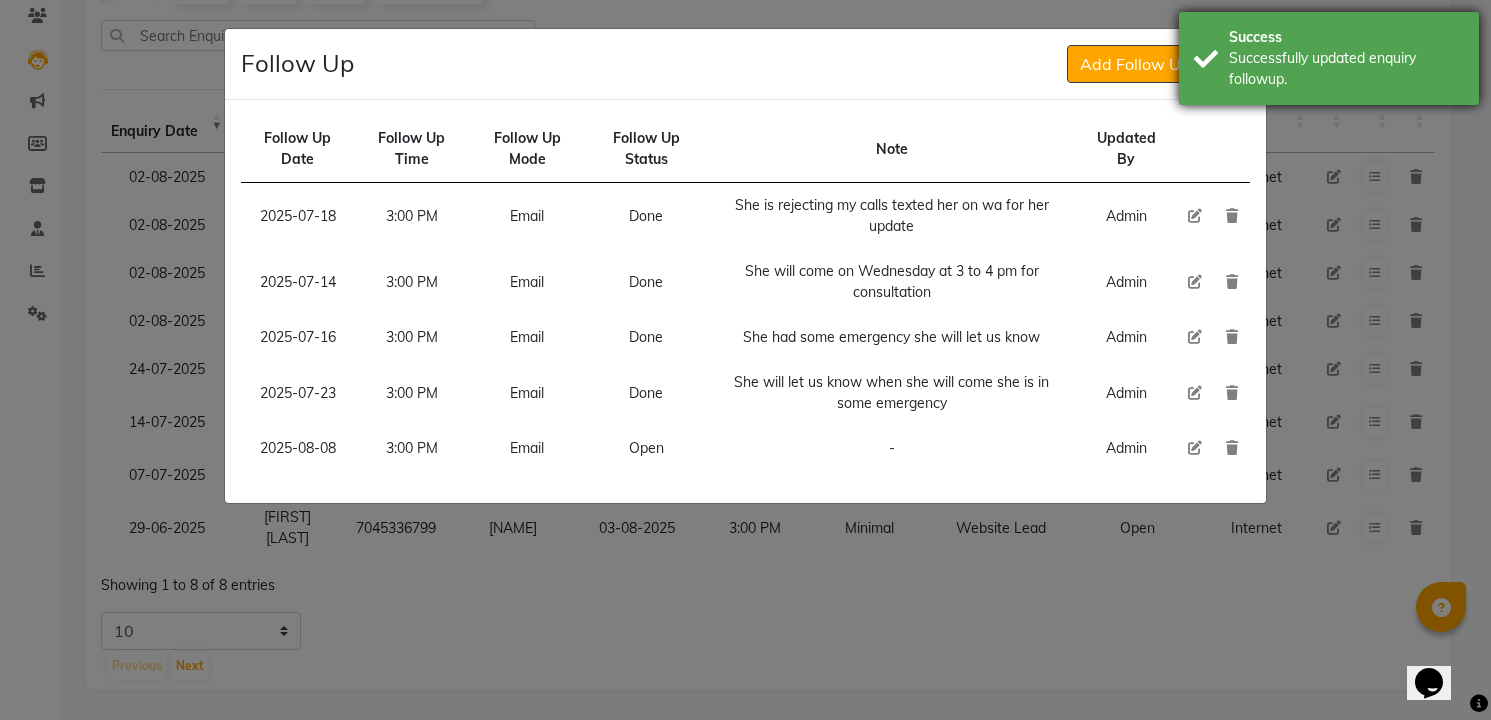 click on "Successfully updated enquiry followup." at bounding box center [1346, 69] 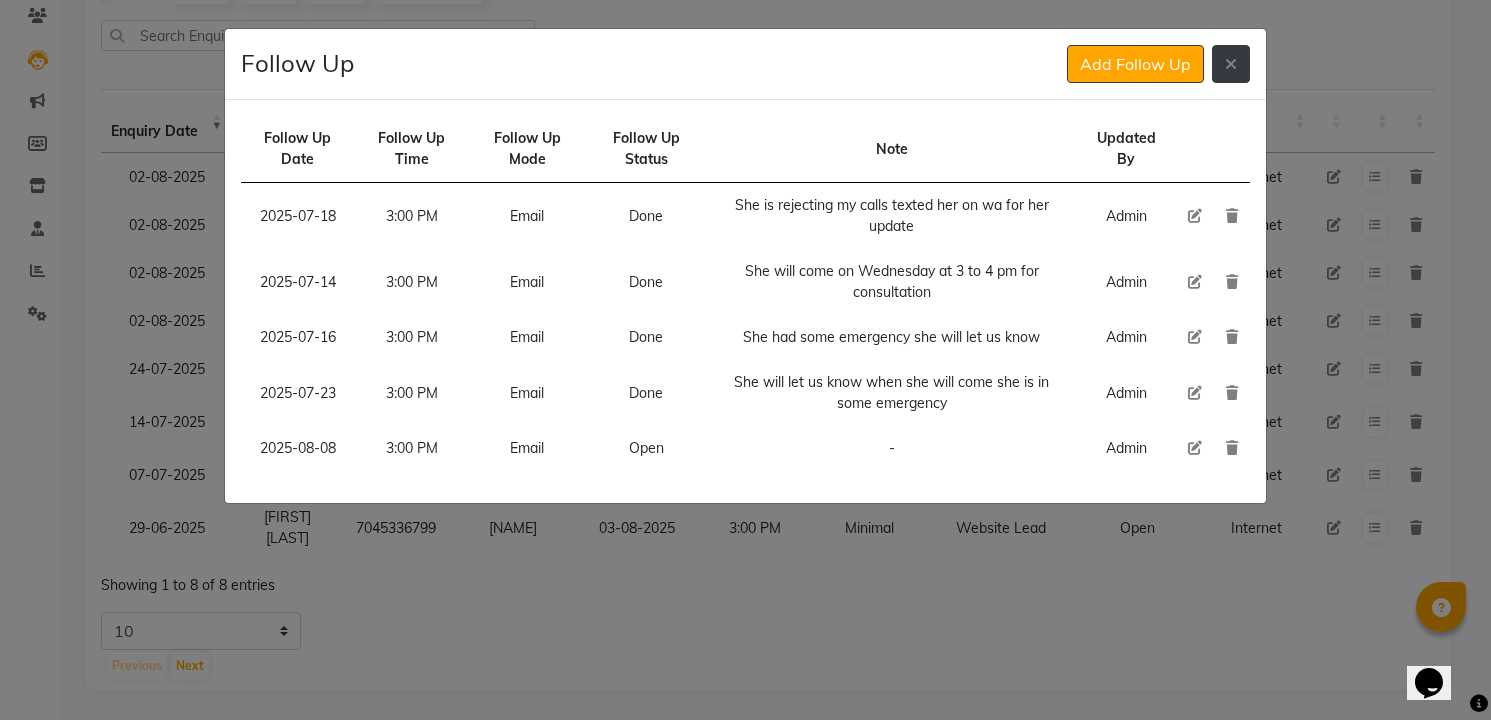 click 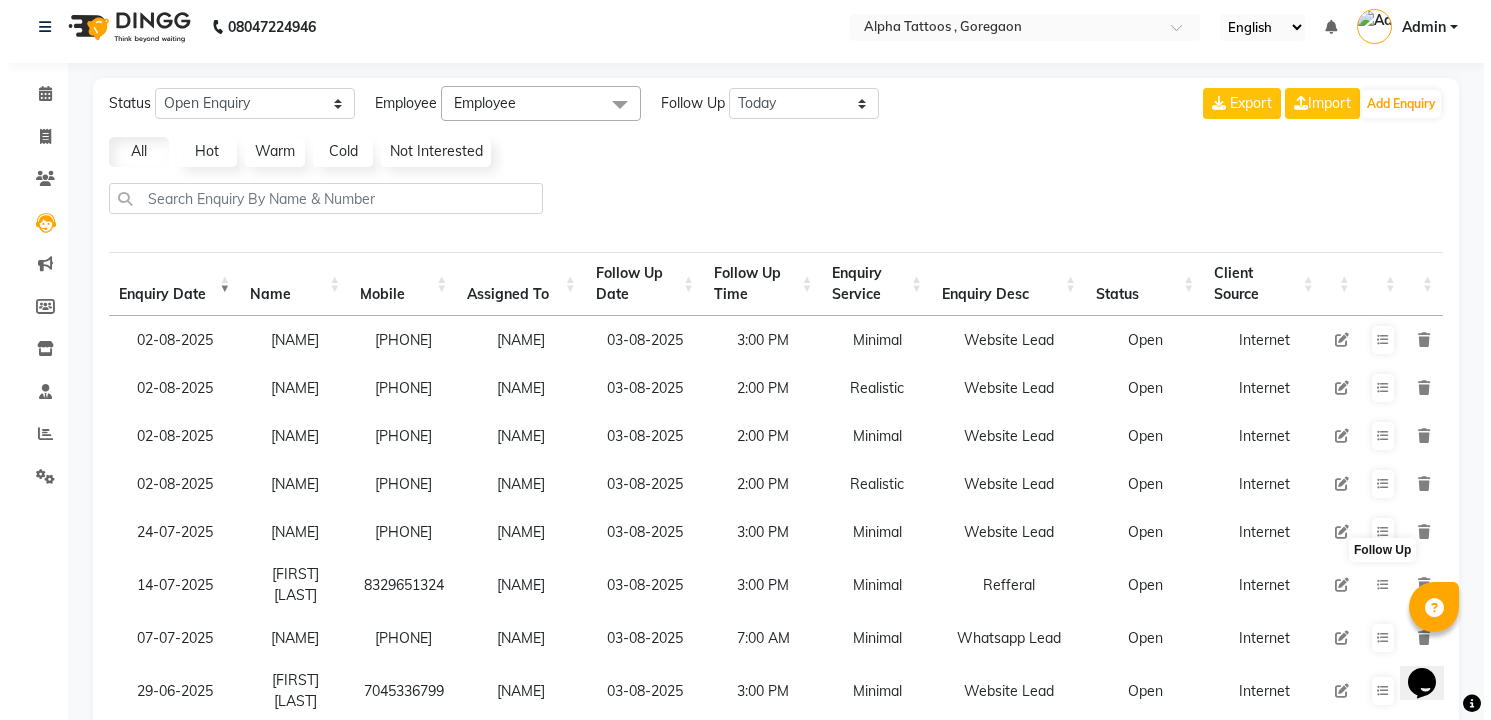 scroll, scrollTop: 0, scrollLeft: 0, axis: both 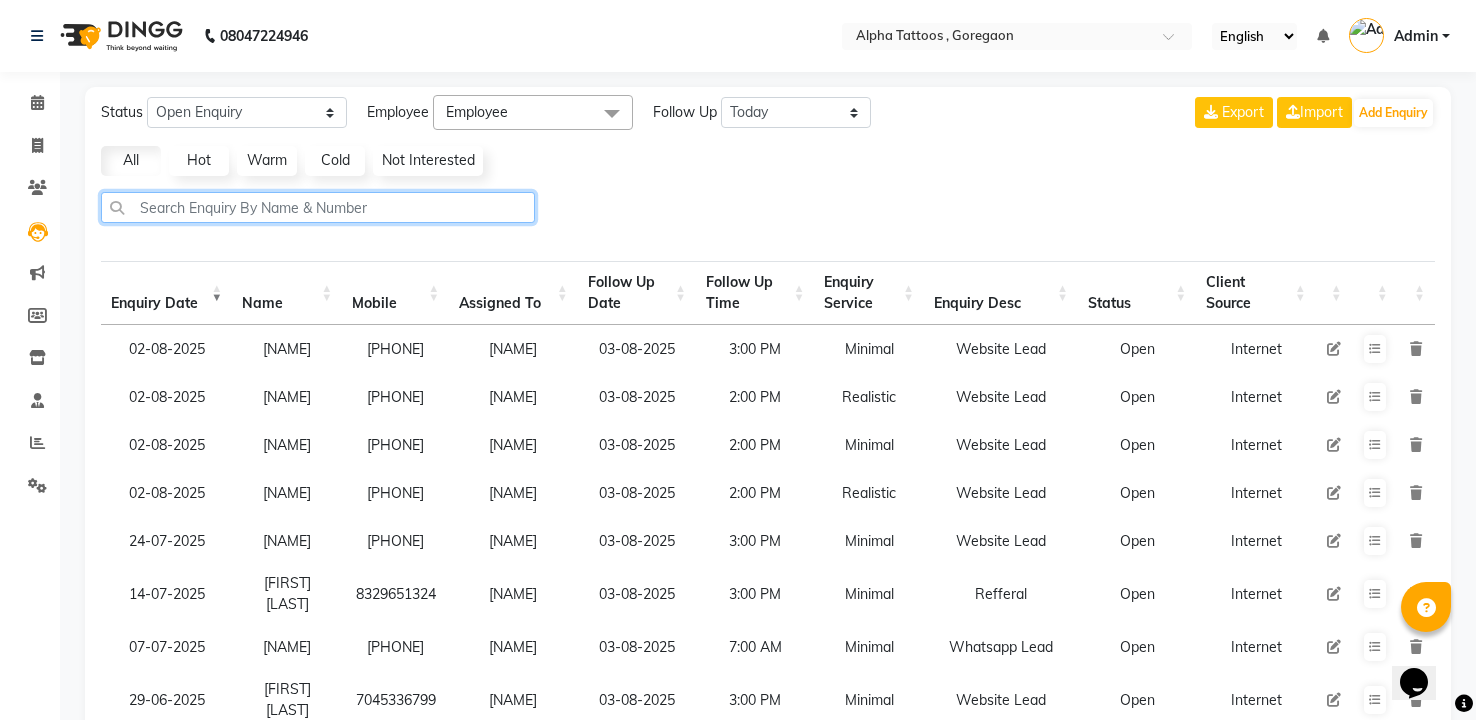 click 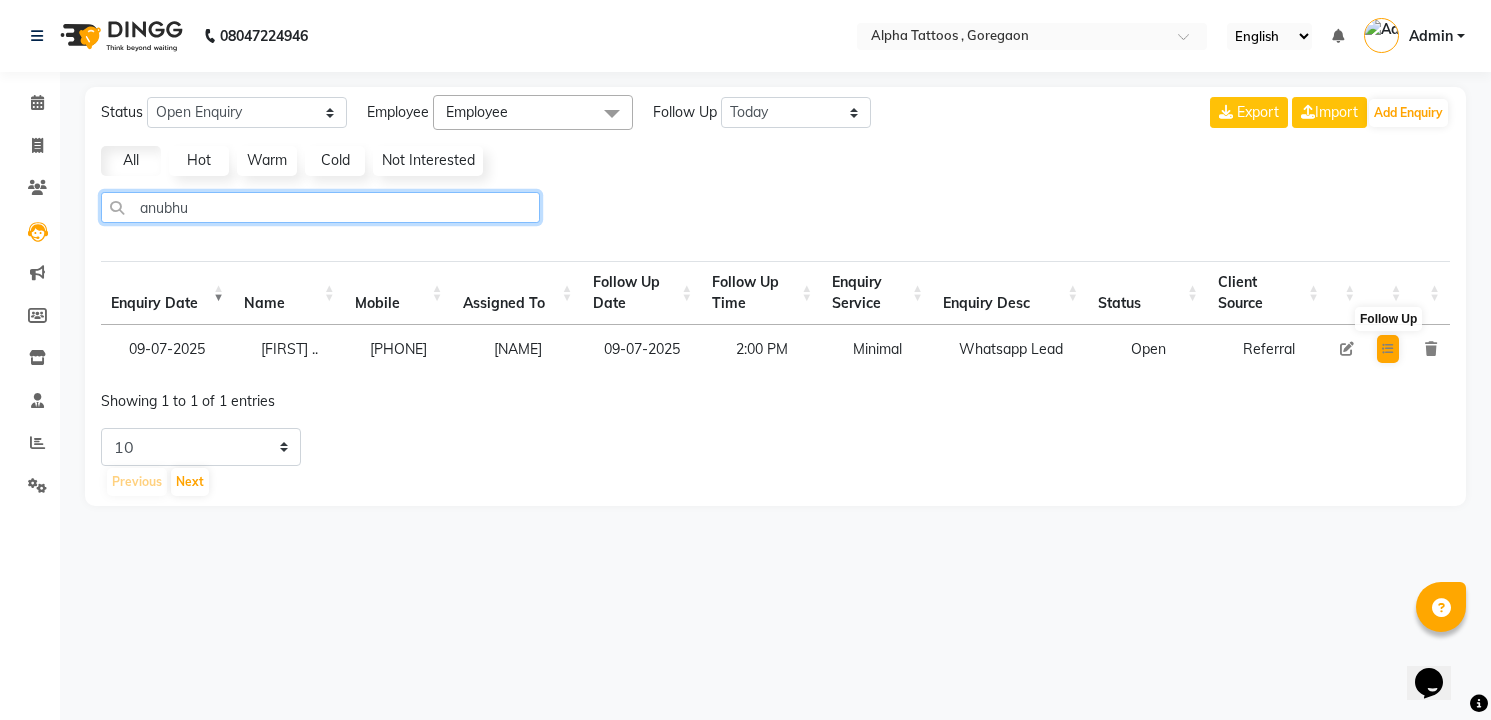 type on "anubhu" 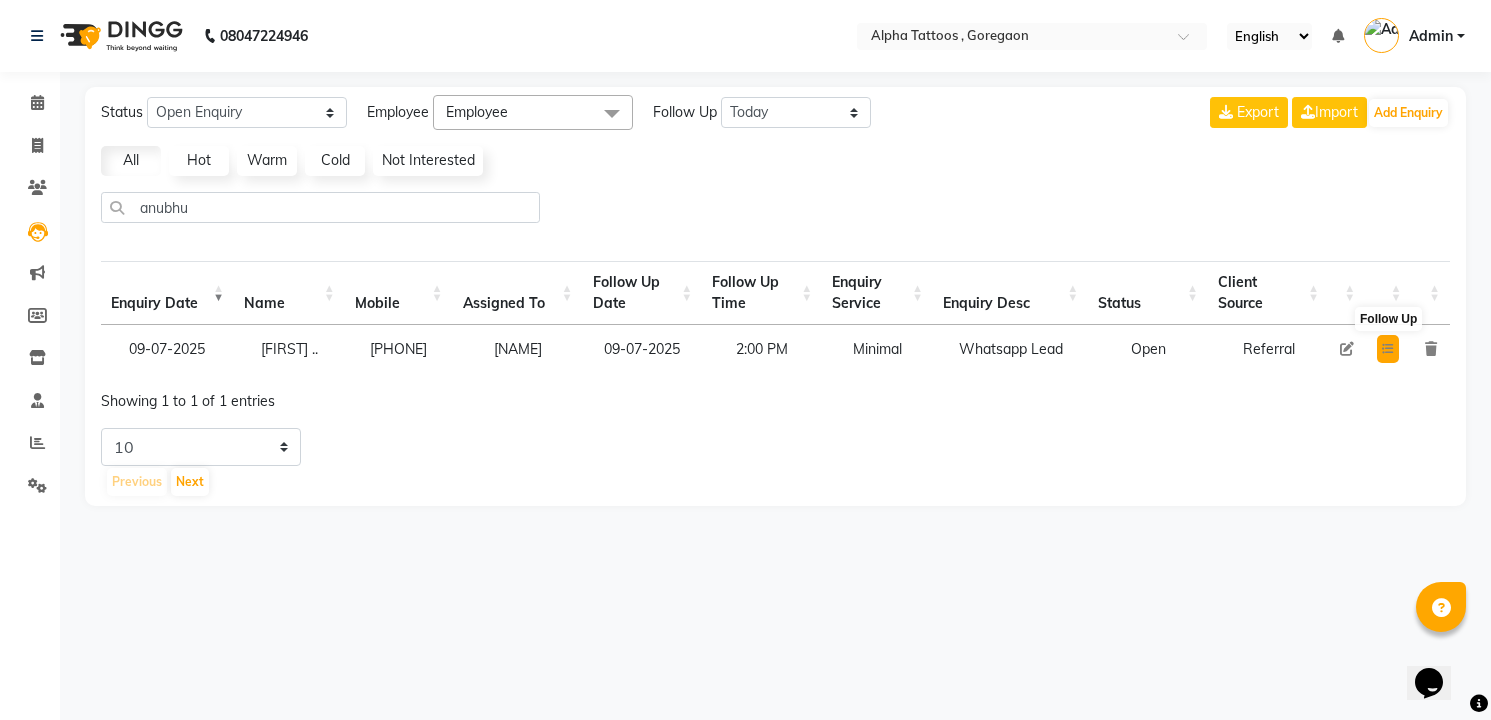 click at bounding box center (1388, 349) 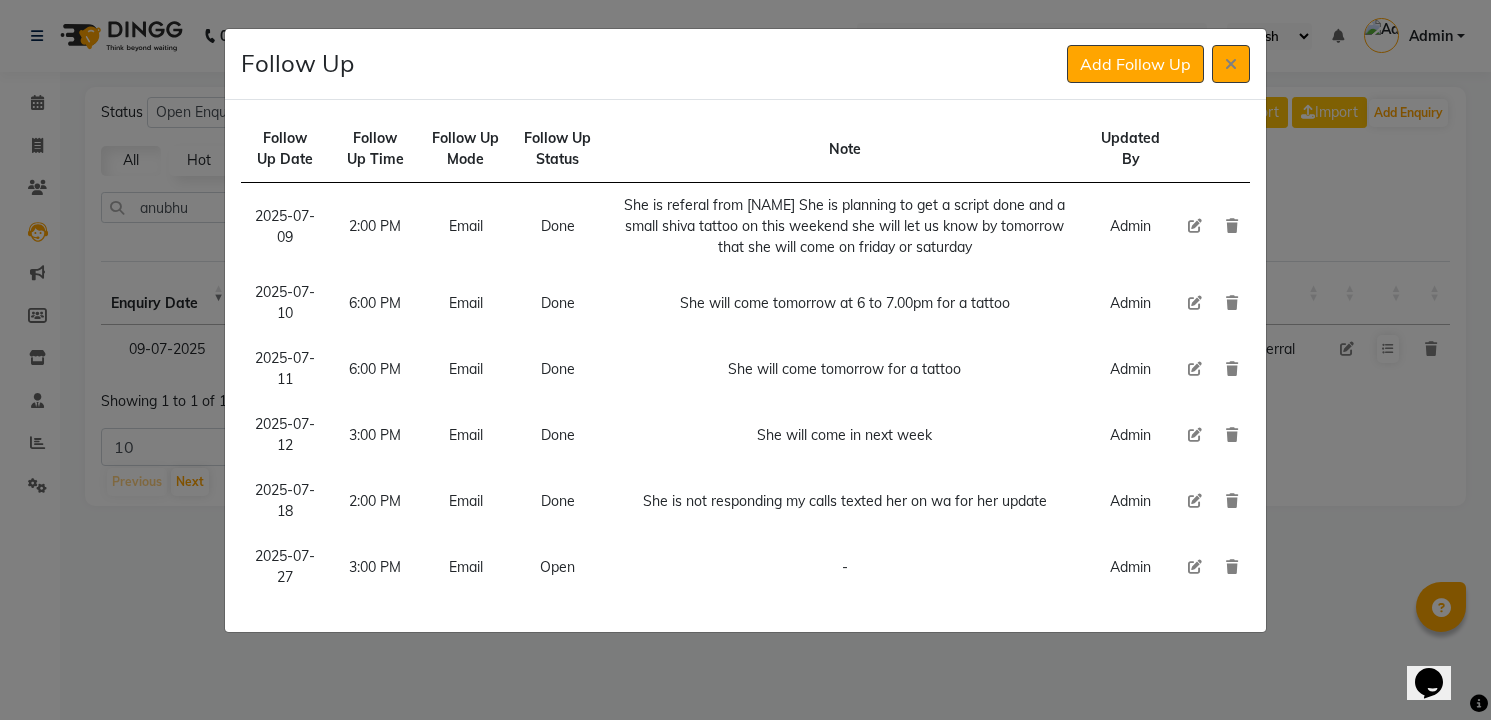 click 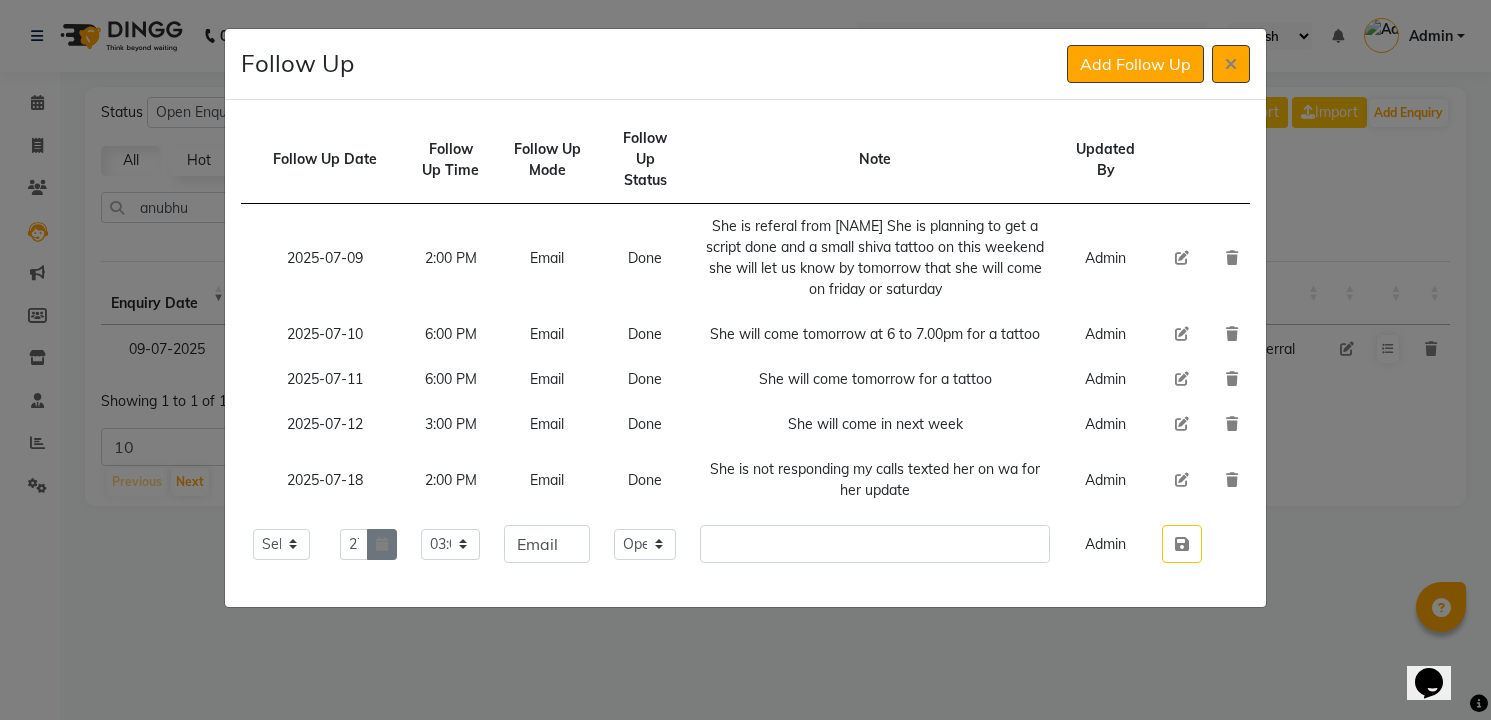click 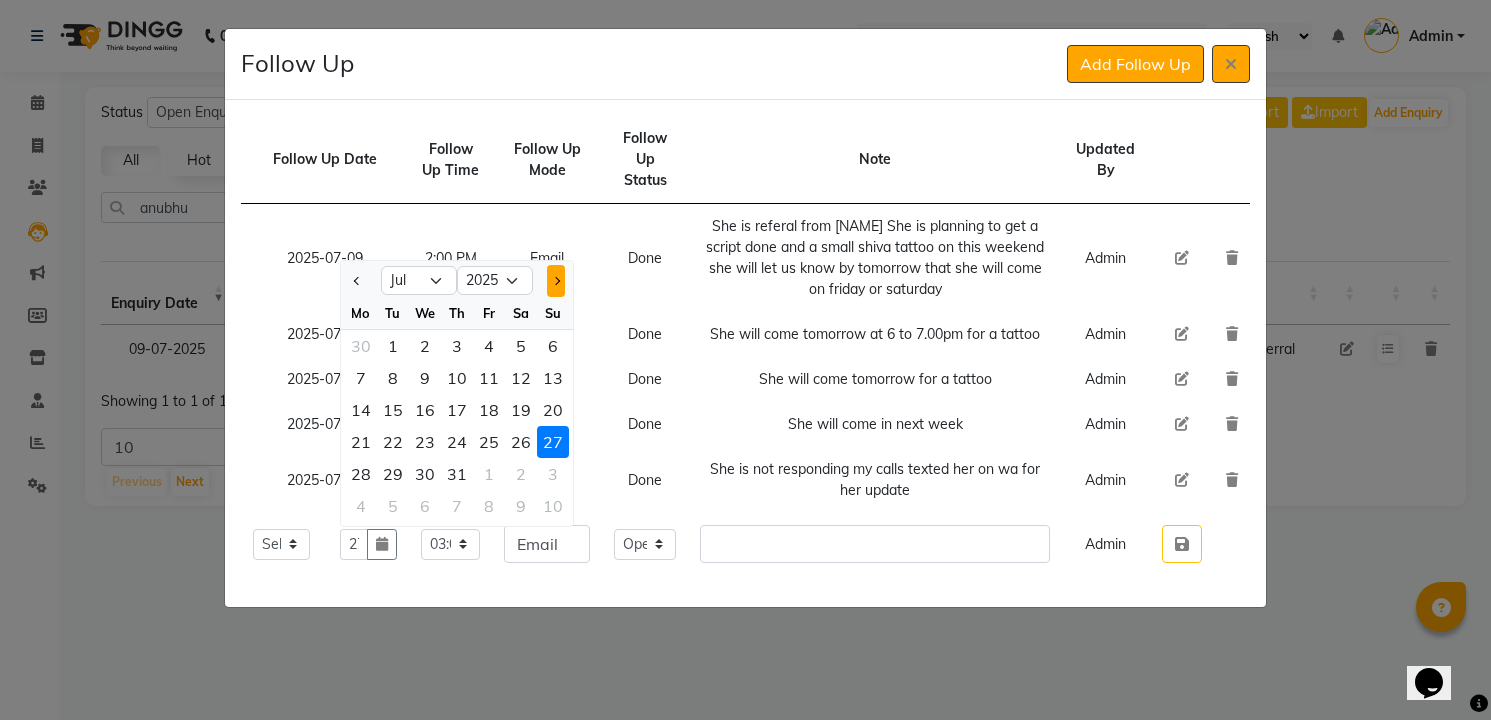 click 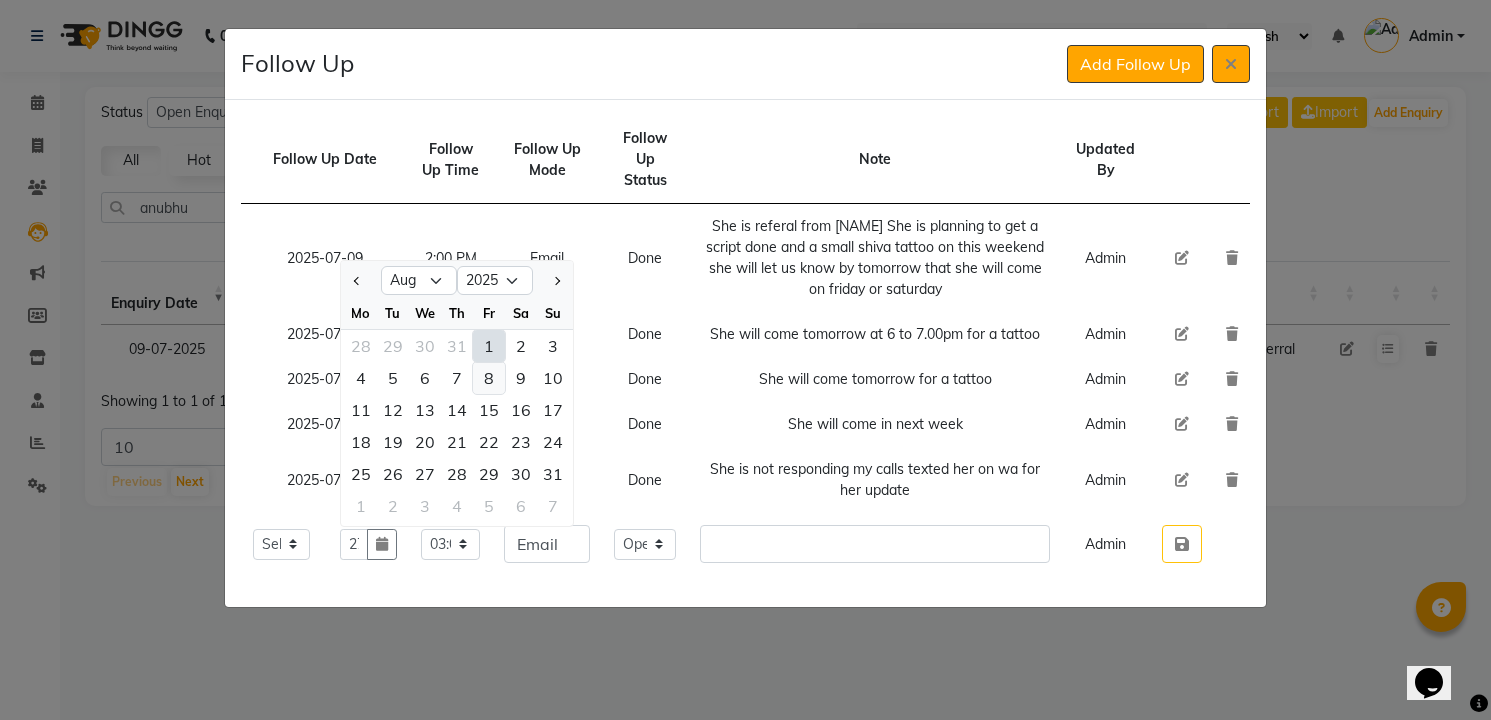 click on "8" 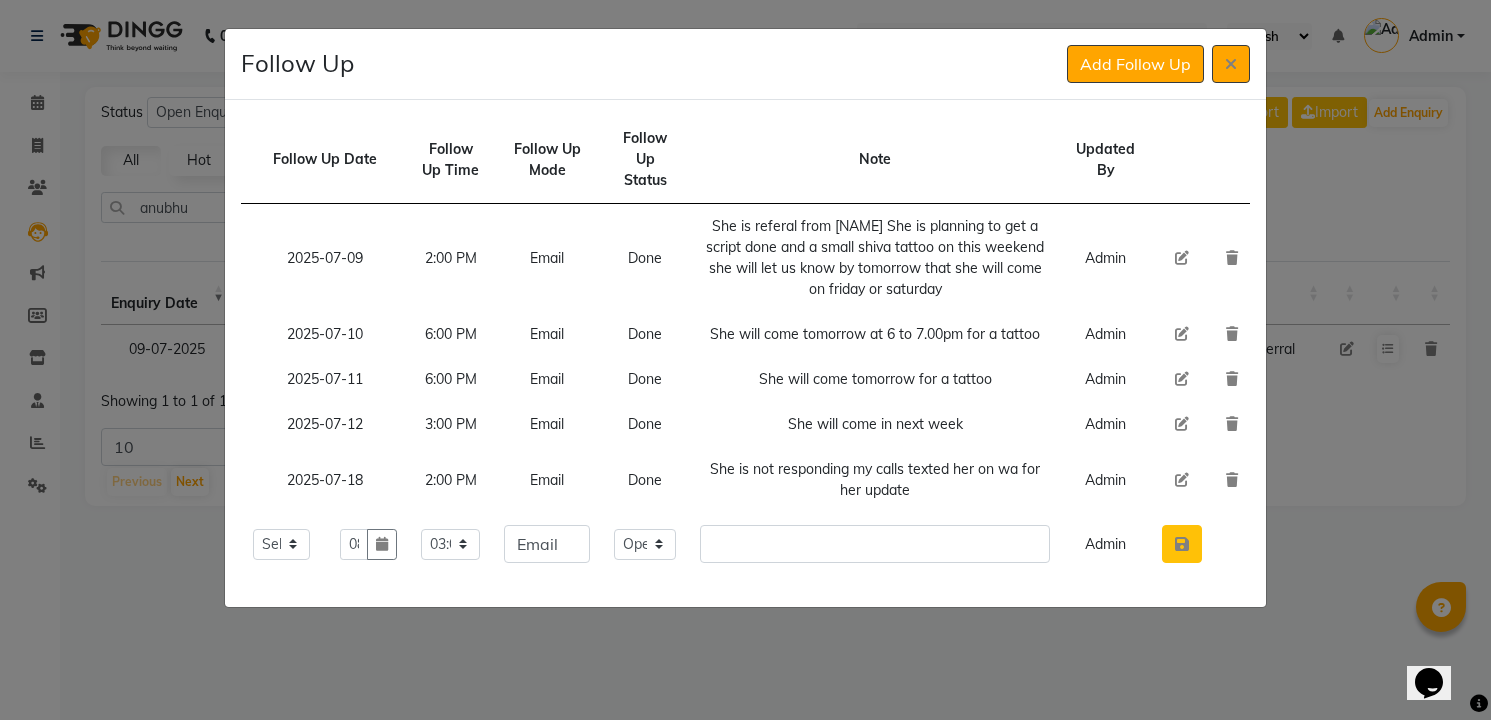 click 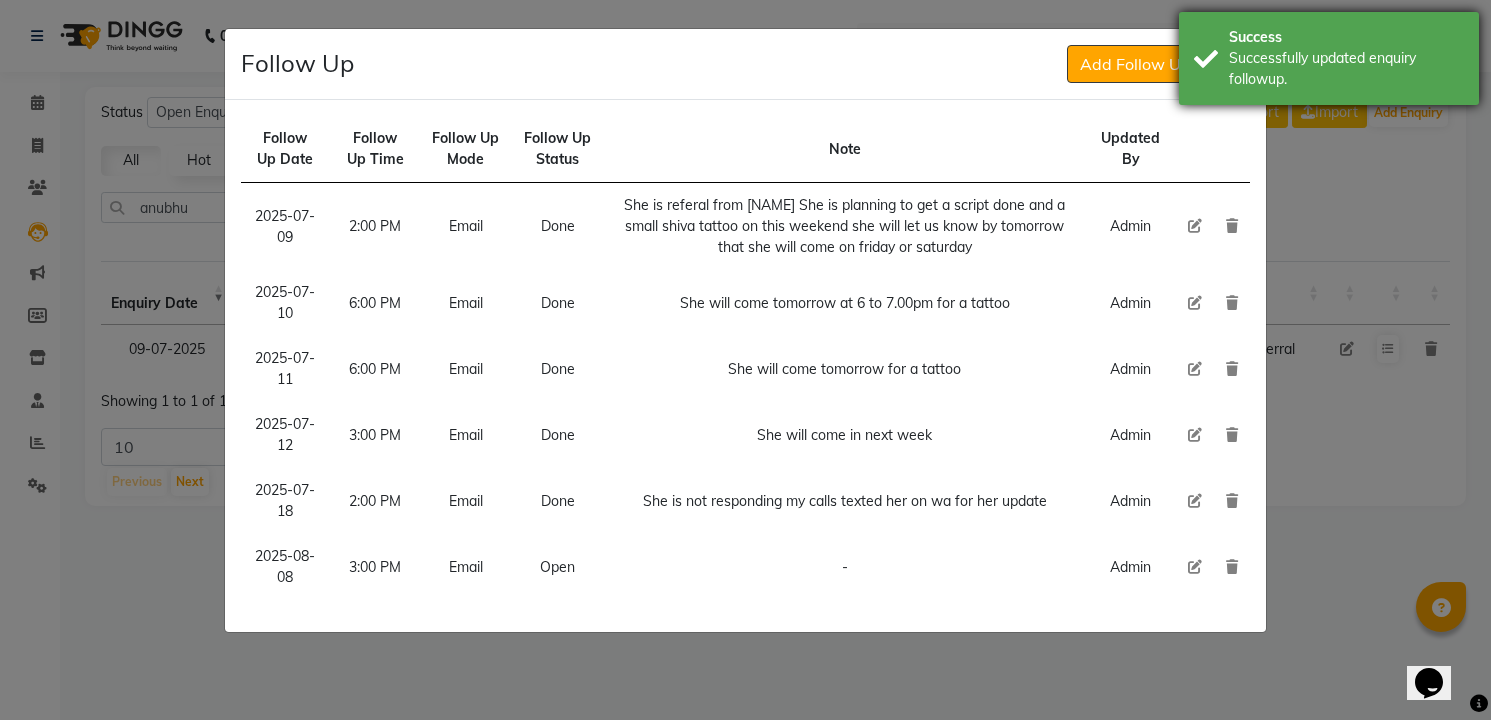 click on "Successfully updated enquiry followup." at bounding box center [1346, 69] 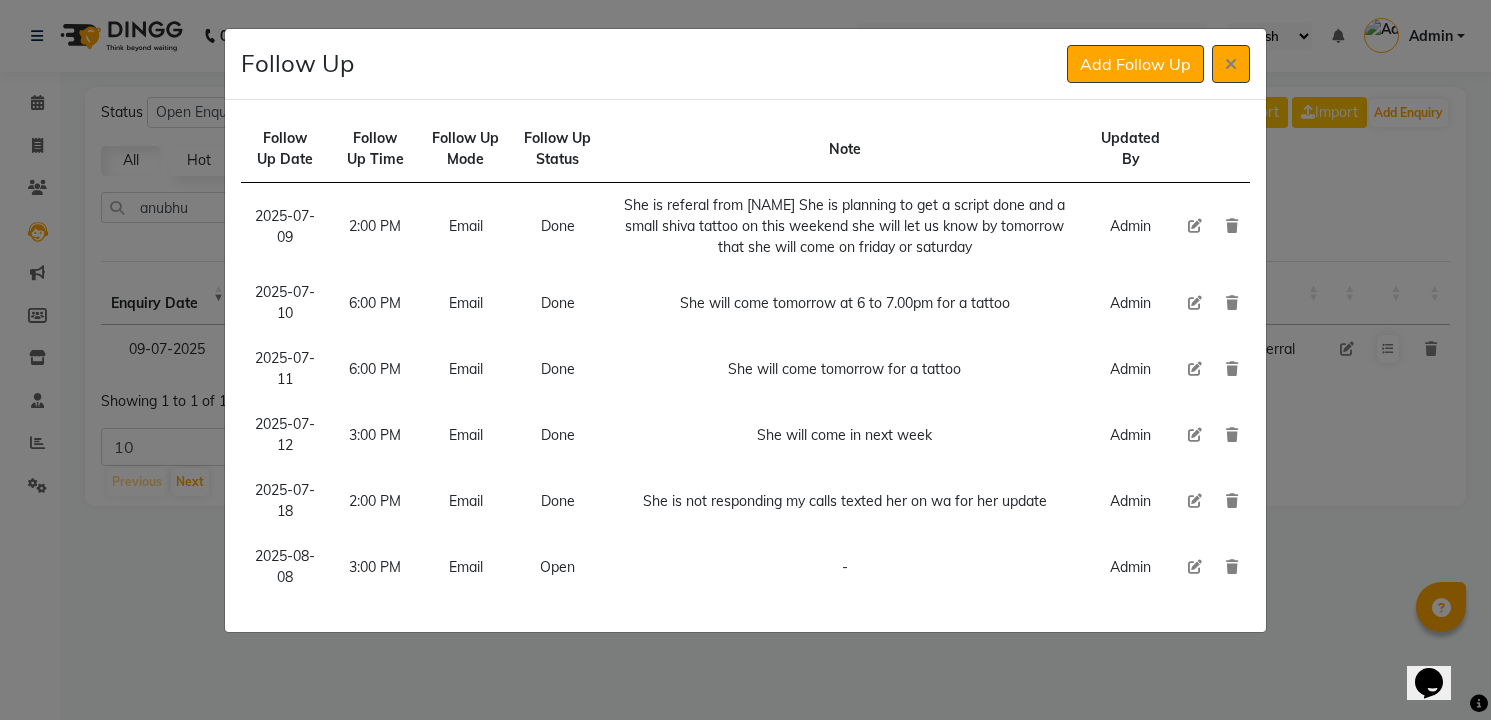 click 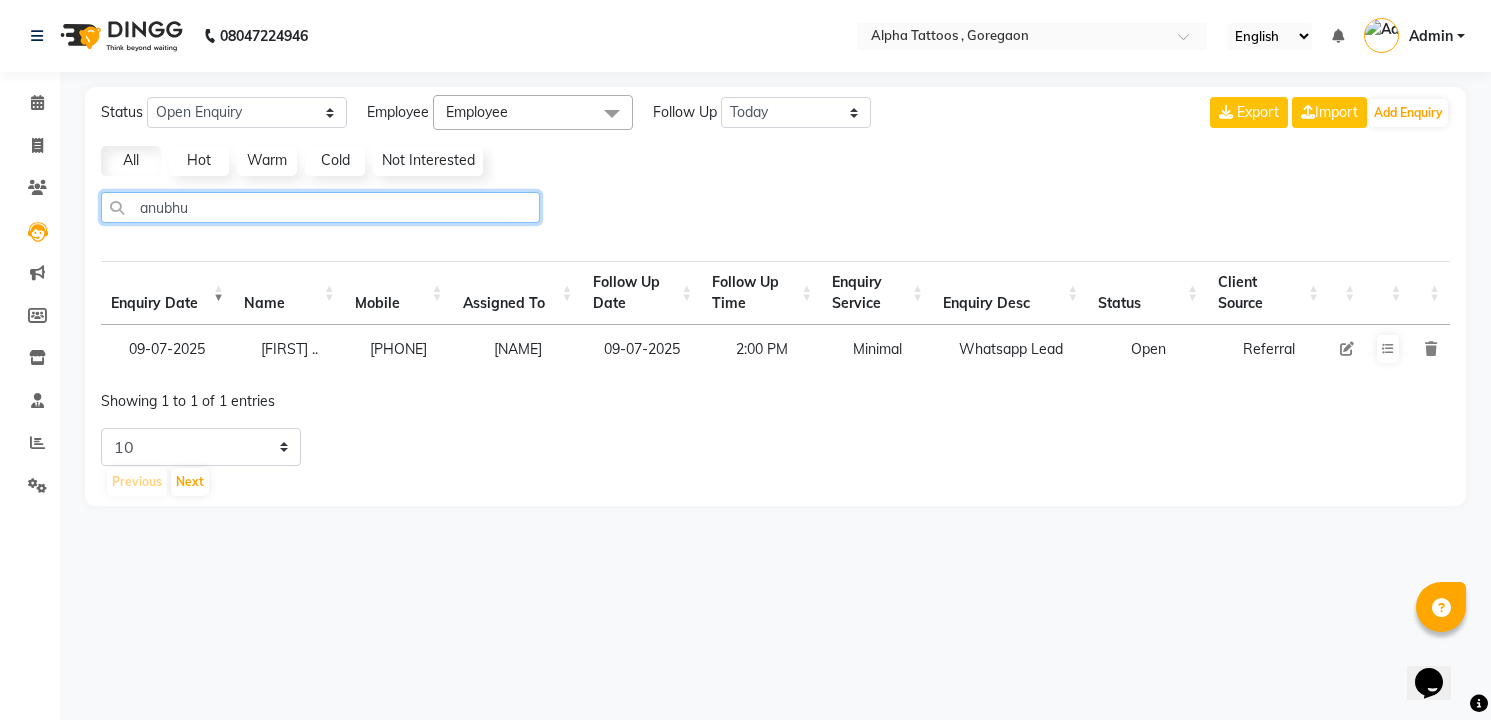 click on "anubhu" 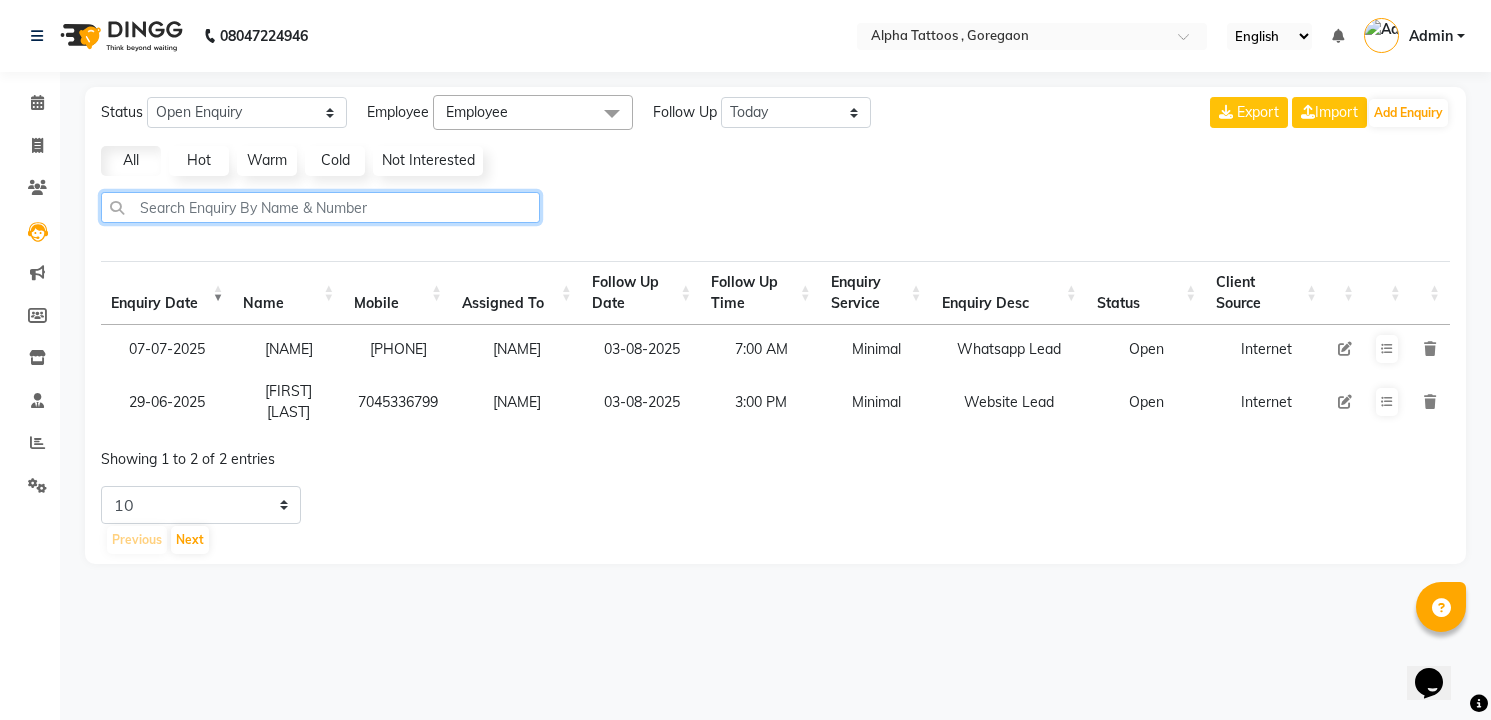 type 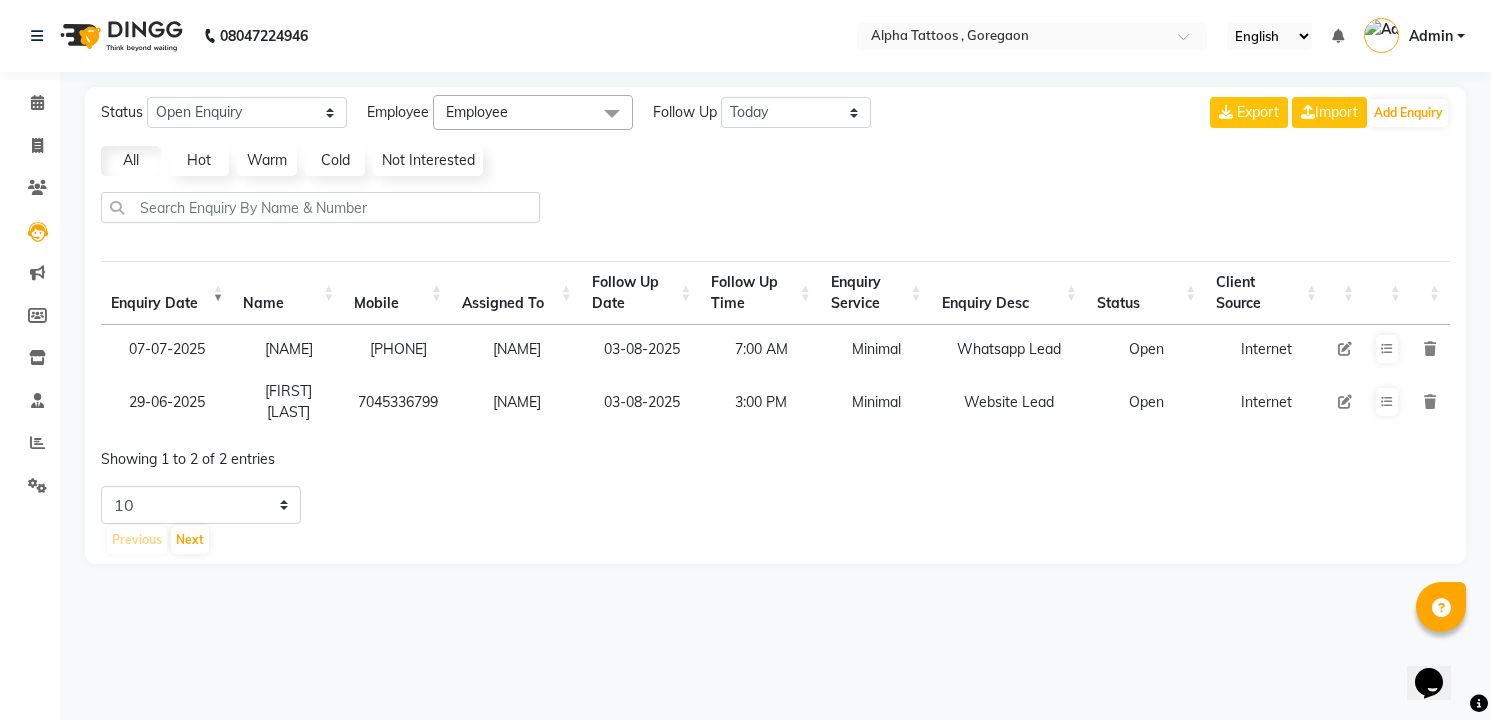 click on "Status New Enquiry Open Enquiry Converted Enquiry  All All New Open Converted Employee Employee Select All [FIRST] [LAST] [FIRST] [LAST] [FIRST] [LAST] [FIRST] [LAST] [FIRST] [LAST] Follow Up All Today Tomorrow This Week This Month Custom NONE TODAY TOMORROW MONTH Export  Import  Add Enquiry All Hot Warm Cold  Not Interested  Enquiry Date Name Mobile  Assigned To  Follow Up Date Follow Up Time  Enquiry Service  Enquiry Desc Status Client Source 07-07-2025 [FIRST] [LAST]   [PHONE]  [FIRST] [LAST] 03-08-2025 7:00 AM  Minimal   Whatsapp Lead  Open Internet 29-06-2025 [FIRST] [LAST]   [PHONE]  [FIRST] [LAST] 03-08-2025 3:00 PM  Minimal   Website Lead  Open Internet Showing 1 to 2 of 2 entries 5 10 20 50 Previous Next" 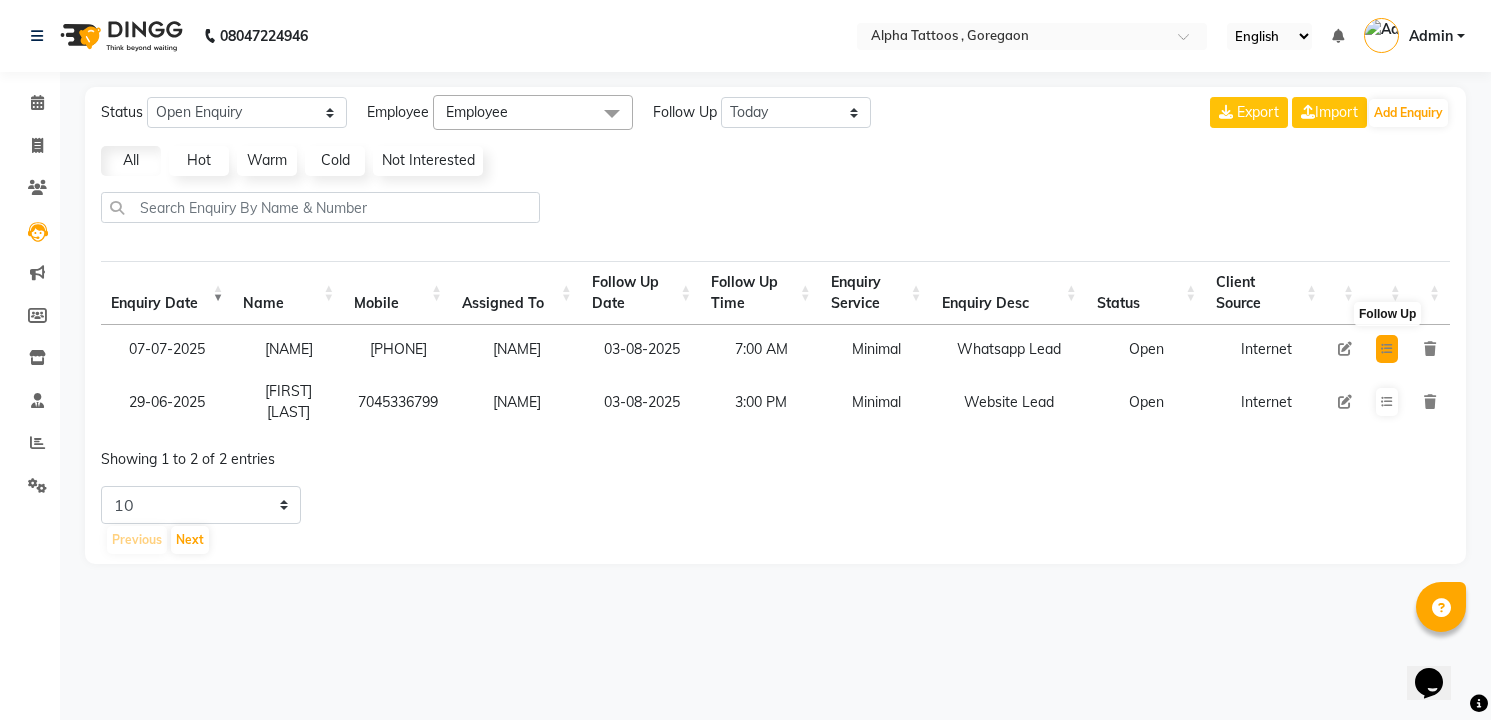 click at bounding box center (1387, 349) 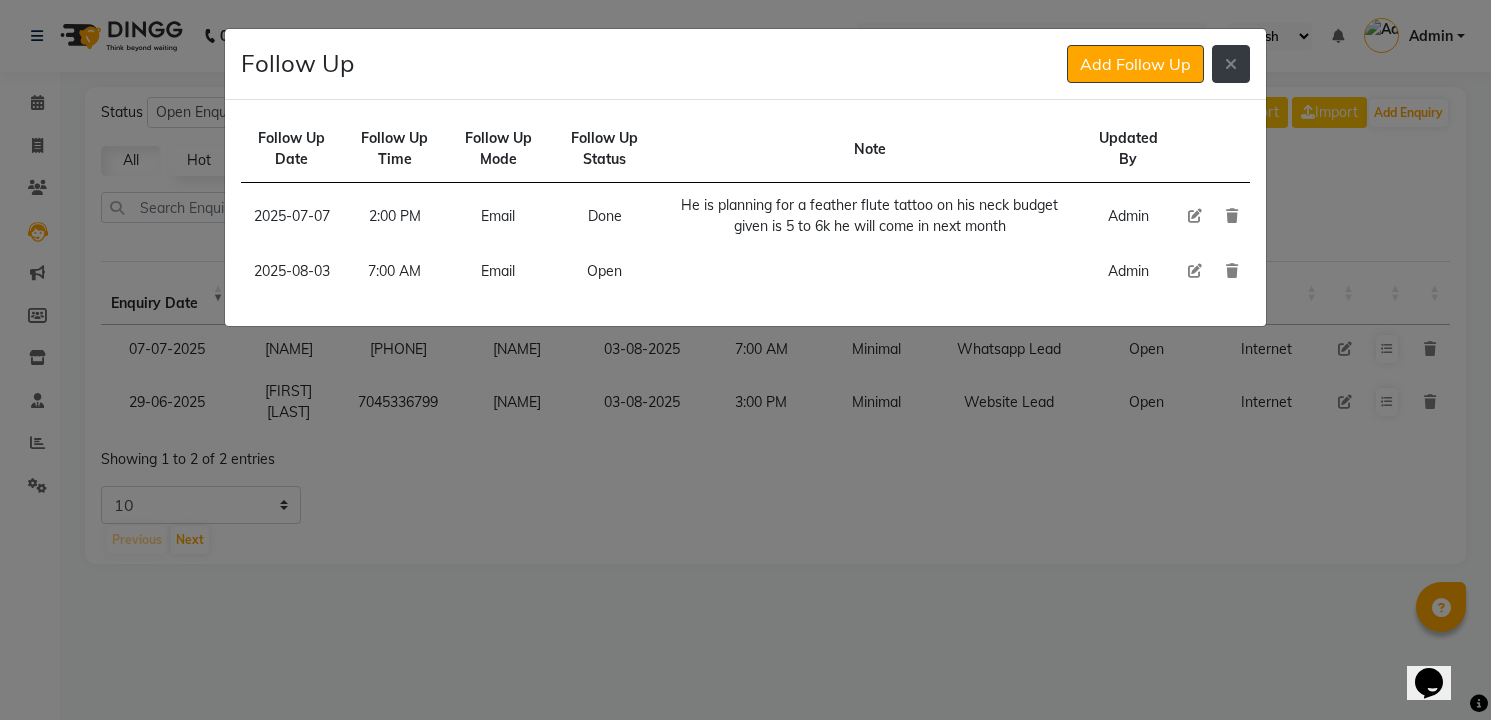 click 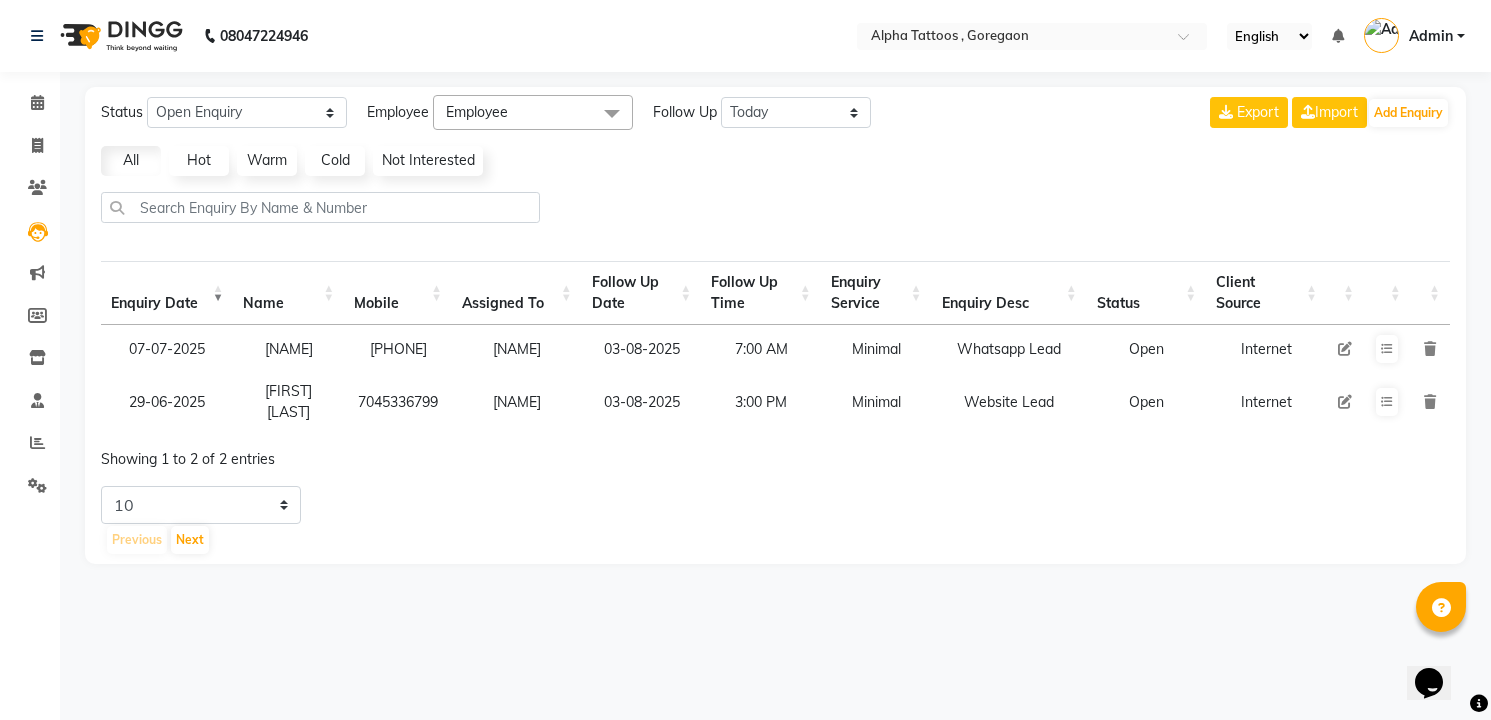 click at bounding box center (1345, 349) 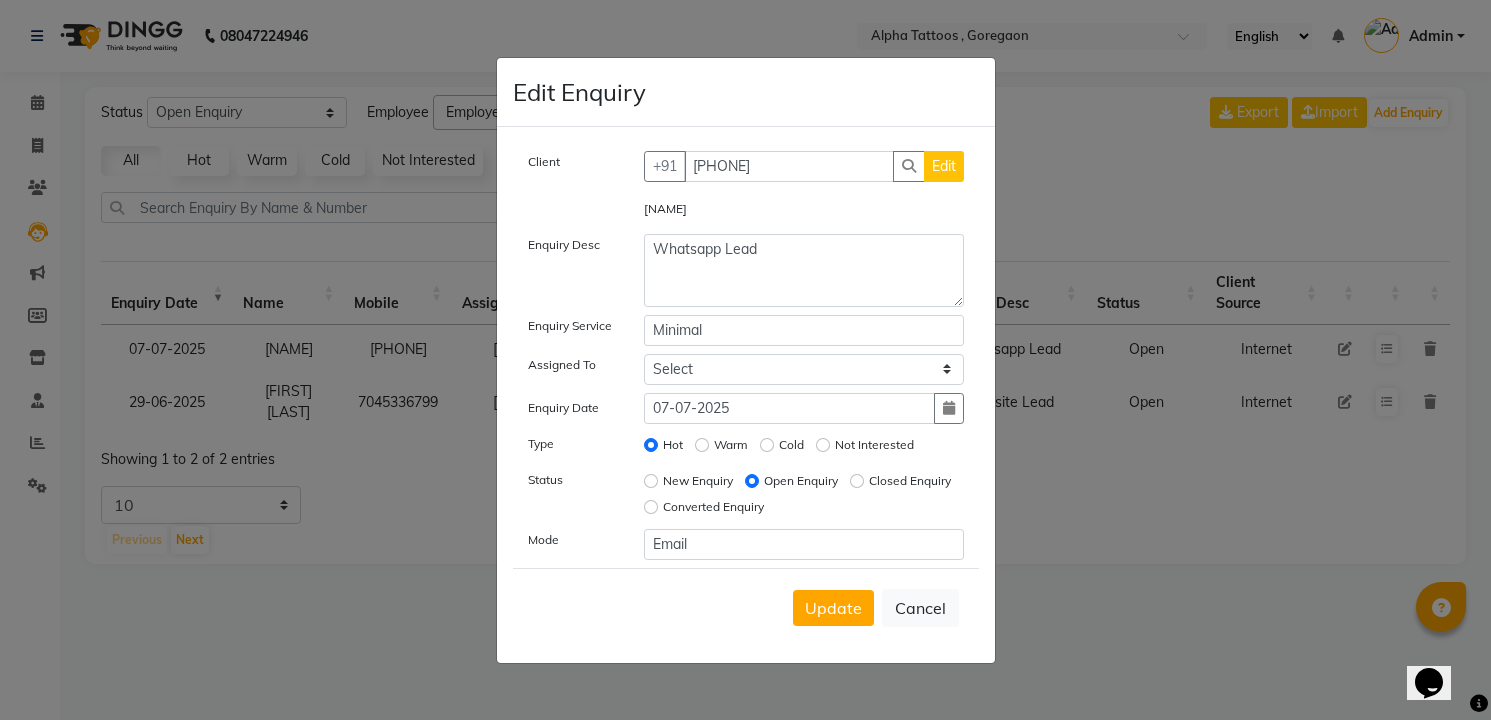 click on "Closed Enquiry" 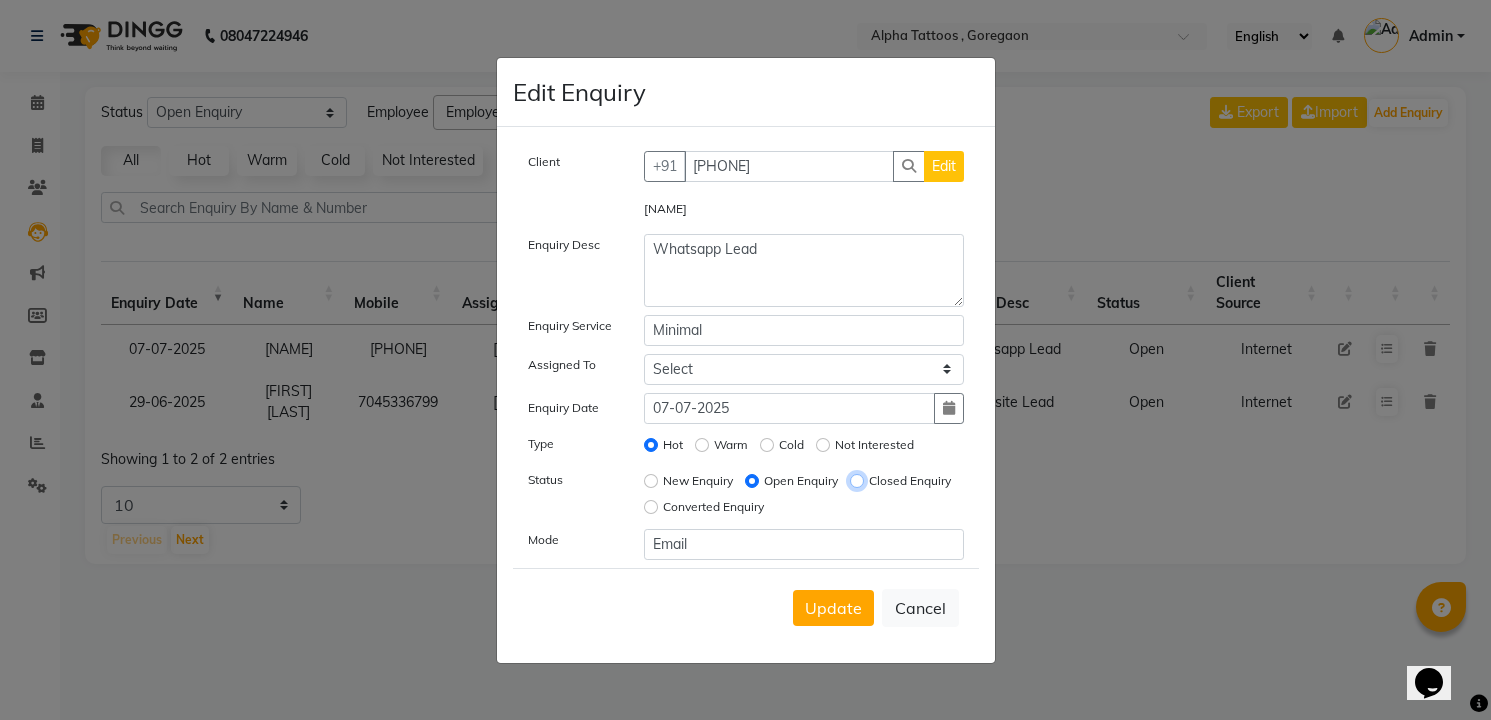 radio on "true" 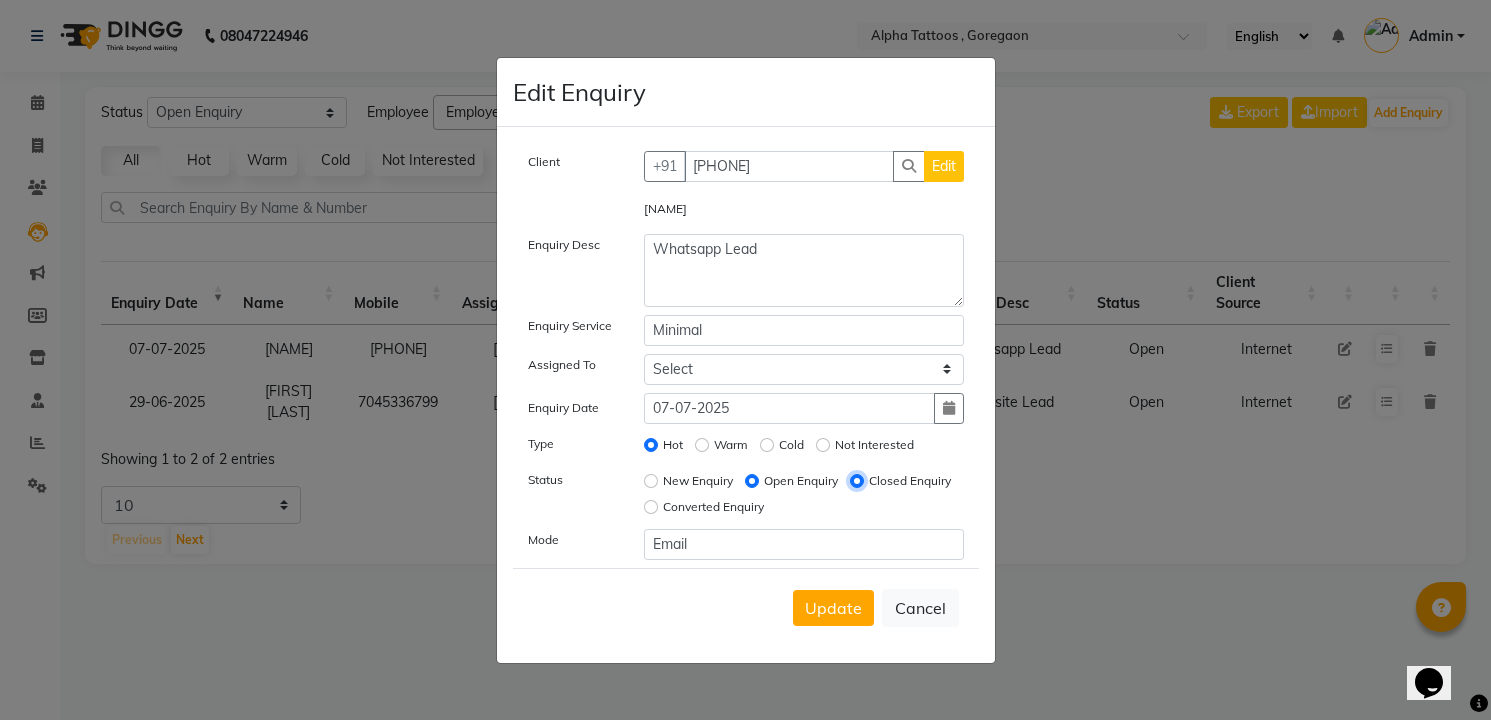 radio on "false" 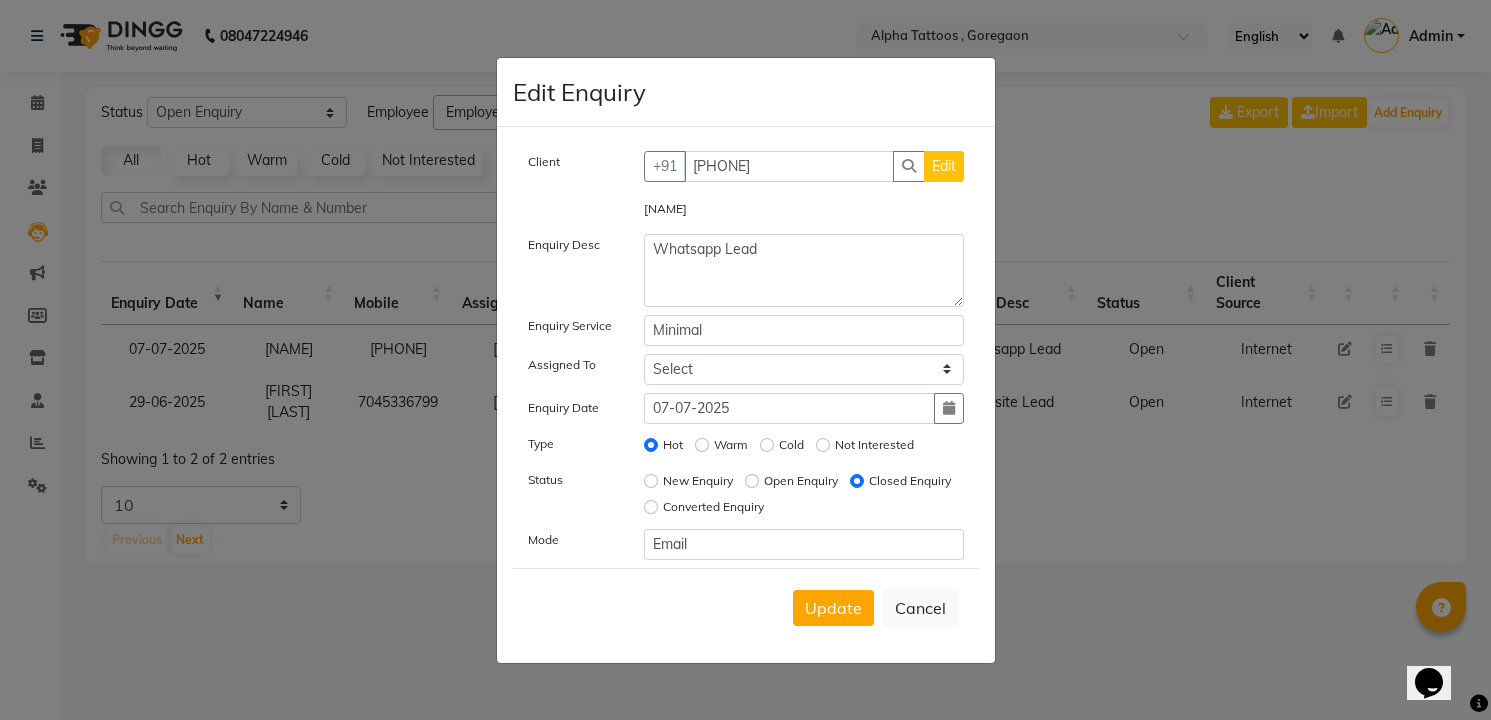 click on "Not Interested" 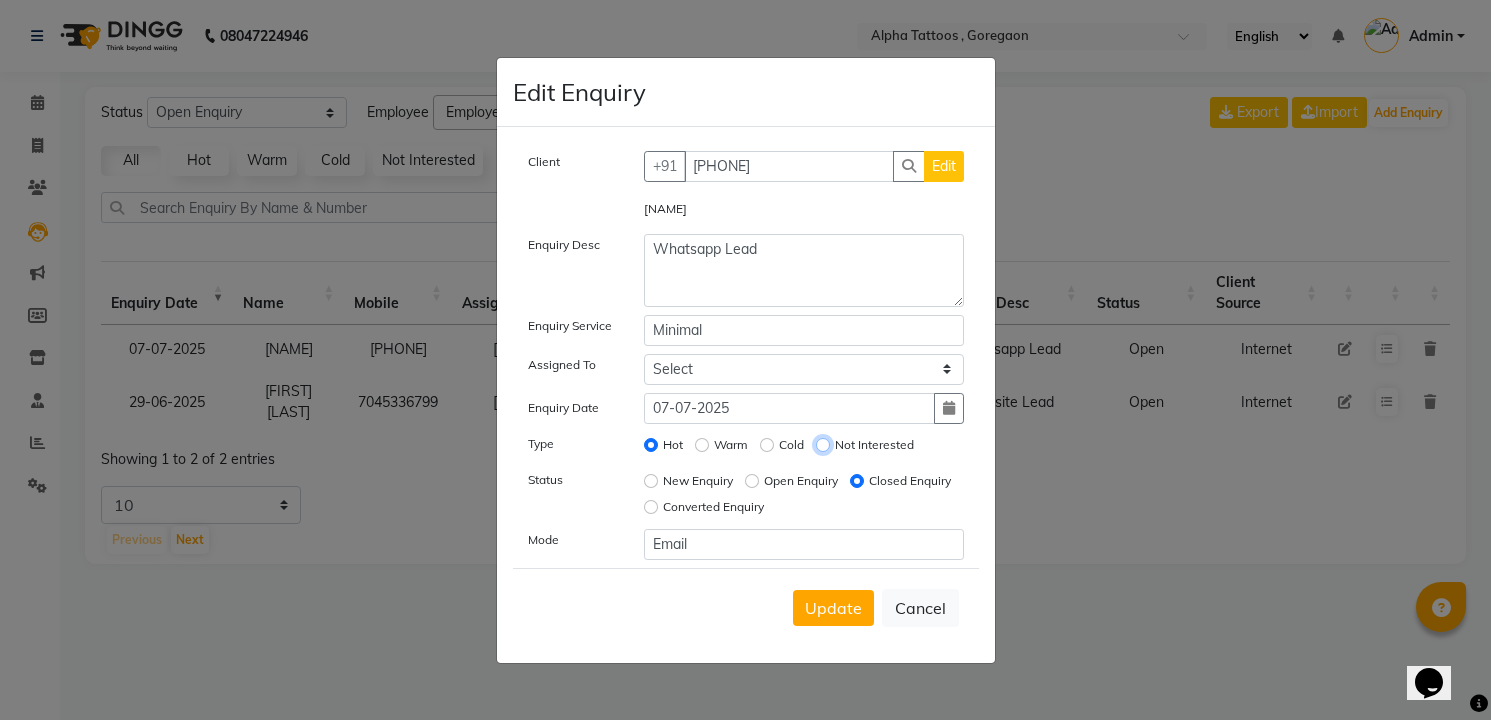 click on "Not Interested" at bounding box center (823, 445) 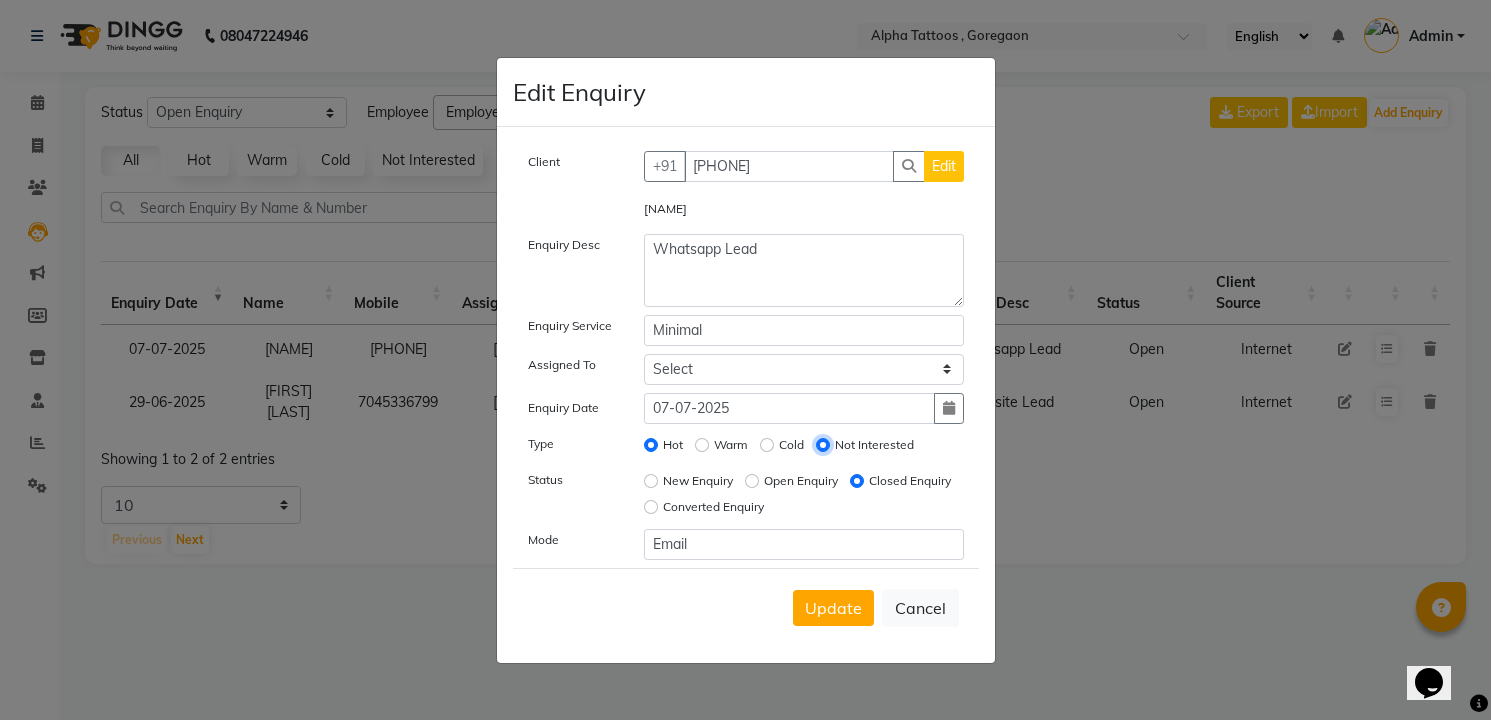 radio on "false" 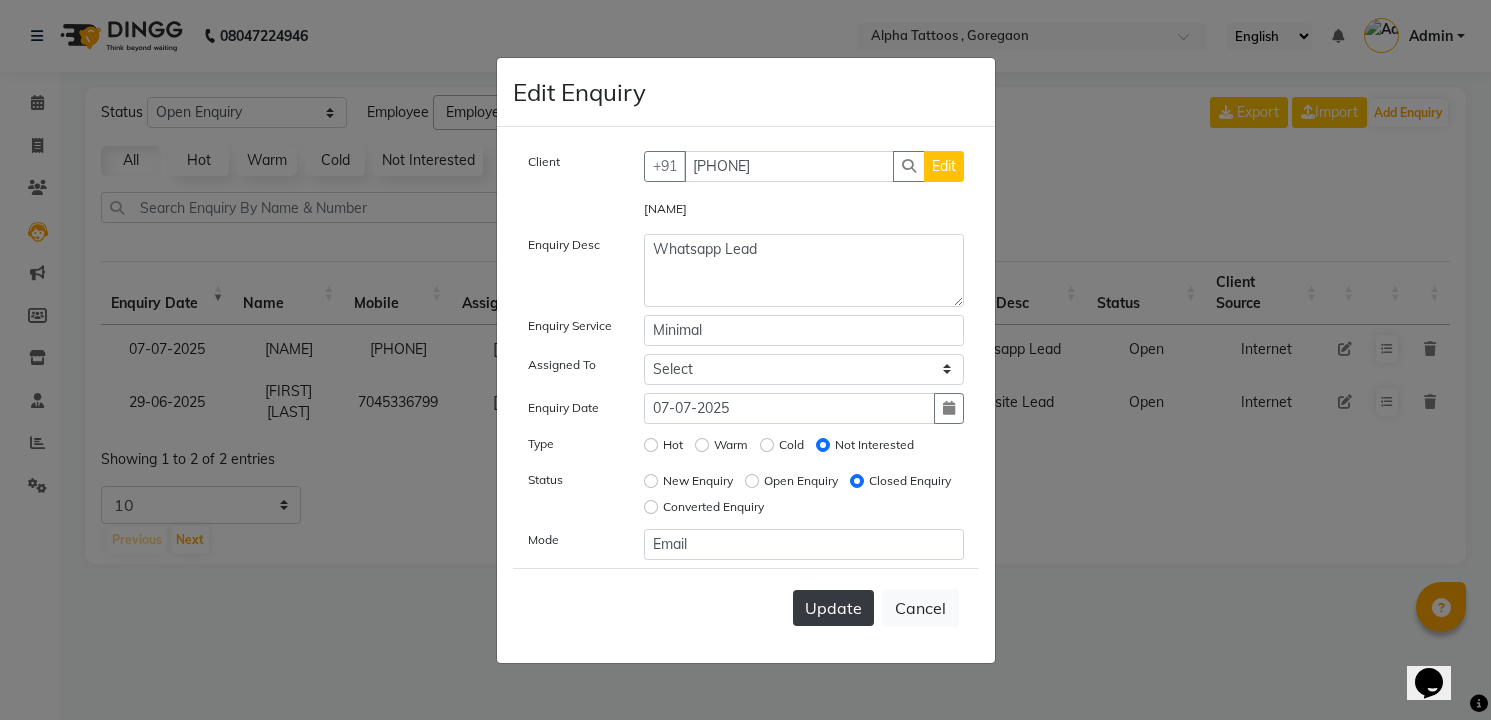 click on "Update" at bounding box center [833, 608] 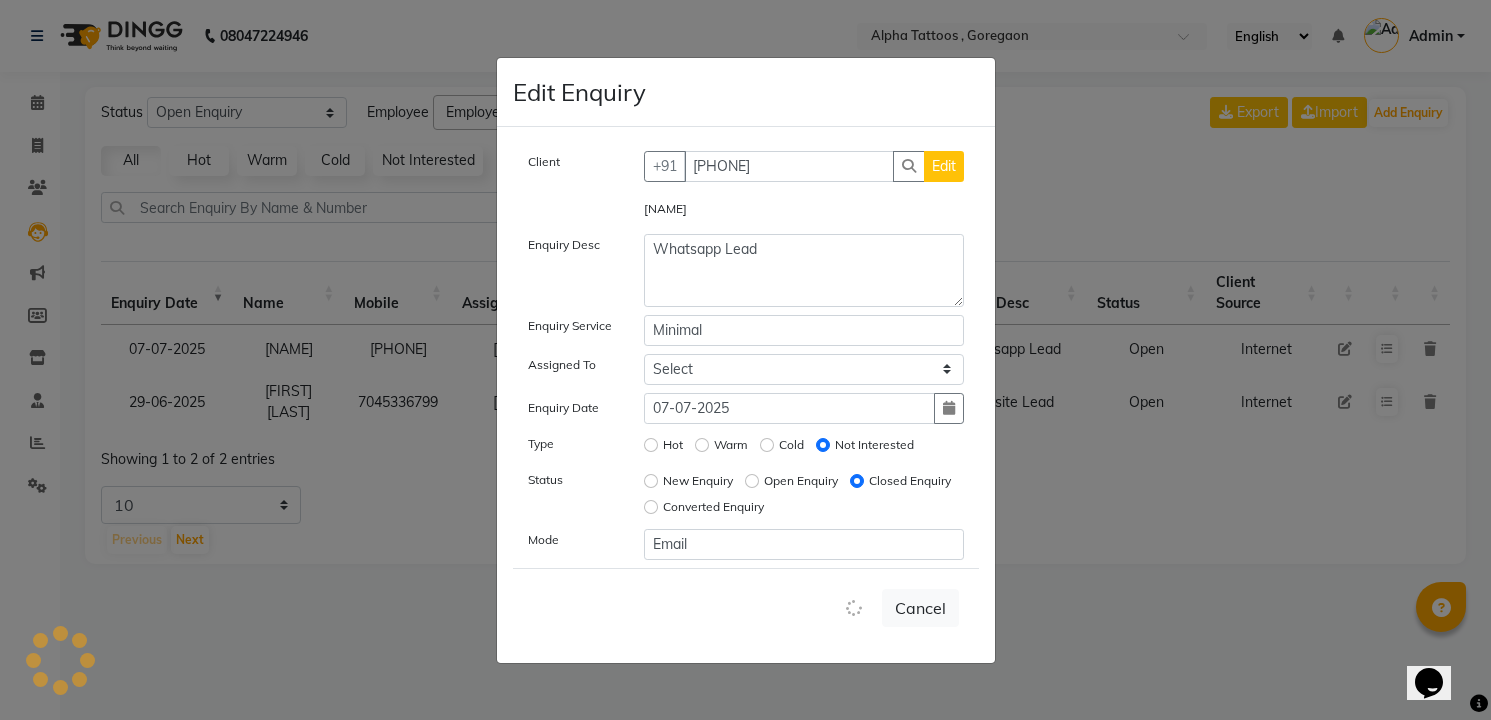 type 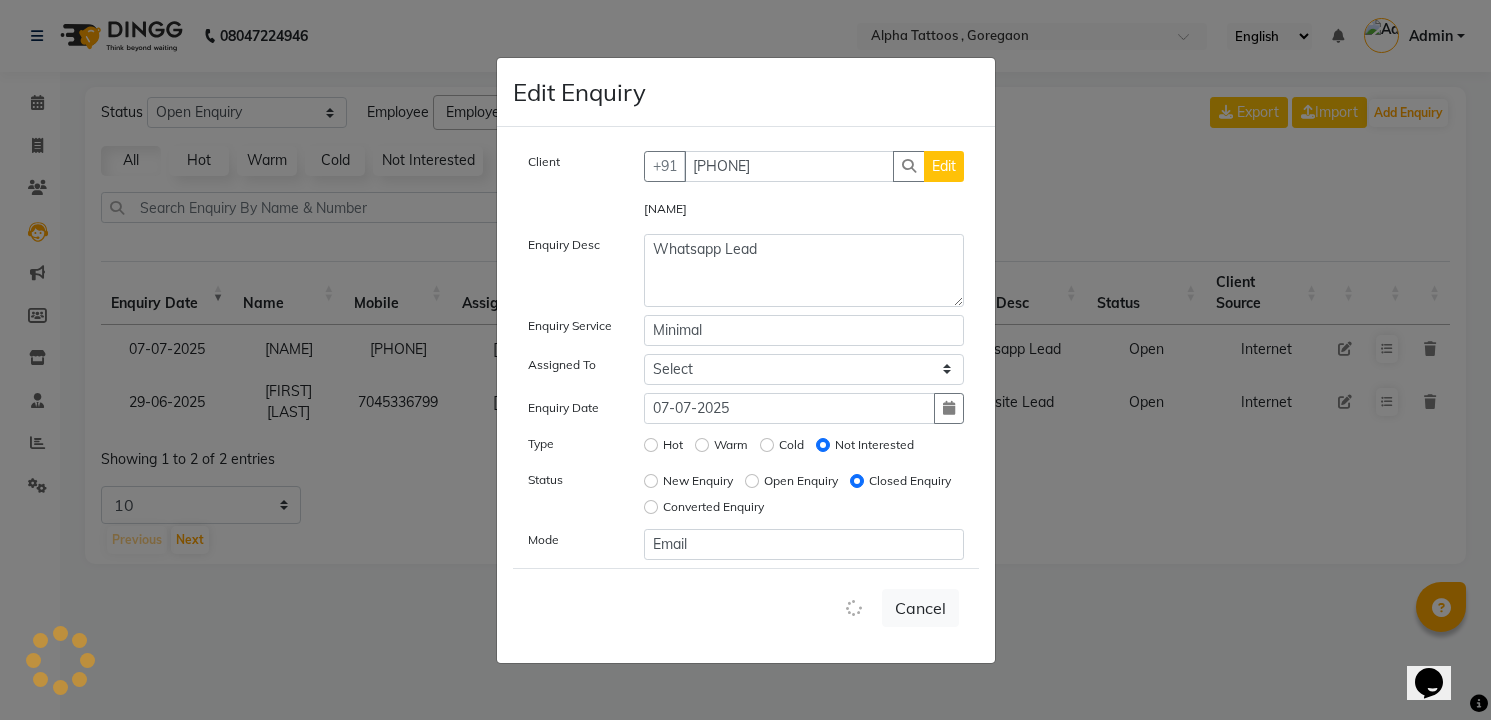 type 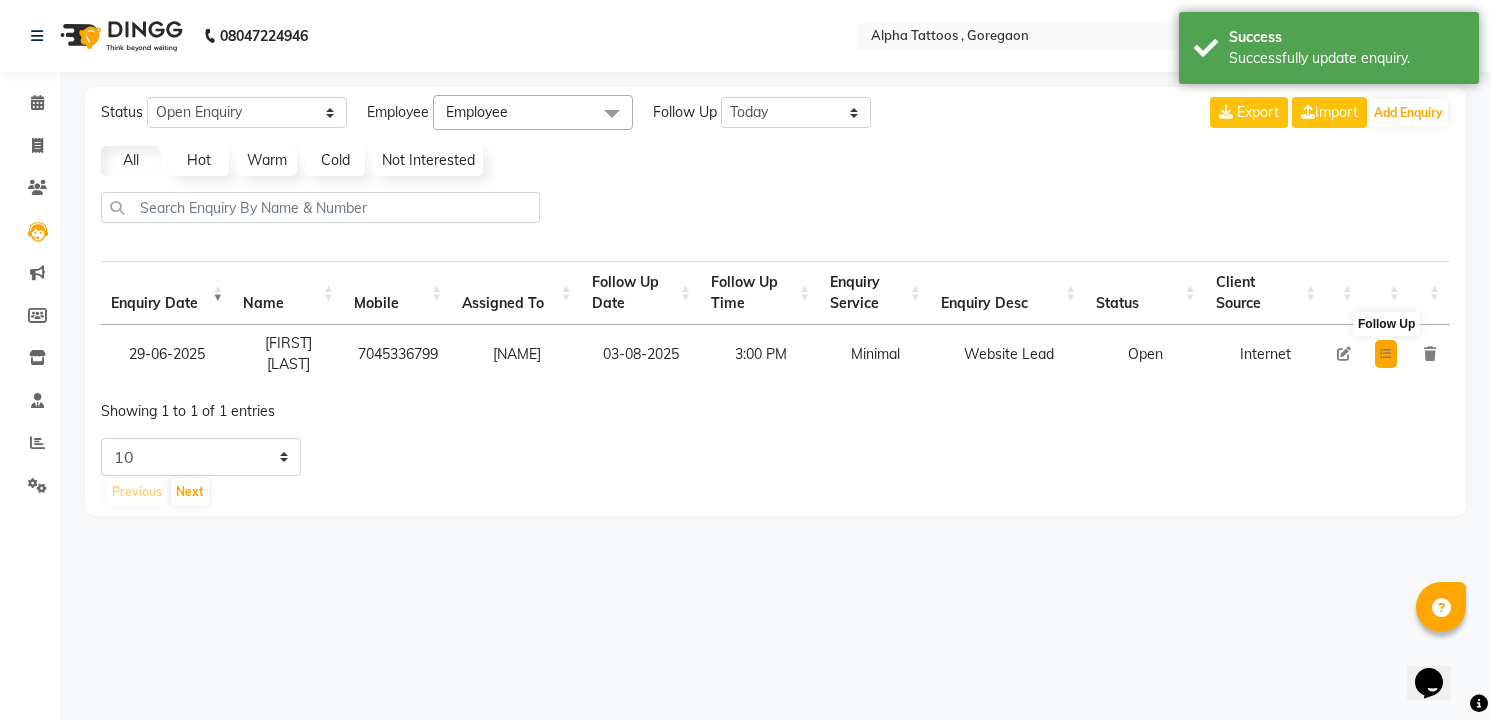 click at bounding box center [1386, 354] 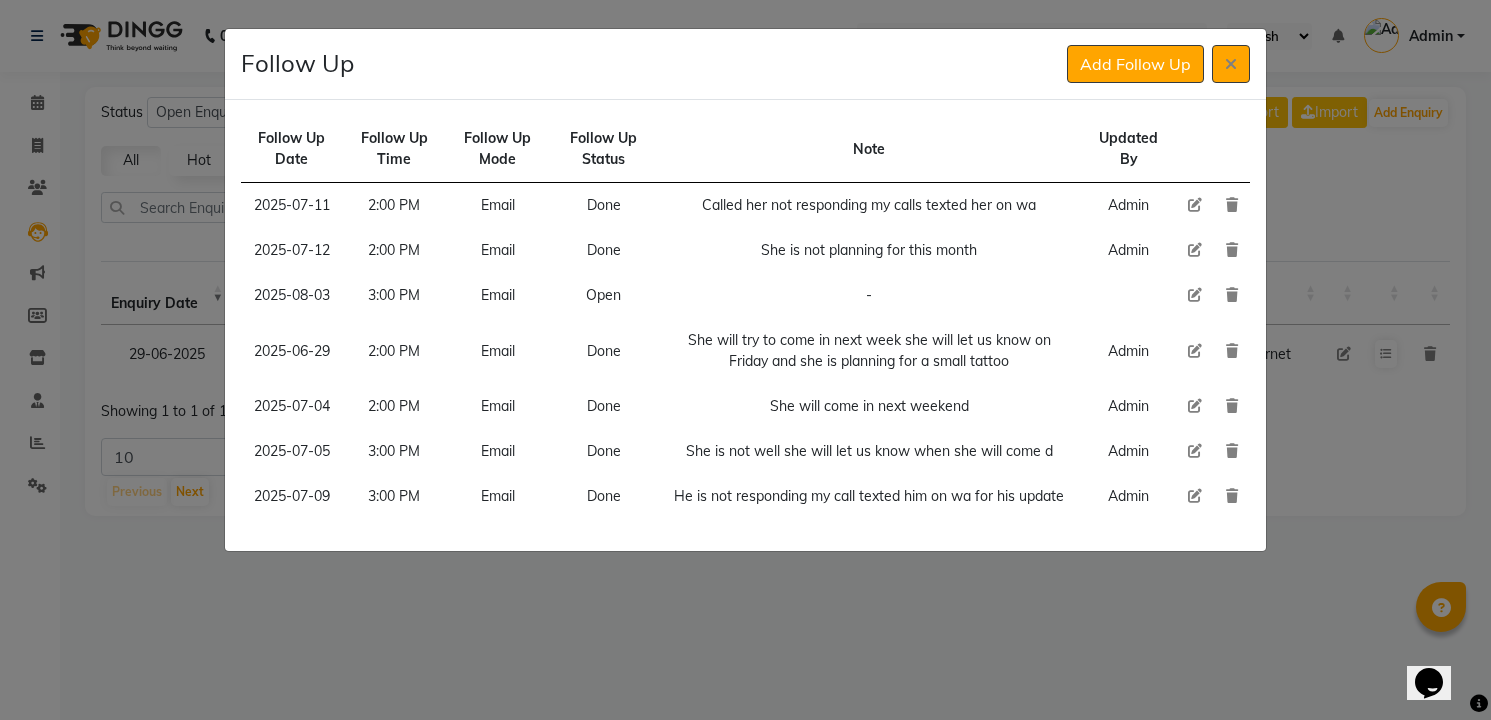type 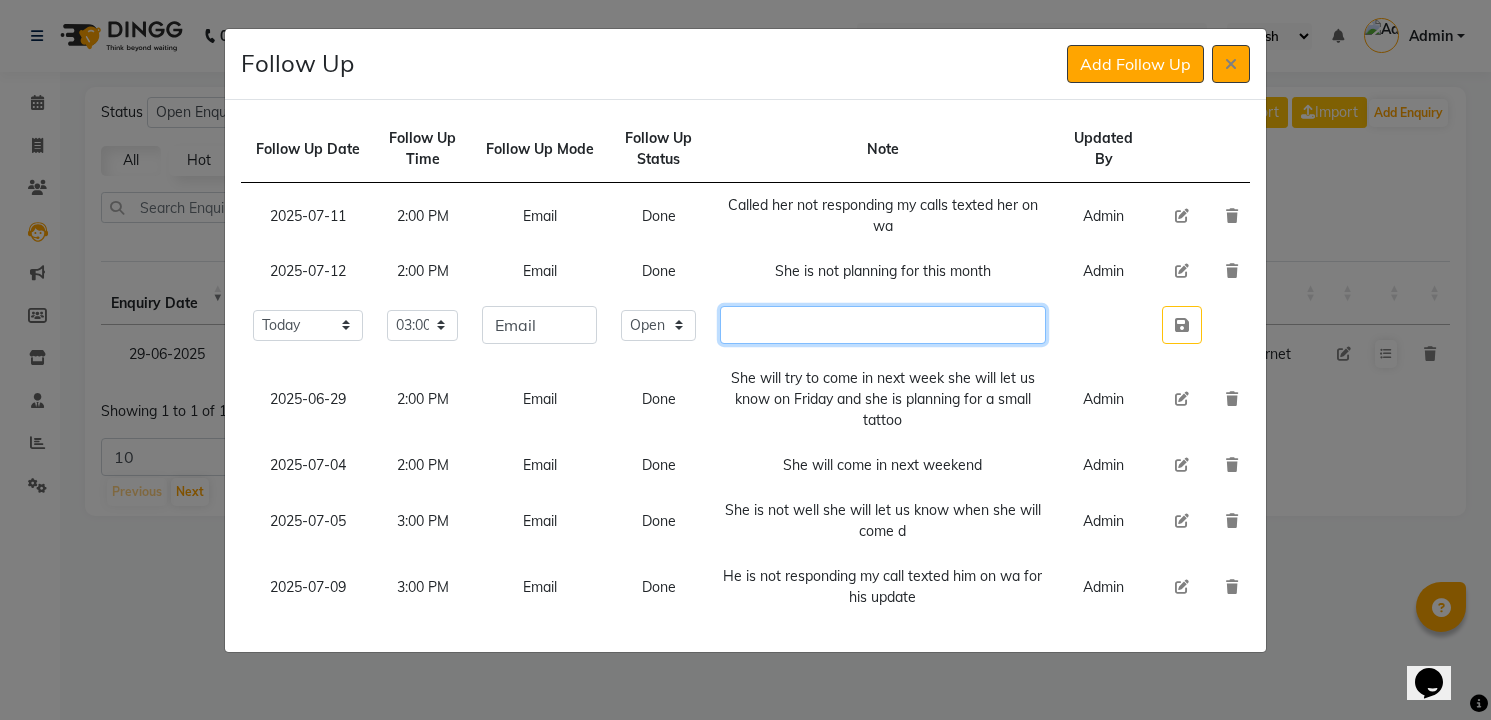 click 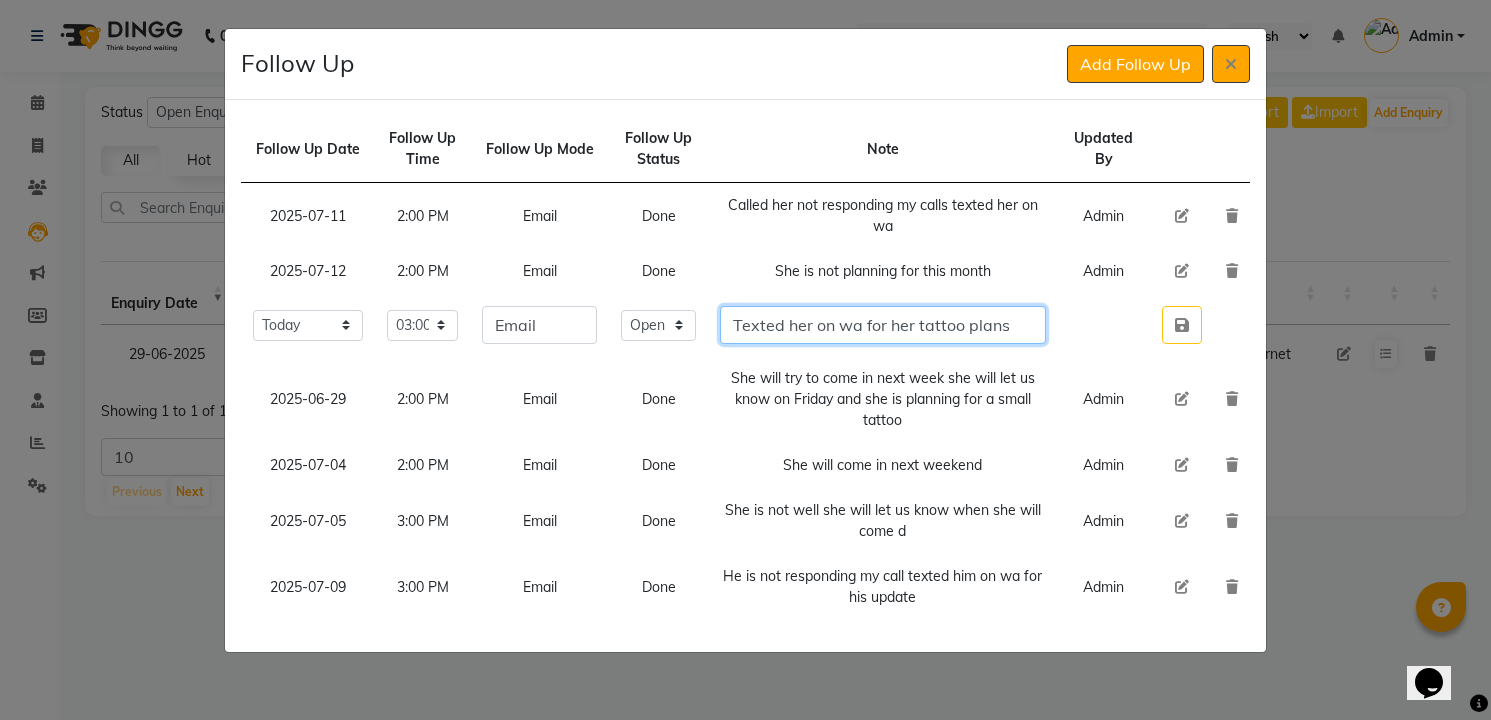 type on "Texted her on wa for her tattoo plans" 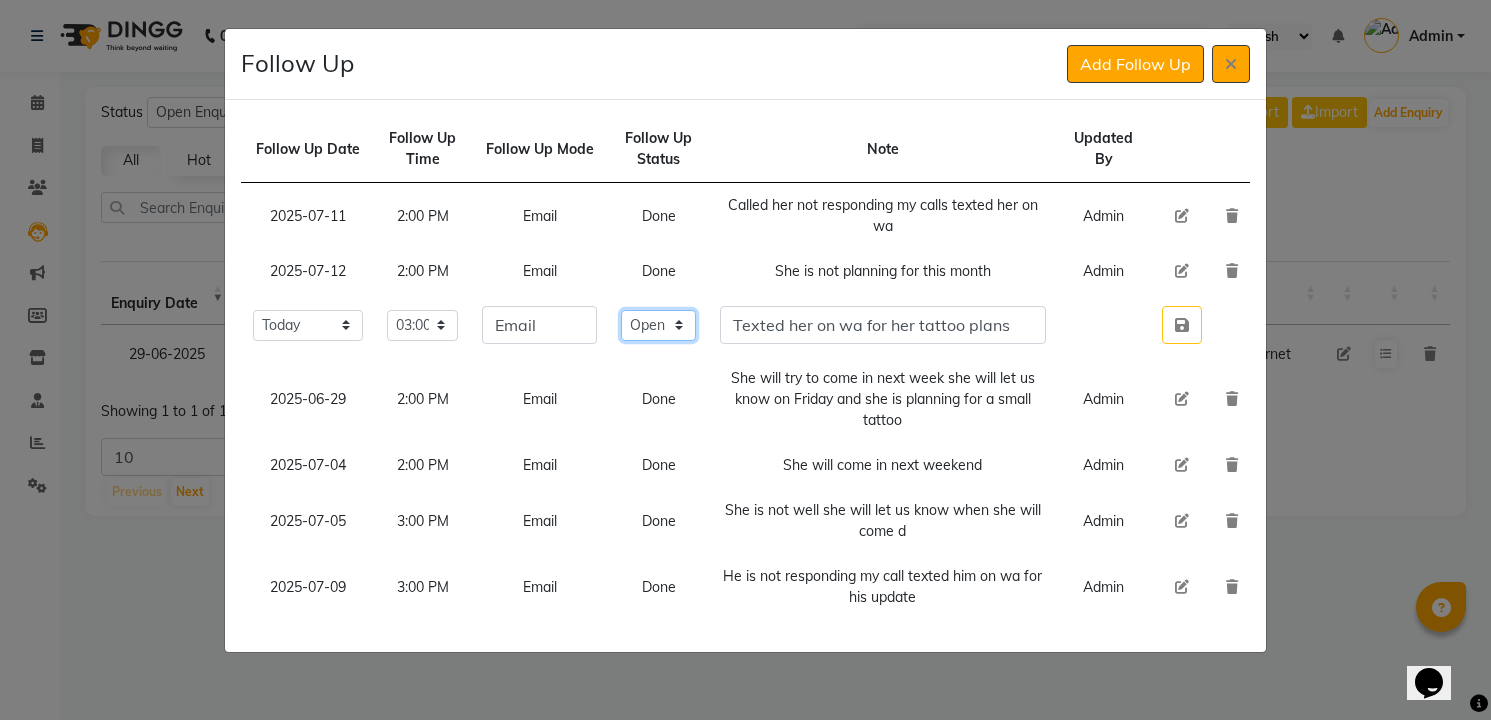 click on "Select Open Pending Done" 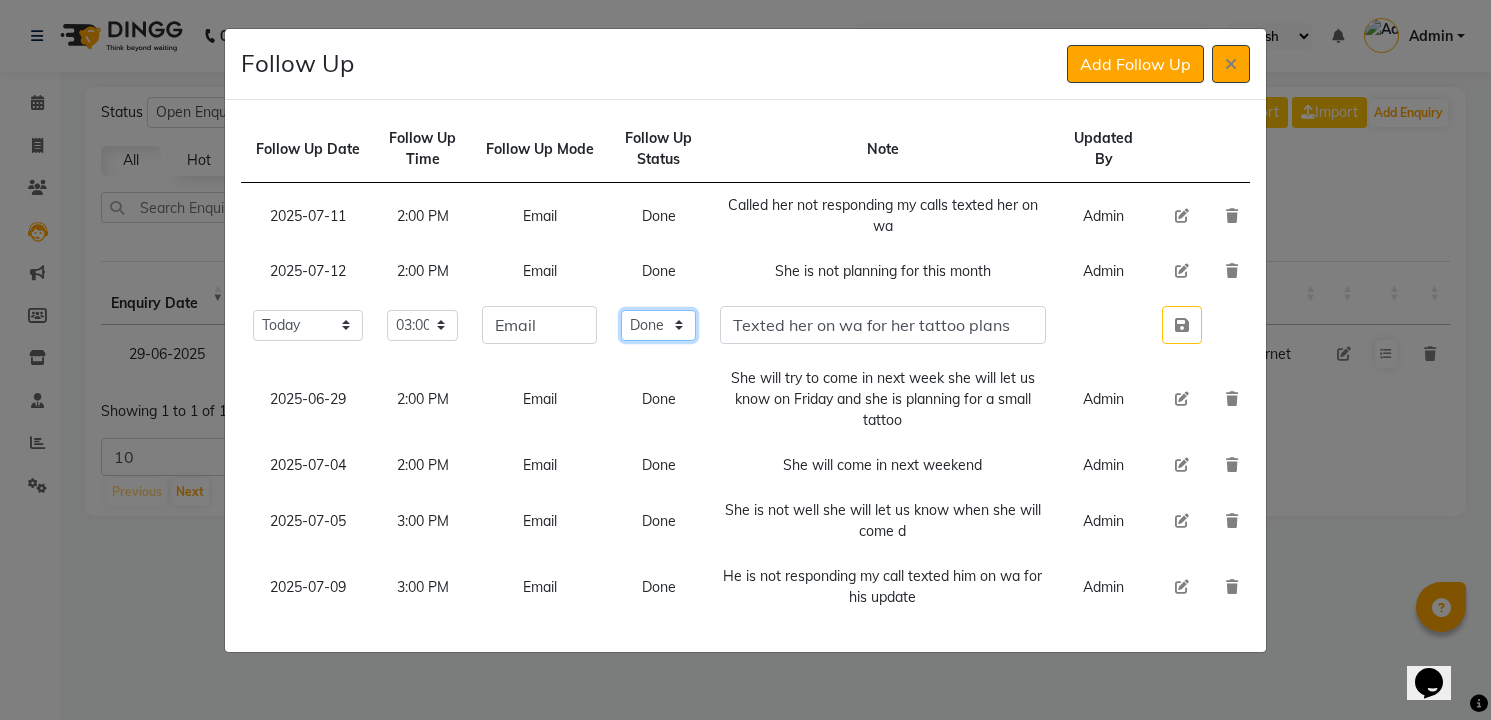 click on "Select Open Pending Done" 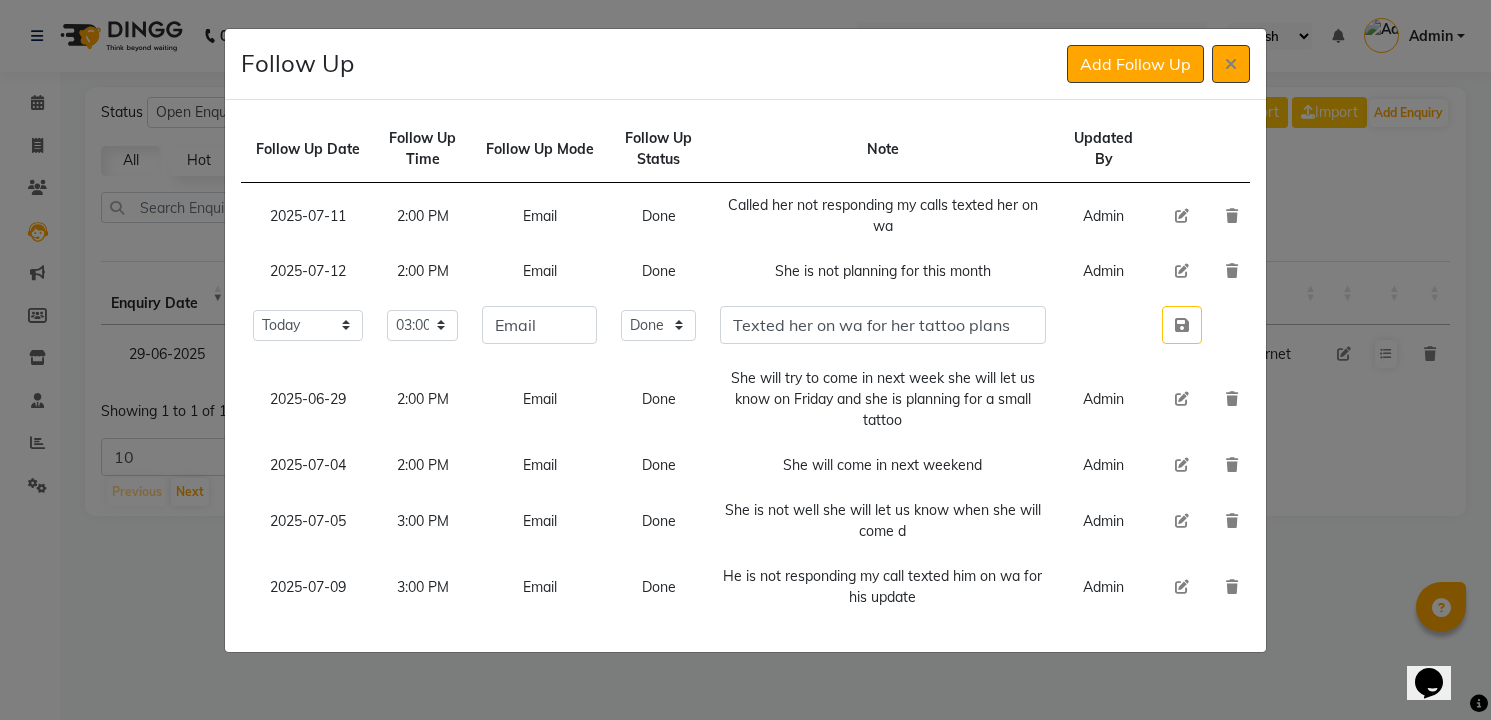type 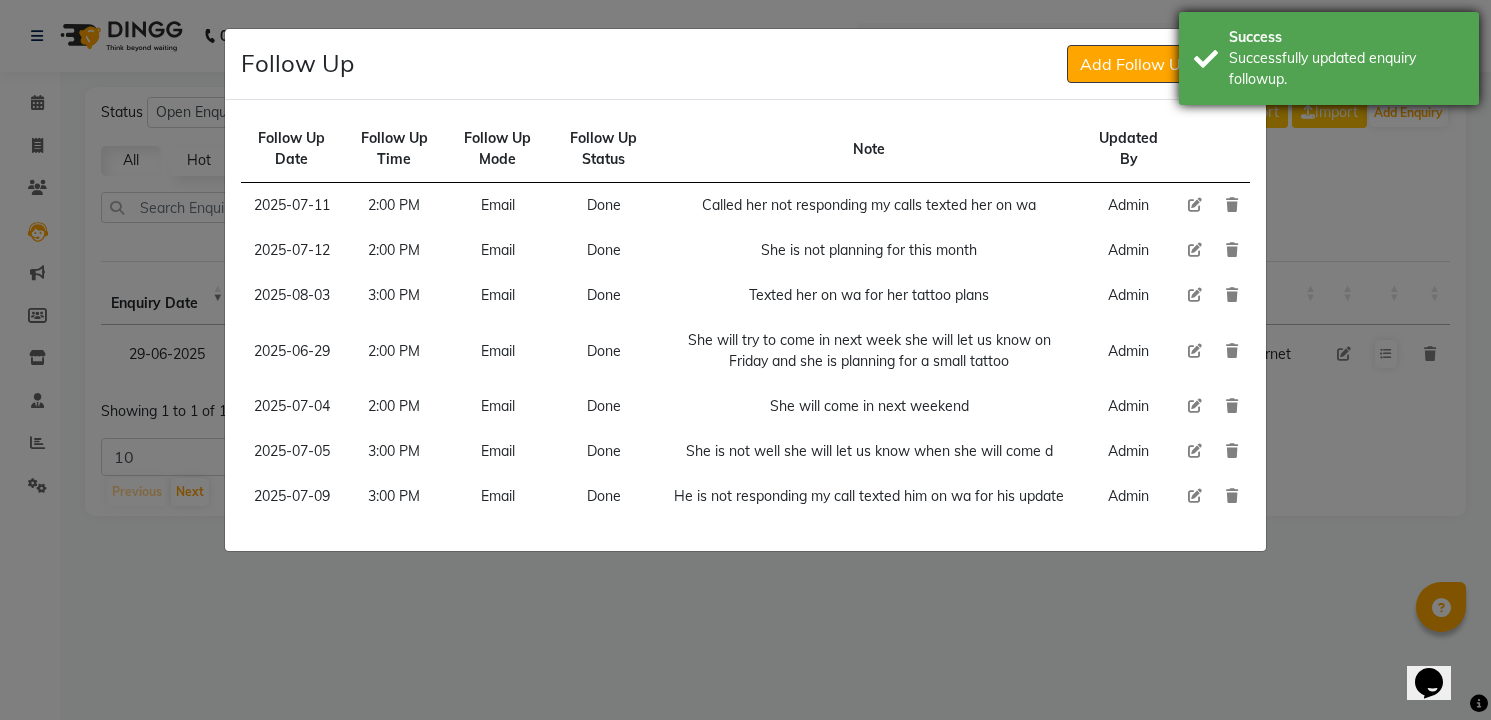 click on "Success" at bounding box center [1346, 37] 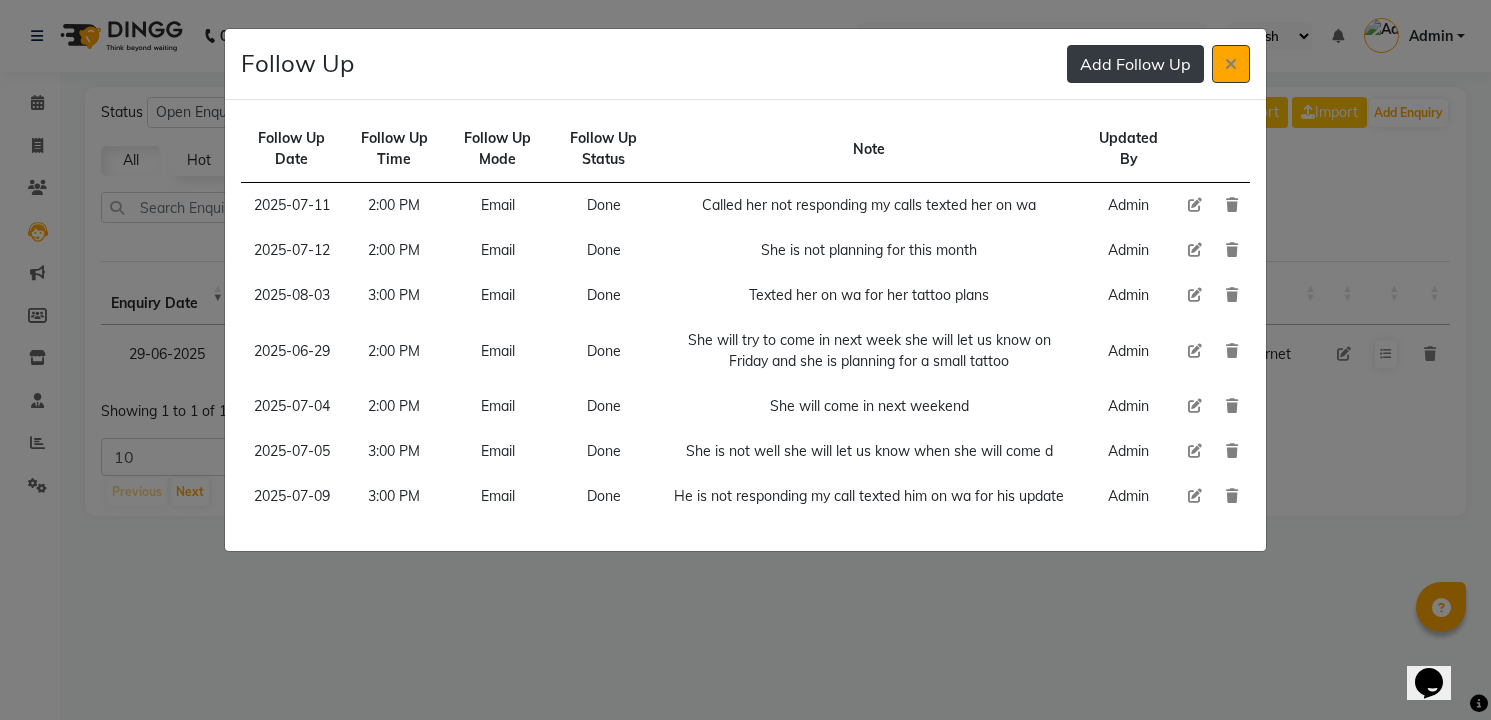 click on "Add Follow Up" 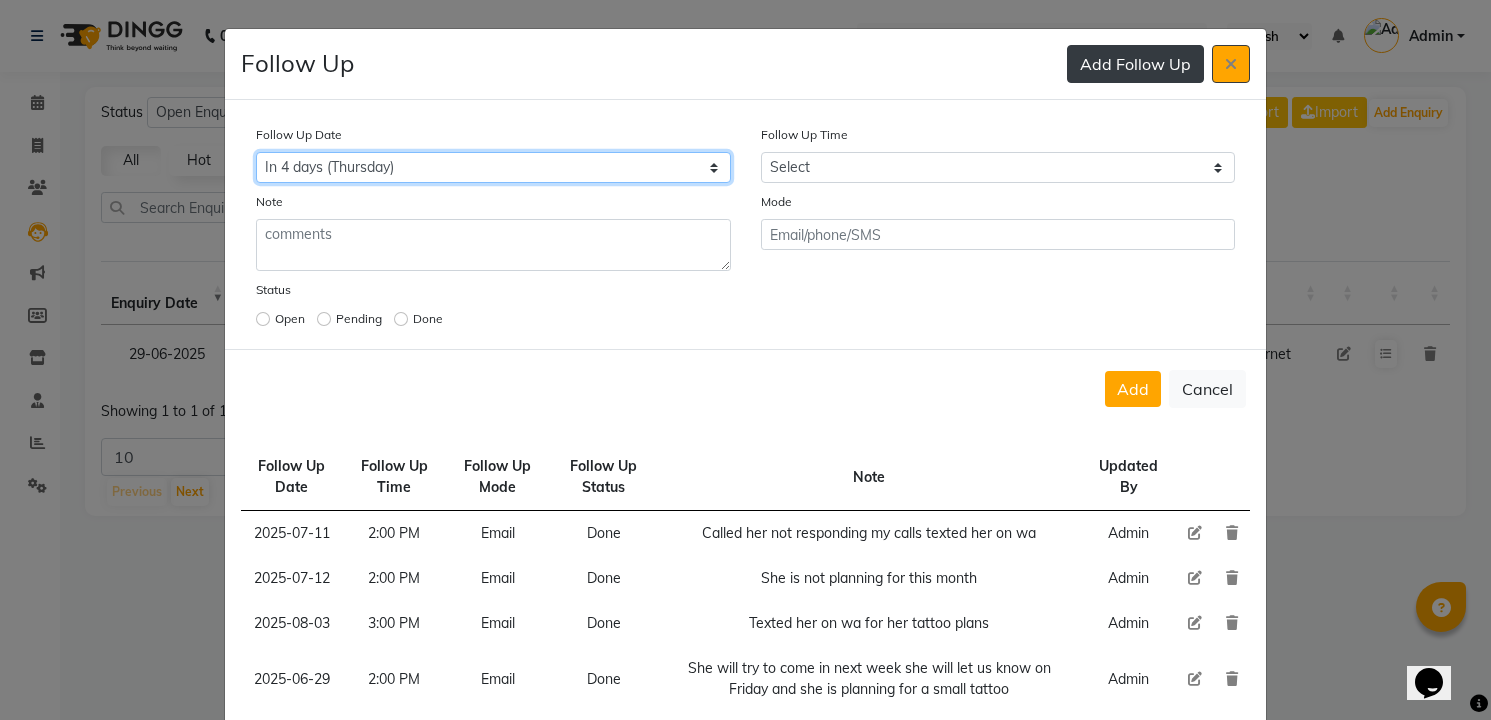 select on "2025-08-08" 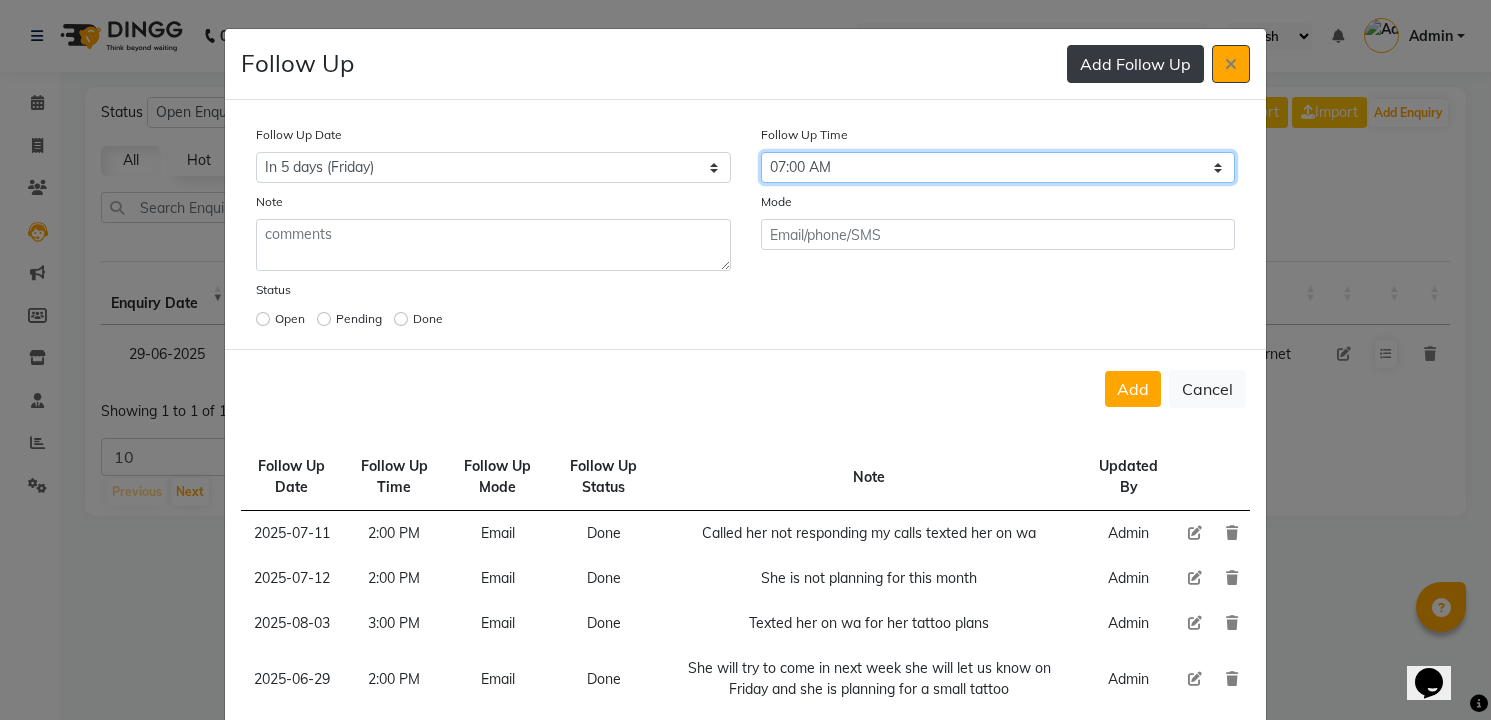 select on "840" 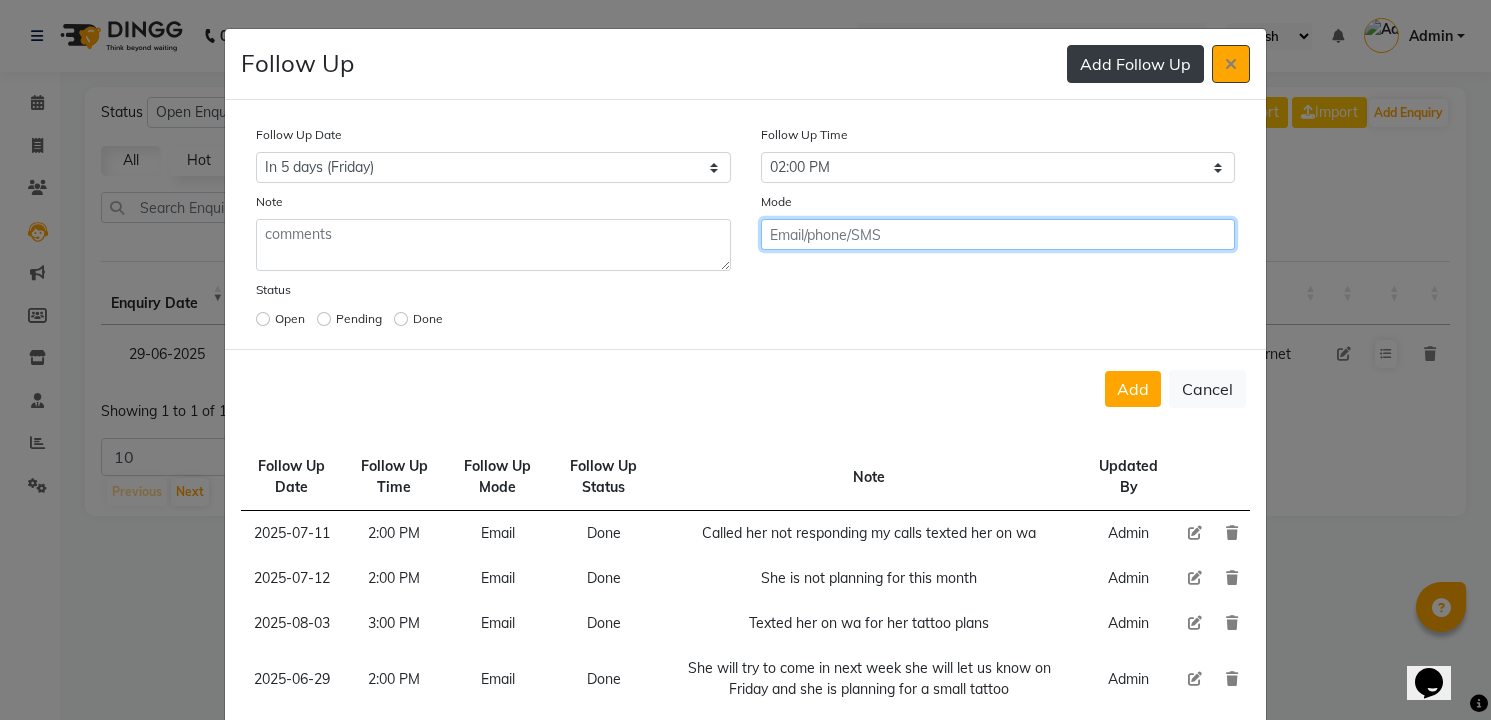 click on "Add" 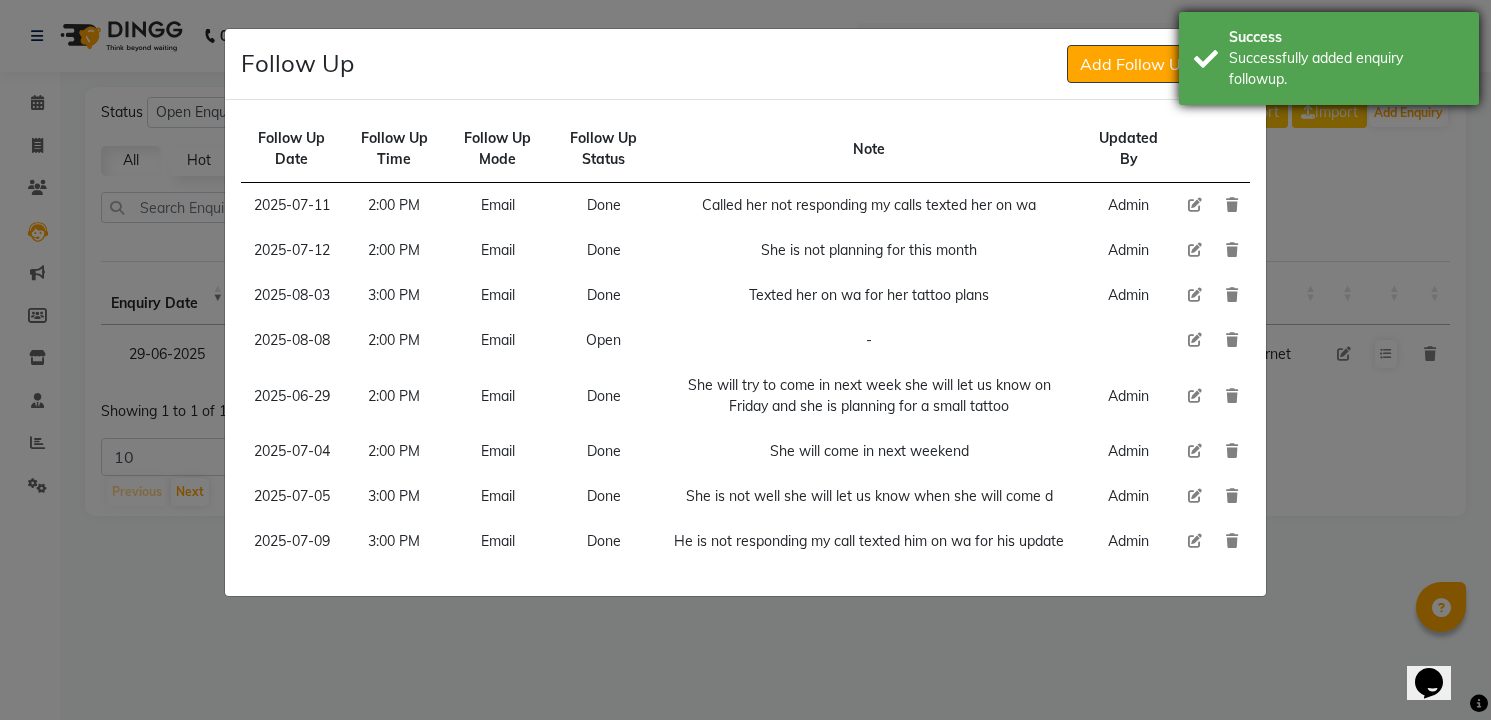 click on "Successfully added enquiry followup." at bounding box center [1346, 69] 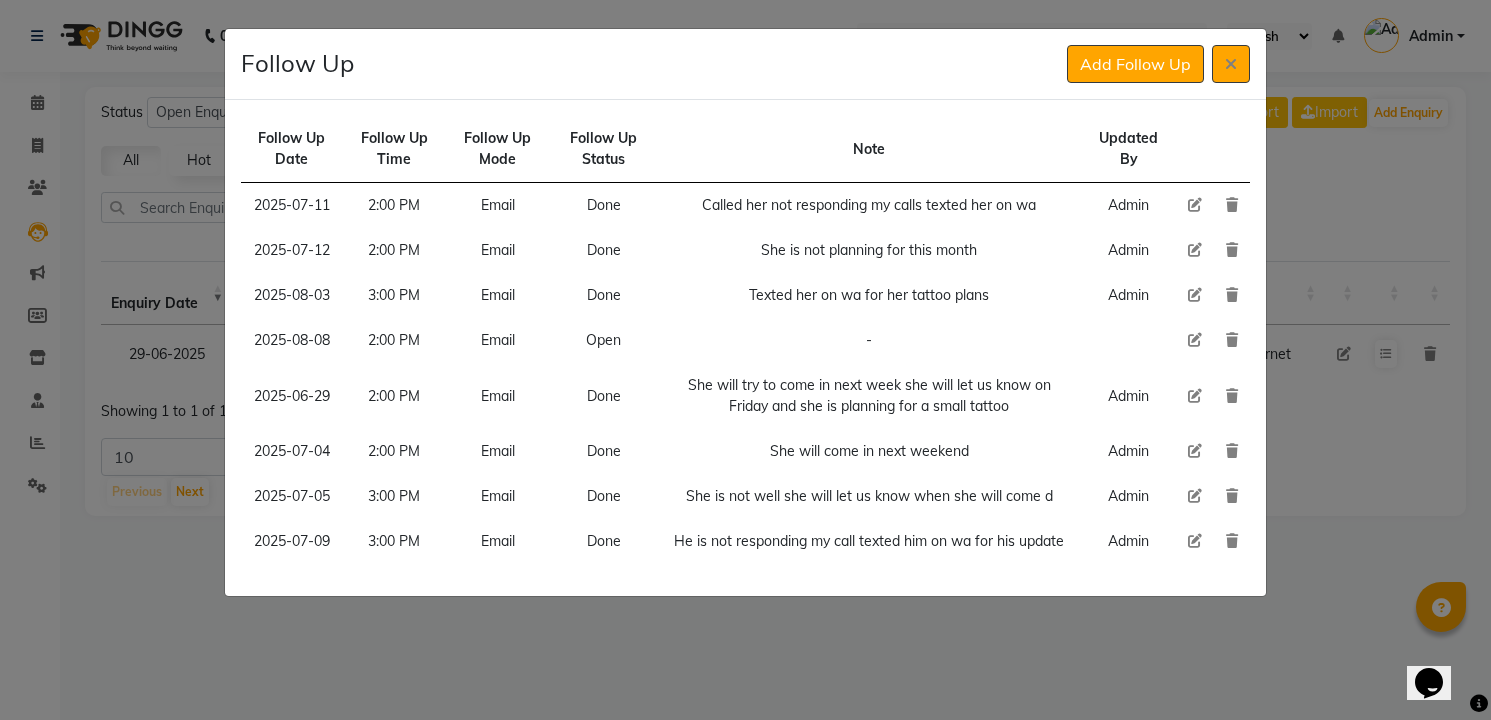 click 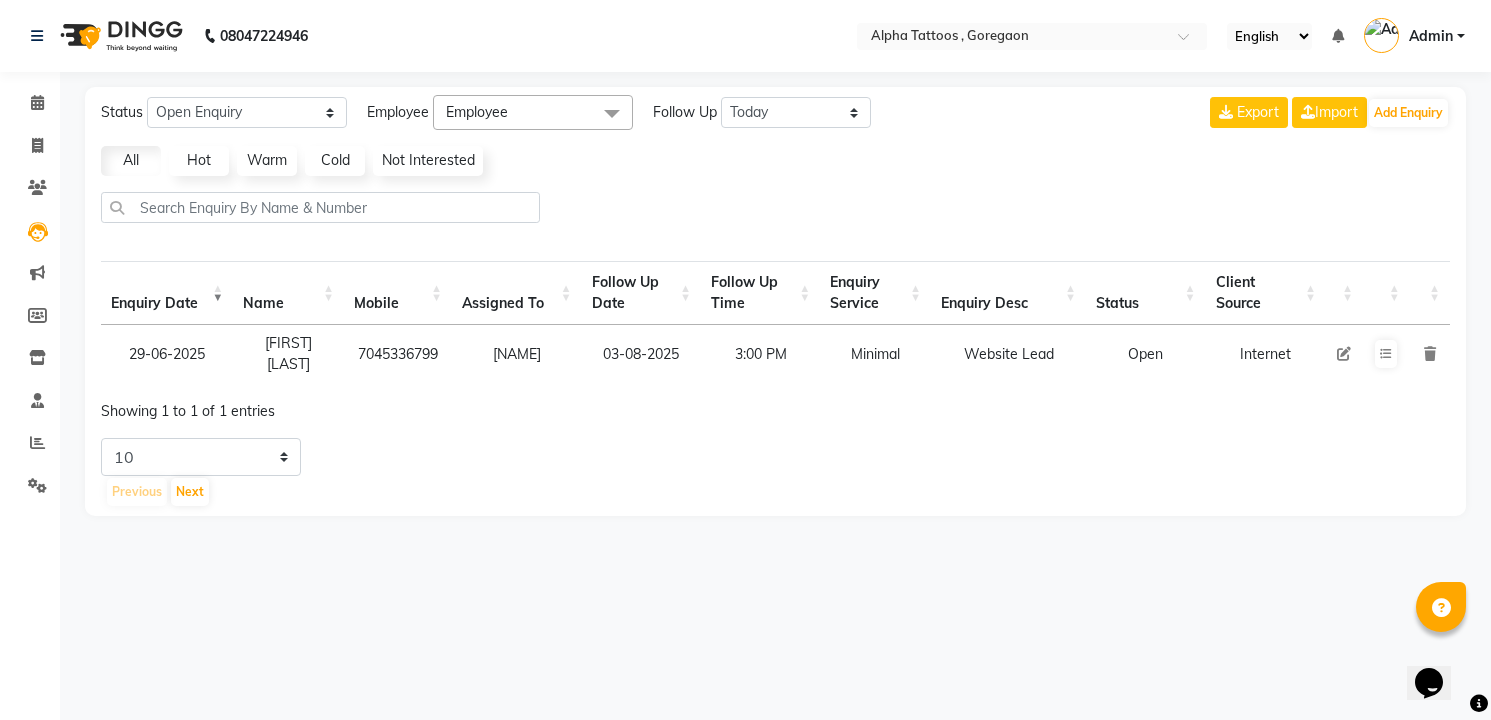 click at bounding box center [1344, 354] 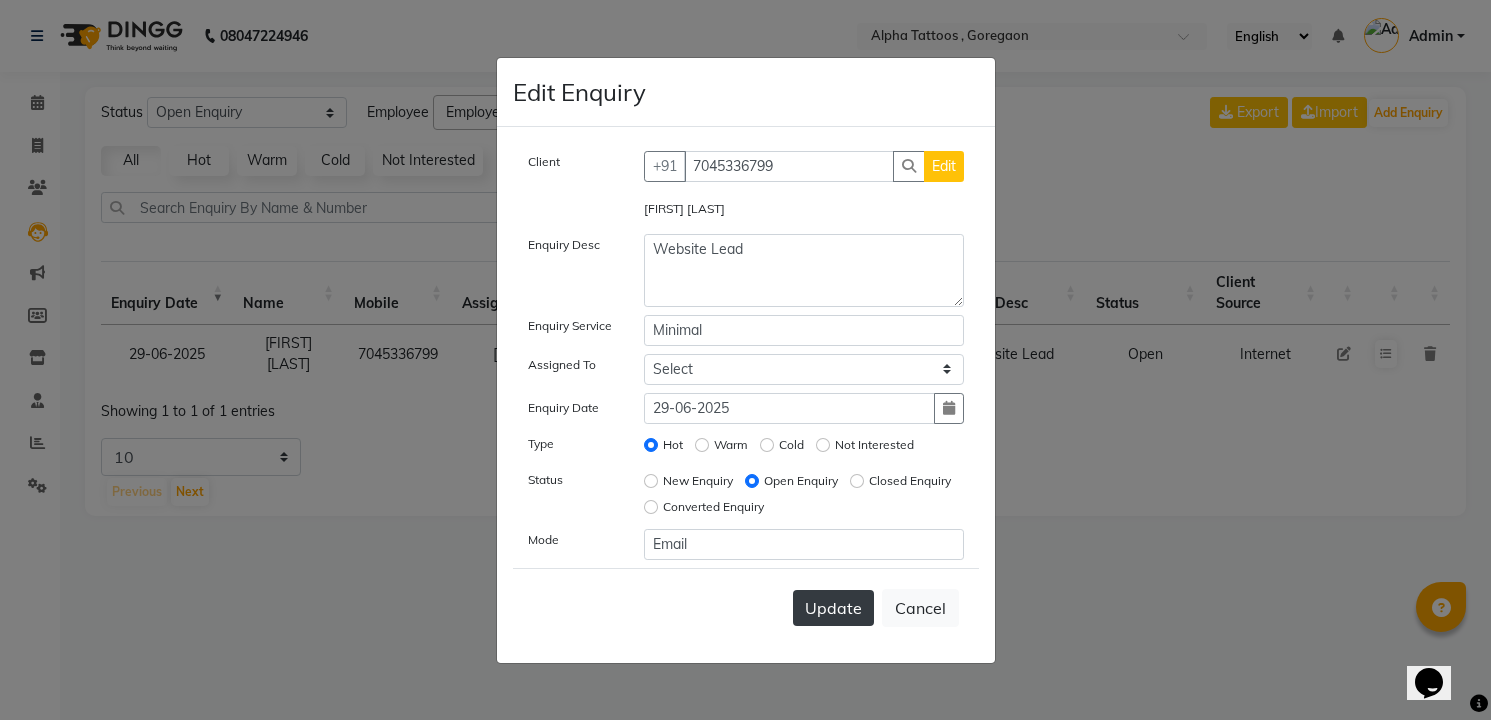 click on "Update" at bounding box center [833, 608] 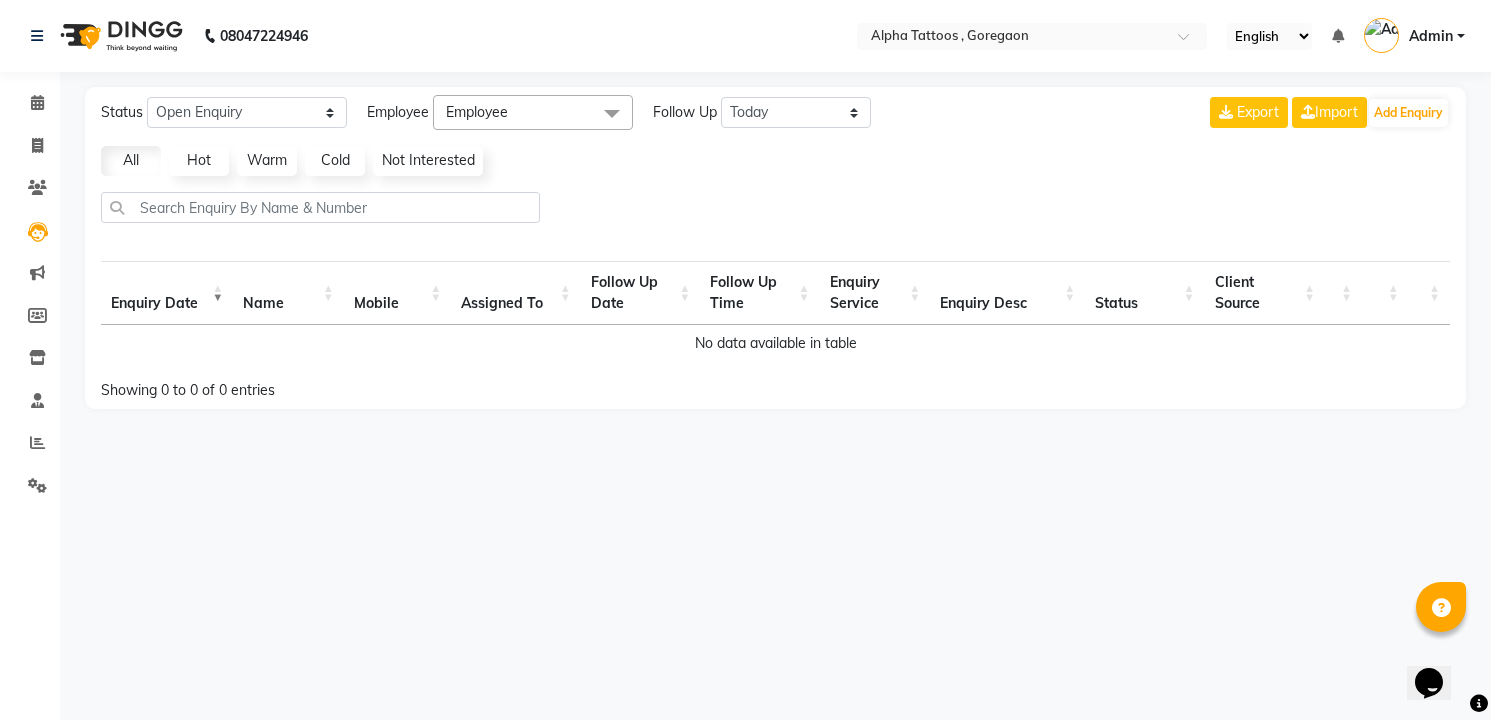 click 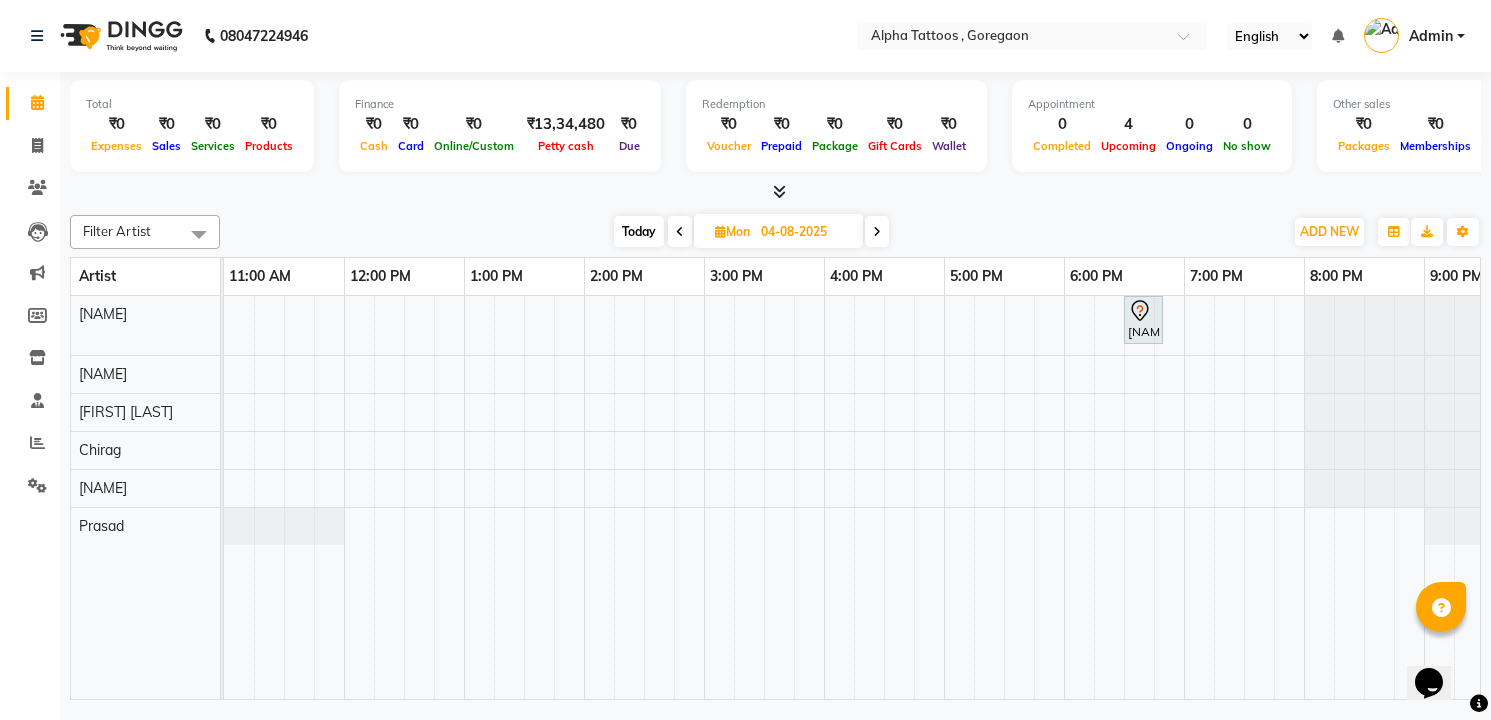 click on "Today" at bounding box center (639, 231) 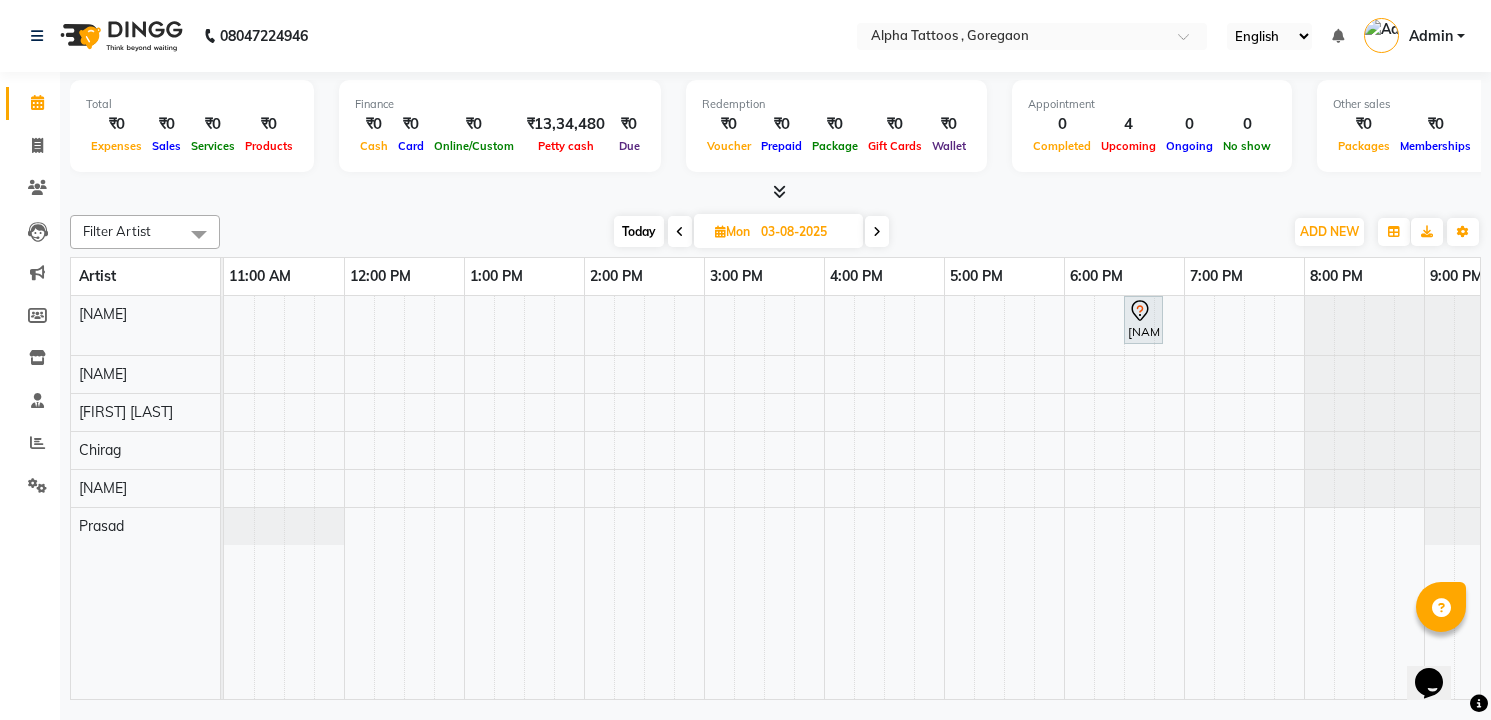 scroll, scrollTop: 0, scrollLeft: 64, axis: horizontal 